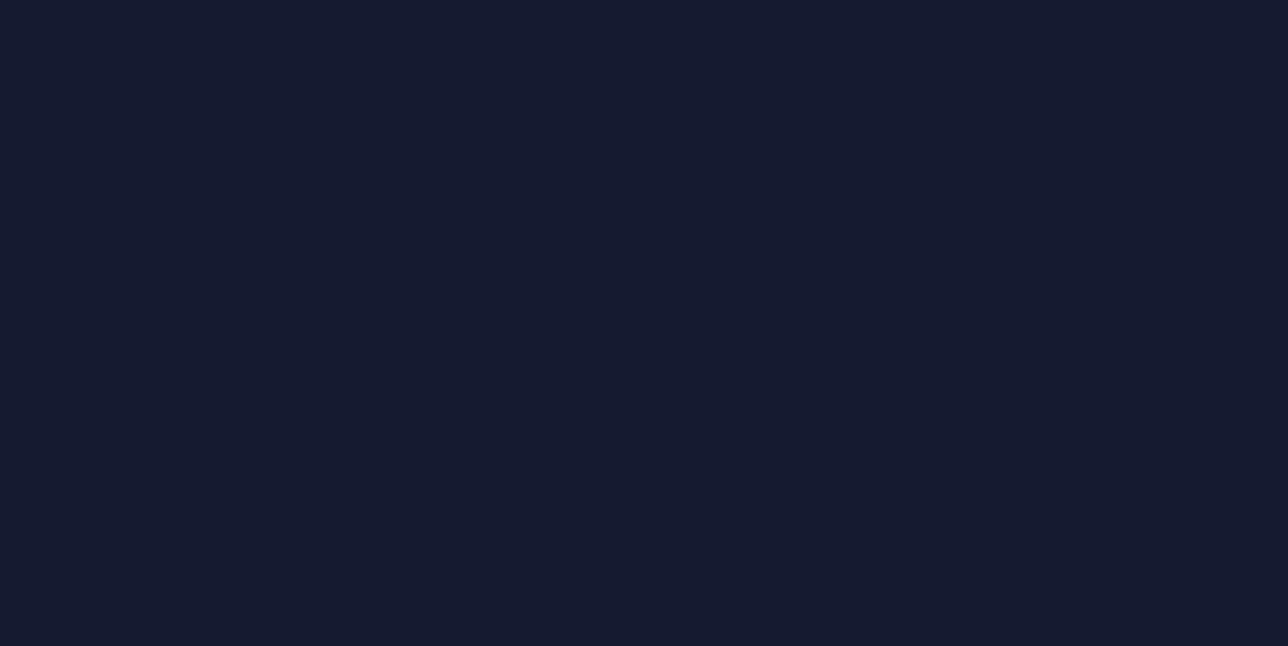 scroll, scrollTop: 0, scrollLeft: 0, axis: both 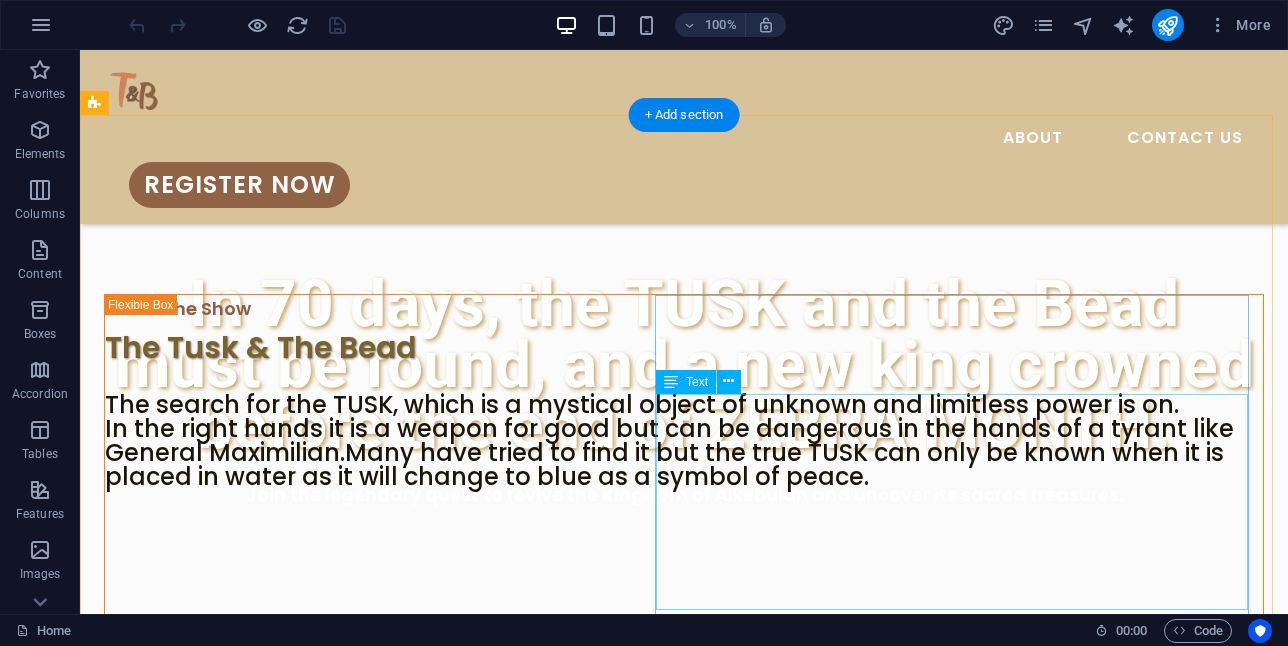 click on "In the right hands it is a weapon for good but can be dangerous in the hands of a tyrant like General Maximilian." at bounding box center (669, 440) 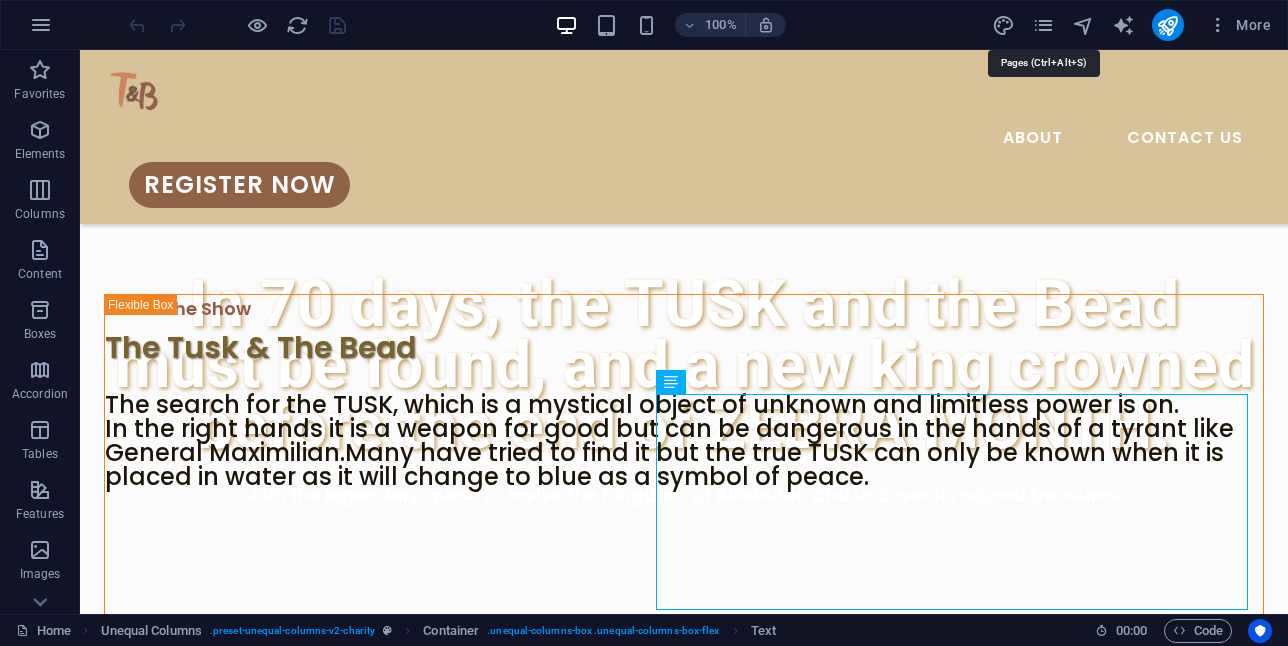 click at bounding box center (1043, 25) 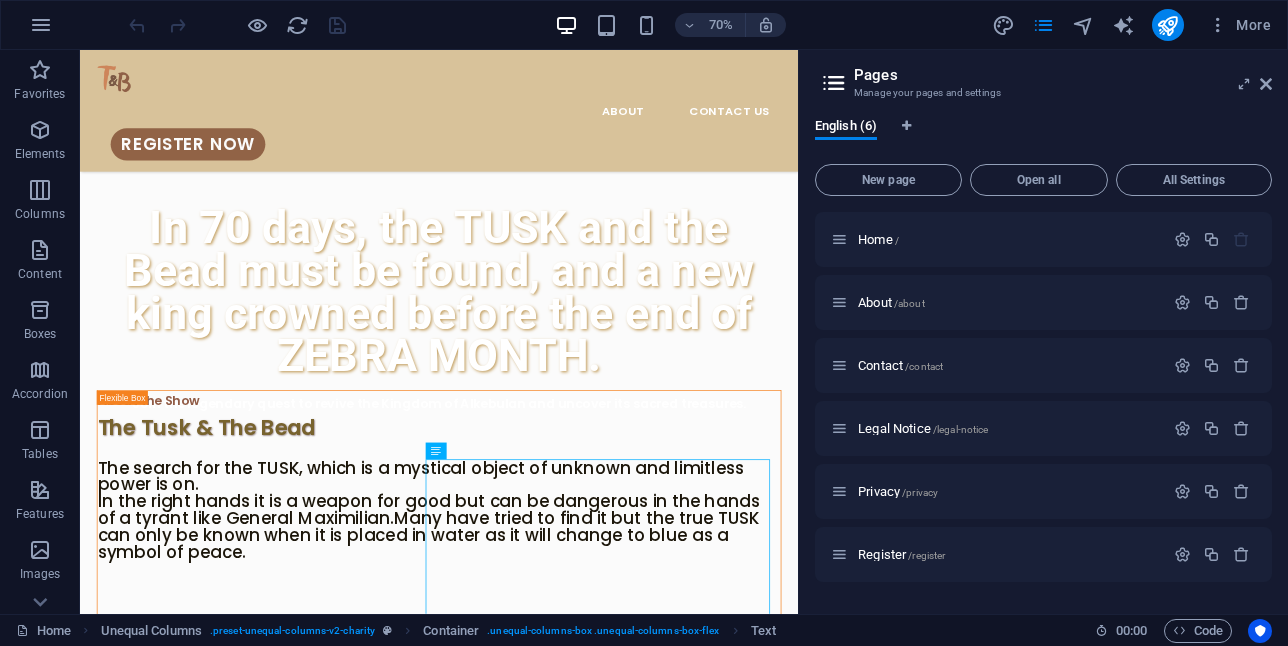 click on "Register /register" at bounding box center [997, 554] 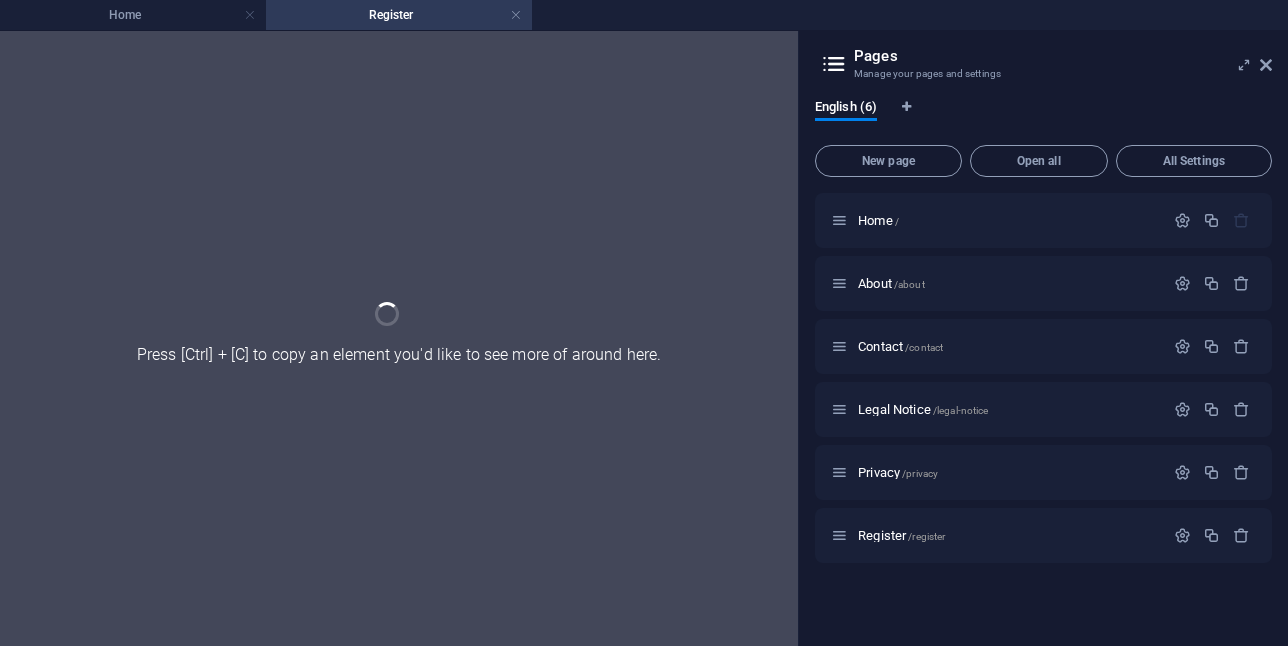 scroll, scrollTop: 0, scrollLeft: 0, axis: both 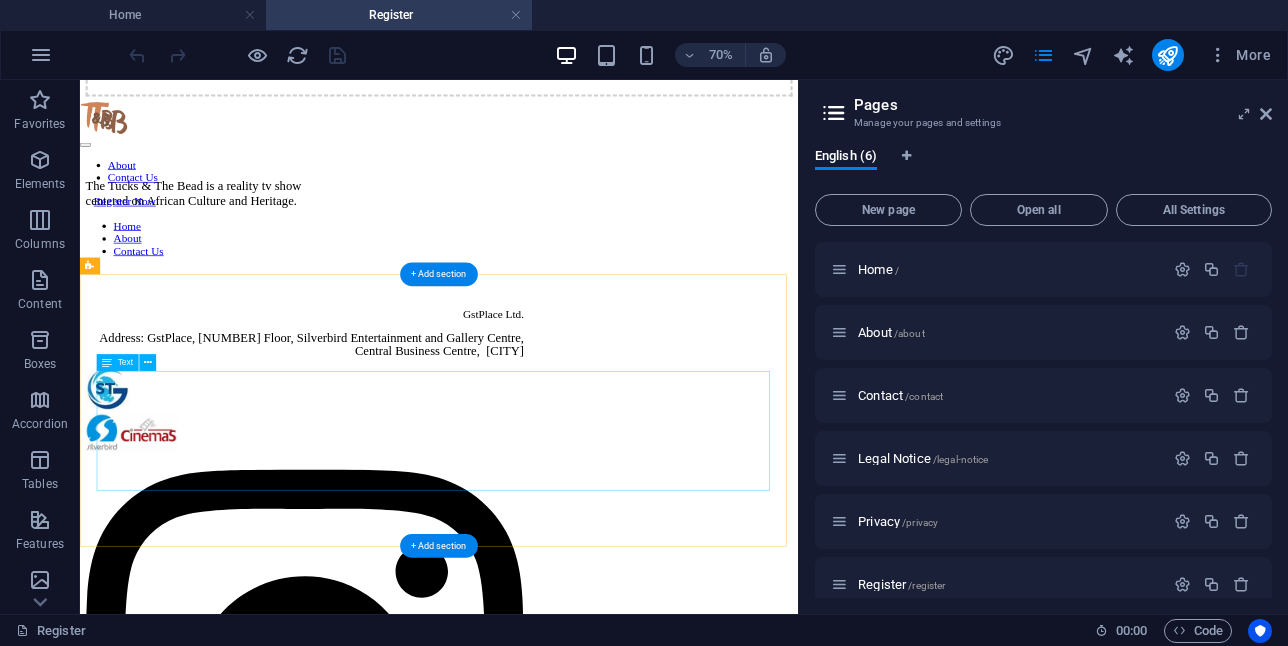 click on "Direct Payments should be made only to GSTPLACE LIMITED accounts, any account name similar account names are not acceptable. We shall not be liable to payments into accounts that do not carry out details. You should upload your payment receipt if you paid directly to our account details." at bounding box center [593, -126] 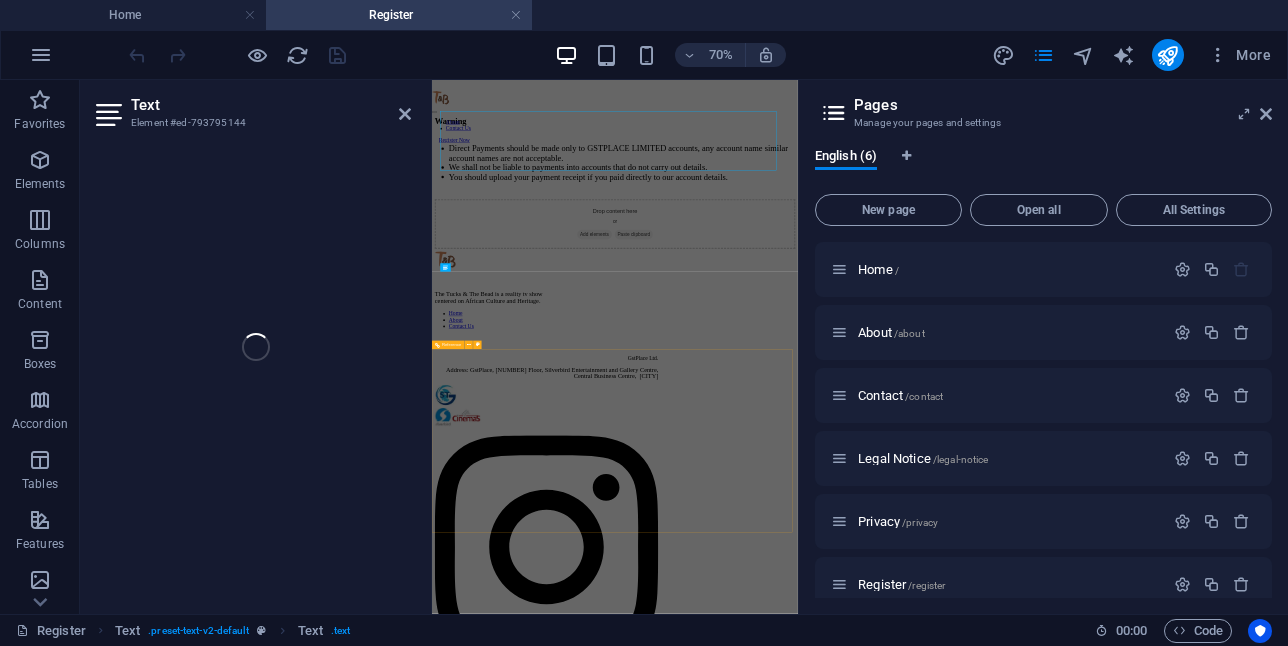 scroll, scrollTop: 4771, scrollLeft: 0, axis: vertical 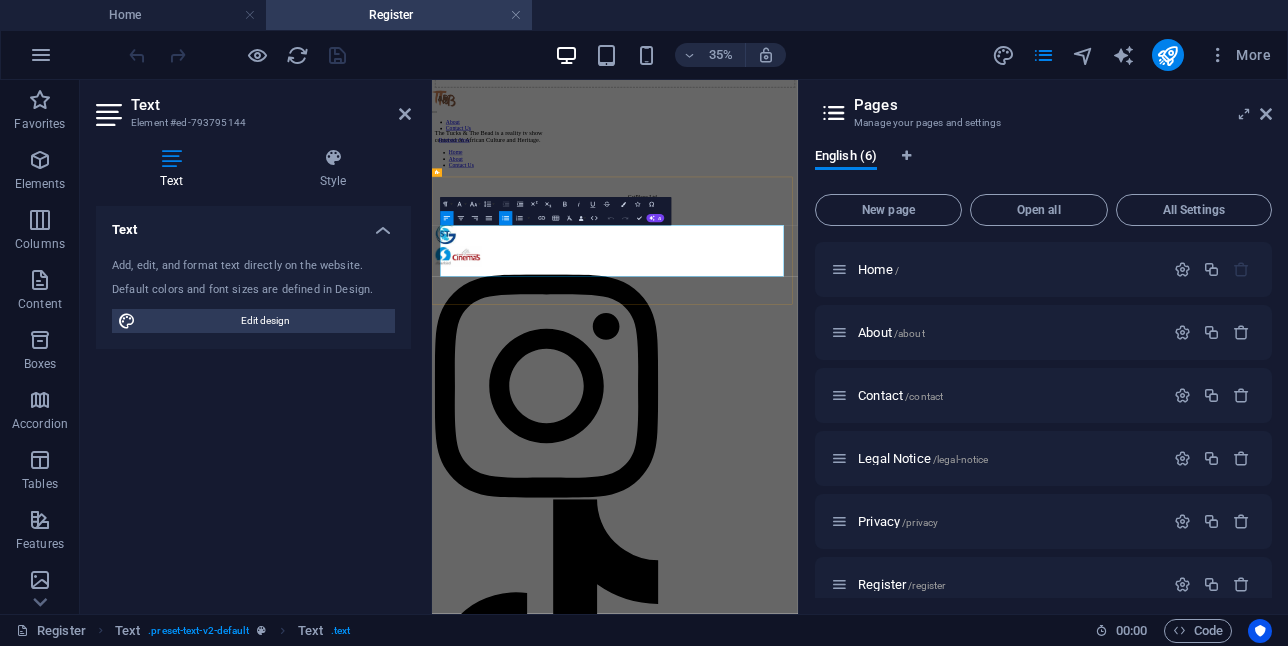 click on "We shall not be liable to payments into accounts that do not carry out details." at bounding box center (975, -130) 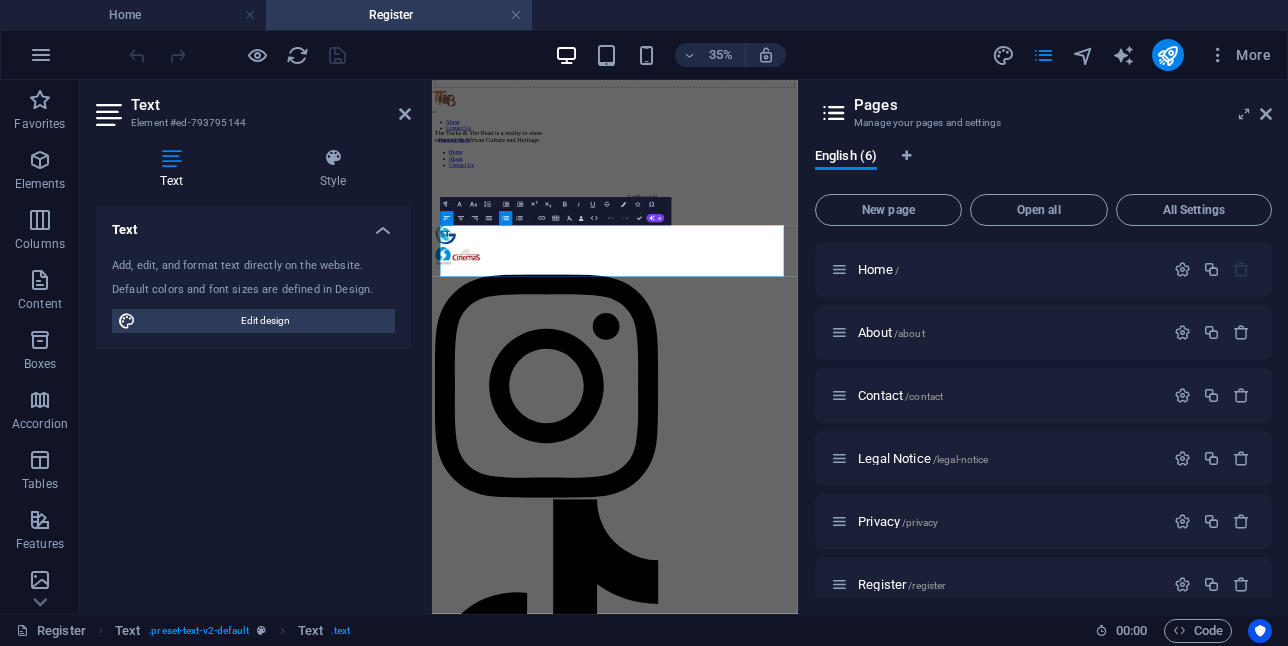 type 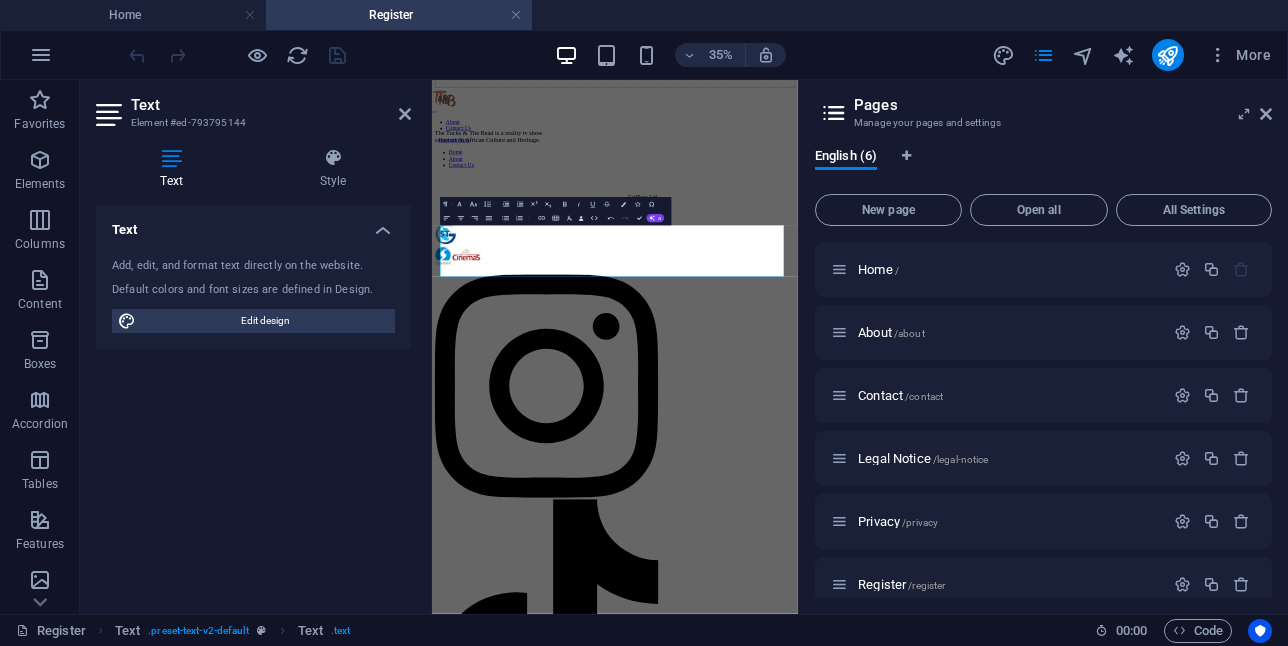 scroll, scrollTop: 21, scrollLeft: 0, axis: vertical 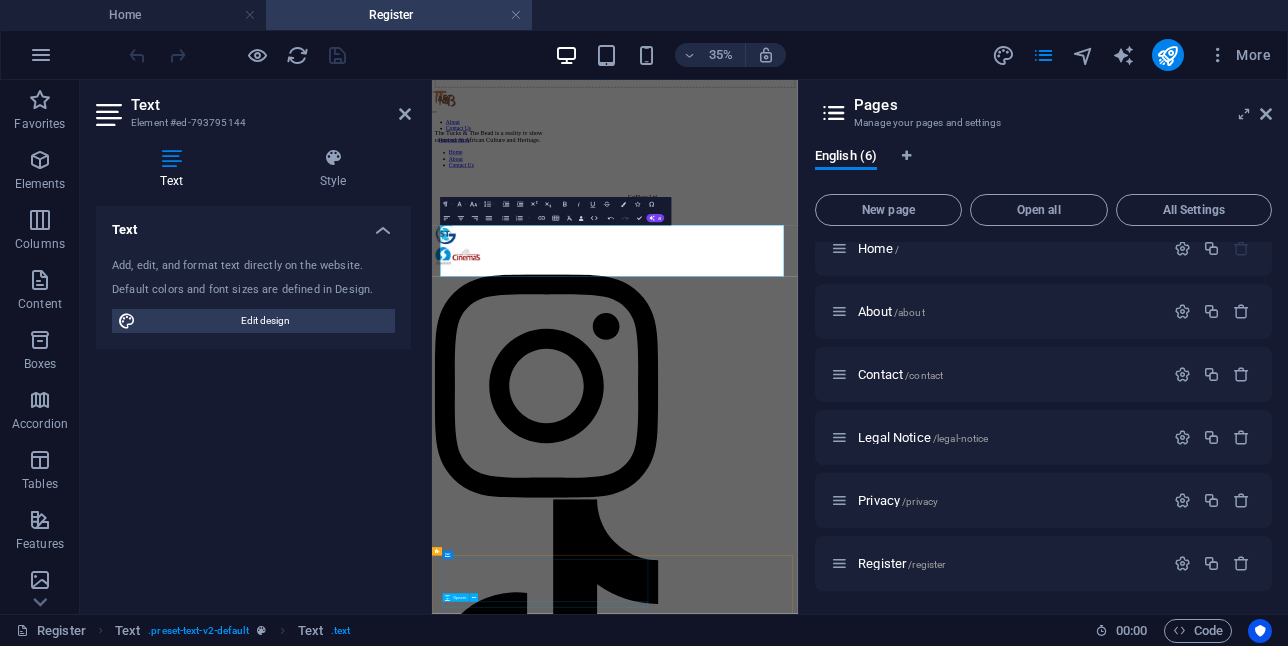 click at bounding box center [970, 4771] 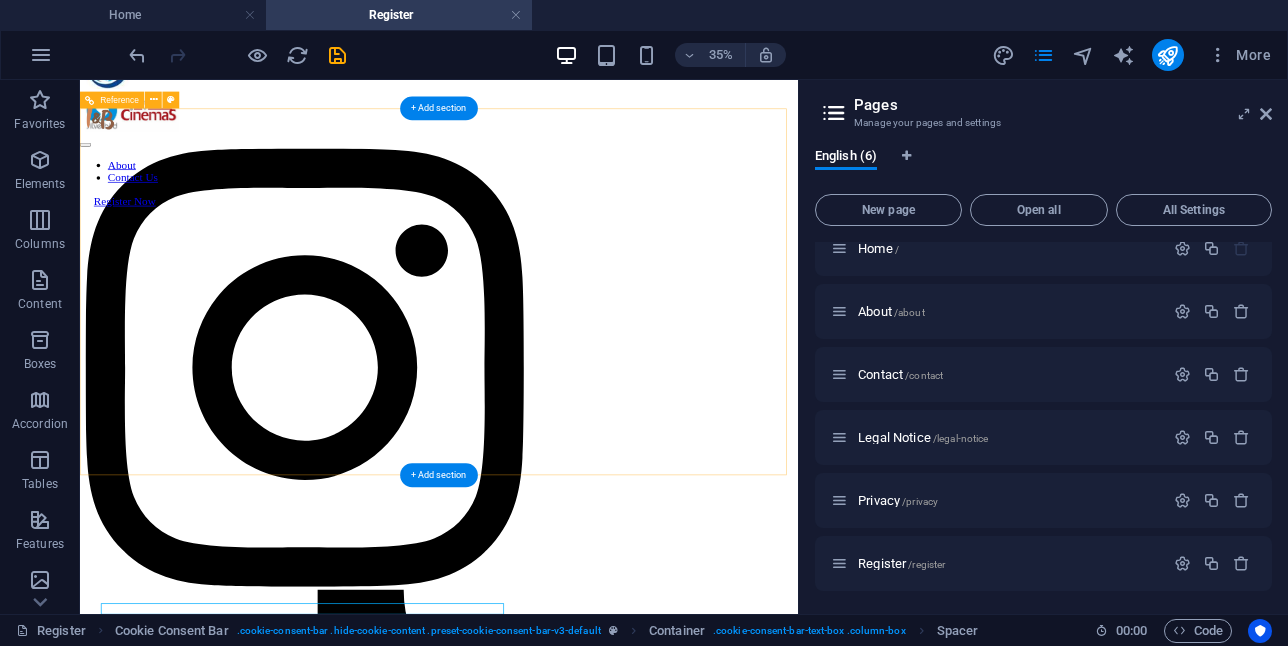 scroll, scrollTop: 5112, scrollLeft: 0, axis: vertical 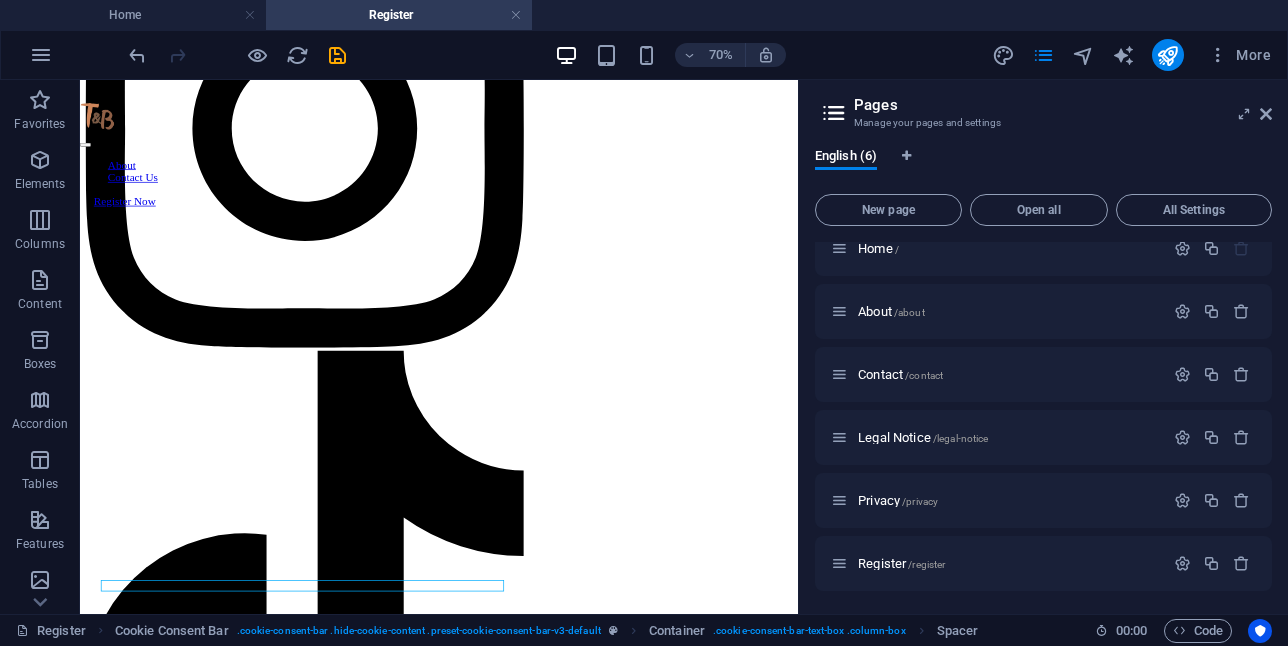 click on "Pages Manage your pages and settings English (6) New page Open all All Settings Home / About /about Contact /contact Legal Notice /legal-notice Privacy /privacy Register /register" at bounding box center (1043, 347) 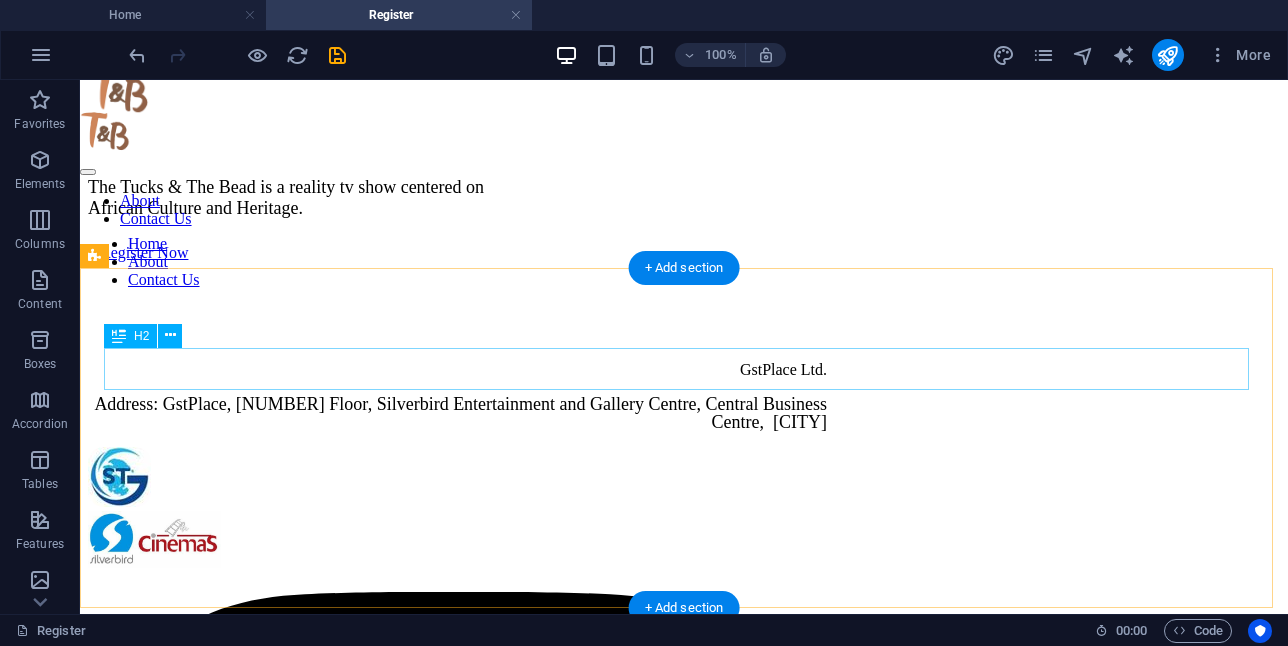 scroll, scrollTop: 4223, scrollLeft: 0, axis: vertical 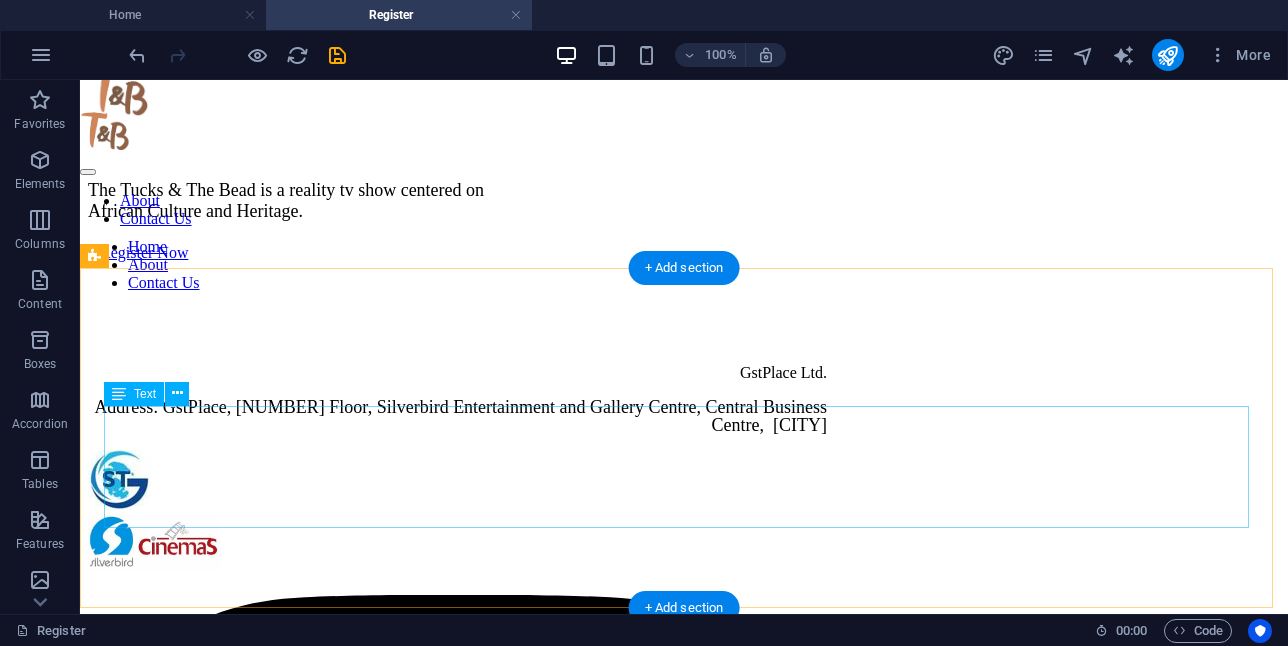 click on "Direct Payments should be made only to GSTPLACE LIMITED accounts, any account name similar account names are not acceptable. We shall not be liable to payments into accounts that do not carry our details. You should upload your payment receipt if you paid directly to our account details." at bounding box center (684, -167) 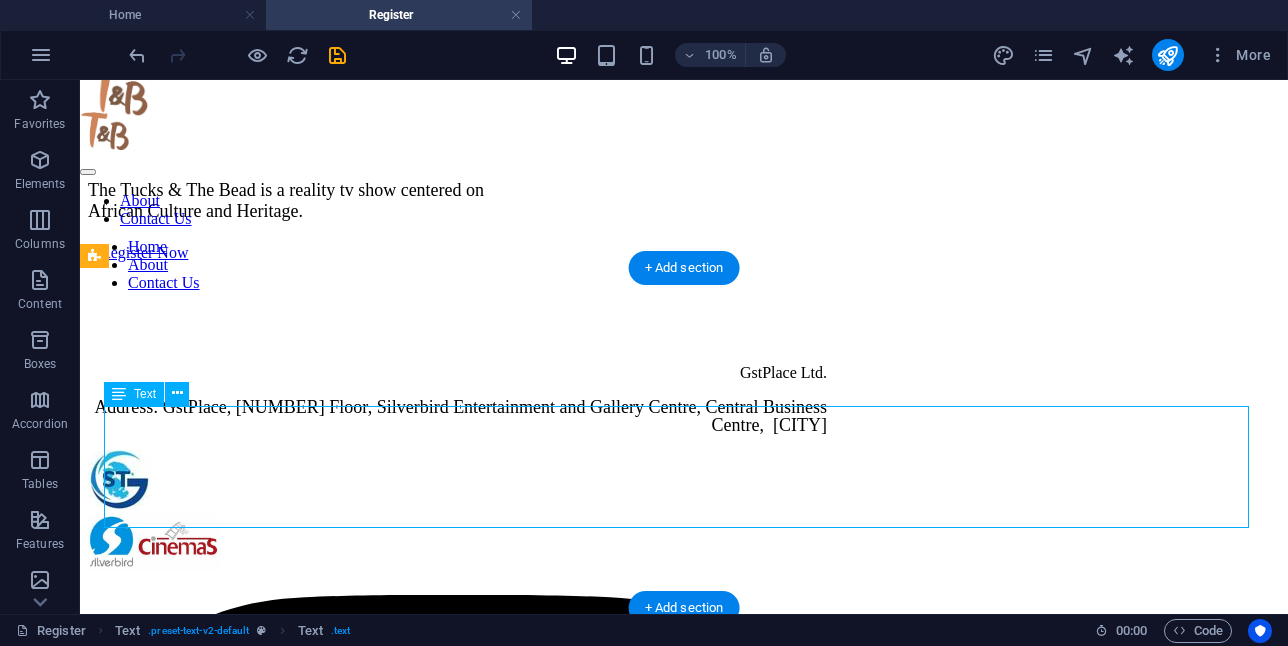 click on "Direct Payments should be made only to GSTPLACE LIMITED accounts, any account name similar account names are not acceptable. We shall not be liable to payments into accounts that do not carry our details. You should upload your payment receipt if you paid directly to our account details." at bounding box center (684, -167) 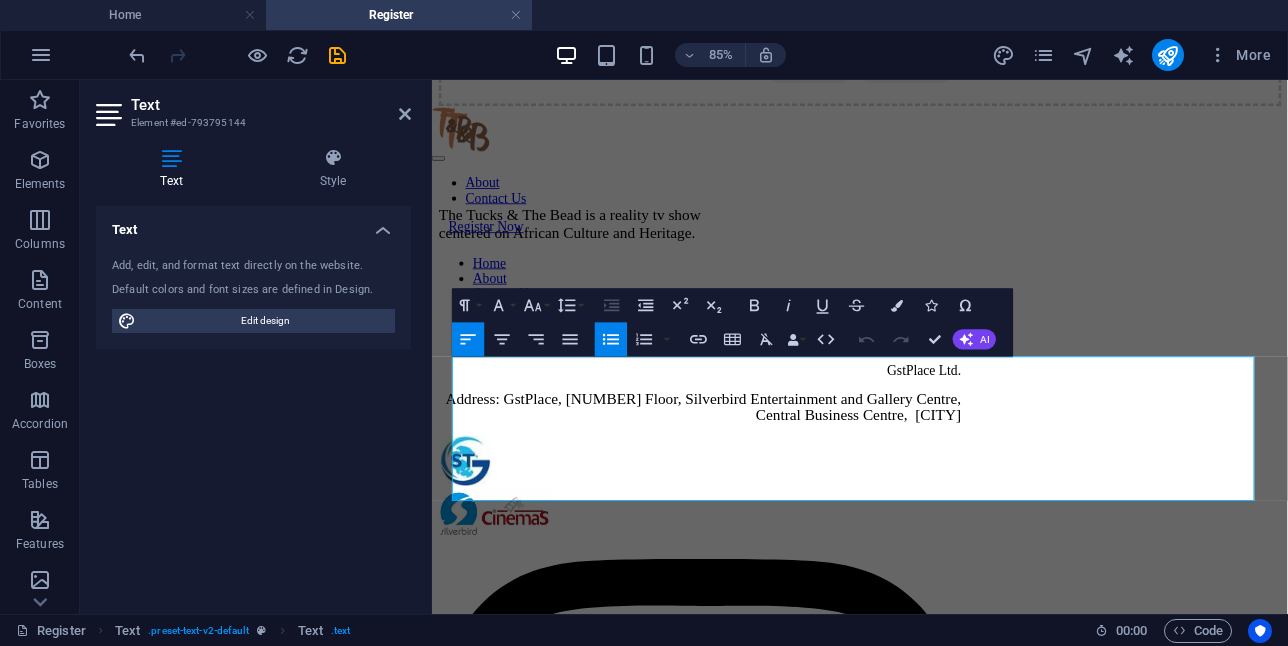 scroll, scrollTop: 4320, scrollLeft: 0, axis: vertical 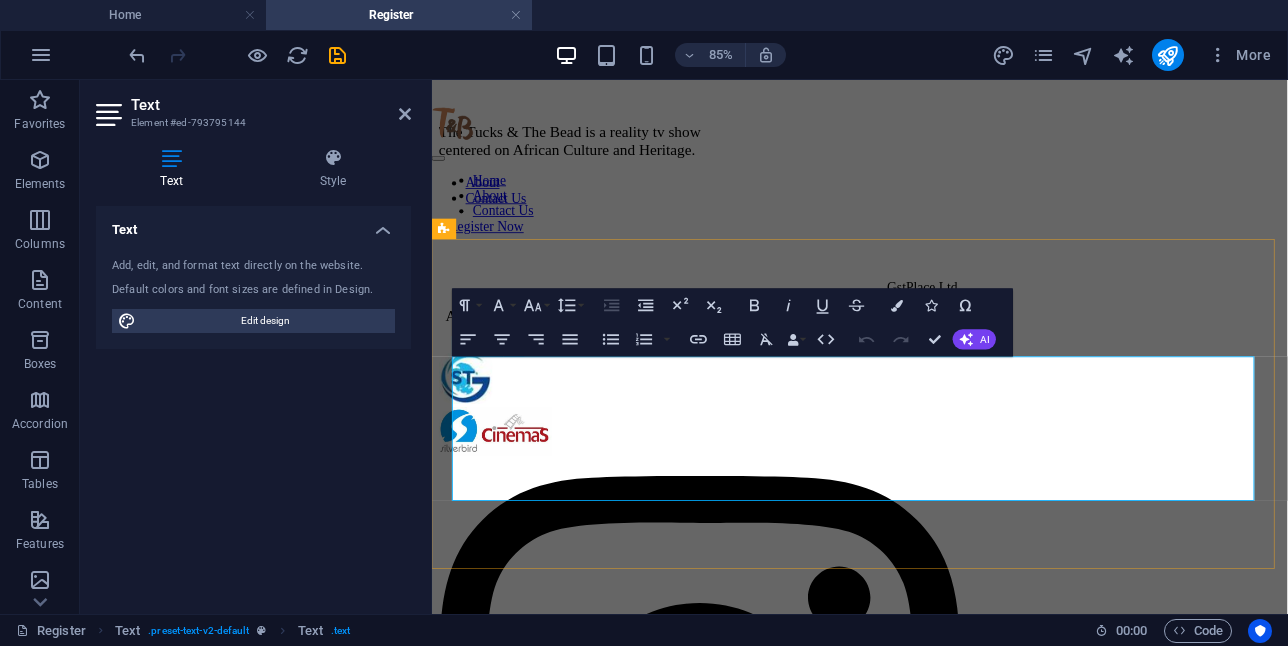 click on "You should upload your payment receipt if you paid directly to our account details." at bounding box center [955, -193] 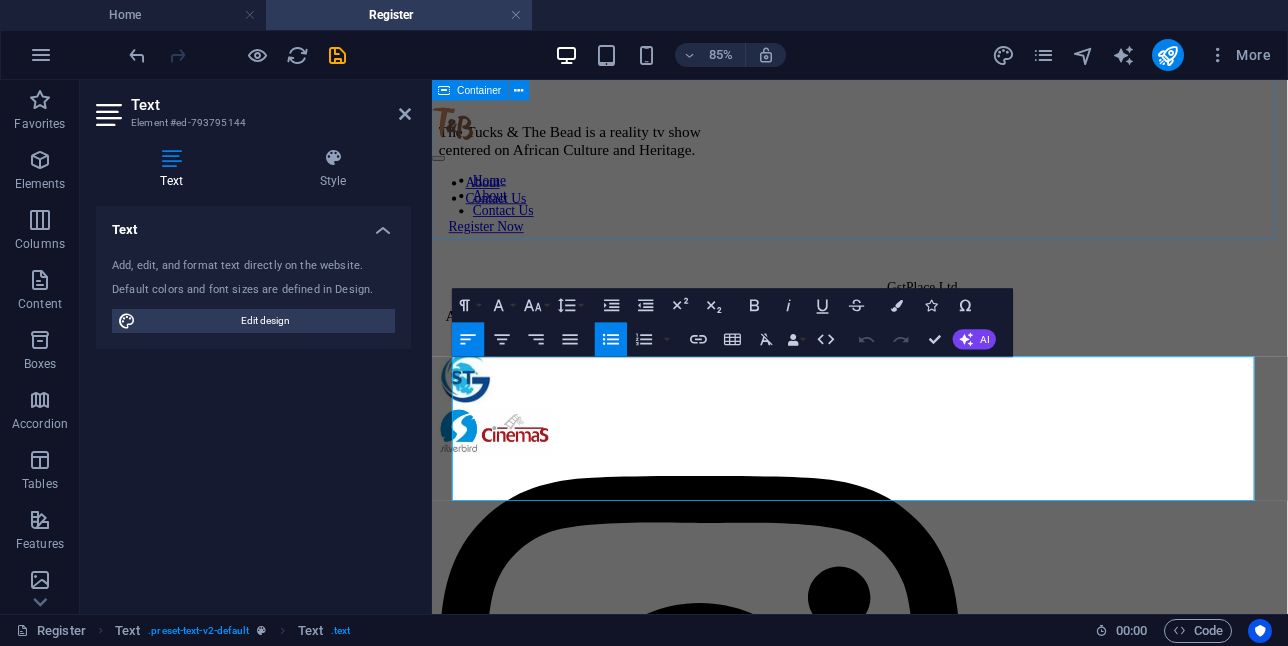 click on "Registration Form </div>" at bounding box center (935, -1221) 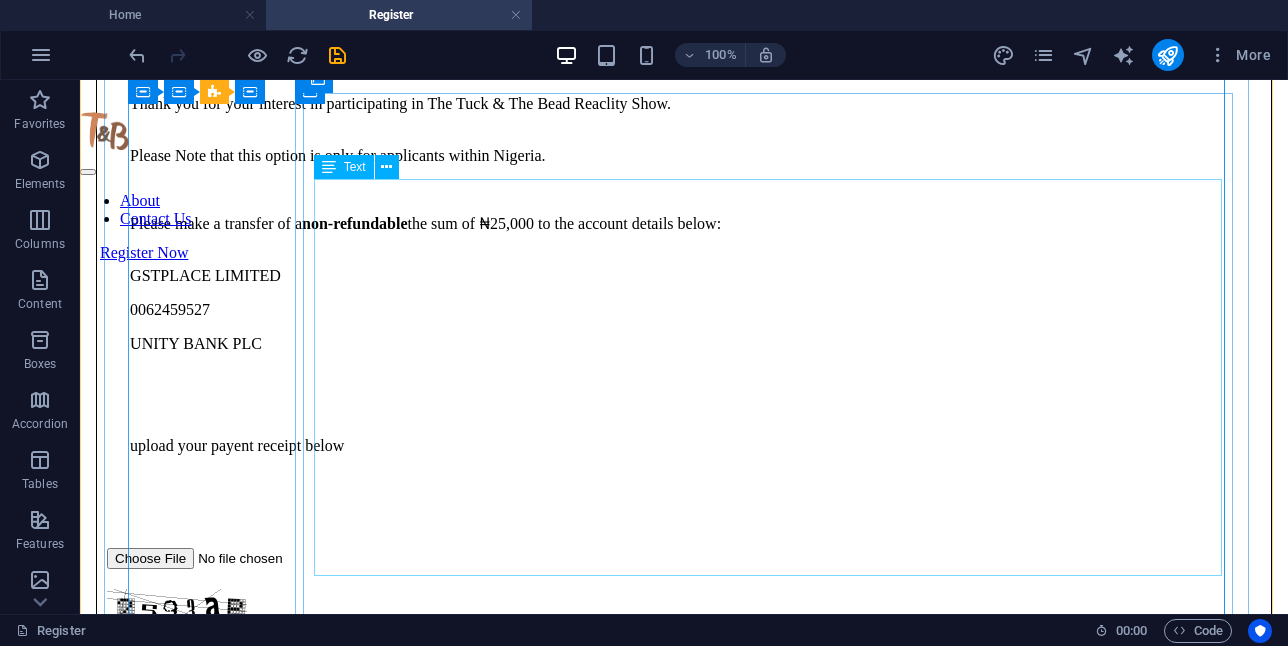 click on "Thank you for your interest in participating in The Tuck & The Bead Reaclity Show. Please Note that this option is only for applicants within Nigeria. Please make a transfer of a  non-refundable  the sum of ₦25,000 to the account details below: GSTPLACE LIMITED  [ACCOUNT_NUMBER] UNITY BANK PLC upload your payent receipt below" at bounding box center [684, 291] 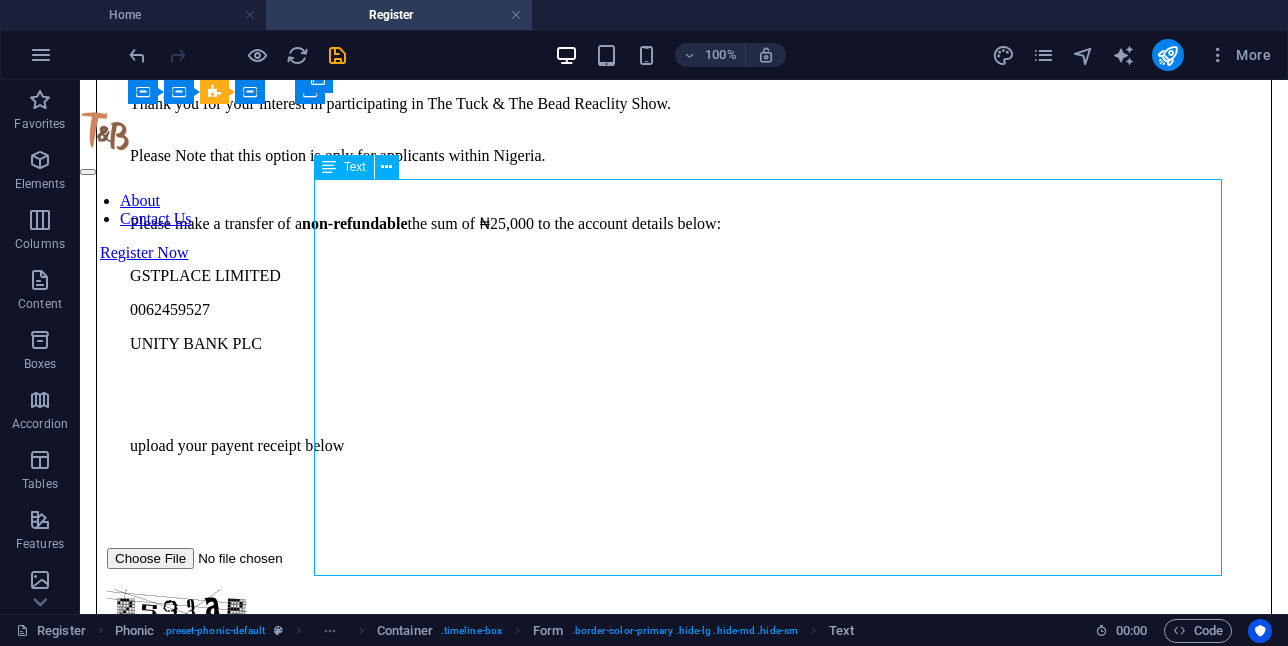 drag, startPoint x: 573, startPoint y: 343, endPoint x: 246, endPoint y: 393, distance: 330.80054 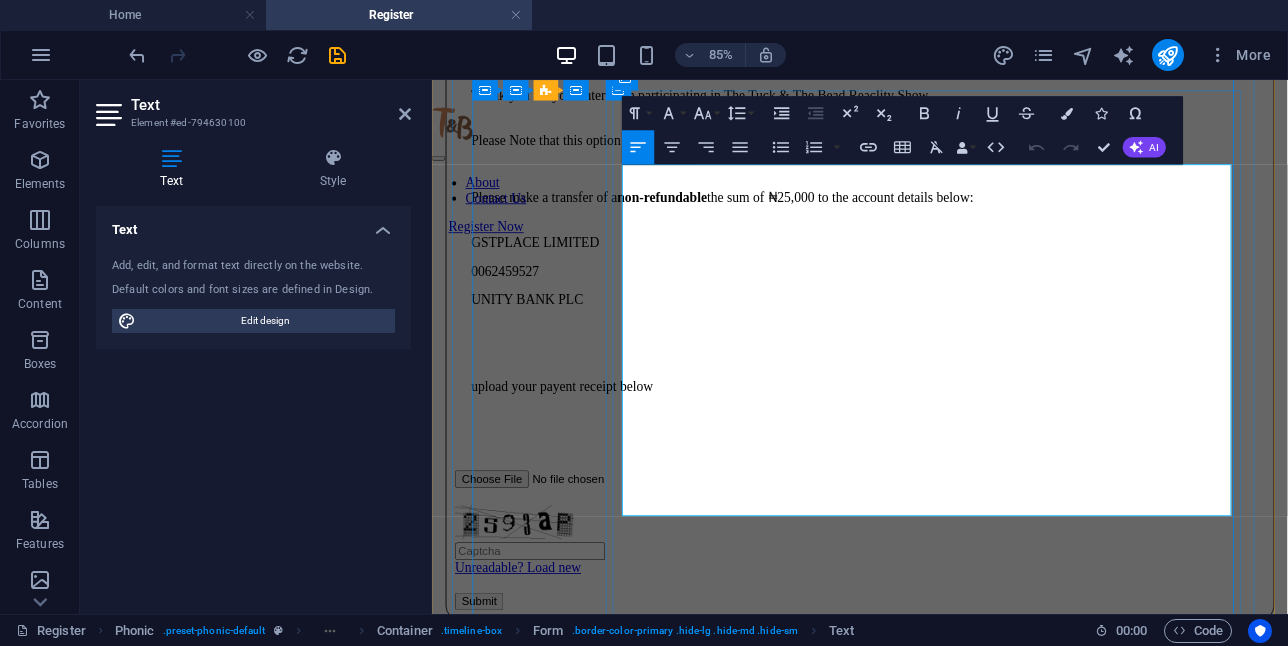 click on "Please make a transfer of a  non-refundable  the sum of ₦25,000 to the account details below:" at bounding box center [935, 228] 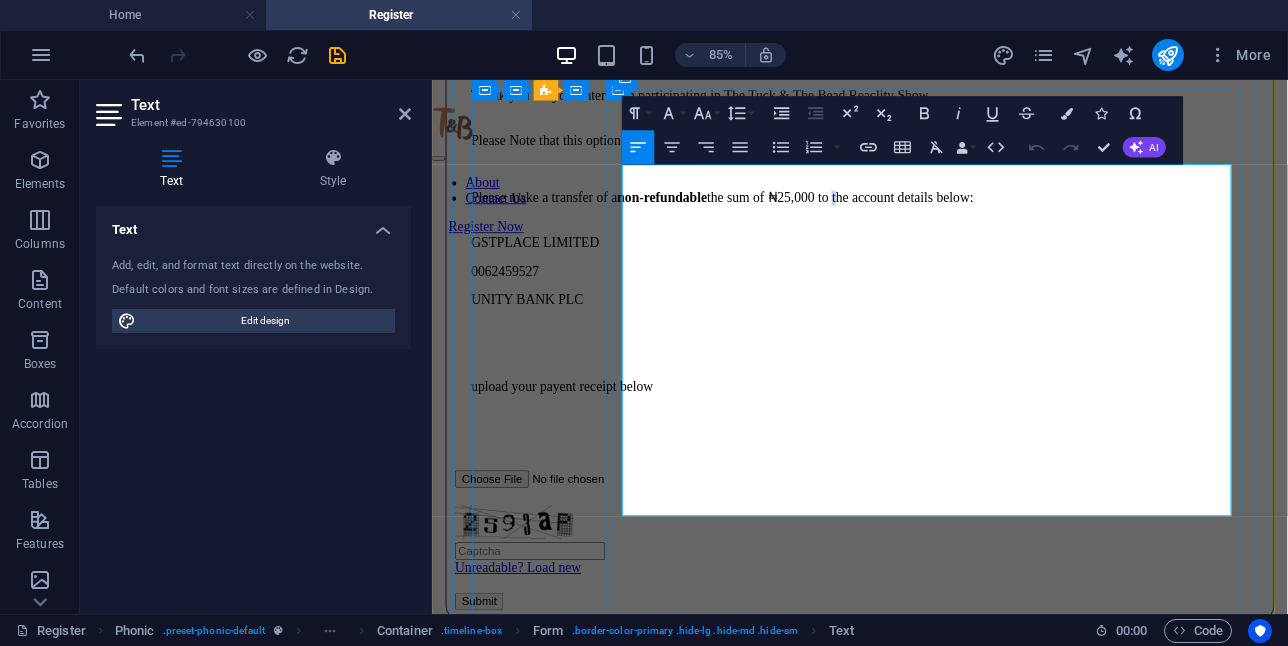 click on "Please make a transfer of a  non-refundable  the sum of ₦25,000 to the account details below:" at bounding box center (935, 228) 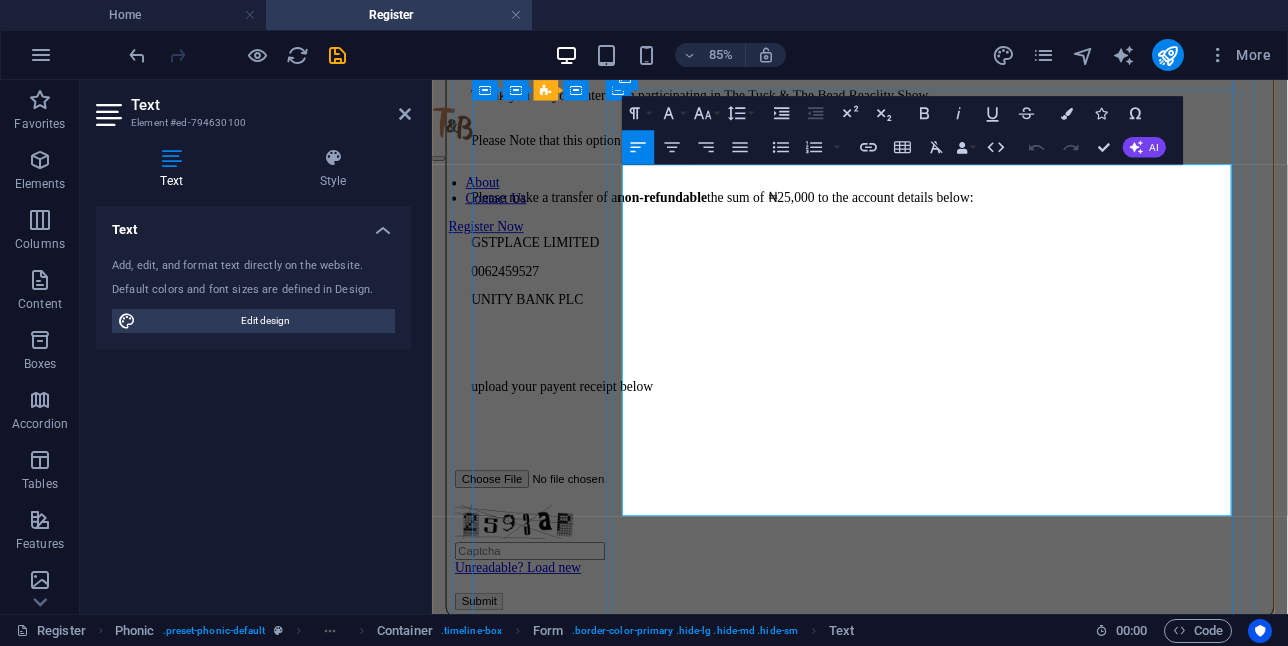 click on "Please make a transfer of a  non-refundable  the sum of ₦25,000 to the account details below:" at bounding box center (935, 228) 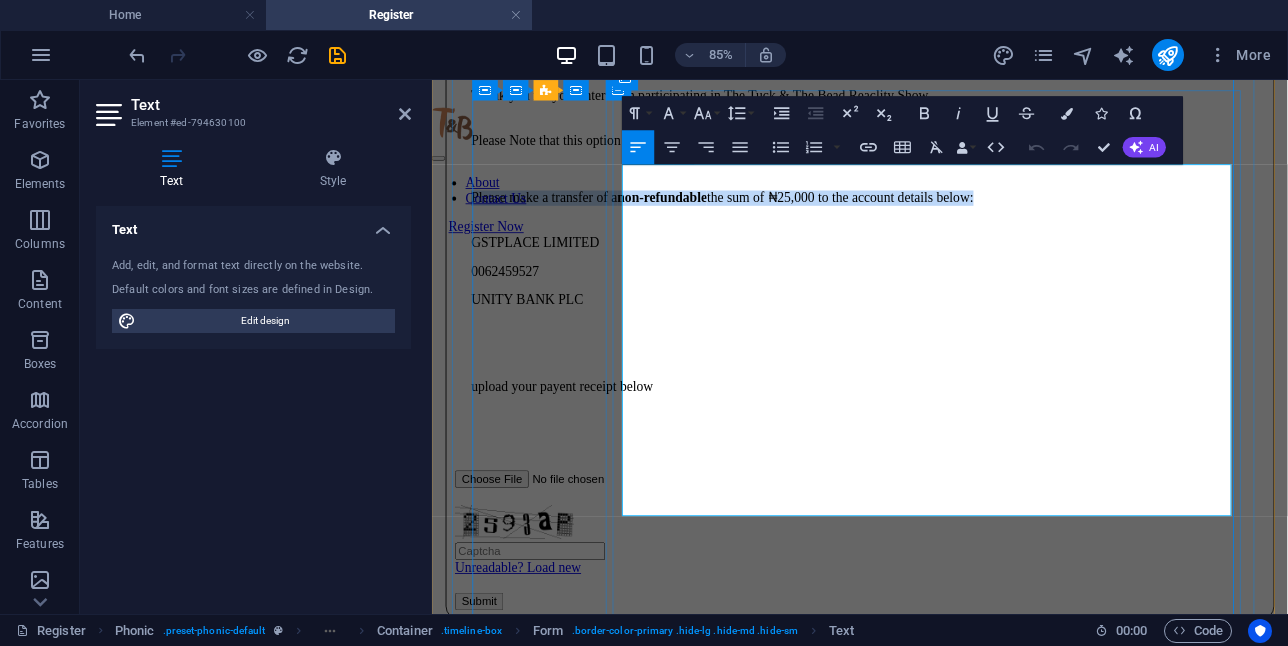 drag, startPoint x: 1115, startPoint y: 376, endPoint x: 696, endPoint y: 376, distance: 419 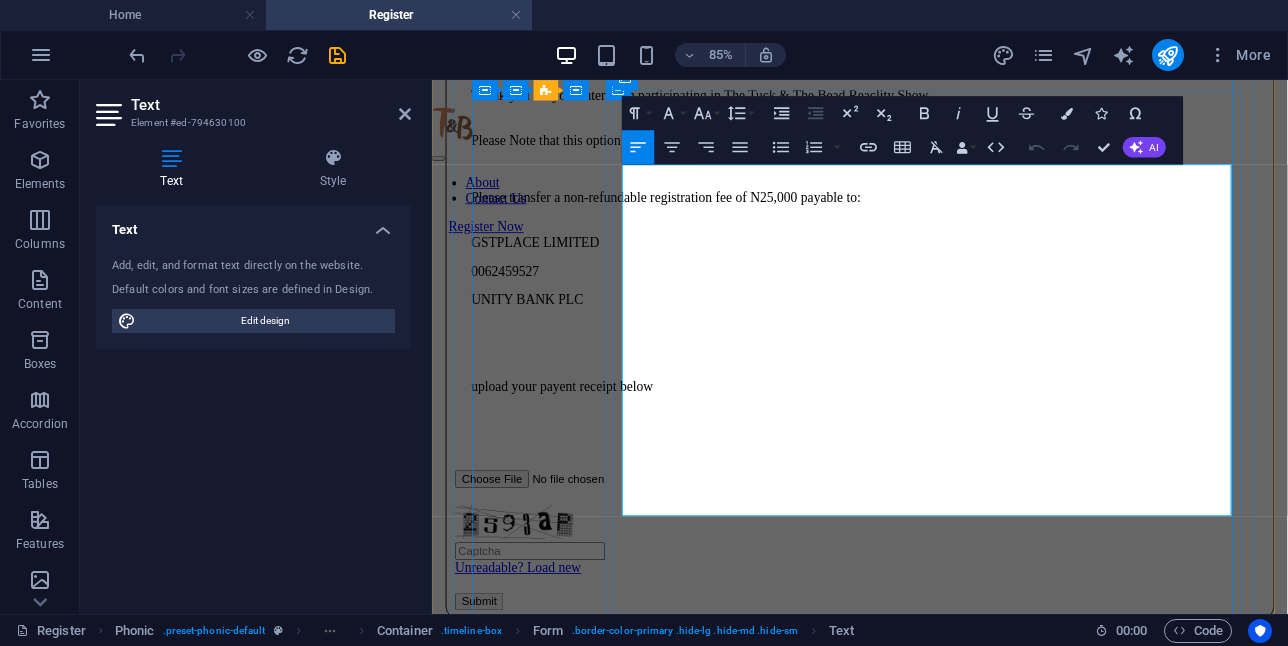 scroll, scrollTop: 1191, scrollLeft: 13, axis: both 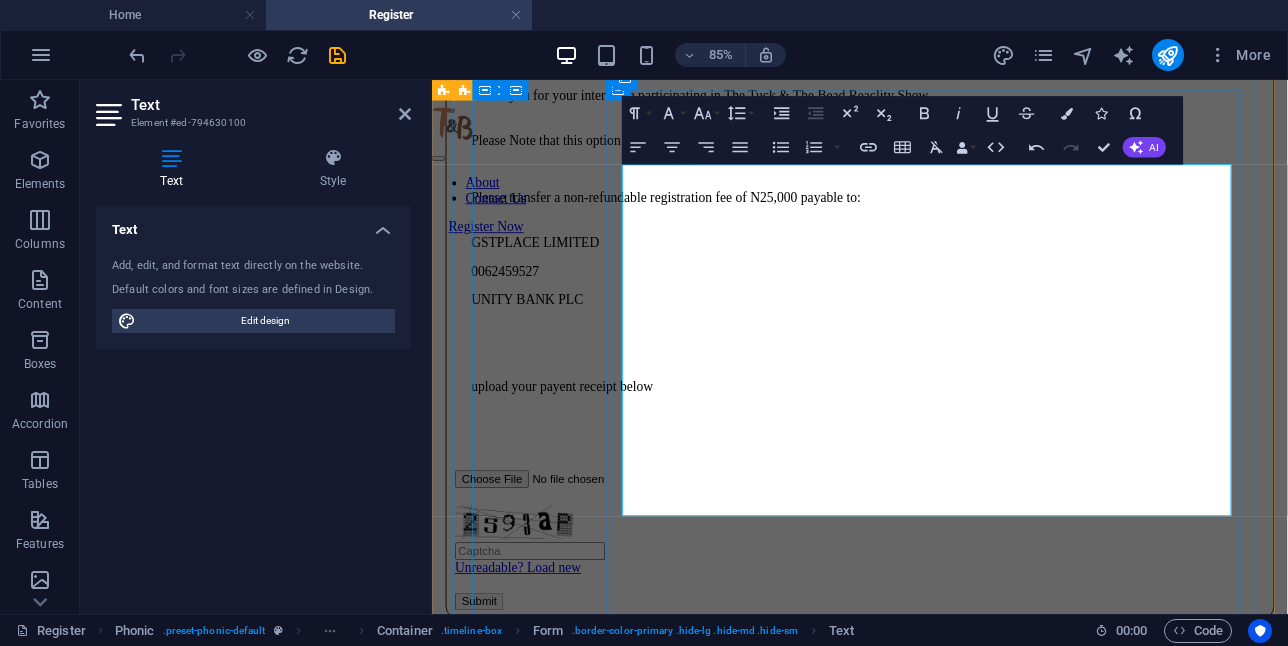 click on "0062459527" at bounding box center [935, 305] 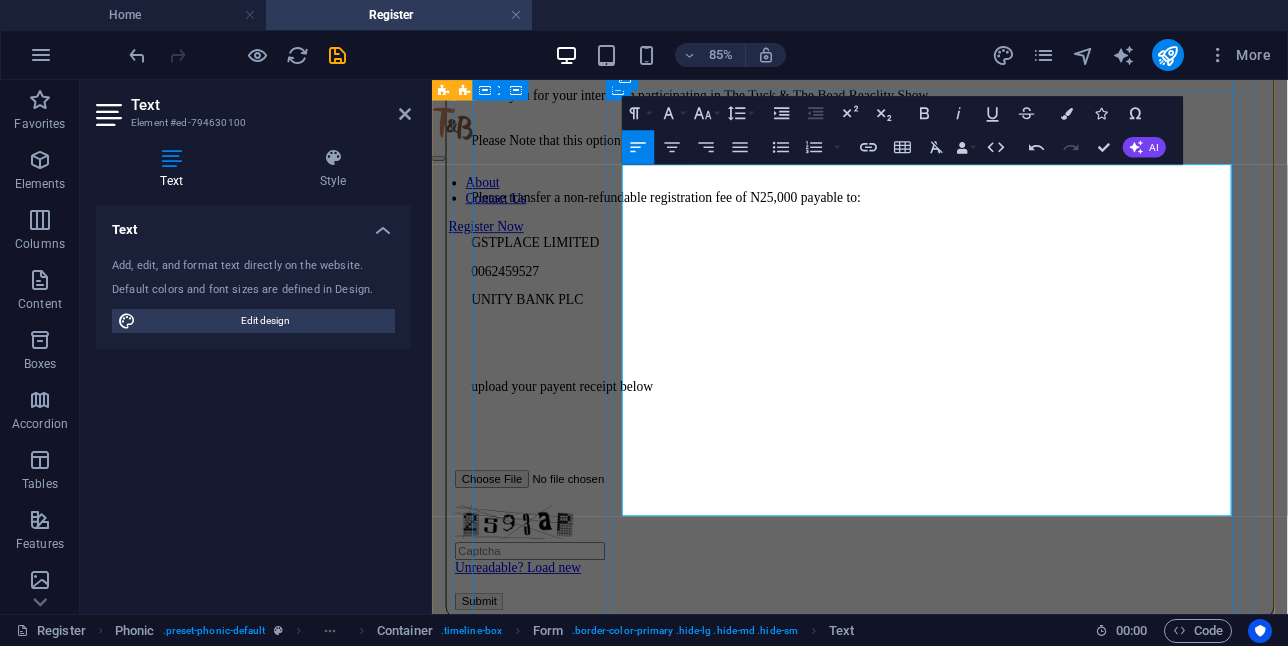 click on "0062459527" at bounding box center (935, 305) 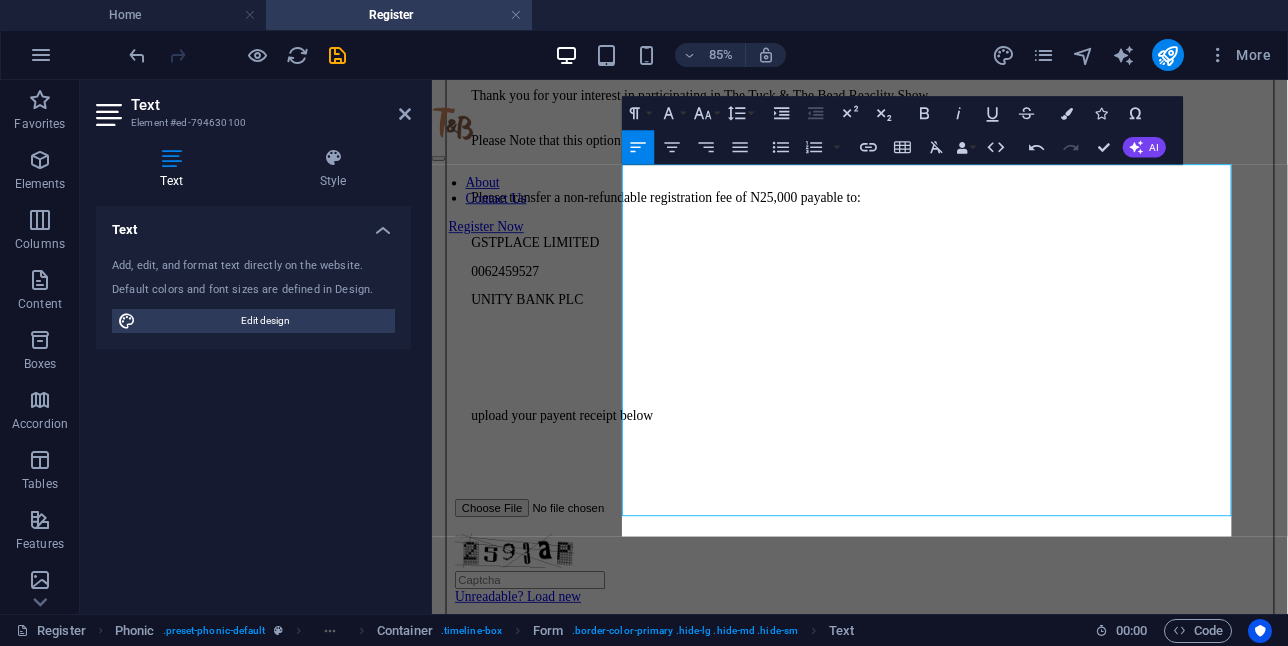 scroll, scrollTop: 1167, scrollLeft: 13, axis: both 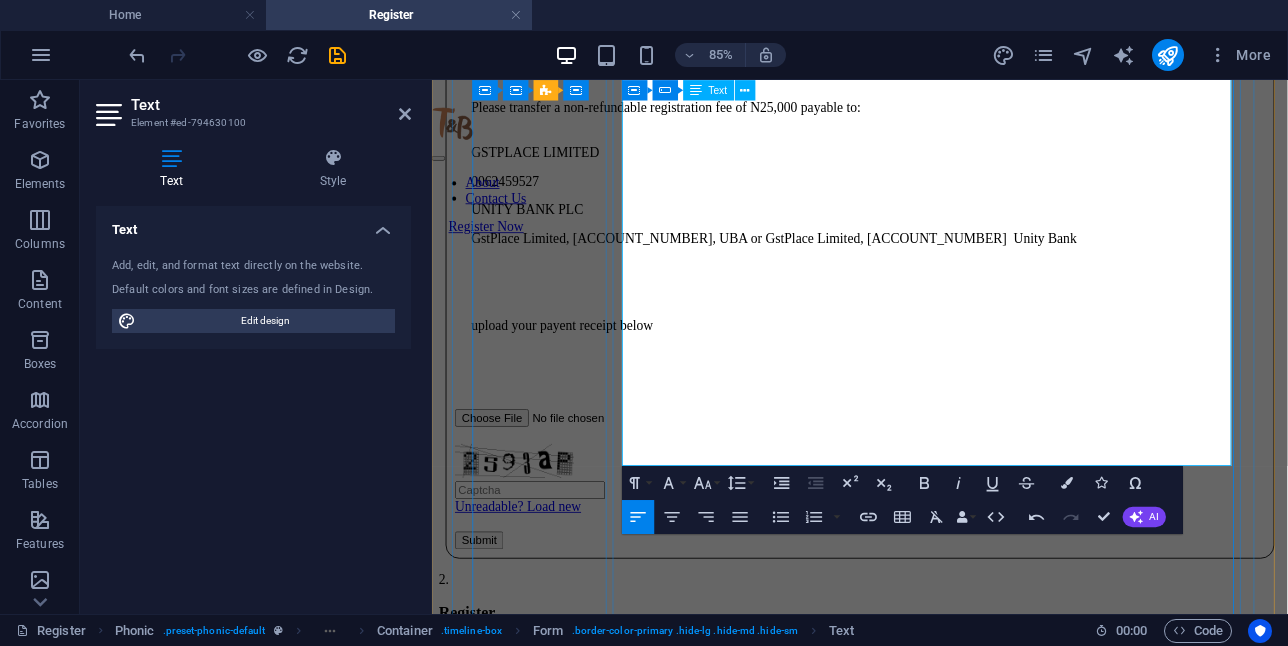 click on "GstPlace Limited, [ACCOUNT_NUMBER], UBA or GstPlace Limited, [ACCOUNT_NUMBER]  Unity Bank" at bounding box center [935, 267] 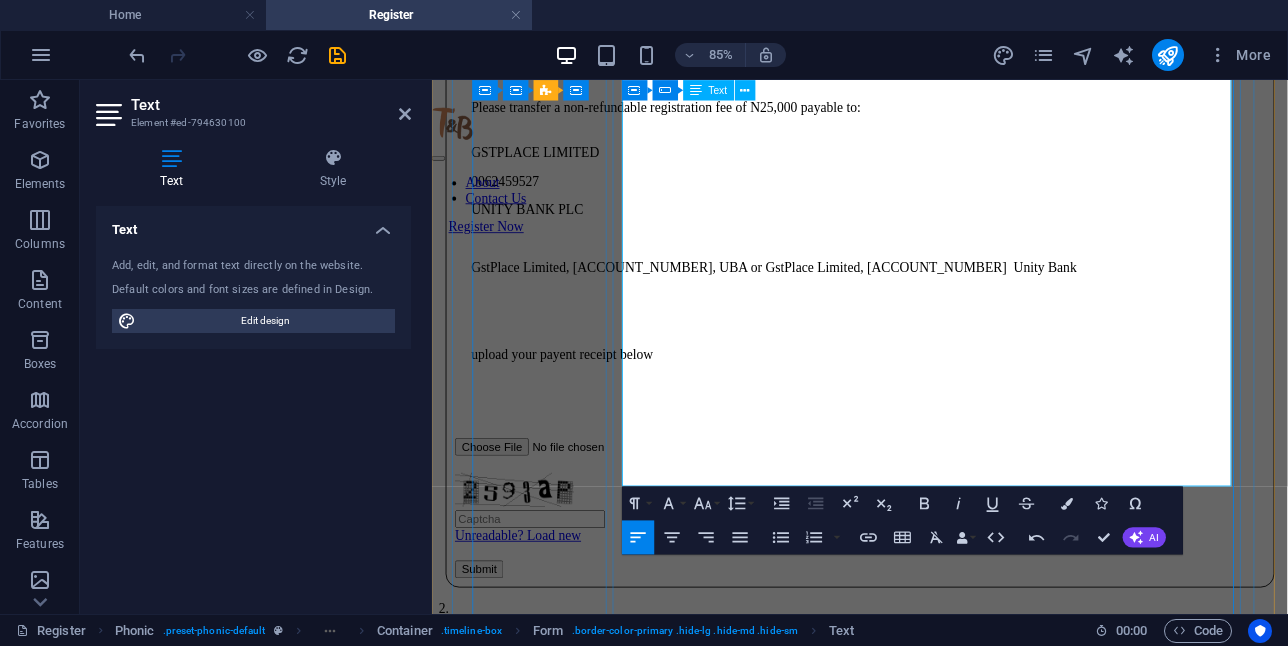 click on "GstPlace Limited, [ACCOUNT_NUMBER], UBA or GstPlace Limited, [ACCOUNT_NUMBER]  Unity Bank" at bounding box center [935, 301] 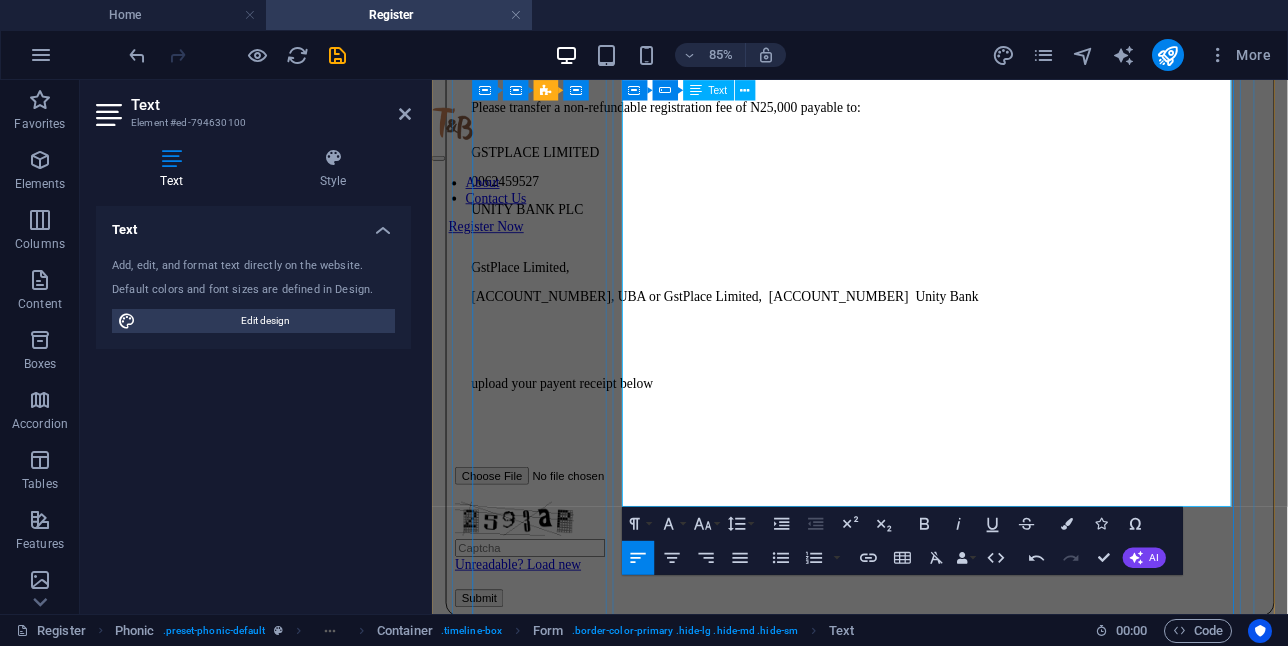 click on "[ACCOUNT_NUMBER], UBA or GstPlace Limited,  [ACCOUNT_NUMBER]  Unity Bank" at bounding box center [935, 335] 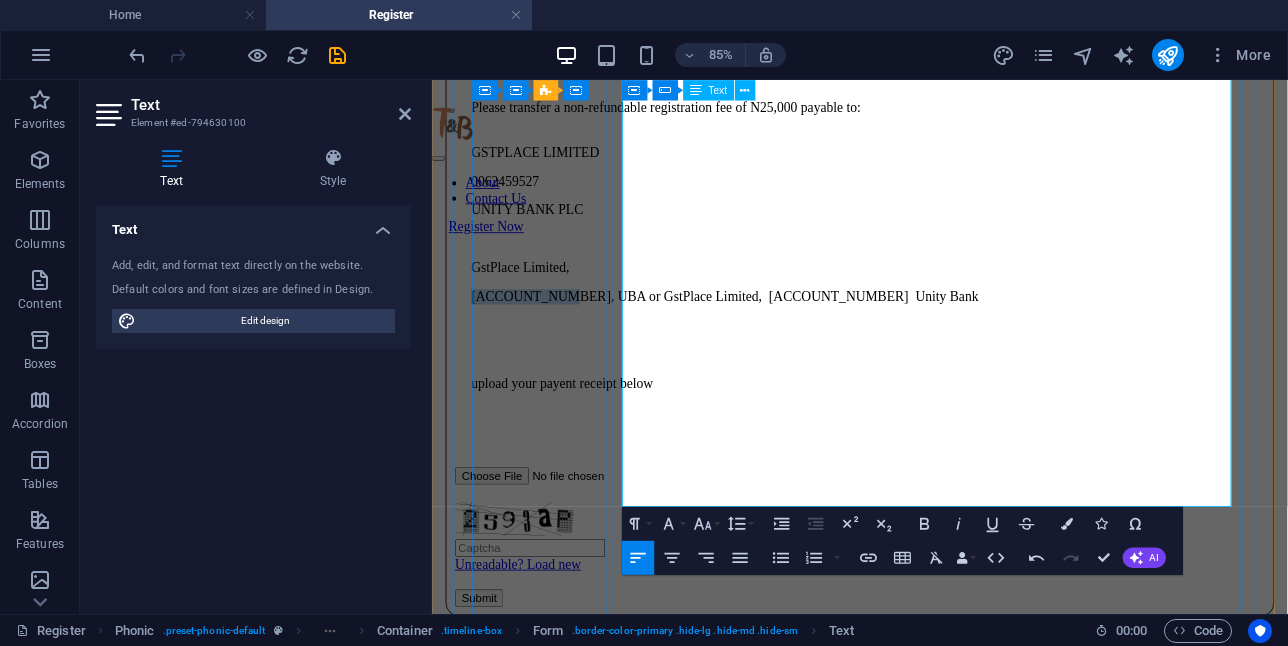 click on "[ACCOUNT_NUMBER], UBA or GstPlace Limited,  [ACCOUNT_NUMBER]  Unity Bank" at bounding box center [935, 335] 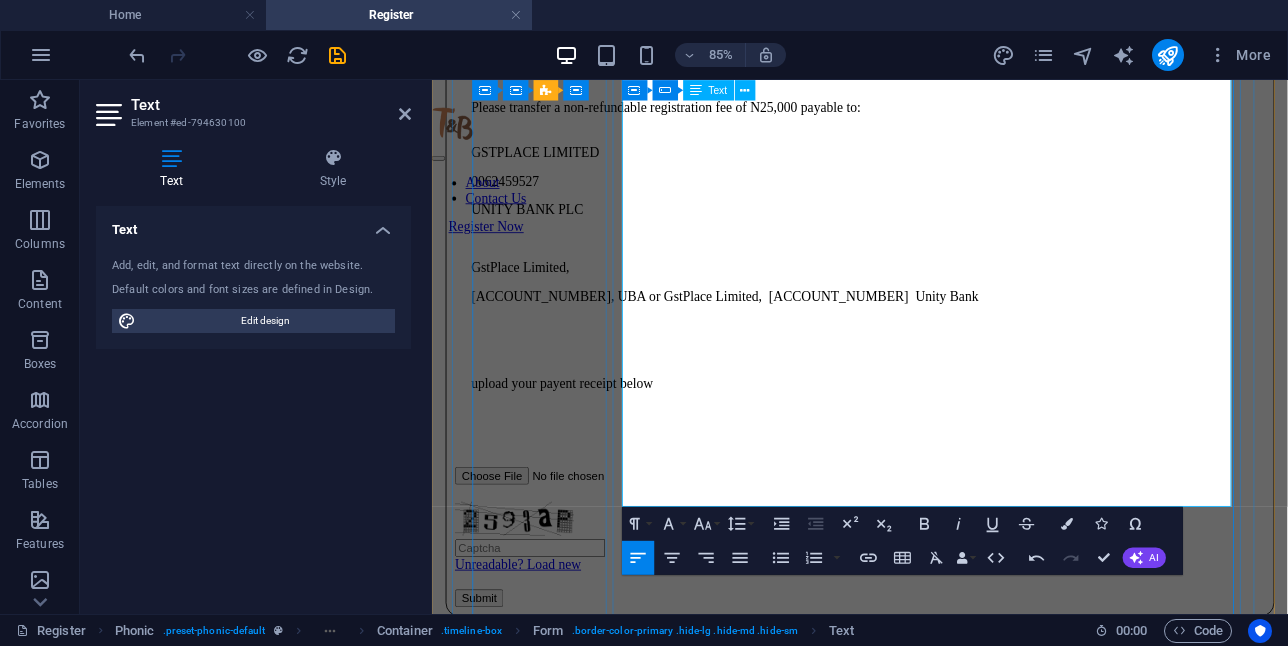 click on "GstPlace Limited," at bounding box center [935, 301] 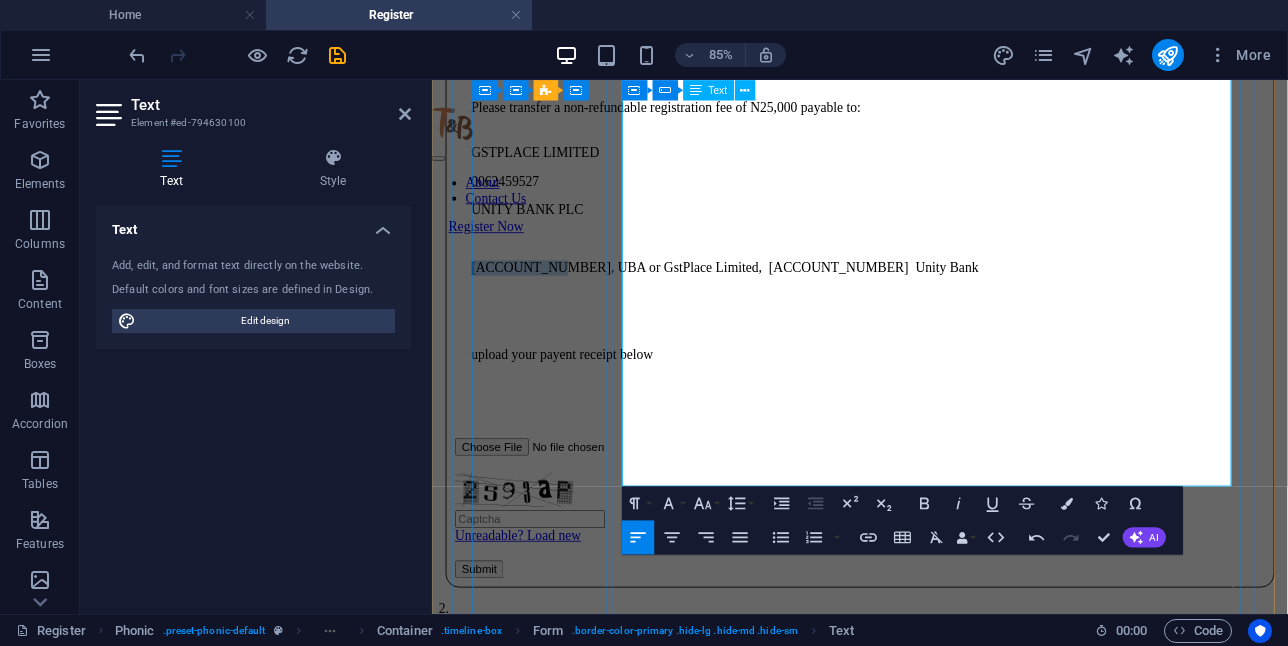 drag, startPoint x: 813, startPoint y: 409, endPoint x: 668, endPoint y: 415, distance: 145.12408 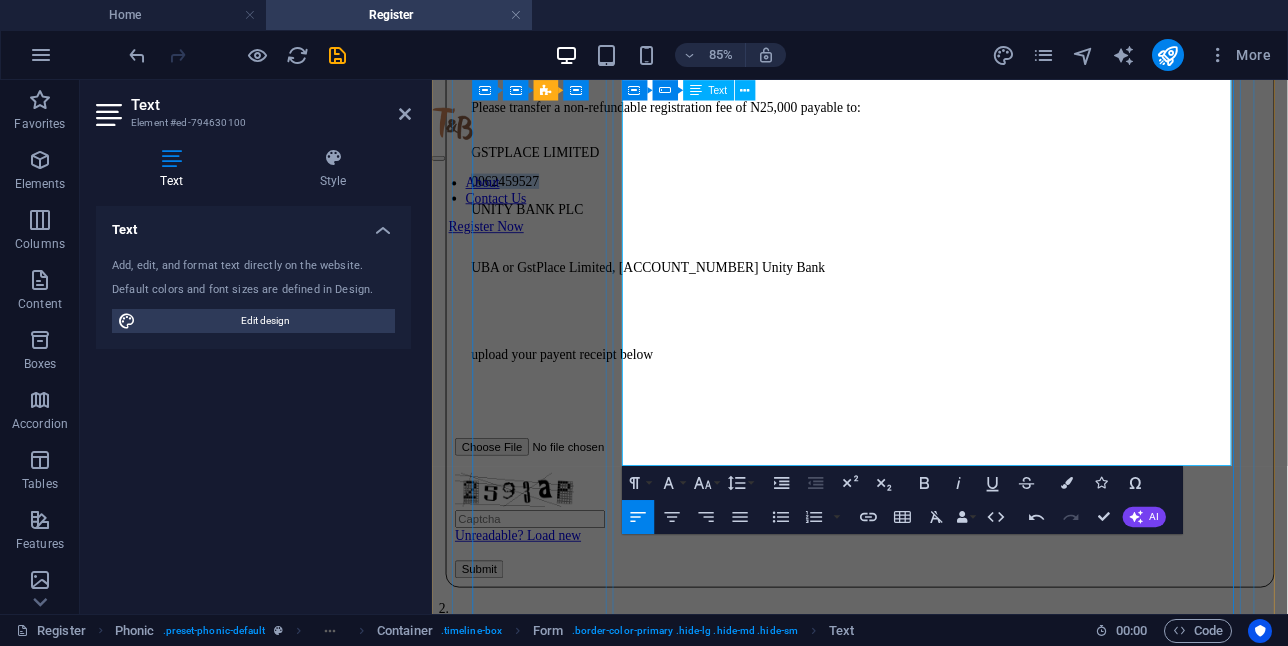 drag, startPoint x: 826, startPoint y: 337, endPoint x: 671, endPoint y: 342, distance: 155.08063 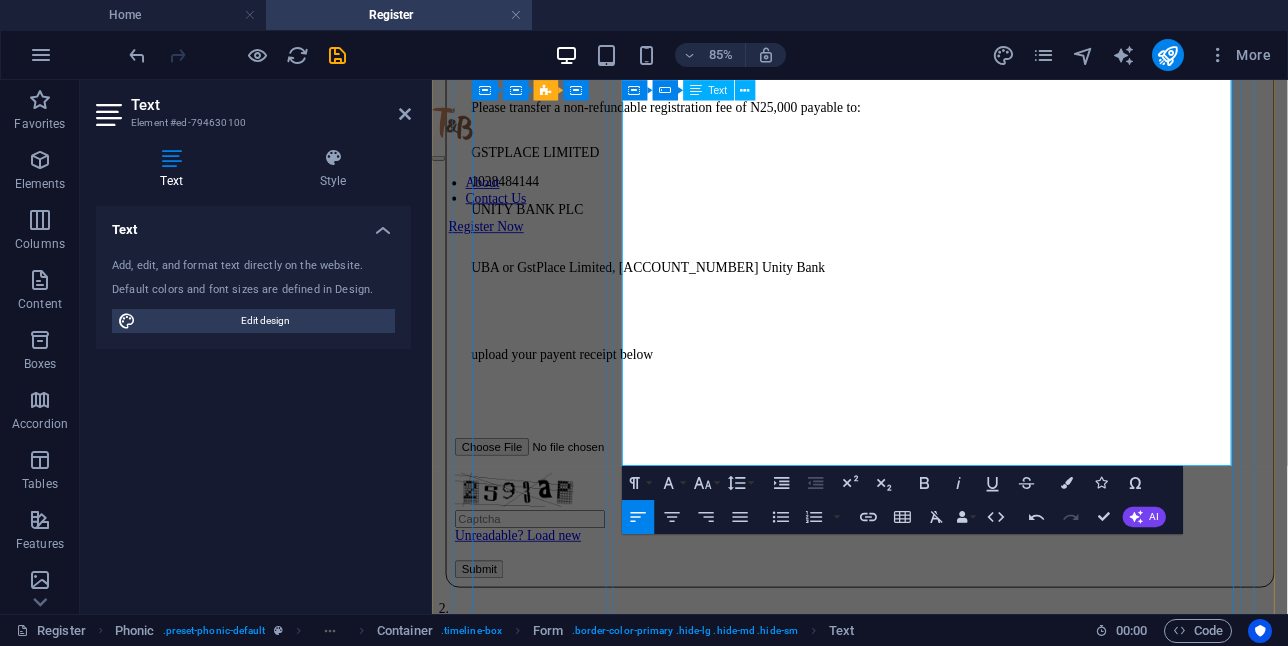 click on "UBA or GstPlace Limited, [ACCOUNT_NUMBER] Unity Bank" at bounding box center (935, 301) 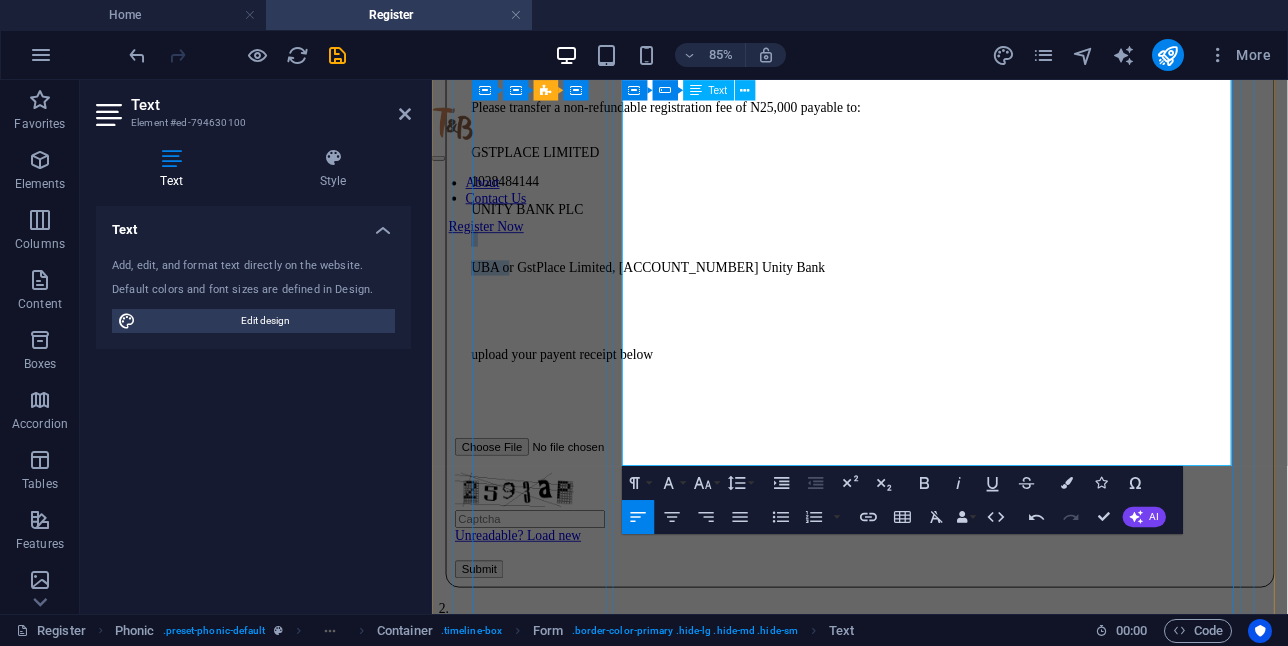 drag, startPoint x: 737, startPoint y: 410, endPoint x: 862, endPoint y: 365, distance: 132.8533 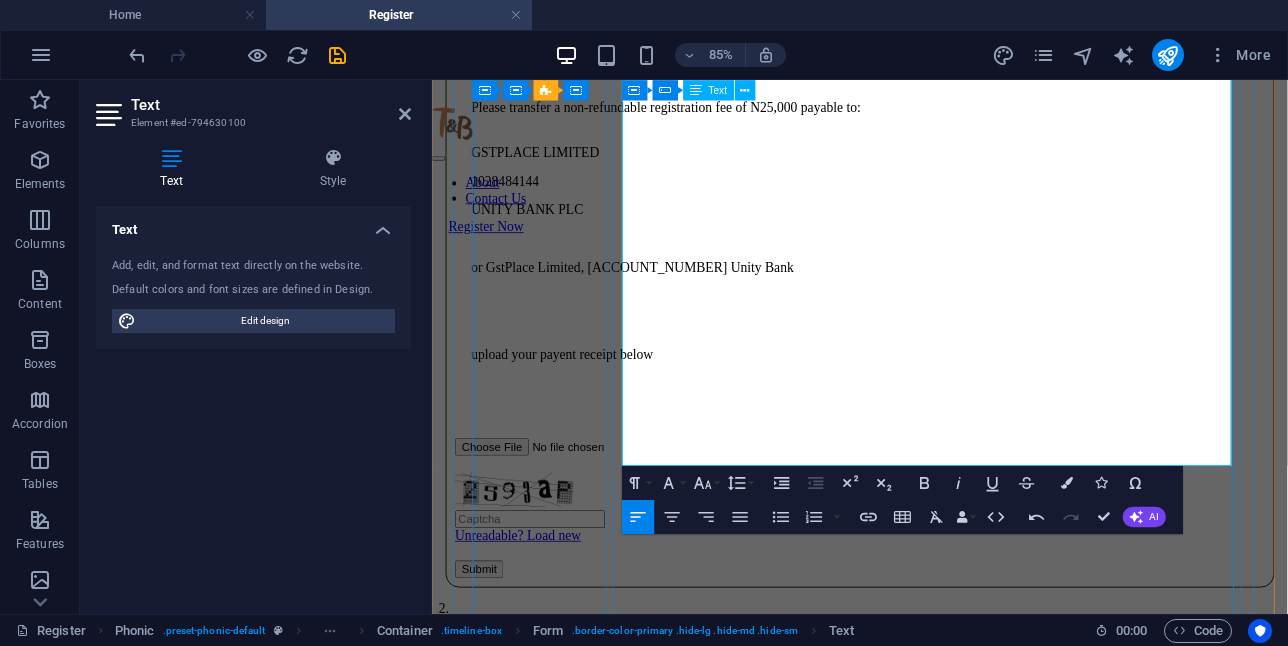 click on "or GstPlace Limited, [ACCOUNT_NUMBER] Unity Bank" at bounding box center (935, 301) 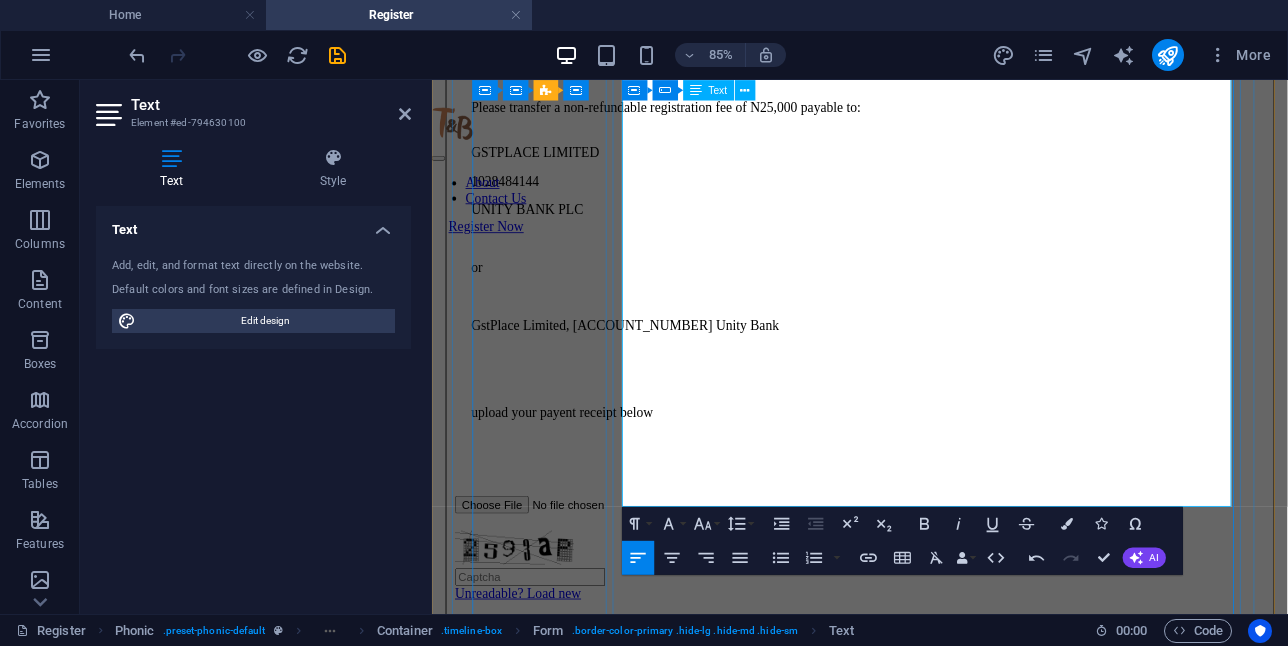 click on "GstPlace Limited, [ACCOUNT_NUMBER] Unity Bank" at bounding box center (935, 369) 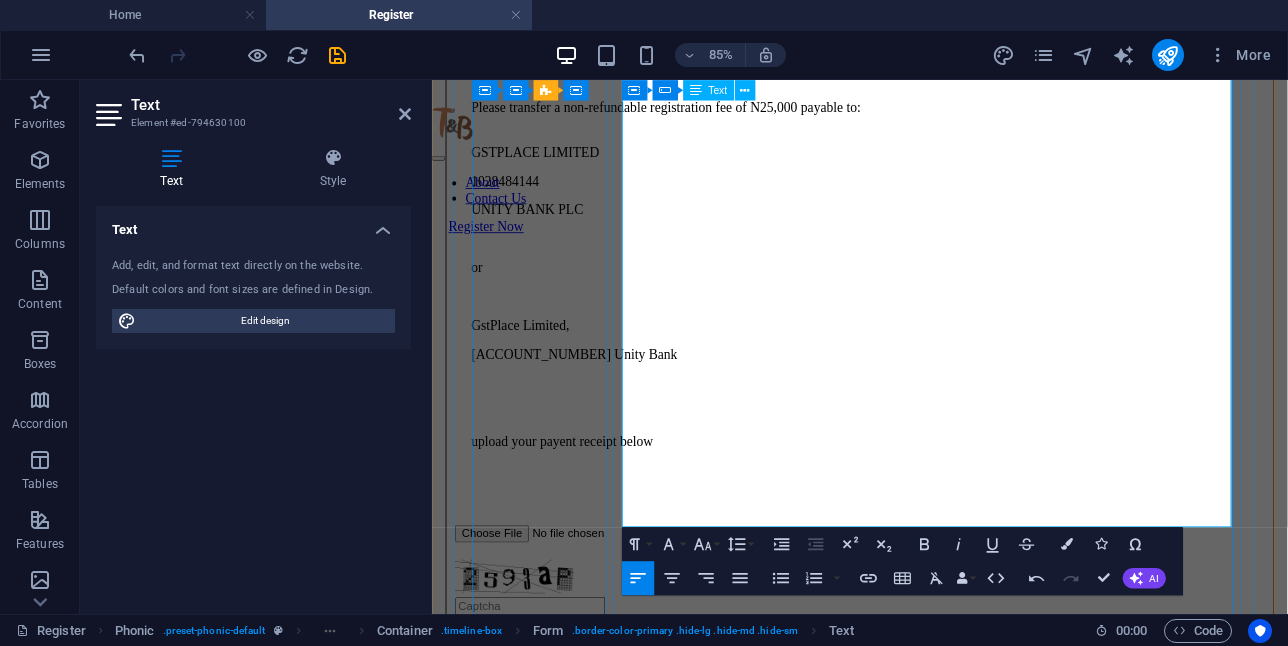 scroll, scrollTop: 1340, scrollLeft: 12, axis: both 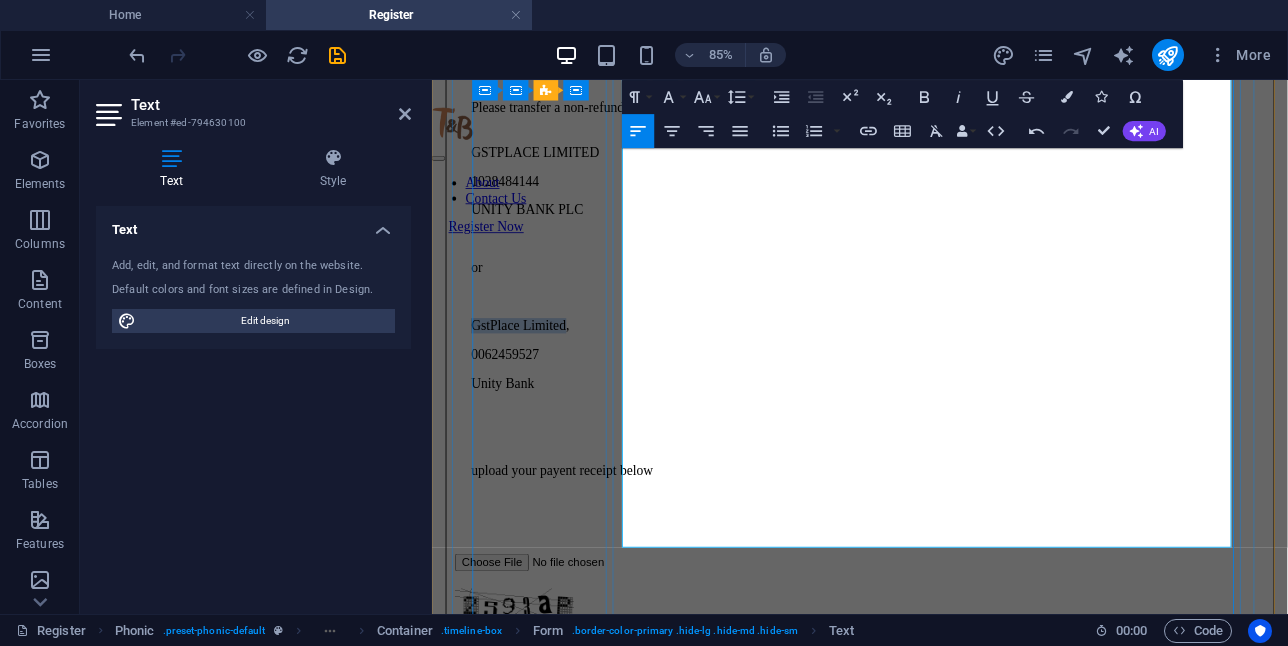 drag, startPoint x: 869, startPoint y: 456, endPoint x: 671, endPoint y: 446, distance: 198.25237 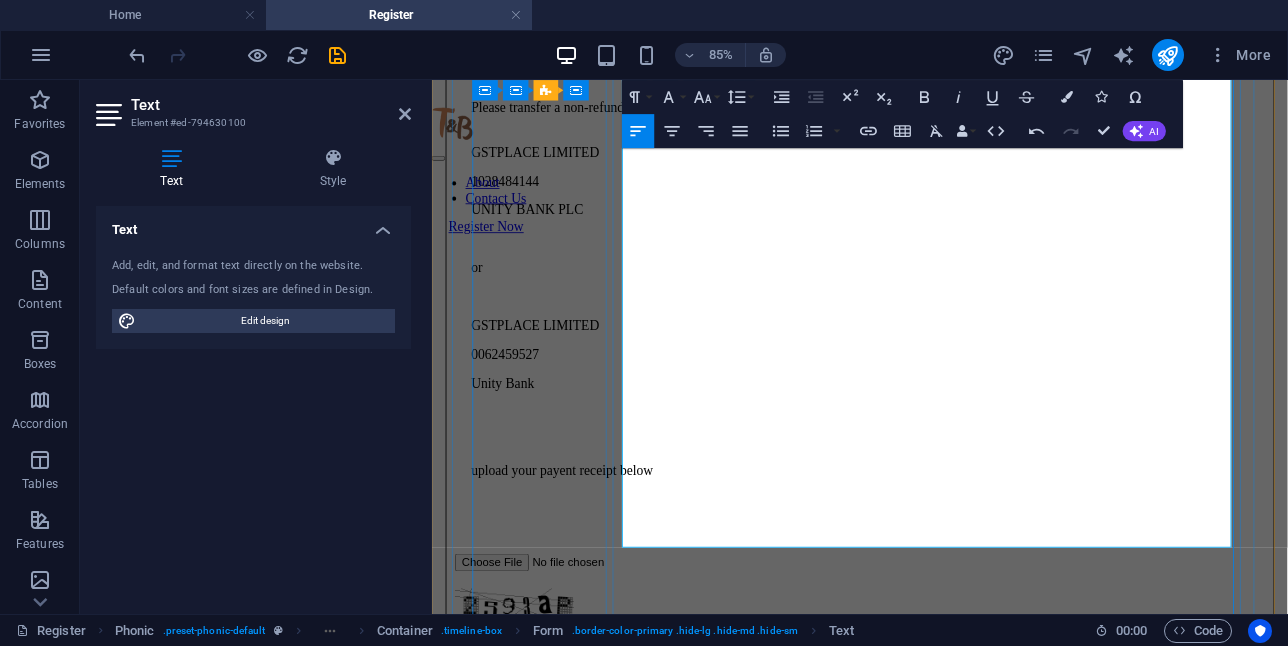 click on "Unity Bank" at bounding box center (935, 437) 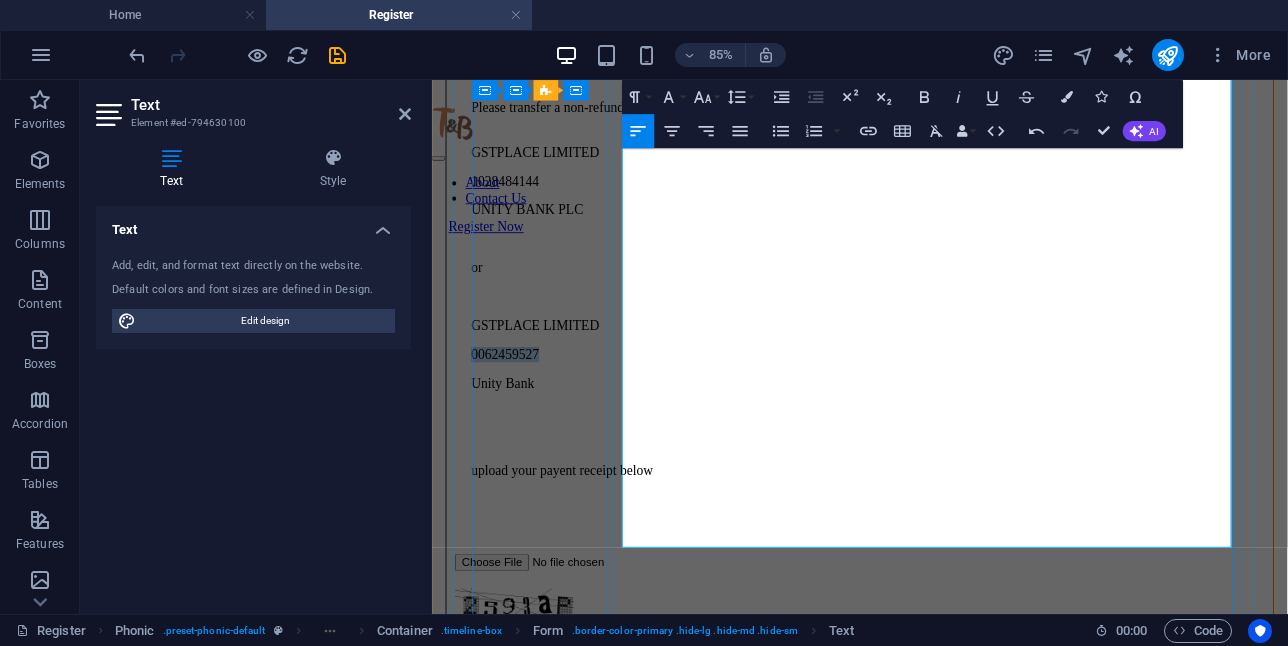 drag, startPoint x: 816, startPoint y: 482, endPoint x: 675, endPoint y: 476, distance: 141.12761 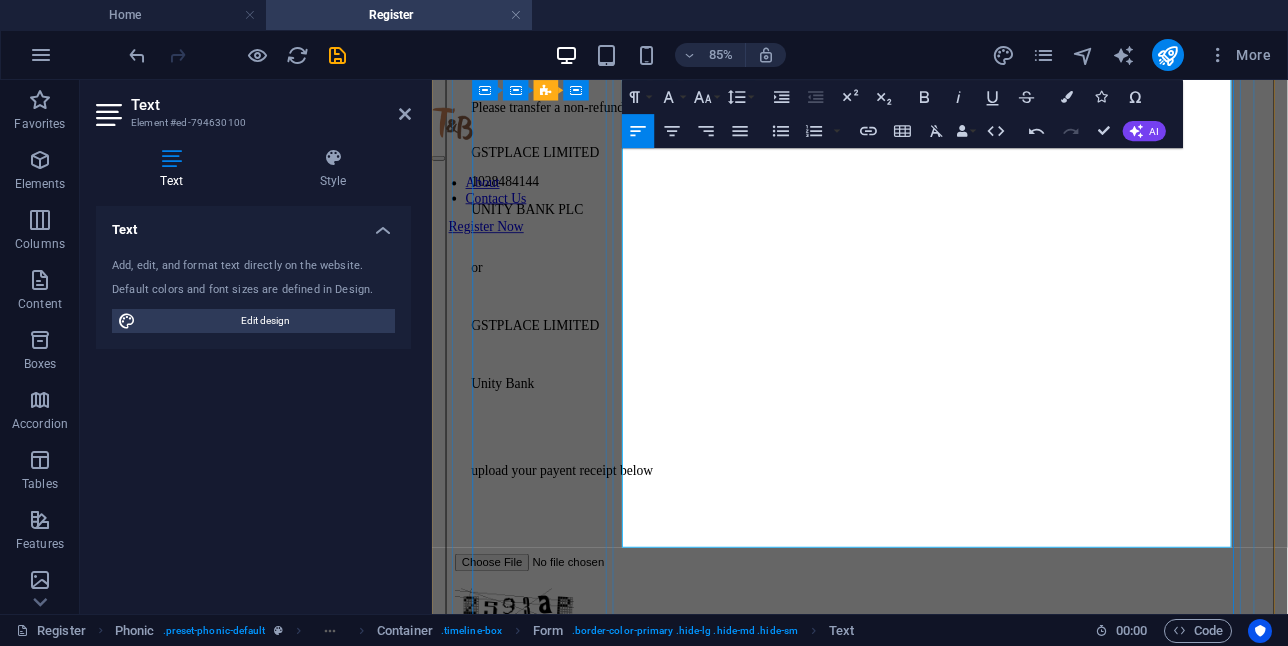 click on "1028484144" at bounding box center (935, 199) 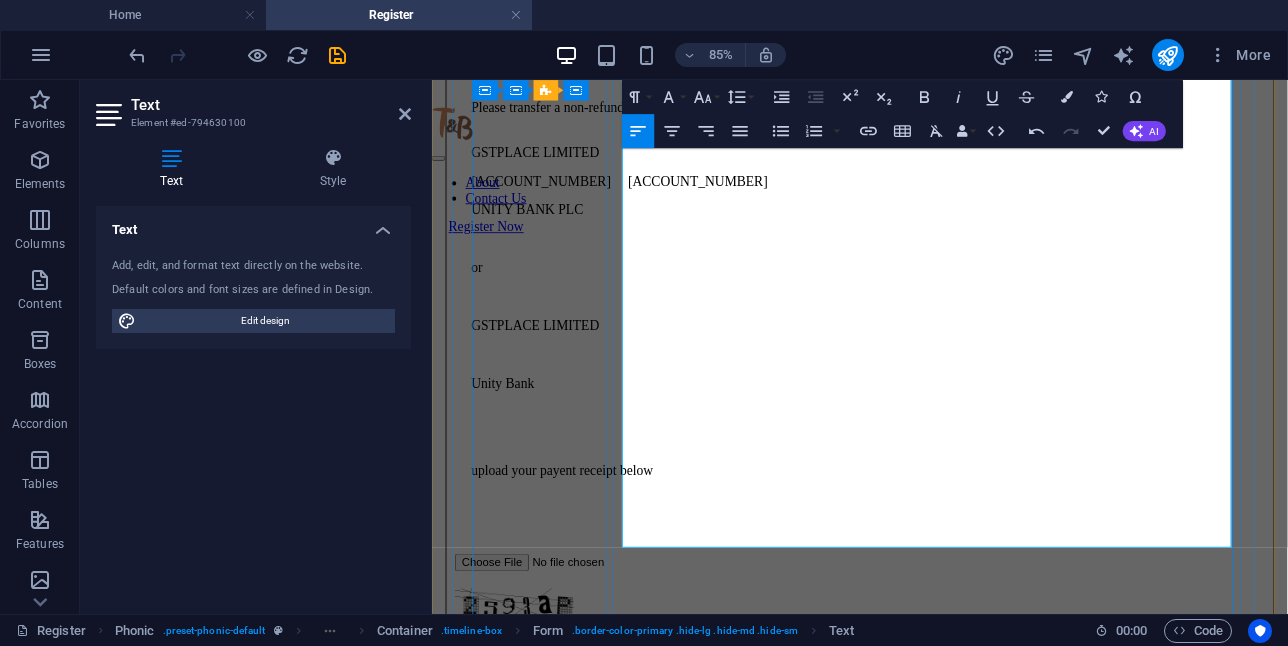 click on "[ACCOUNT_NUMBER]     [ACCOUNT_NUMBER]" at bounding box center (935, 199) 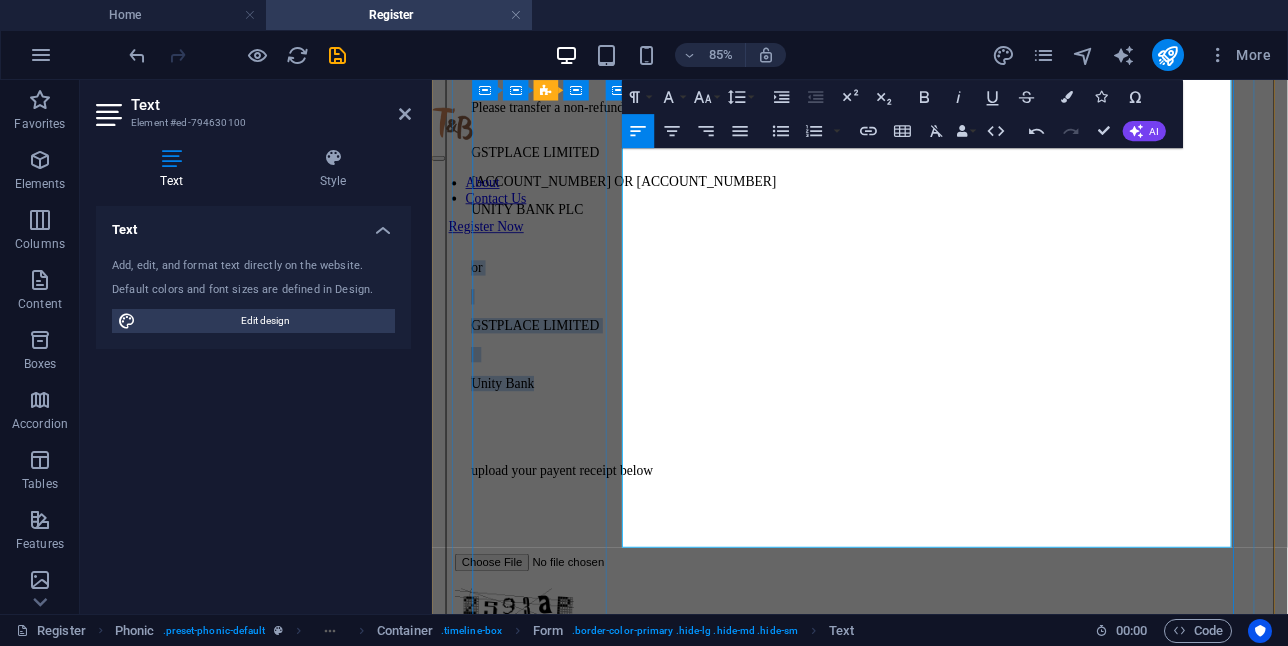 drag, startPoint x: 809, startPoint y: 491, endPoint x: 642, endPoint y: 406, distance: 187.3873 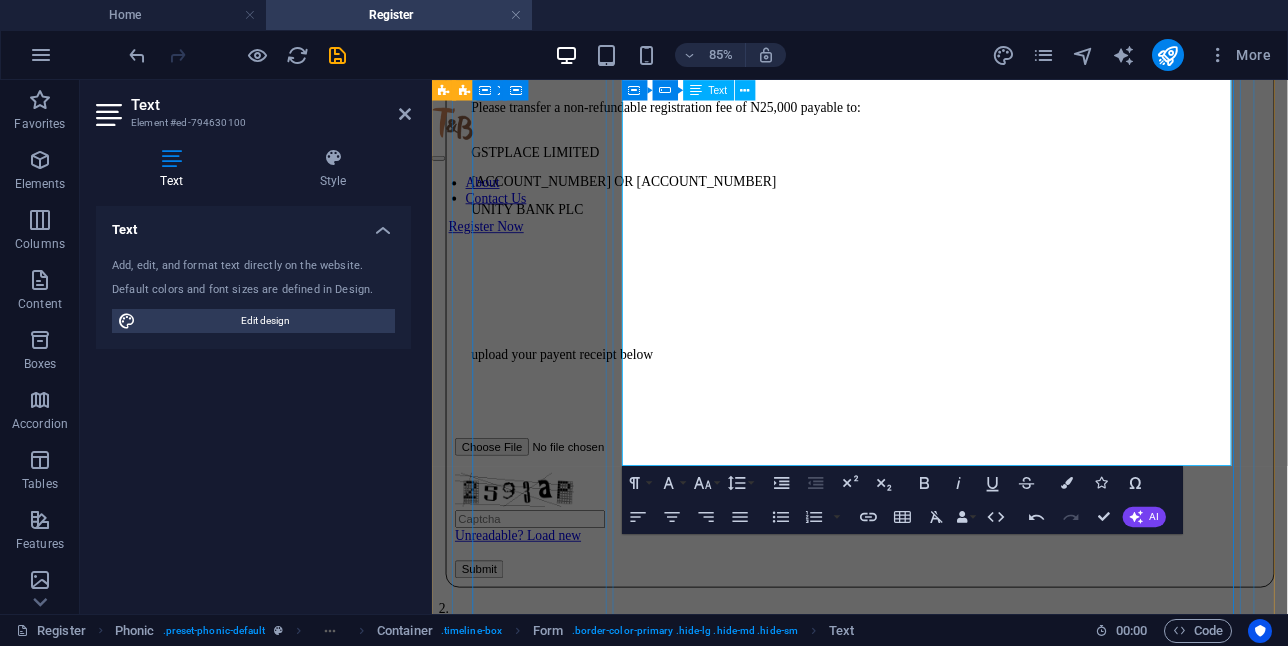 click at bounding box center (935, 267) 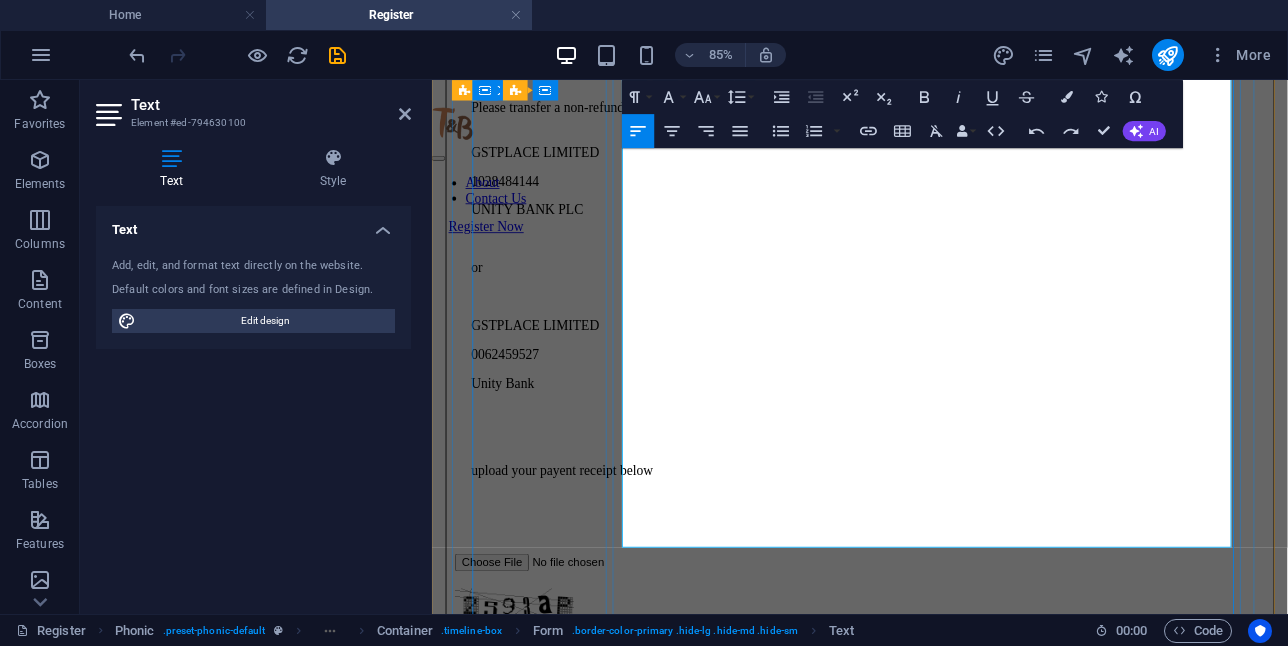 click on "UNITY BANK PLC" at bounding box center (935, 233) 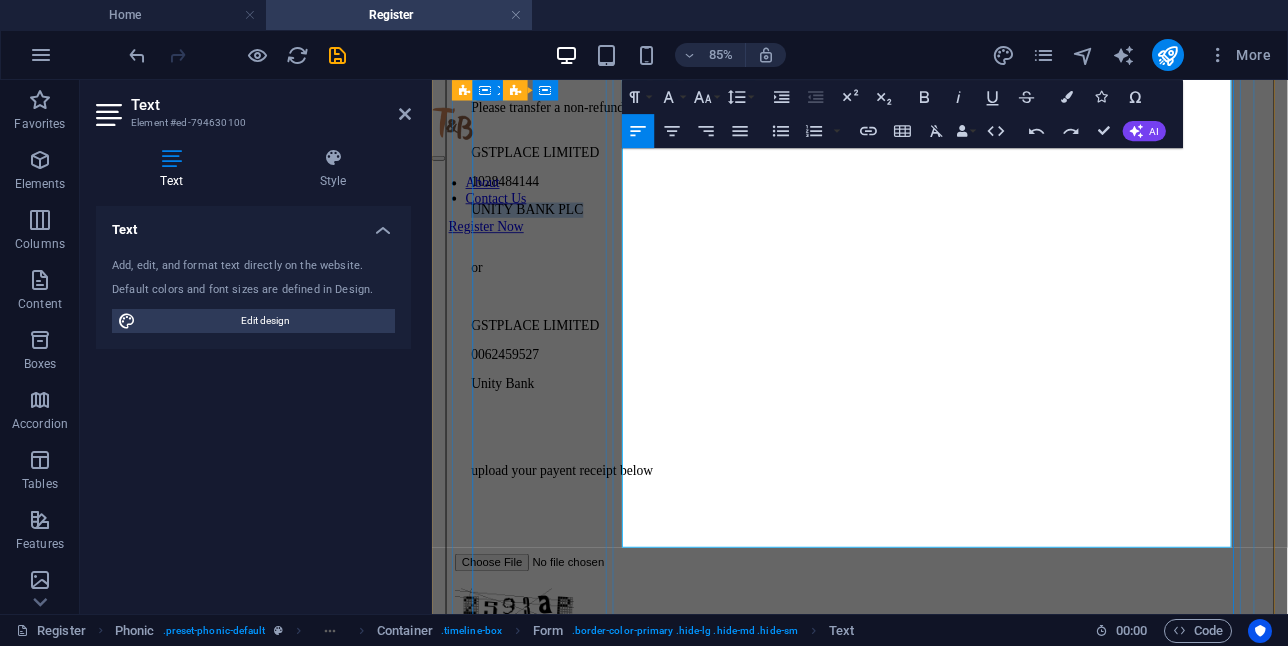 drag, startPoint x: 676, startPoint y: 364, endPoint x: 858, endPoint y: 361, distance: 182.02472 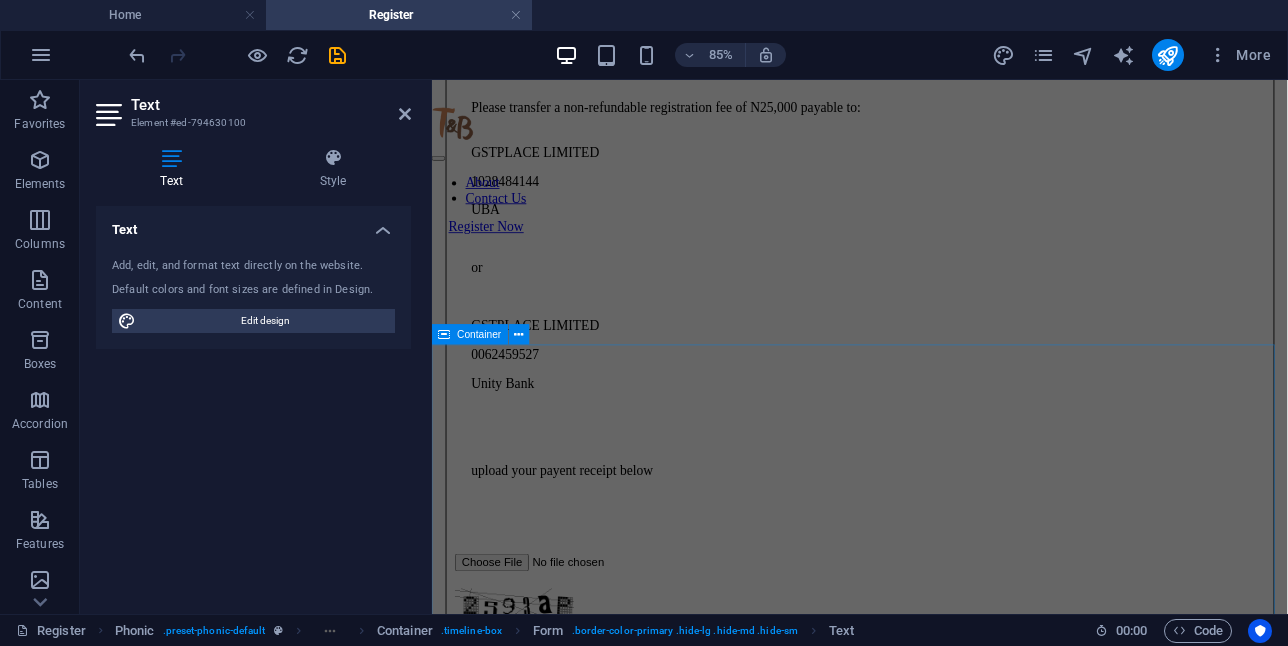 scroll, scrollTop: 2538, scrollLeft: 0, axis: vertical 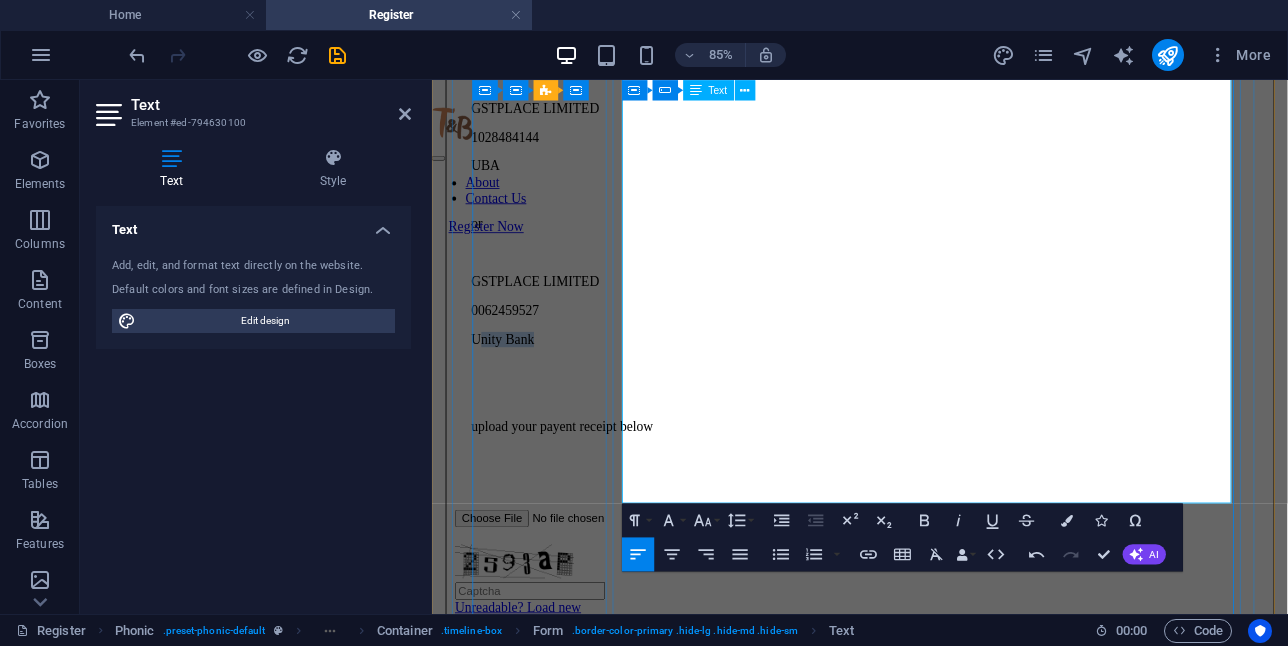 drag, startPoint x: 795, startPoint y: 446, endPoint x: 691, endPoint y: 450, distance: 104.0769 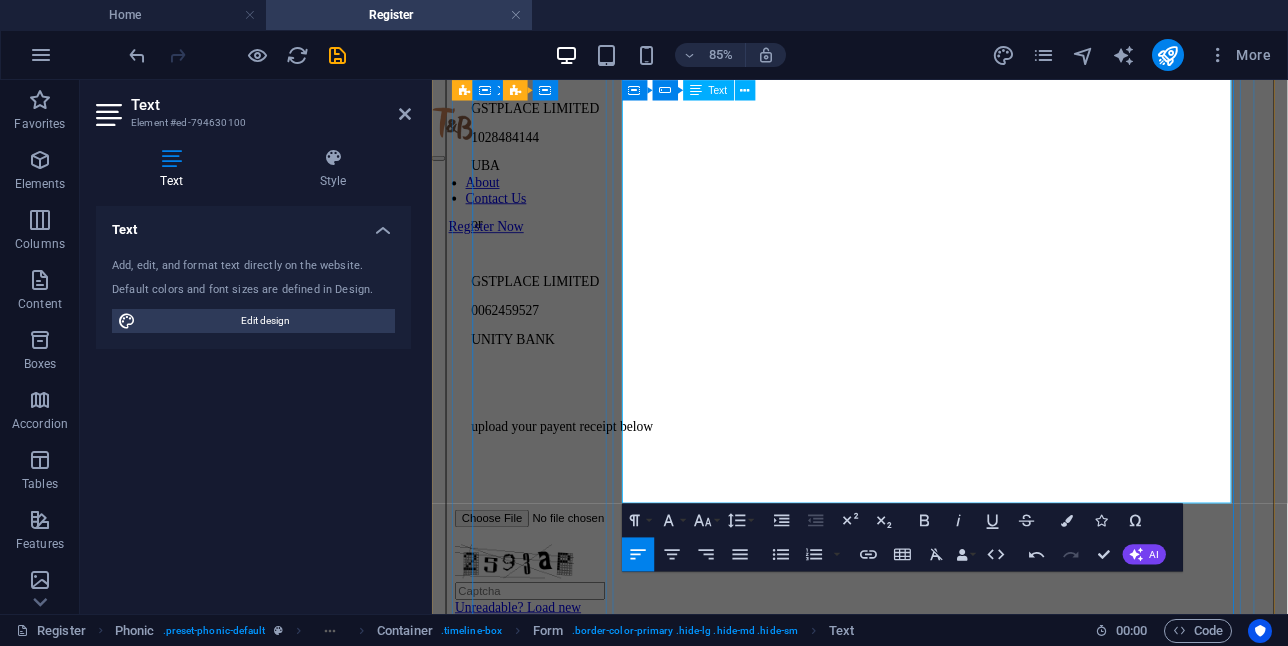 click at bounding box center (935, 215) 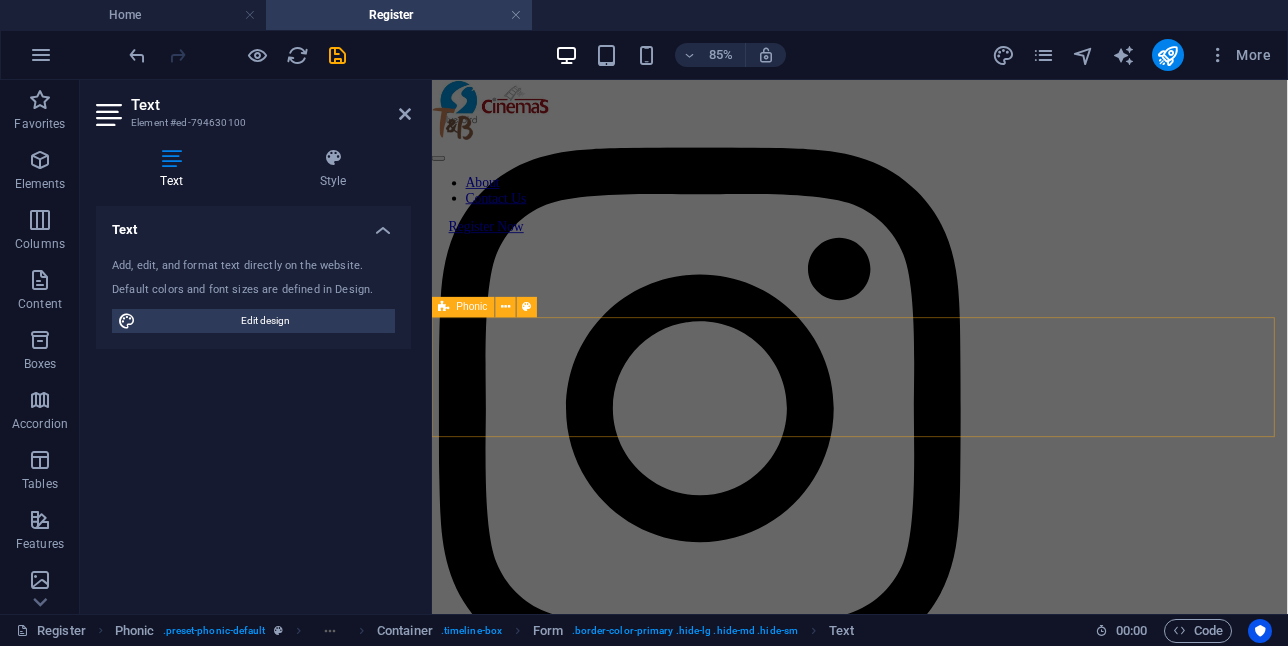scroll, scrollTop: 5308, scrollLeft: 0, axis: vertical 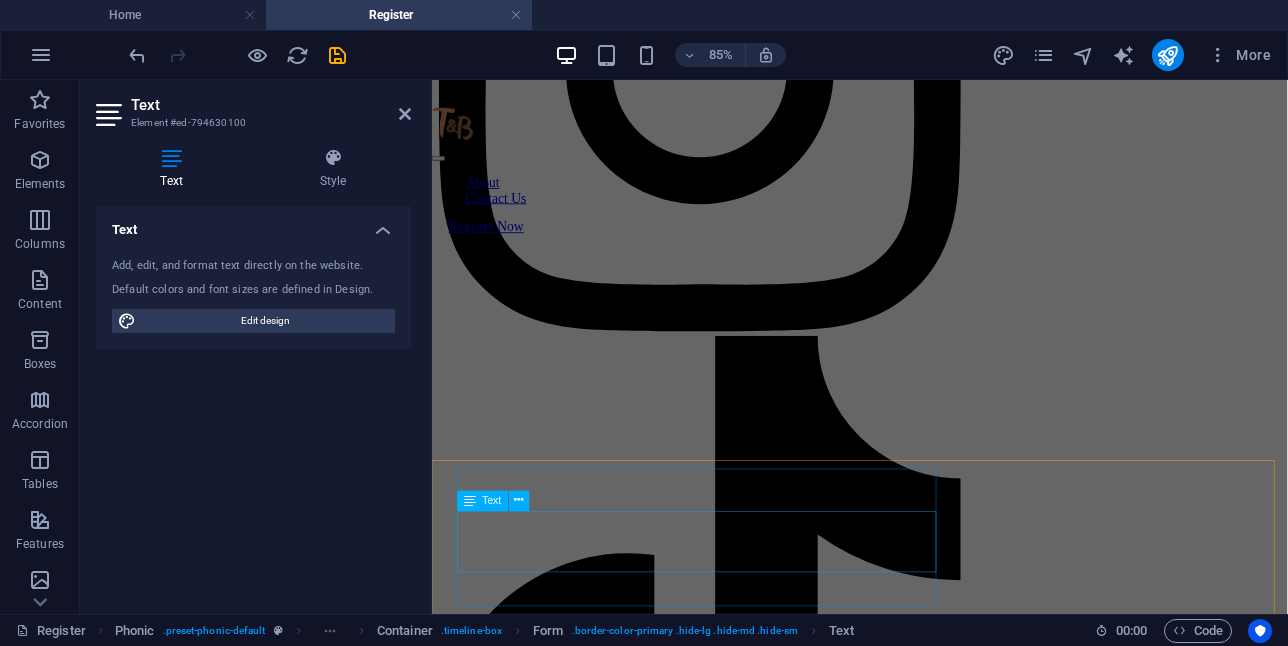 click on "This site uses cookies to store information on your computer. By clicking on the button you allow us to improve the user experience on our website and personalize ads for you. You can change this decision at any time." at bounding box center [950, 3713] 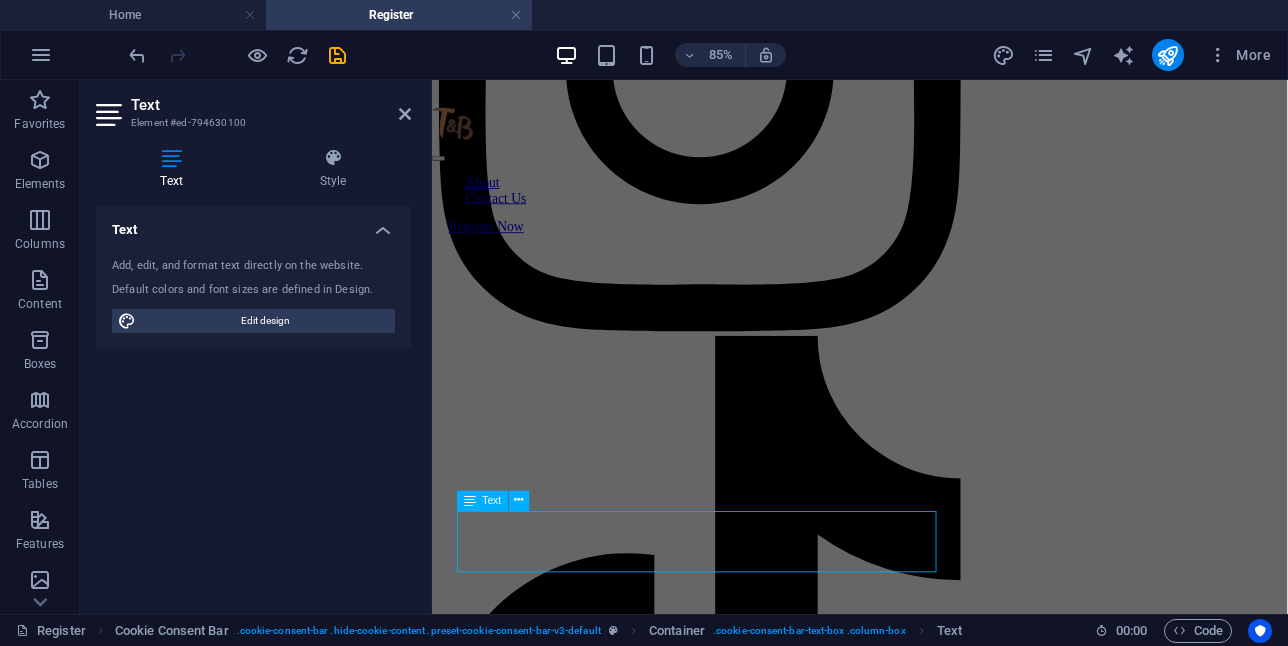 click on "This site uses cookies to store information on your computer. By clicking on the button you allow us to improve the user experience on our website and personalize ads for you. You can change this decision at any time." at bounding box center [950, 3713] 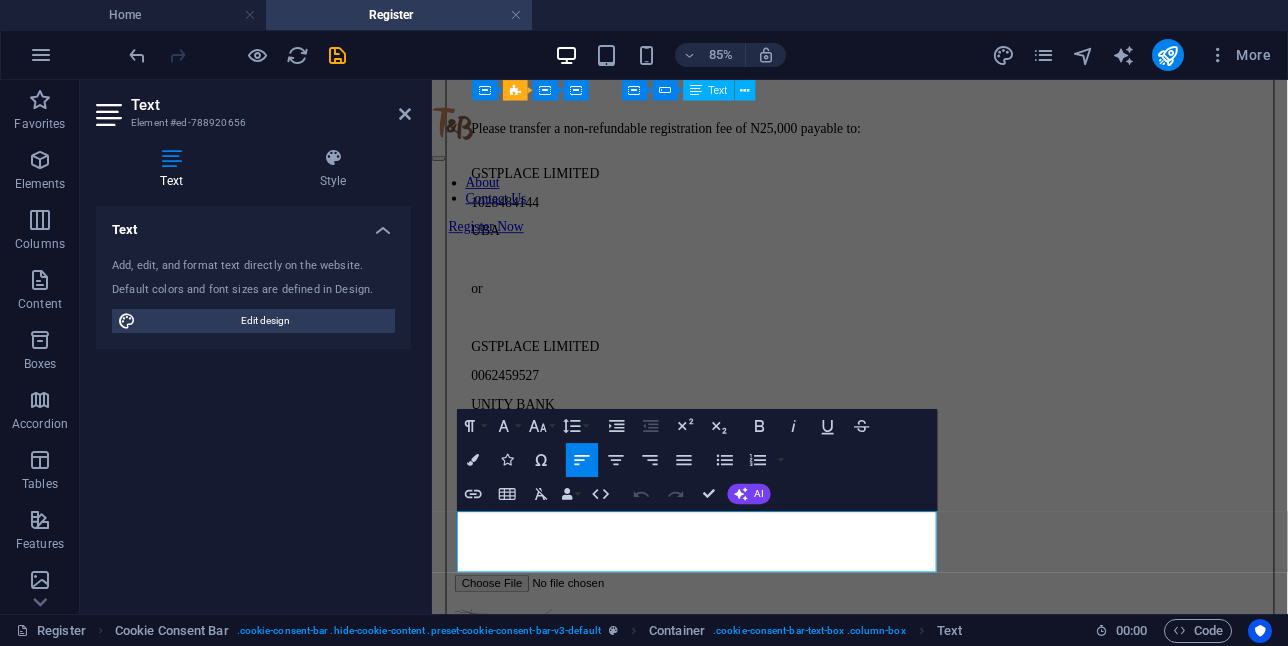 scroll, scrollTop: 5308, scrollLeft: 0, axis: vertical 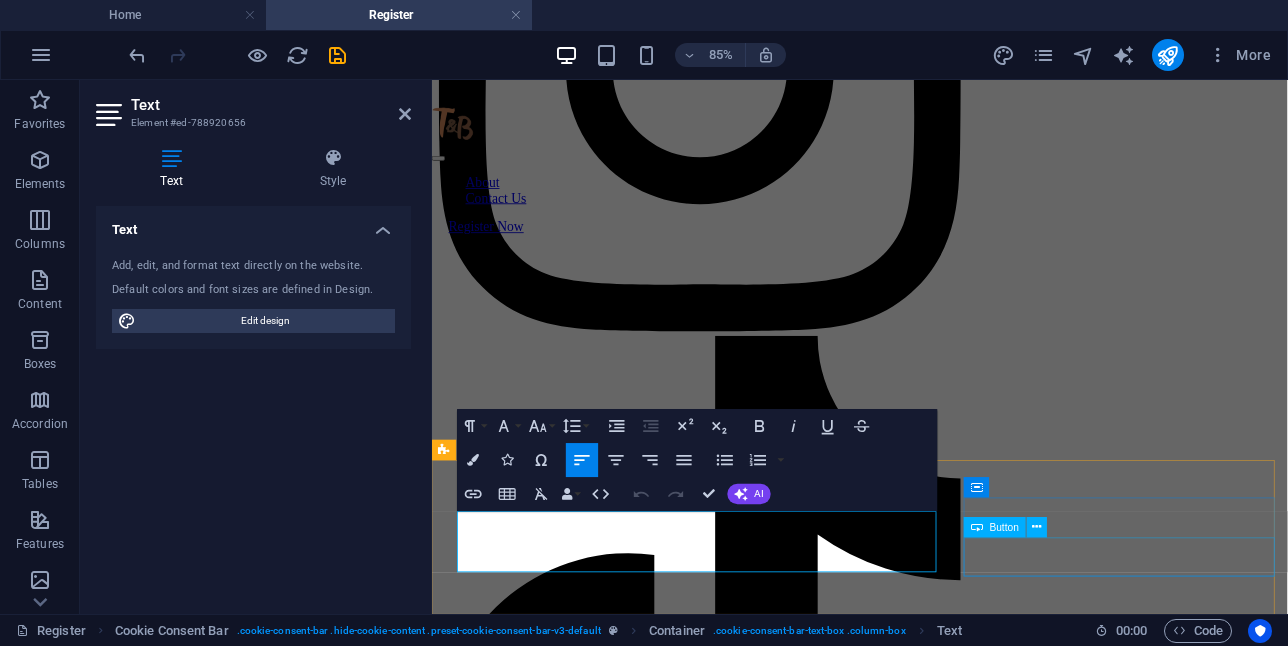 click on "NO" at bounding box center [950, 3840] 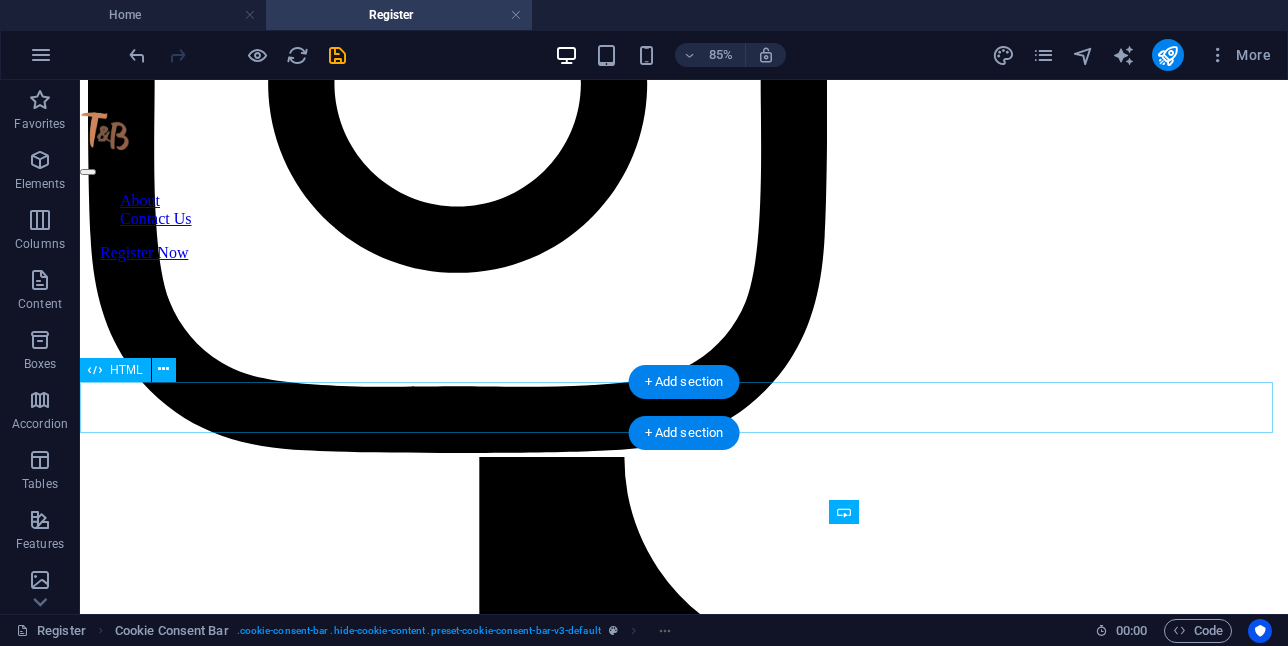scroll, scrollTop: 5243, scrollLeft: 0, axis: vertical 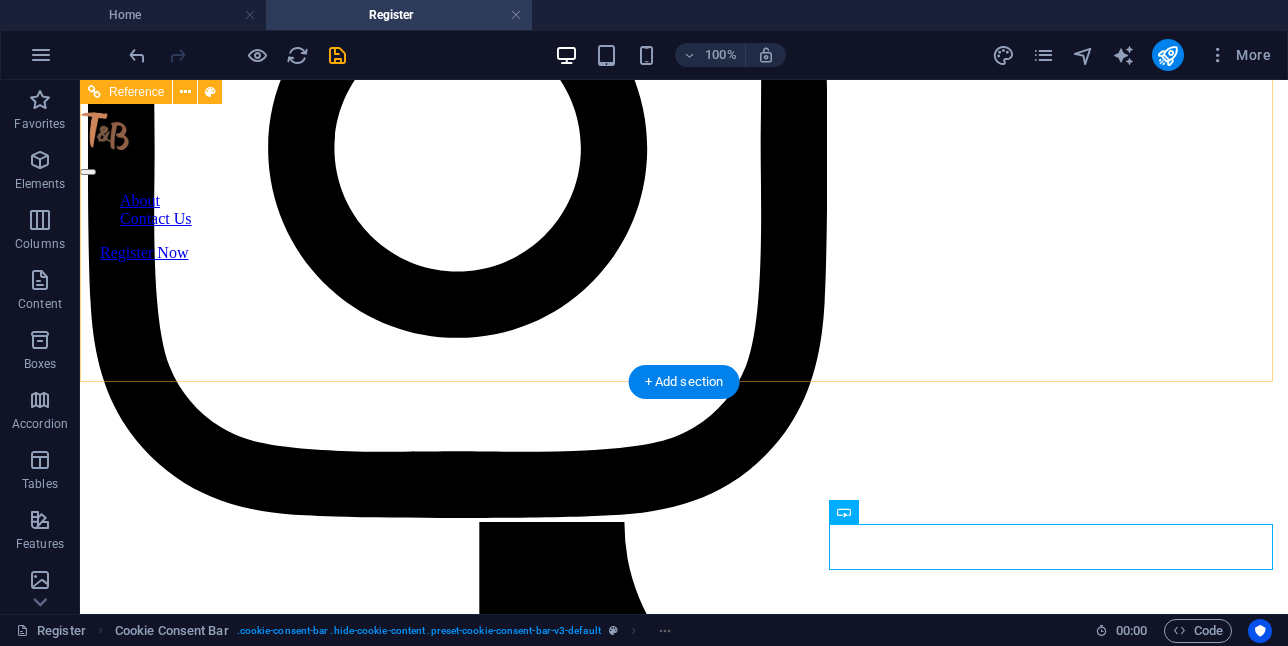 click on "The Tucks & The Bead is a reality tv show centered on African Culture and Heritage. Home About Contact Us GstPlace Ltd. Address: GstPlace, 4th Floor, Silverbird Entertainment and Gallery Centre, Central Business Centre, [CITY] Gst Place Limited . All Rights Reserved. Legal Notice | Privacy" at bounding box center [684, 1794] 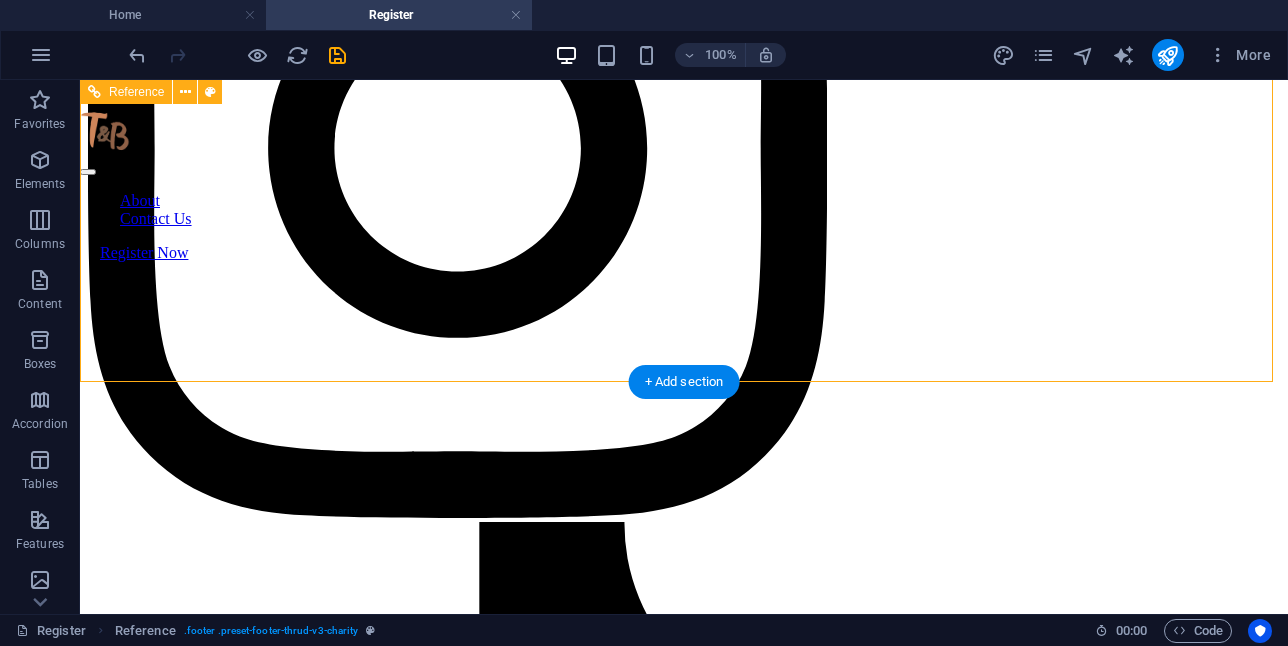 click on "The Tucks & The Bead is a reality tv show centered on African Culture and Heritage. Home About Contact Us GstPlace Ltd. Address: GstPlace, 4th Floor, Silverbird Entertainment and Gallery Centre, Central Business Centre, [CITY] Gst Place Limited . All Rights Reserved. Legal Notice | Privacy" at bounding box center [684, 1794] 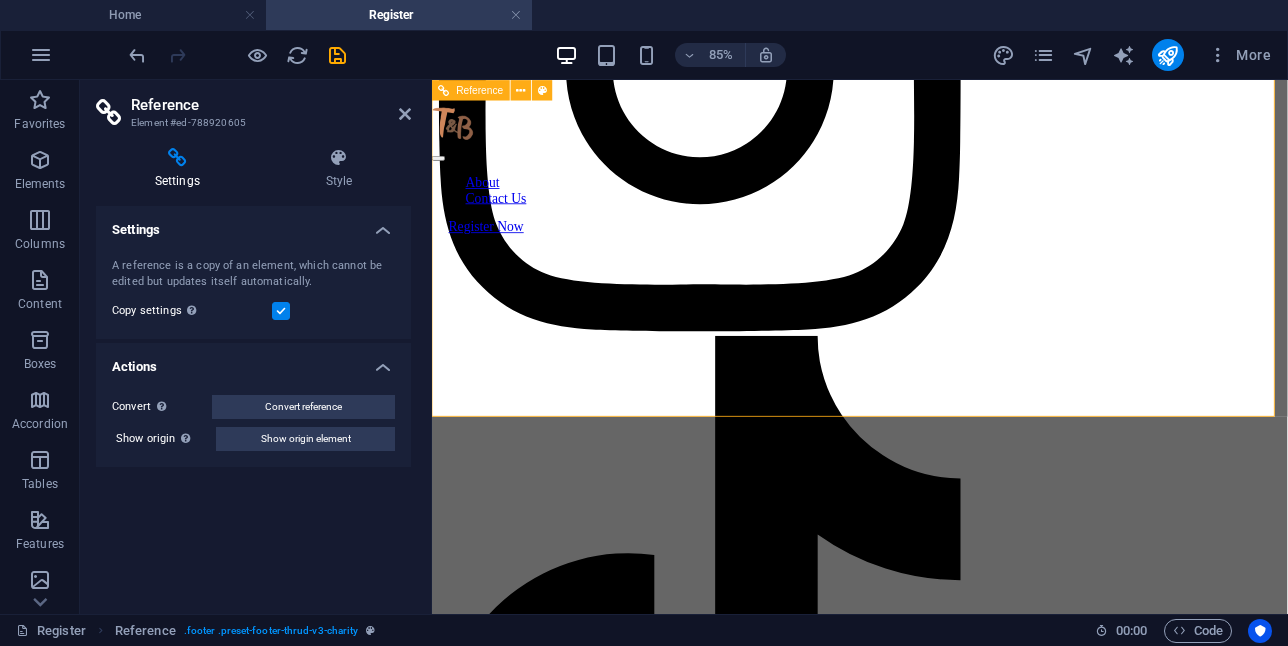 click on "Gst Place Limited . All Rights Reserved." at bounding box center [935, 3514] 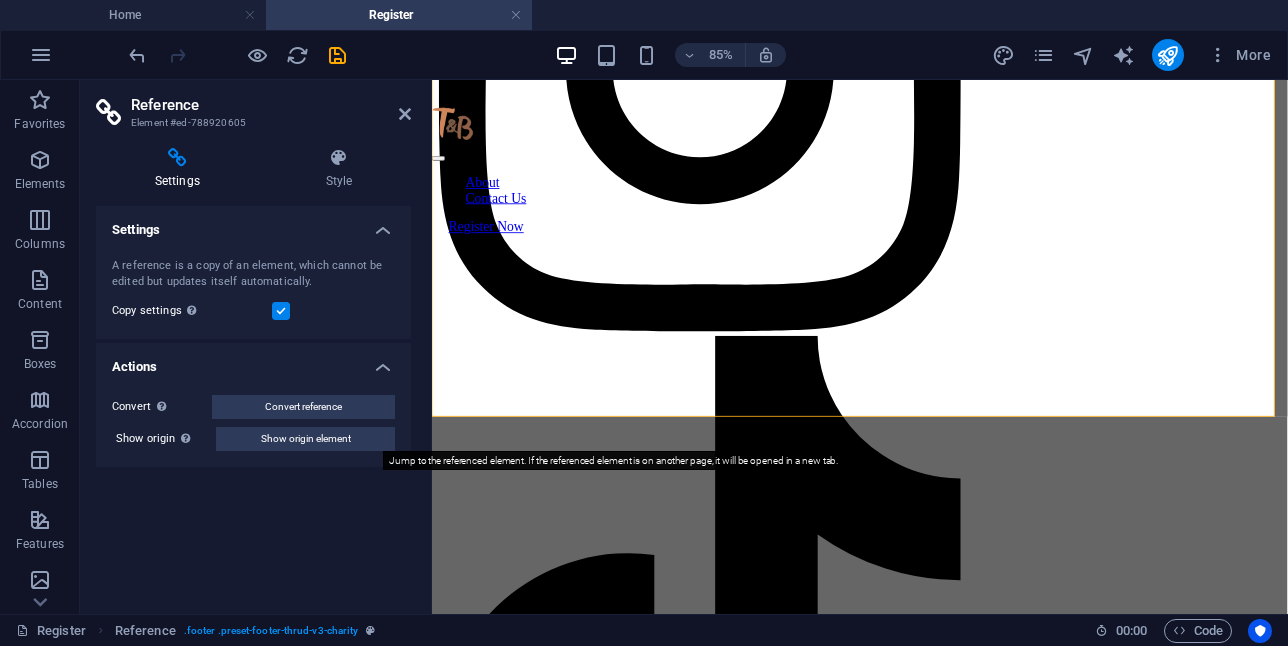 click on "Show origin element" at bounding box center (306, 439) 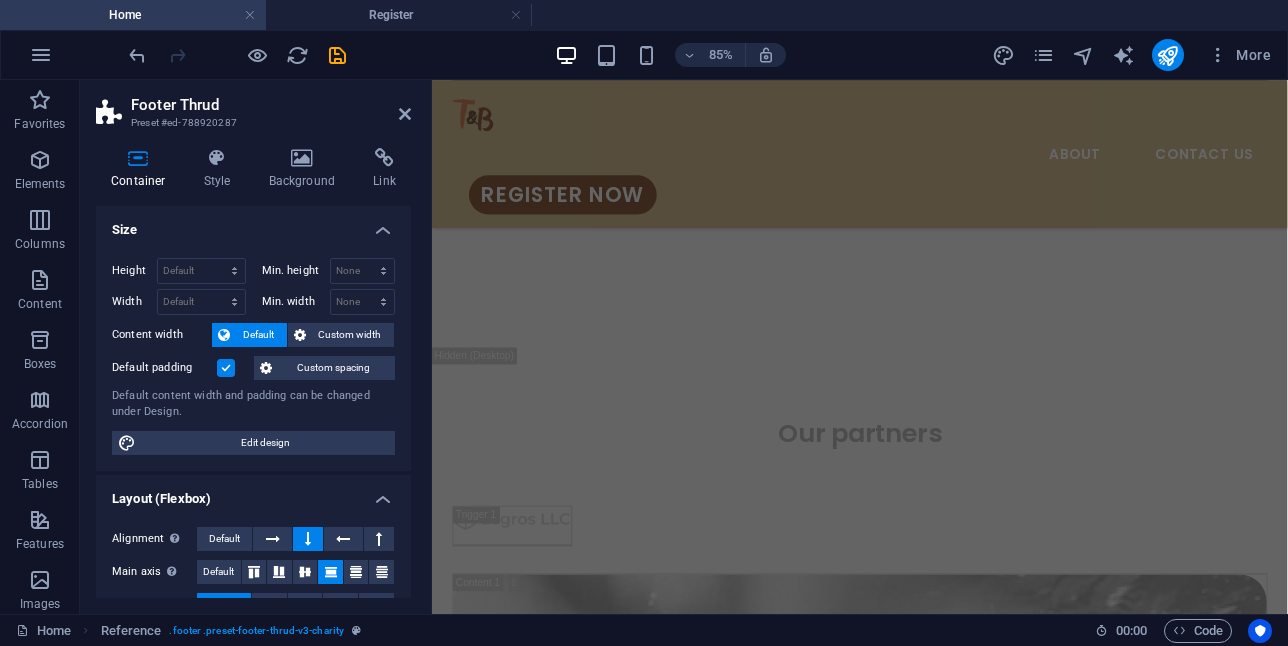 scroll, scrollTop: 0, scrollLeft: 0, axis: both 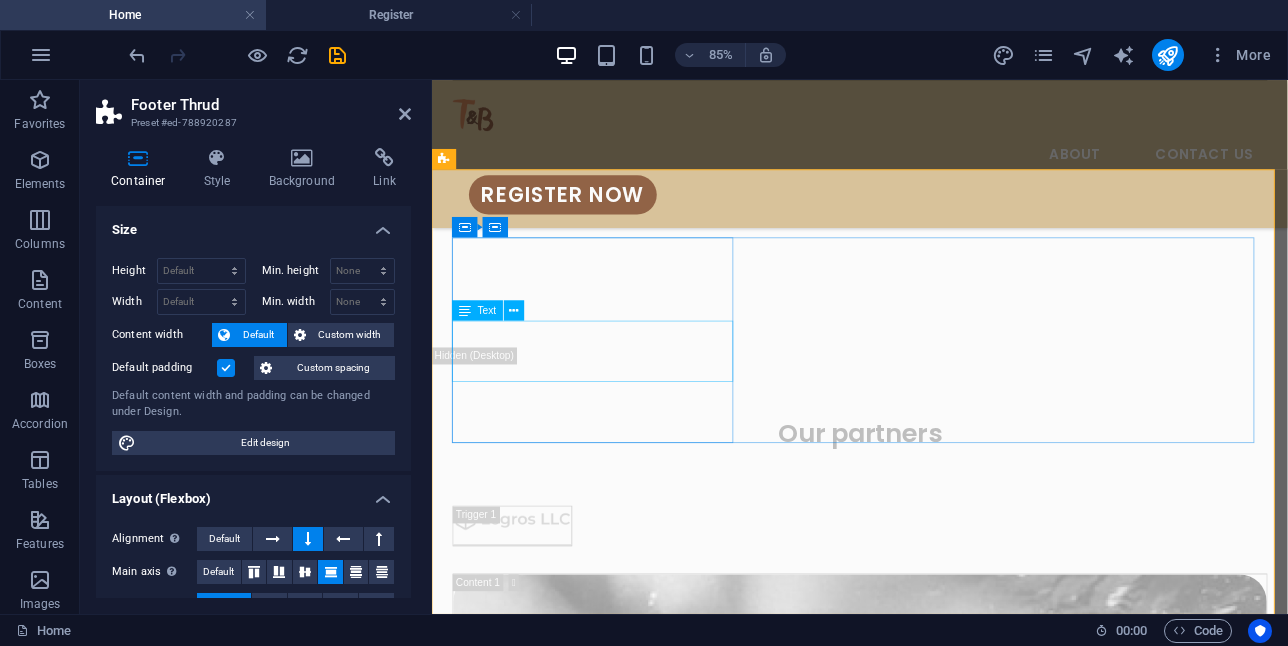 click on "The Tucks & The Bead is a reality tv show centered on African Culture and Heritage." at bounding box center (624, 8246) 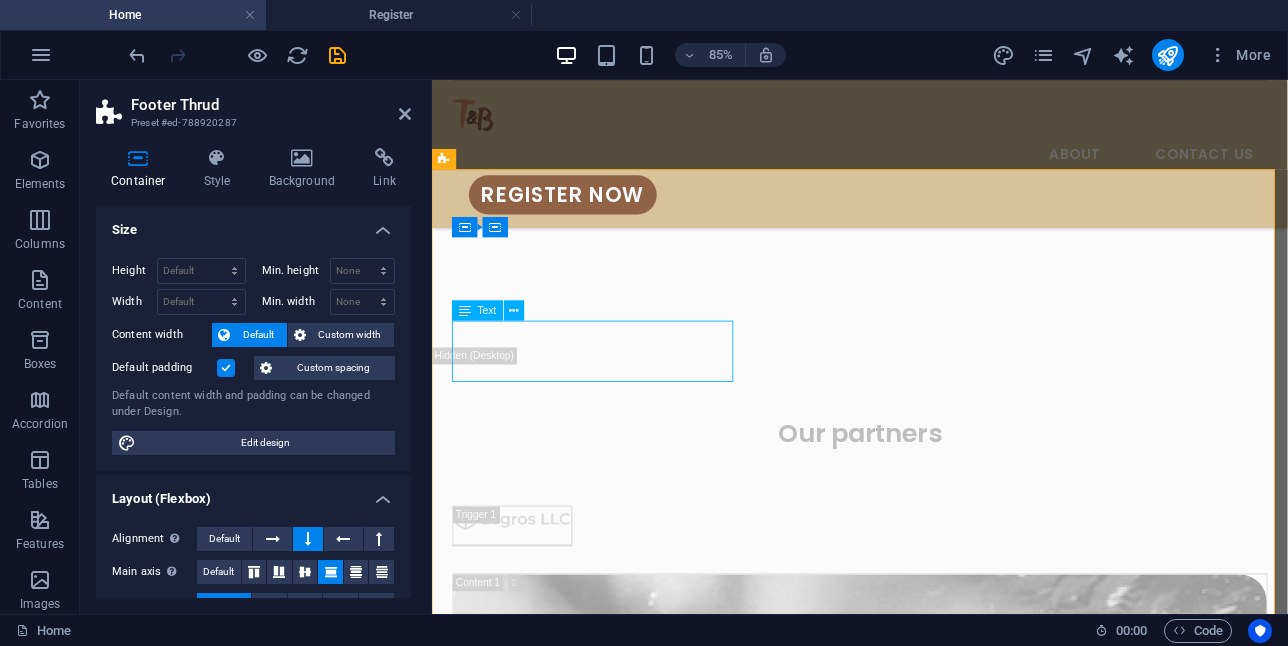 click on "The Tucks & The Bead is a reality tv show centered on African Culture and Heritage." at bounding box center (624, 8246) 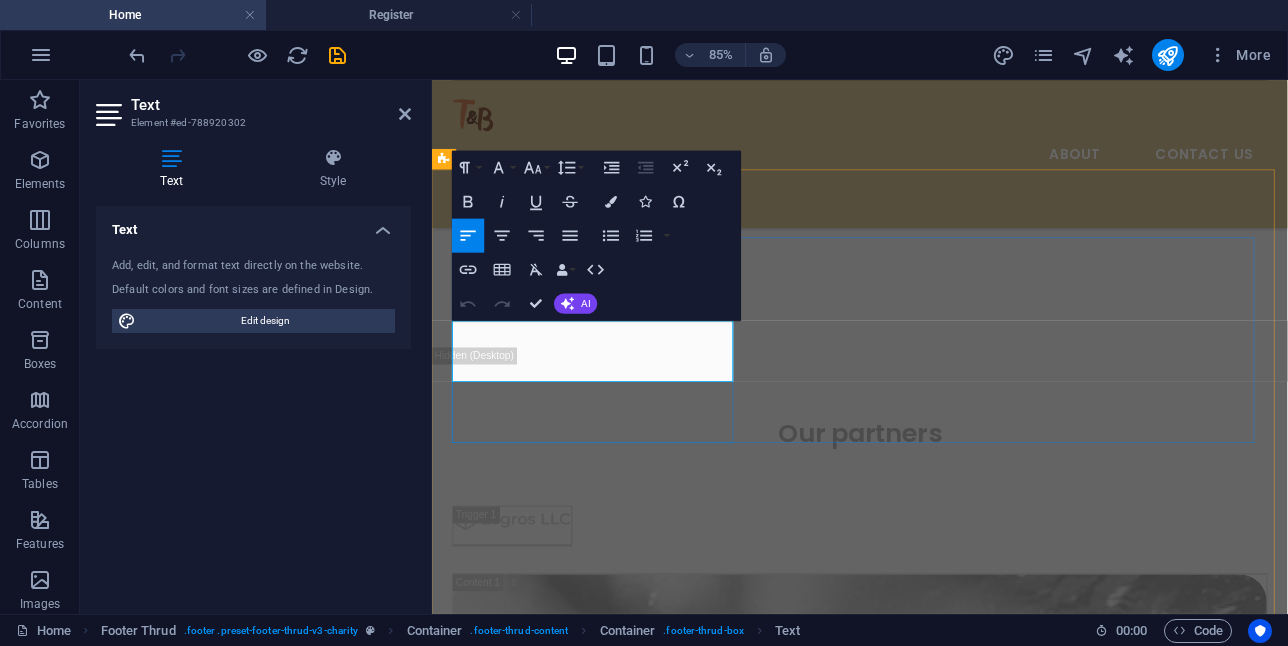 select on "footer" 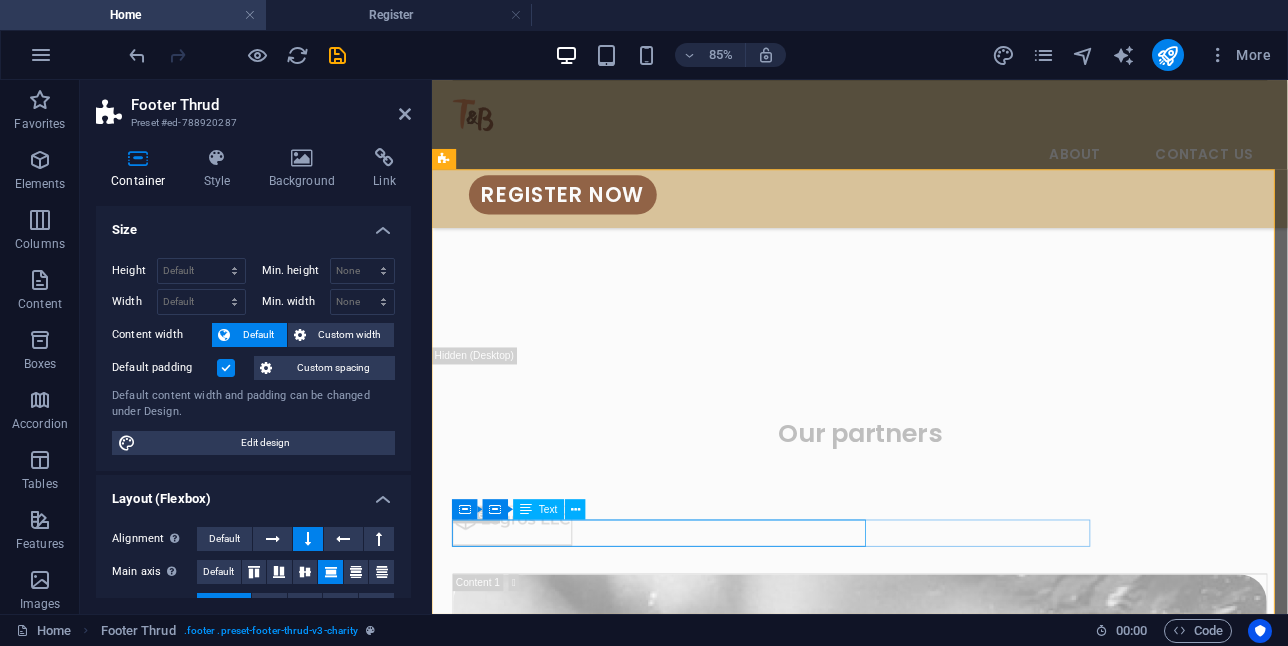 click on "Gst Place Limited . All Rights Reserved." at bounding box center (931, 8922) 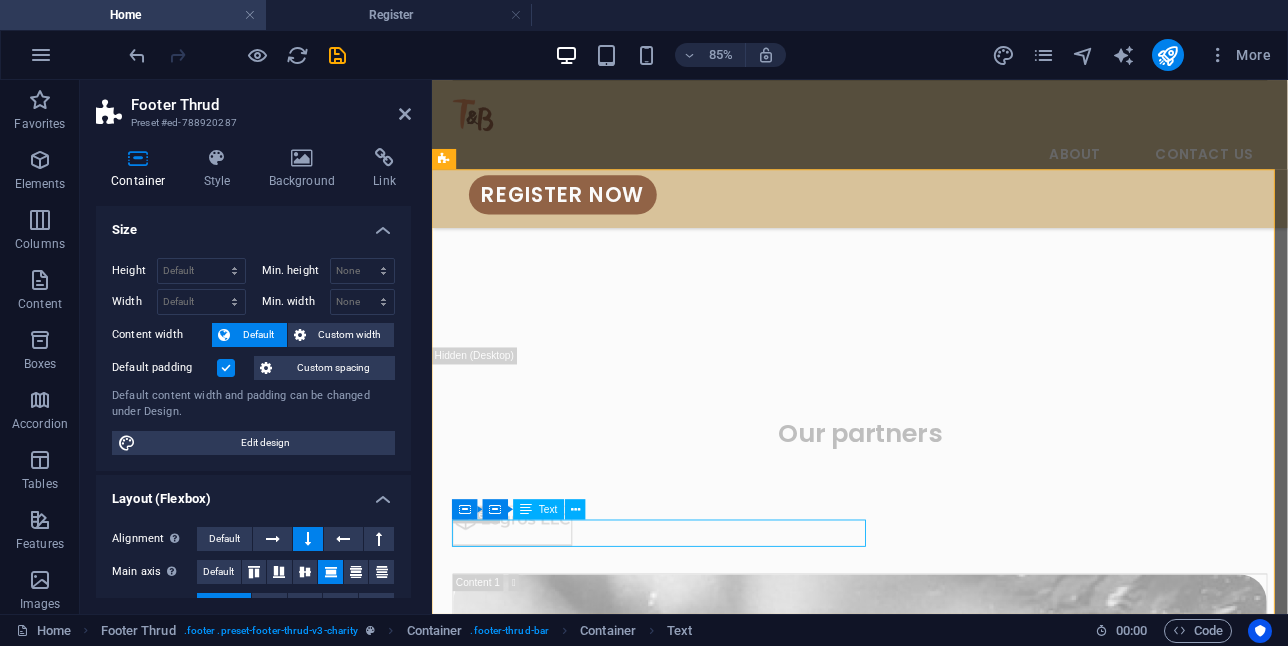 click on "Gst Place Limited . All Rights Reserved." at bounding box center (931, 8922) 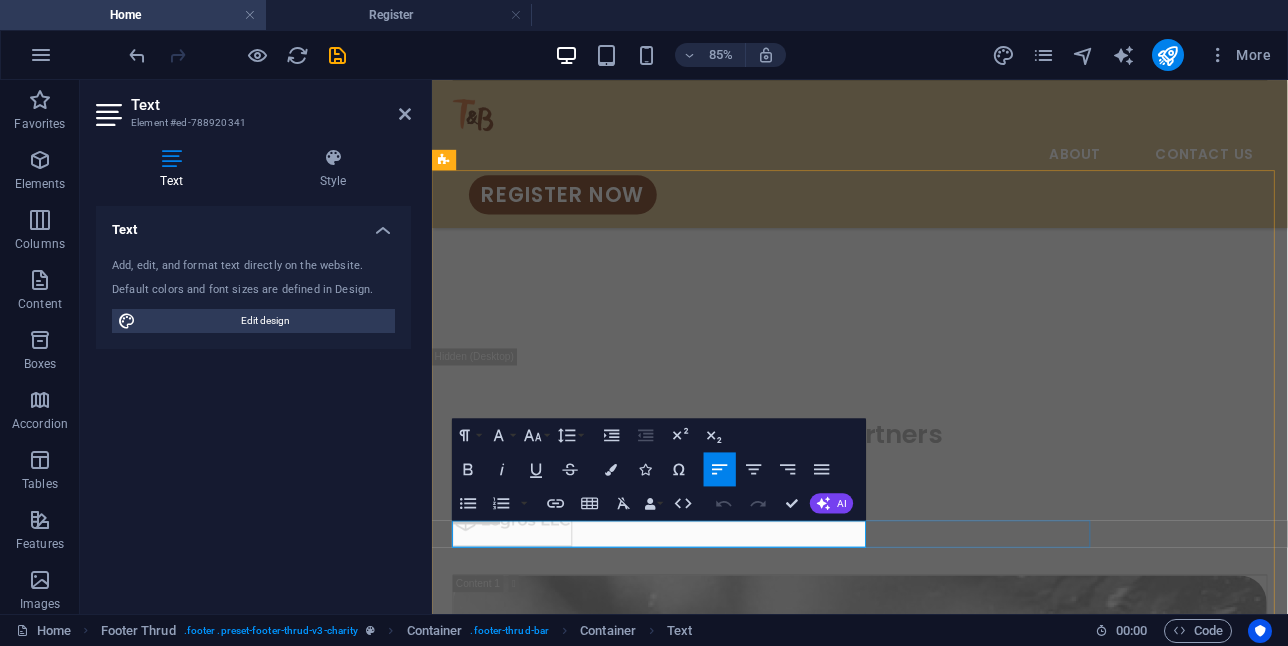 click on "Gst Place Limited" at bounding box center (561, 8919) 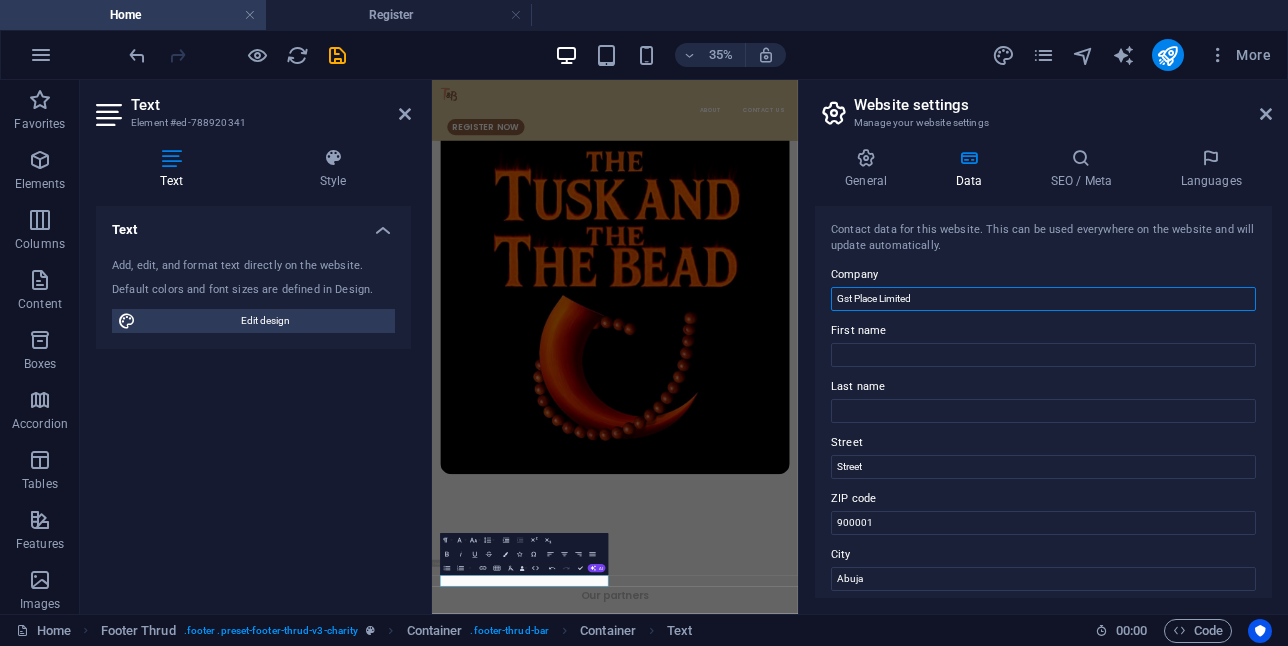 click on "Gst Place Limited" at bounding box center [1043, 299] 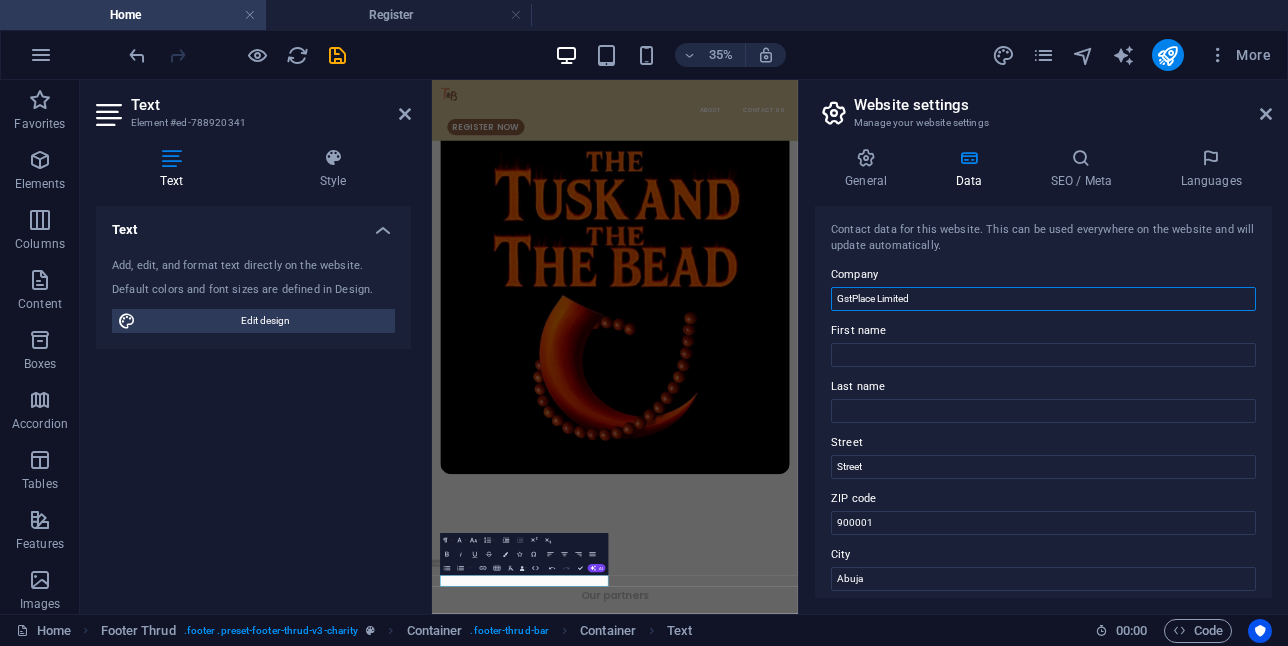 click on "GstPlace Limited" at bounding box center (1043, 299) 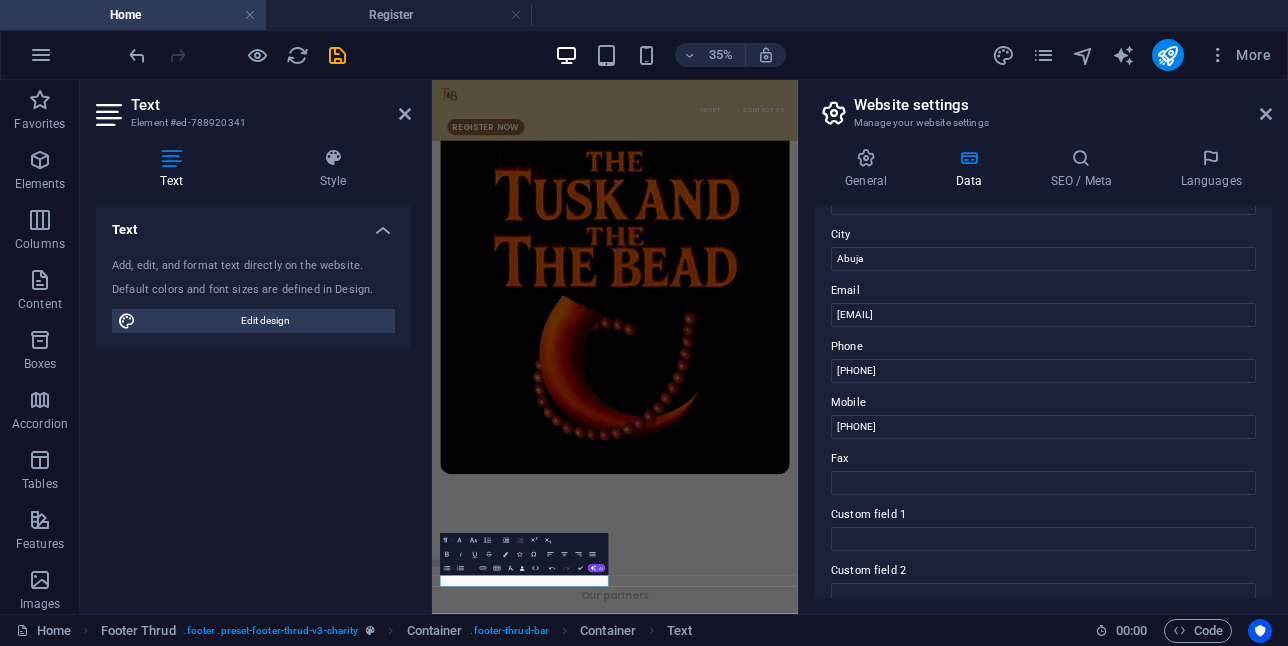 scroll, scrollTop: 323, scrollLeft: 0, axis: vertical 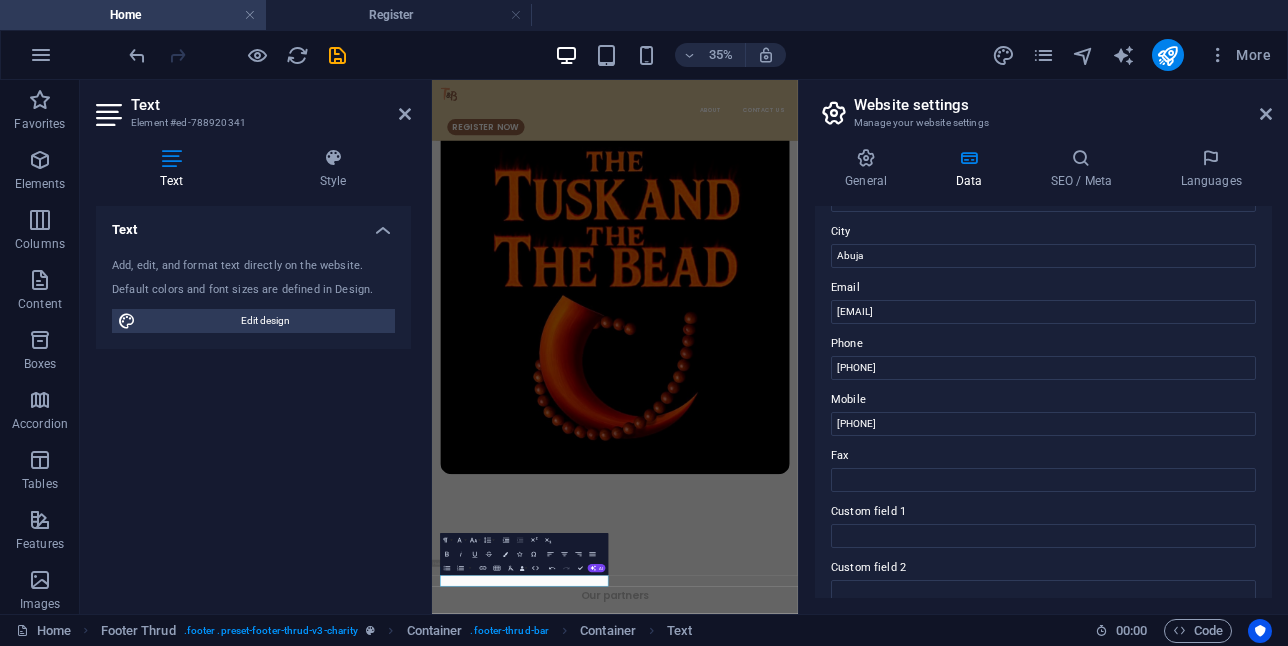 click on "Mobile" at bounding box center [1043, 400] 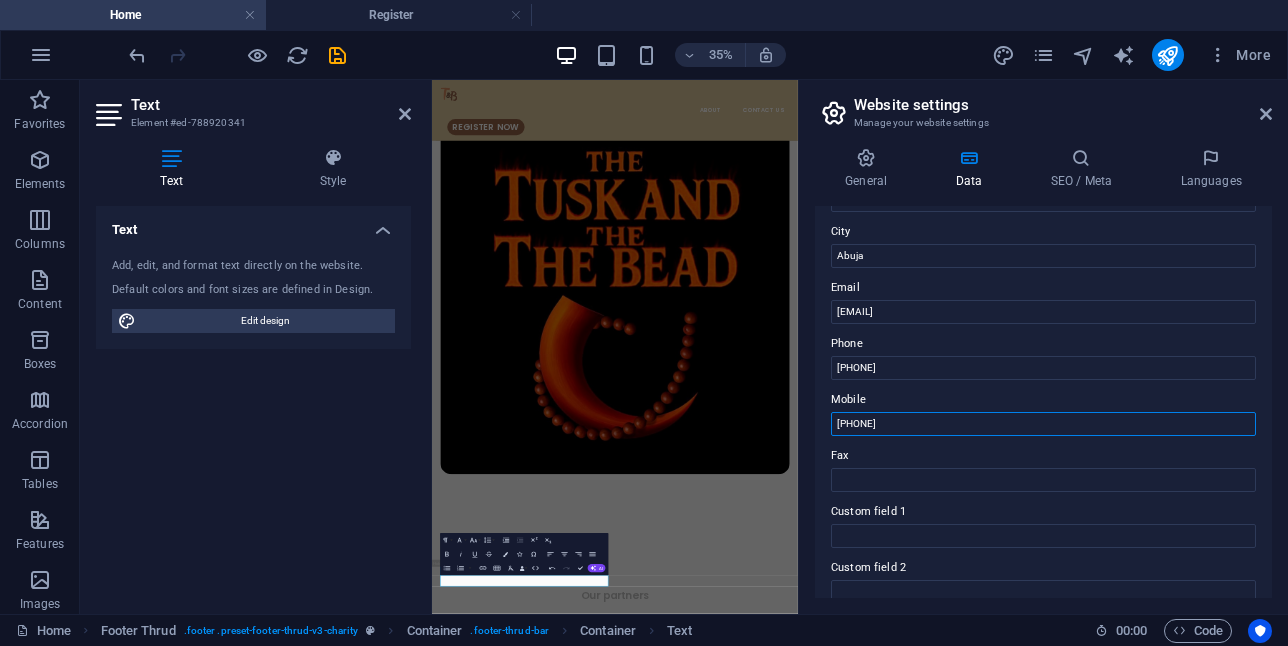 click on "​[PHONE]" at bounding box center [1043, 424] 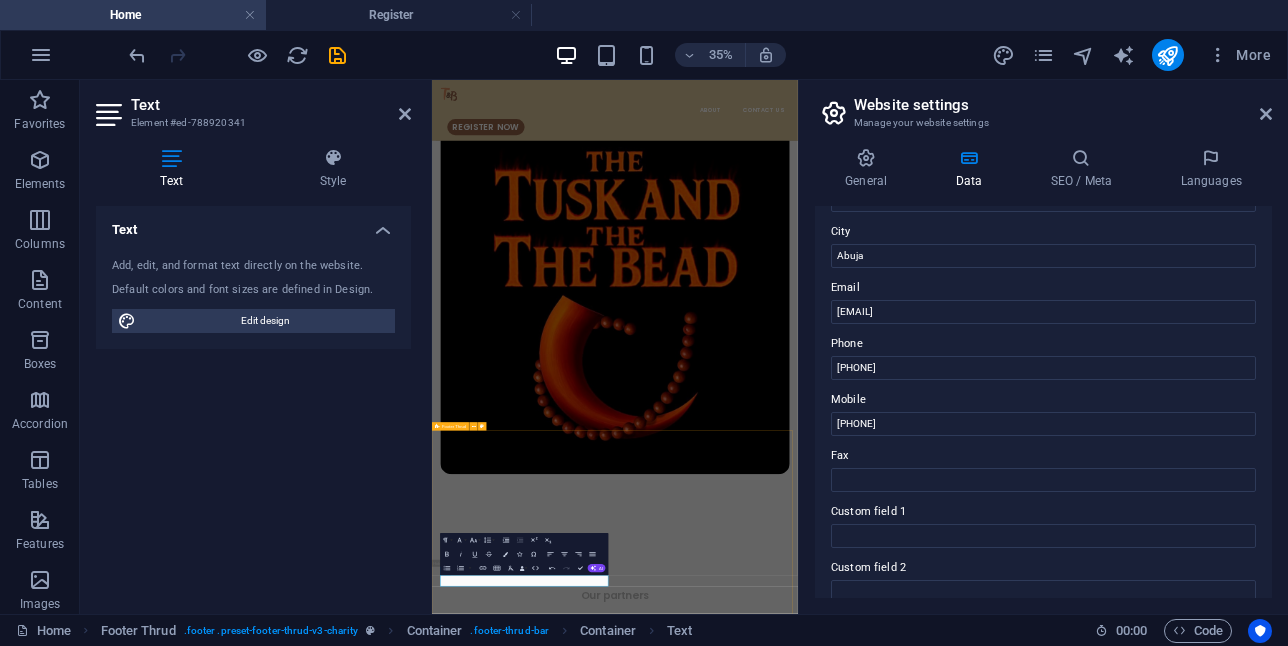 click on "The Tucks & The Bead is a reality tv show centered on African Culture and Heritage.  Home About Contact Us GstPlace Ltd. Address: GstPlace, [NUMBER] Floor, Silverbird Entertainment and Gallery Centre, Central Business Centre,  [CITY]
GstPlace Limited . All Rights Reserved.  Legal Notice  |  Privacy" at bounding box center (955, 10247) 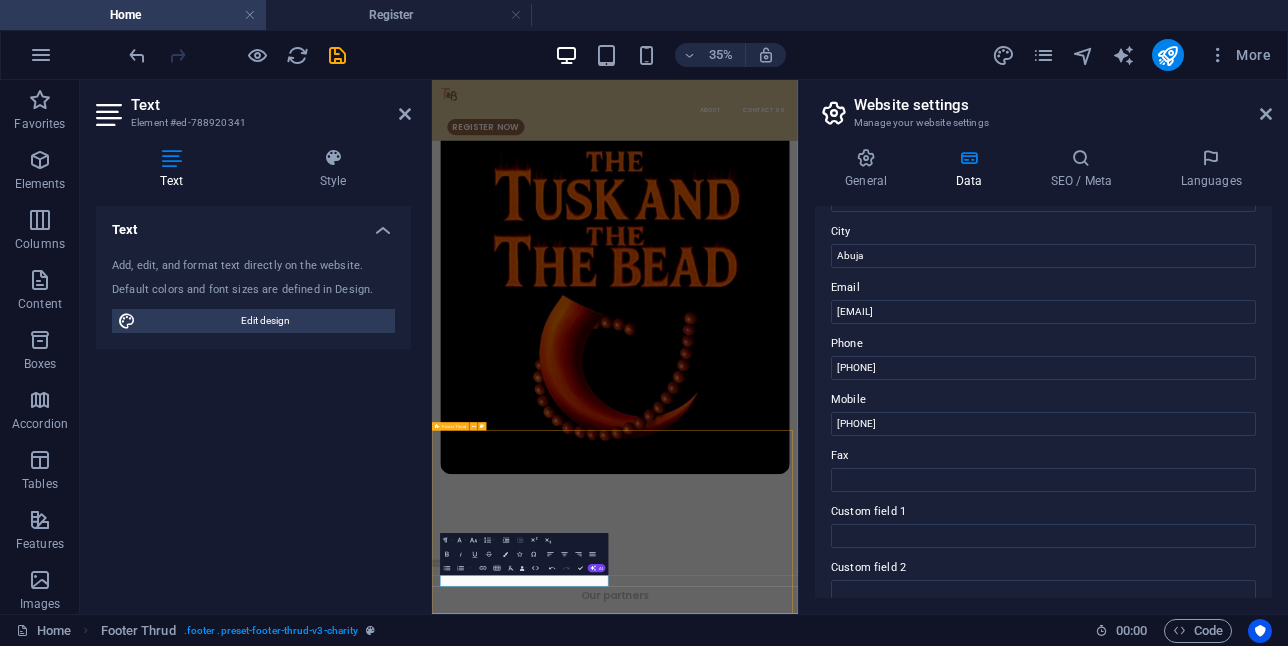 scroll, scrollTop: 7508, scrollLeft: 0, axis: vertical 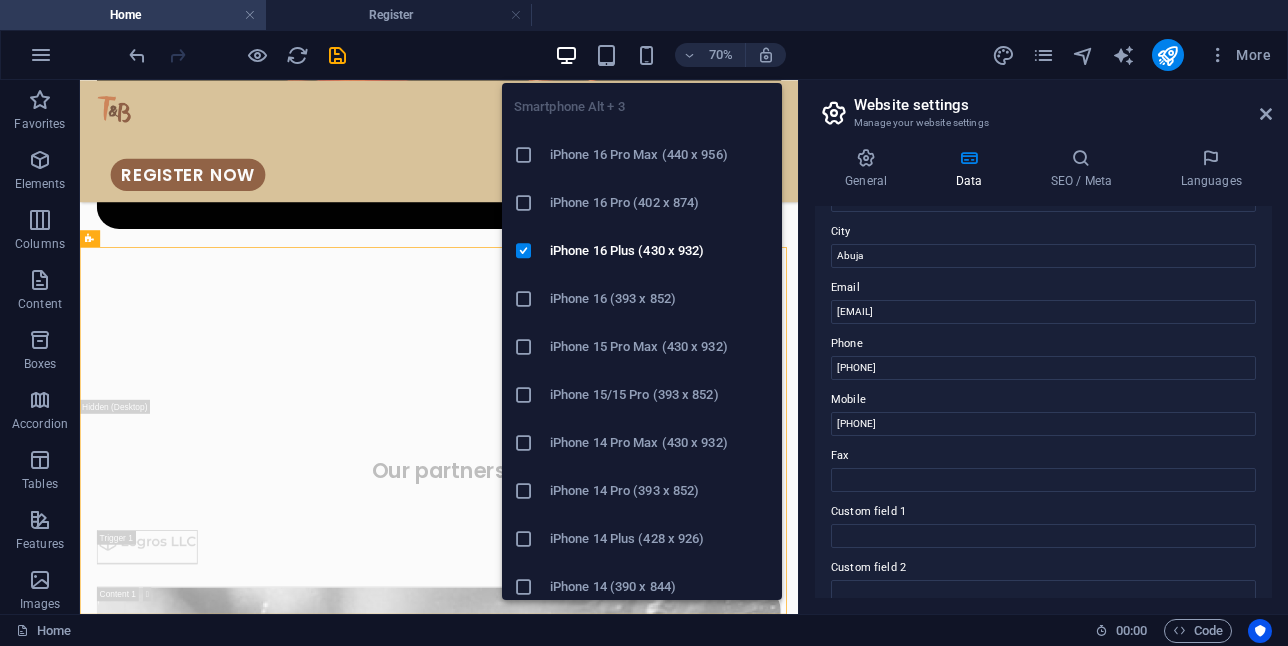 click at bounding box center (646, 55) 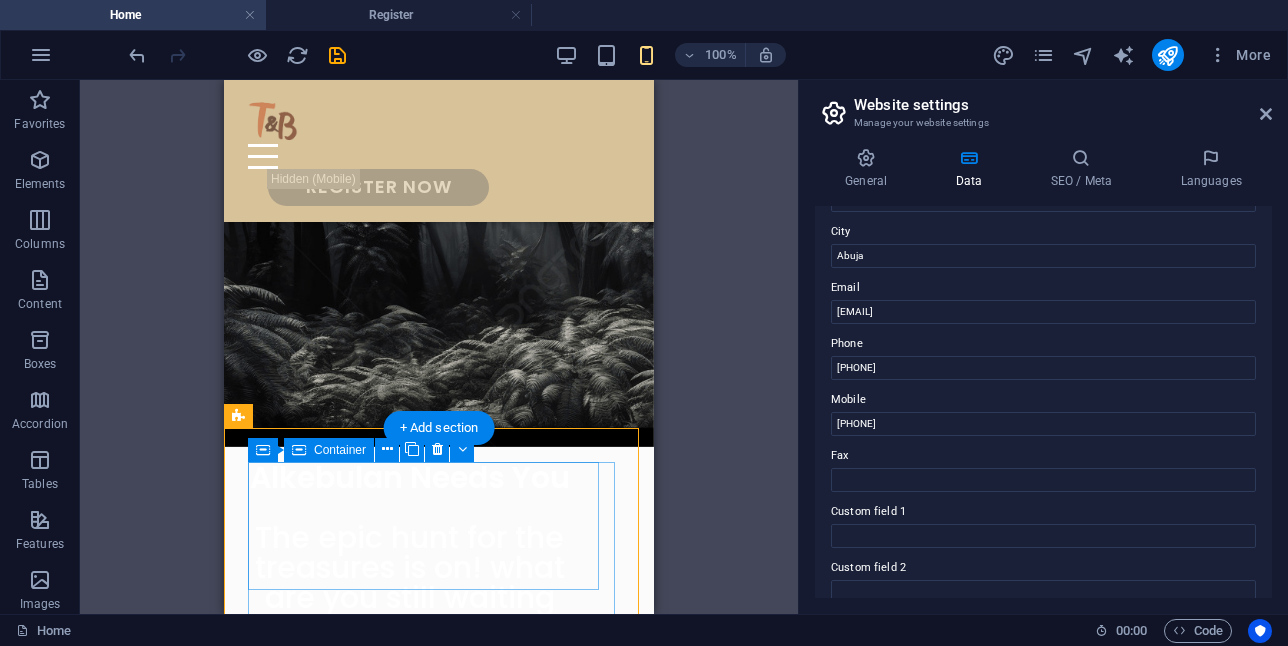 scroll, scrollTop: 10108, scrollLeft: 0, axis: vertical 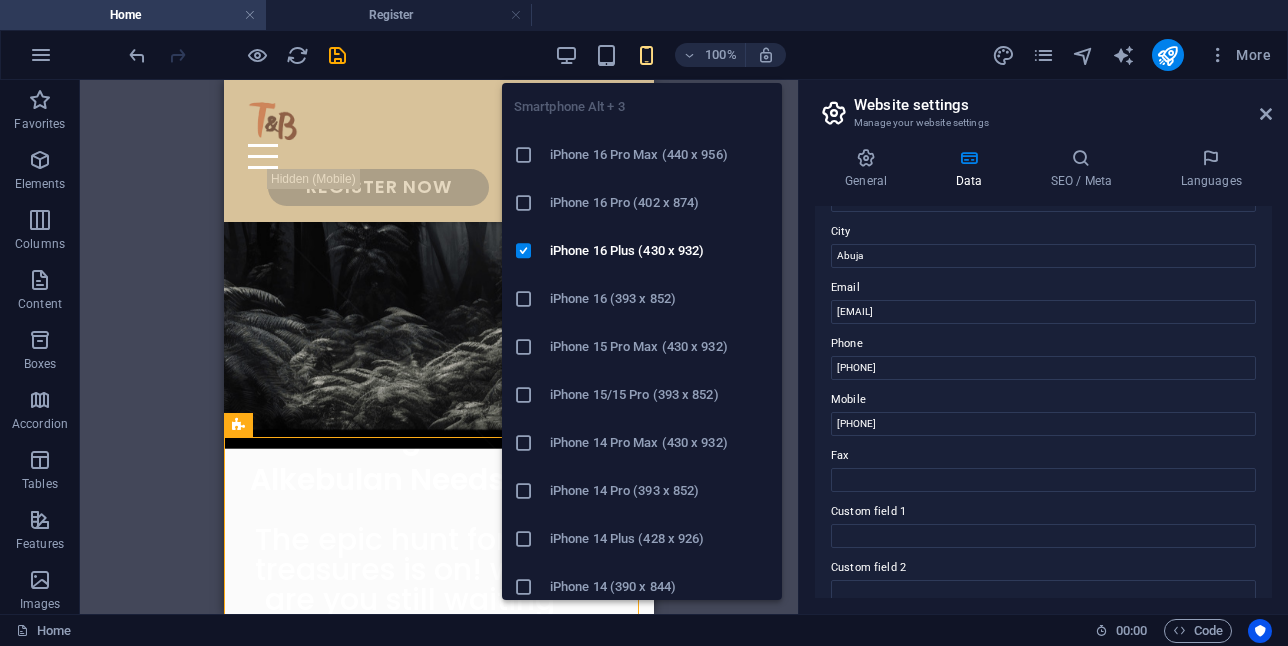 click at bounding box center [646, 55] 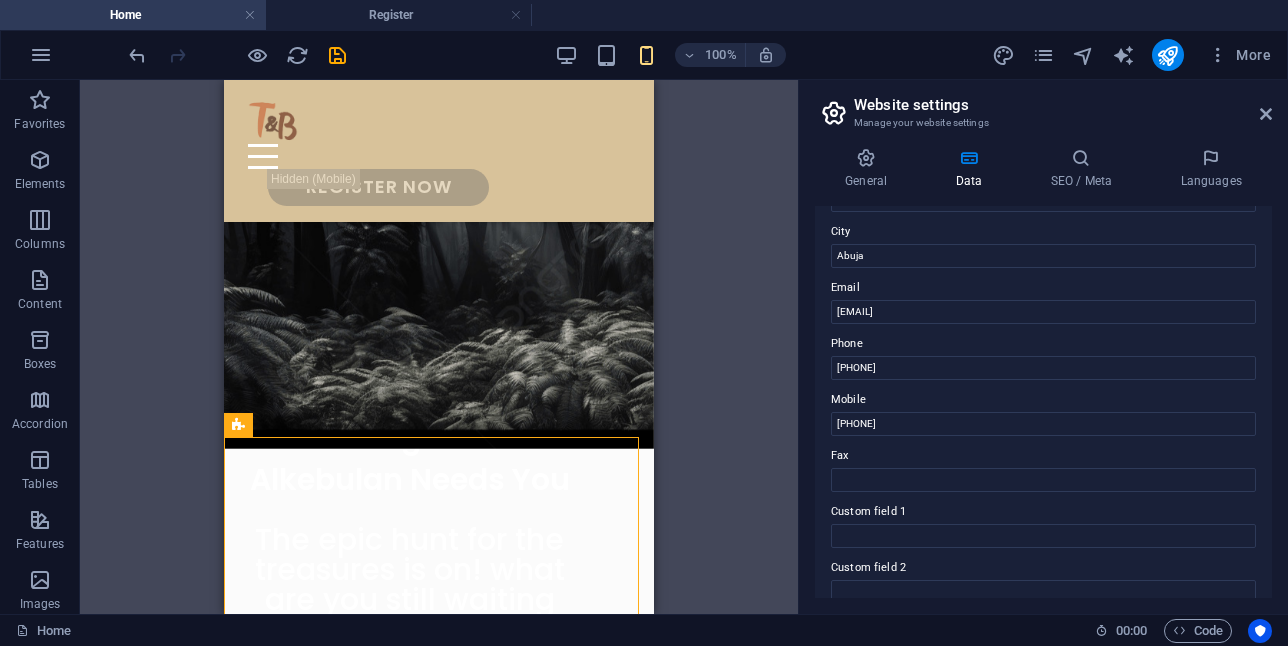 click at bounding box center (1266, 114) 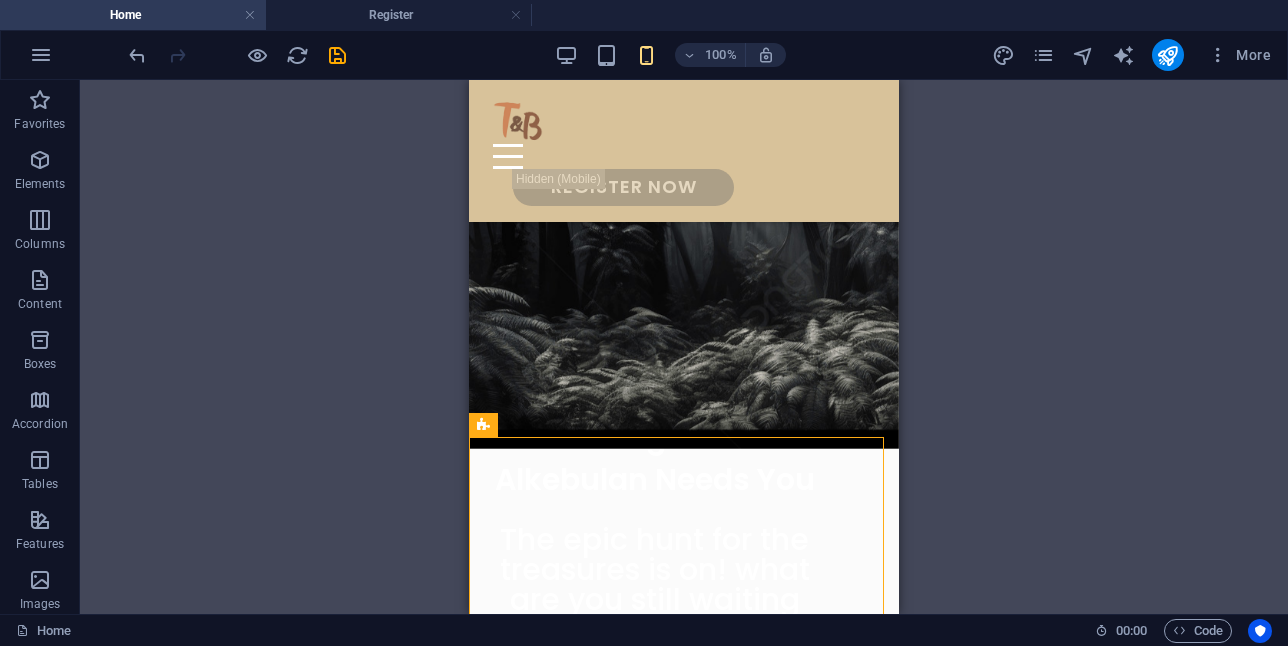 click on "More" at bounding box center (1135, 55) 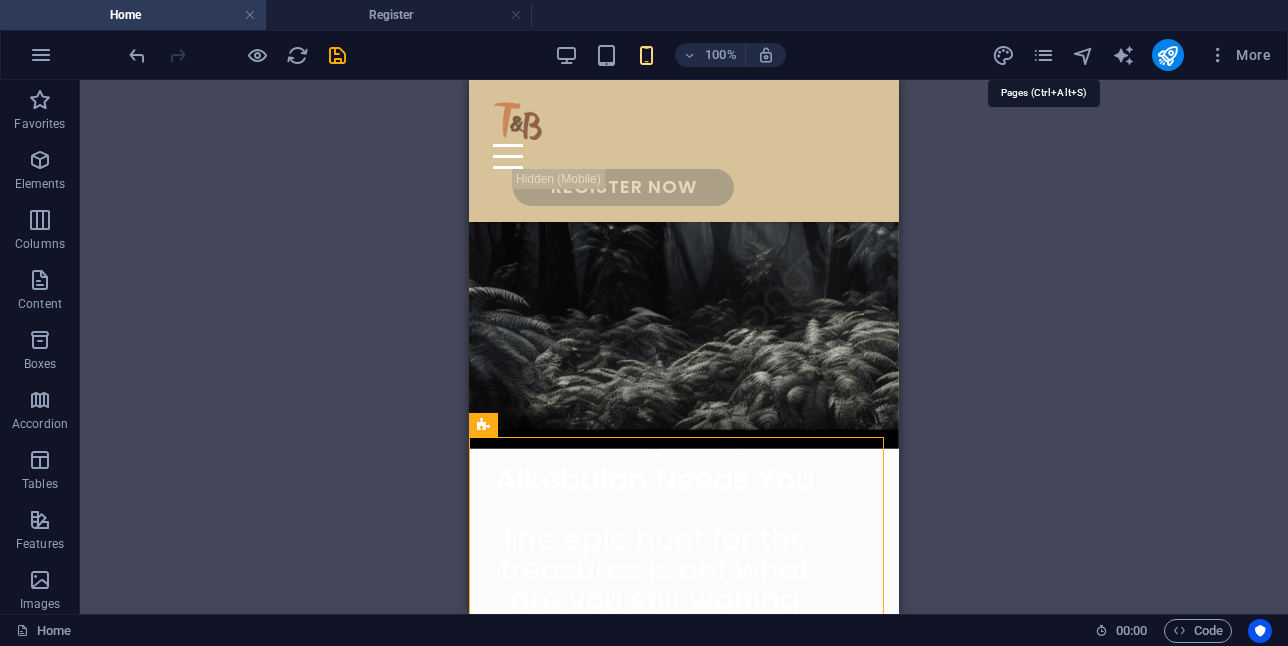 click at bounding box center (1043, 55) 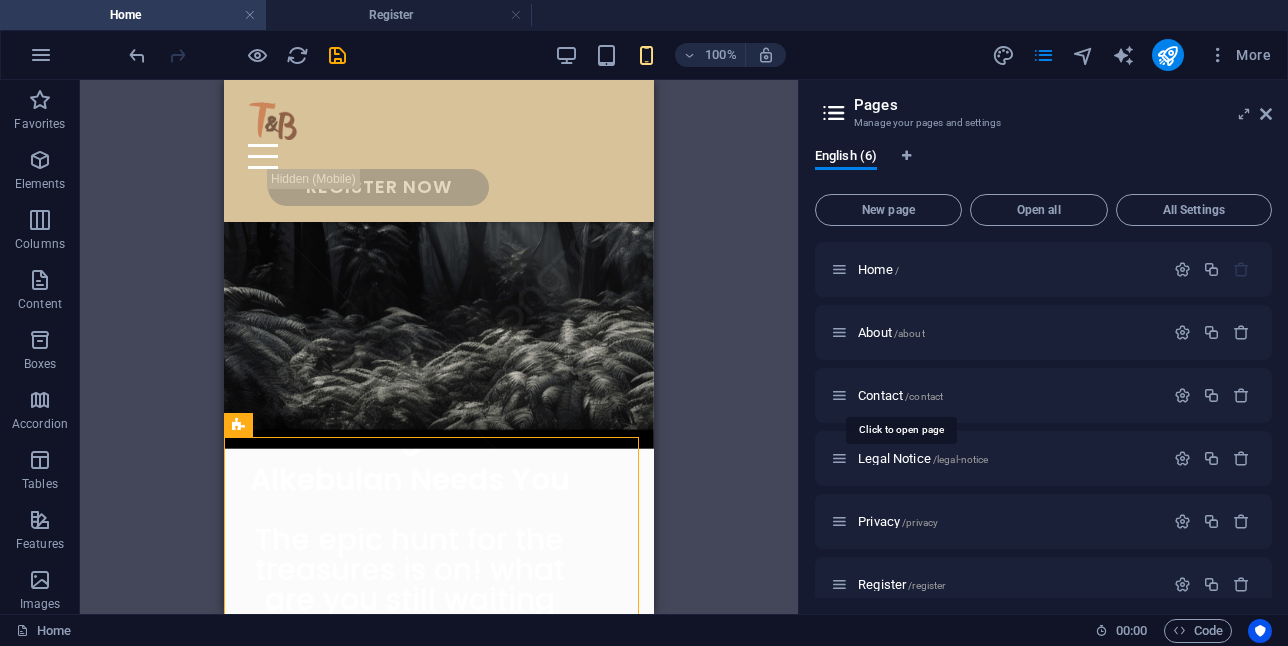 click on "/contact" at bounding box center (924, 396) 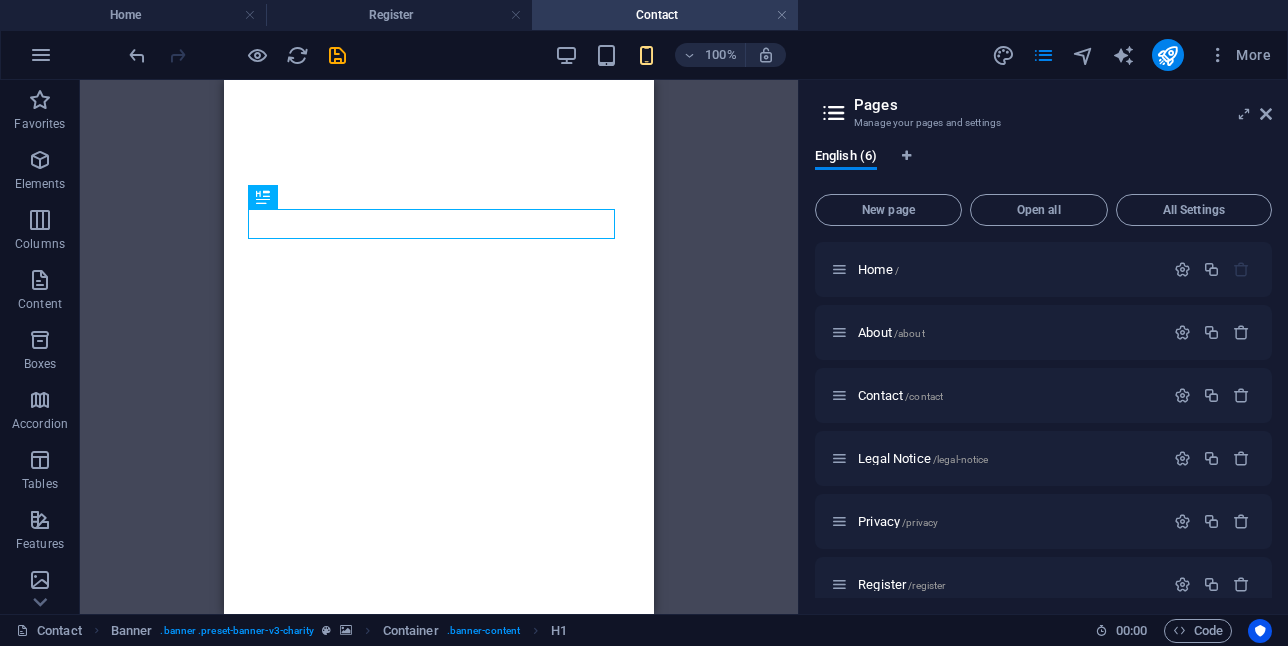 click on "More" at bounding box center (1239, 55) 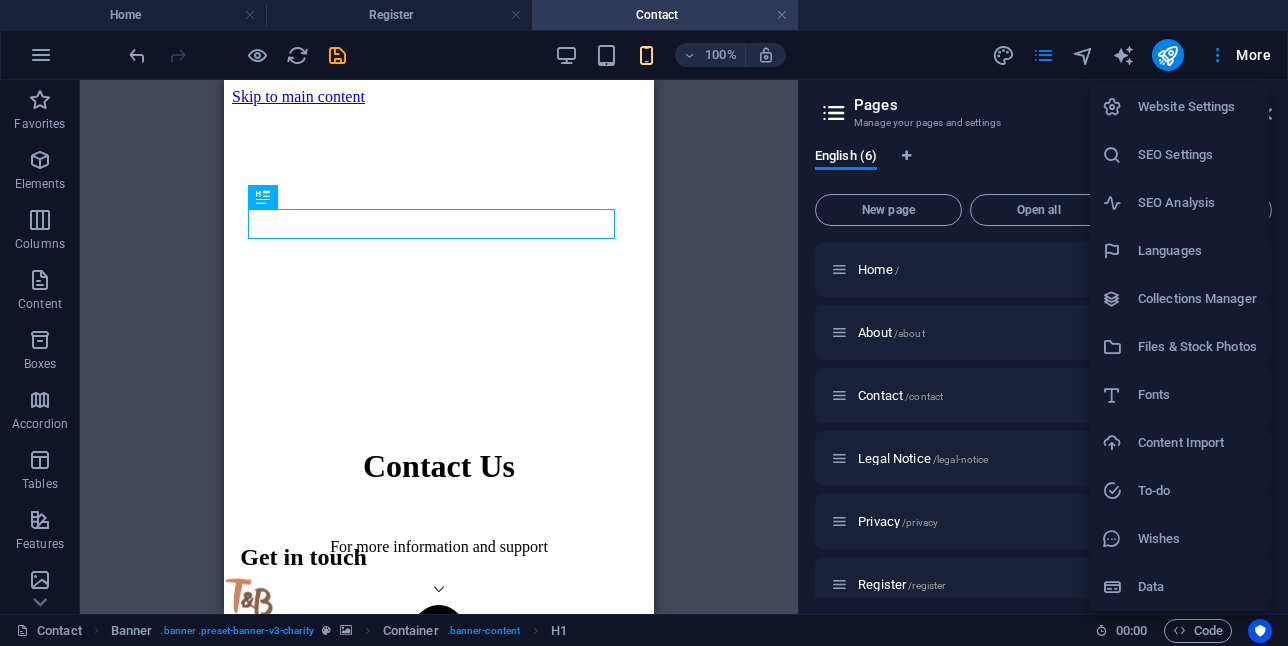 scroll, scrollTop: 0, scrollLeft: 0, axis: both 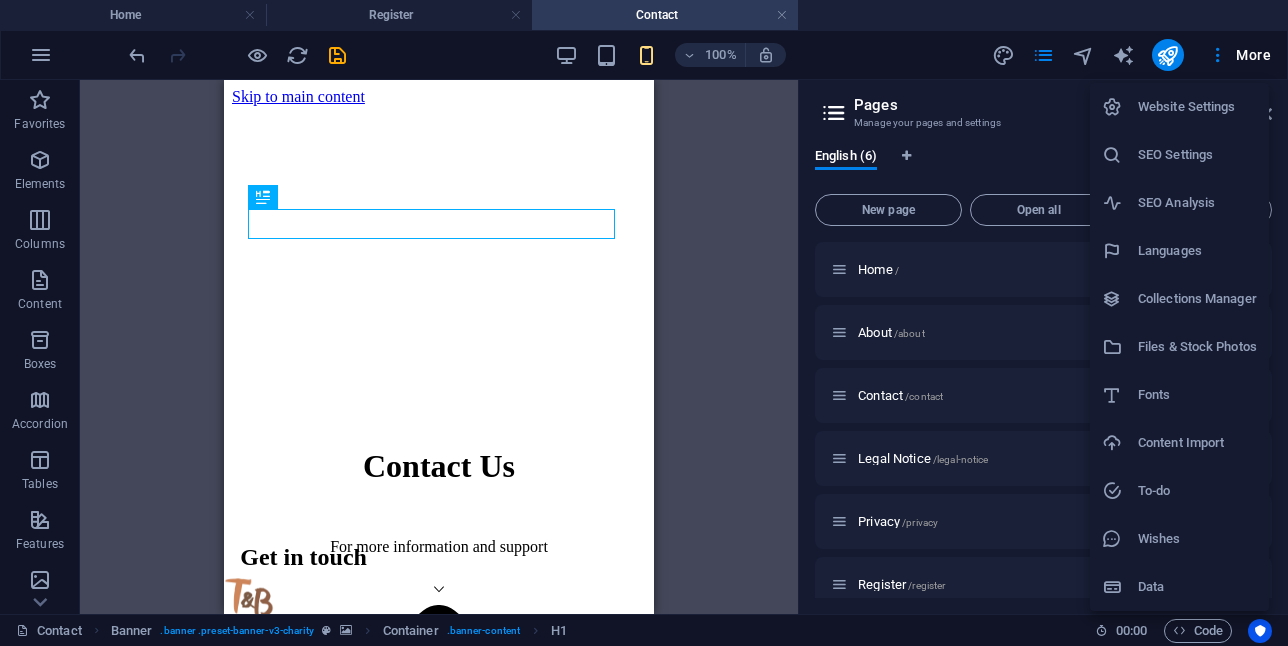 click at bounding box center (644, 323) 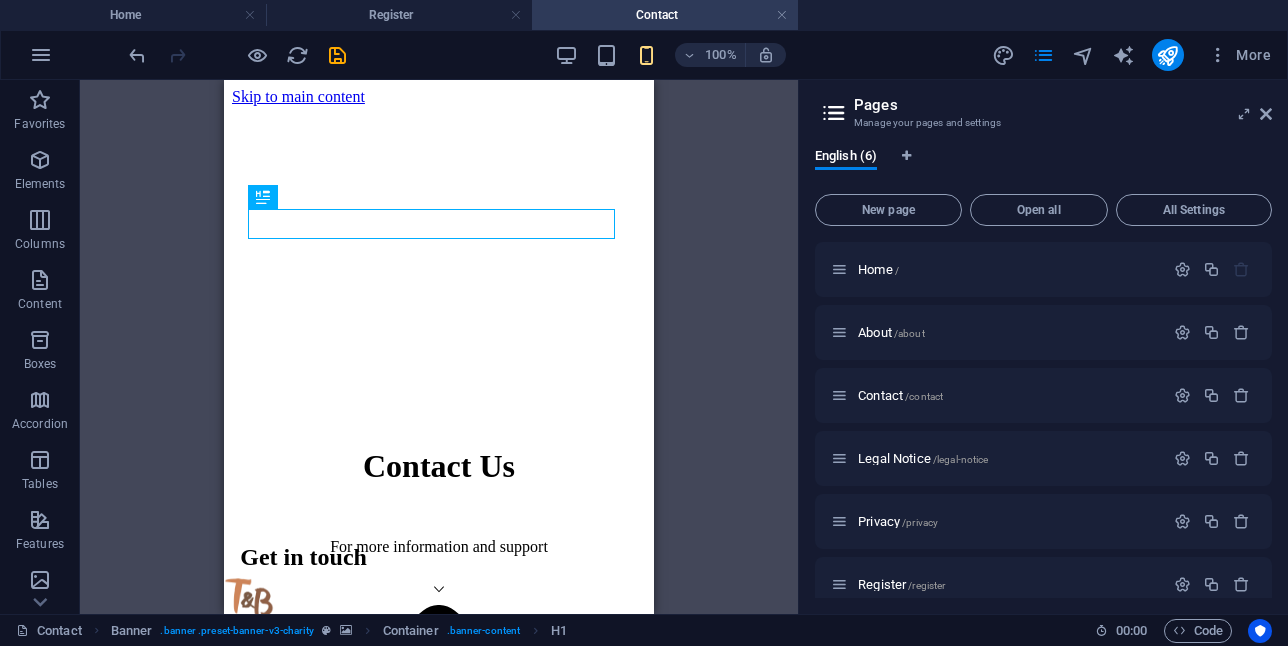 click at bounding box center (1266, 114) 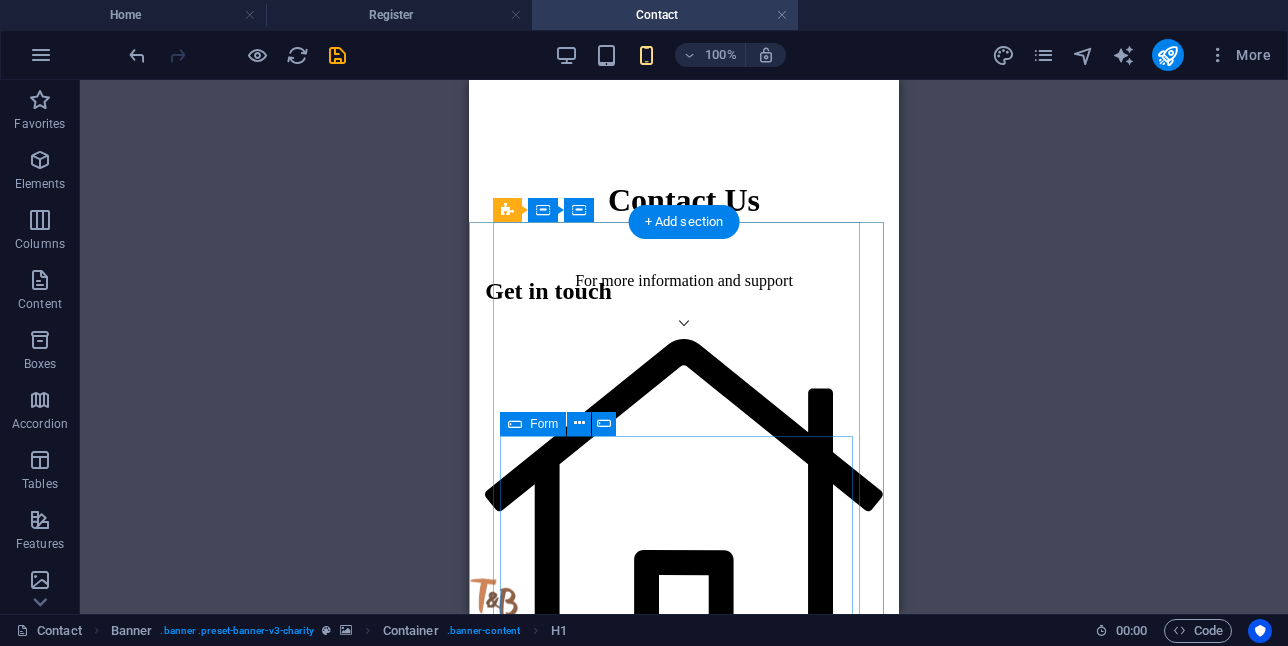 scroll, scrollTop: 267, scrollLeft: 0, axis: vertical 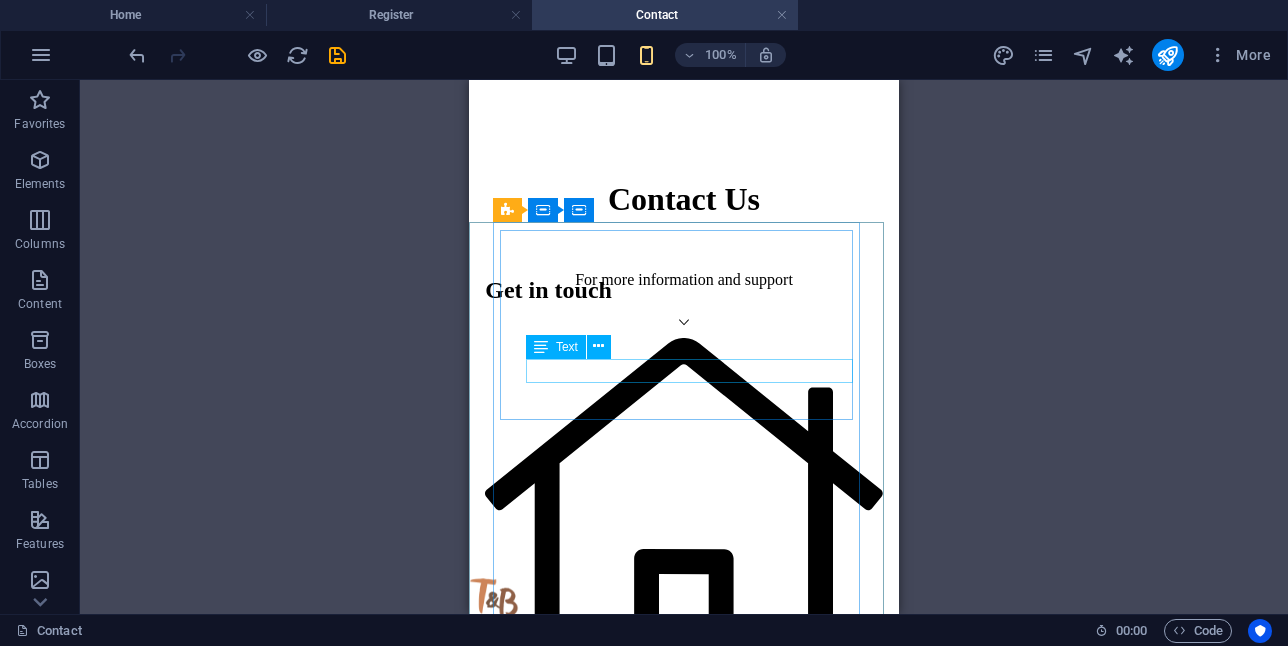 click on "Text" at bounding box center (575, 347) 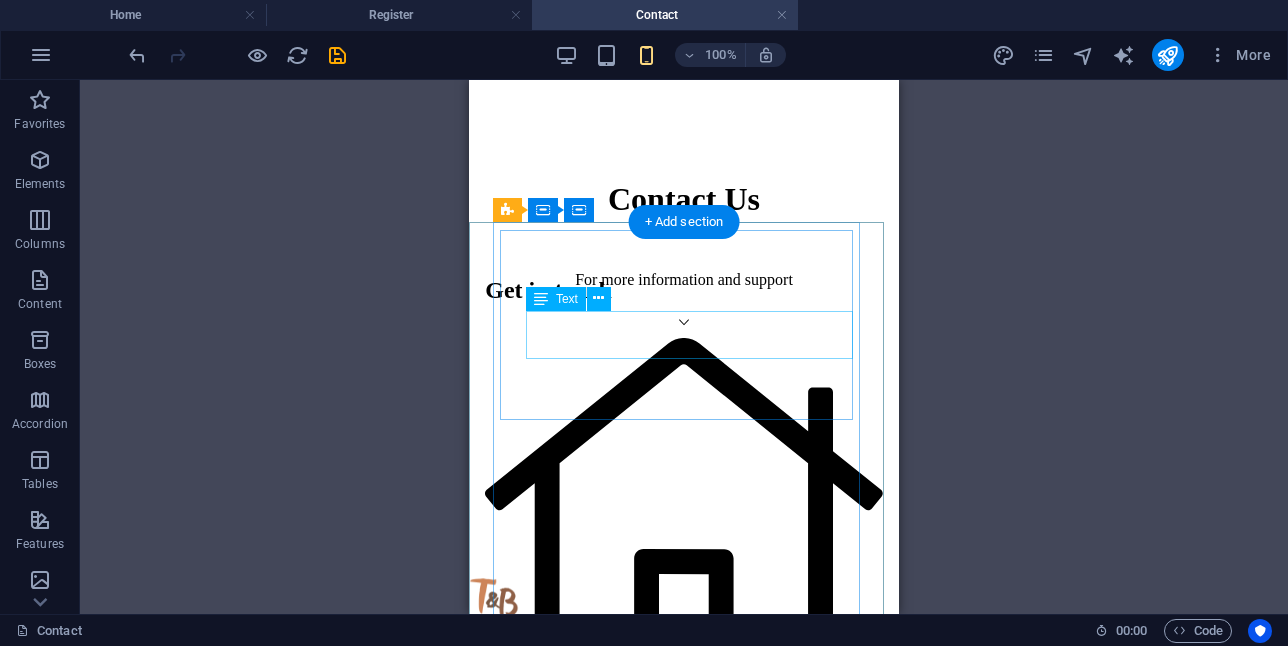 click on "Abuja" at bounding box center (591, 1354) 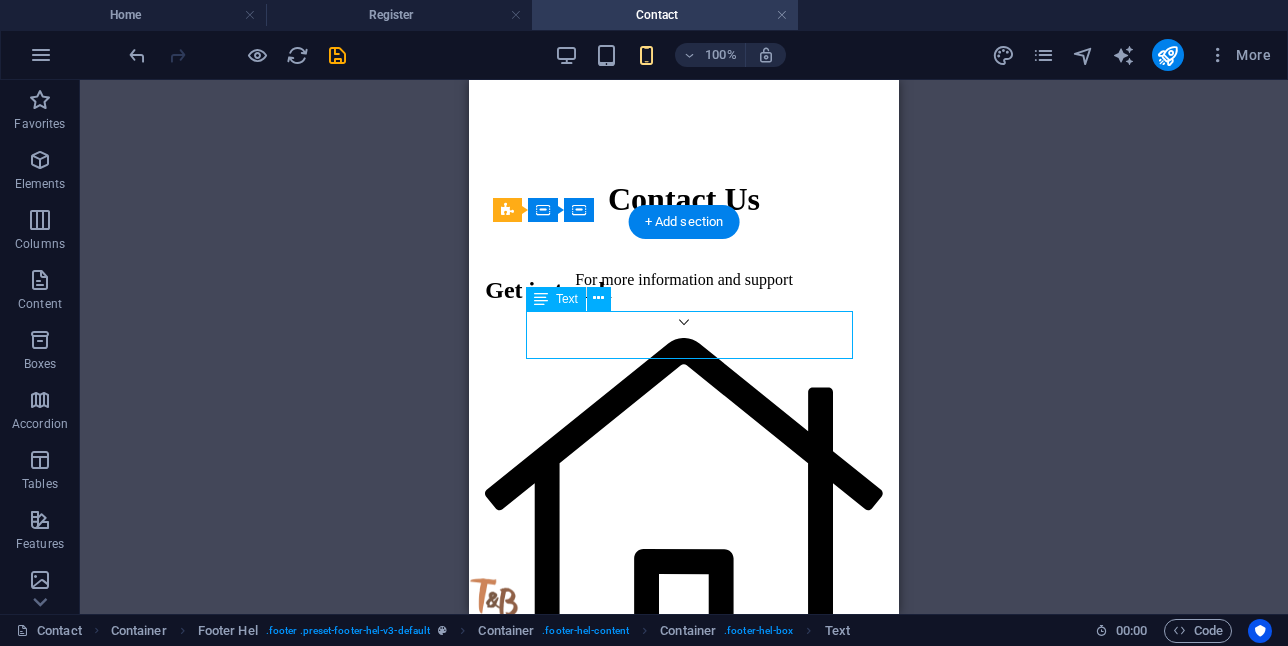 click on "Abuja" at bounding box center [591, 1354] 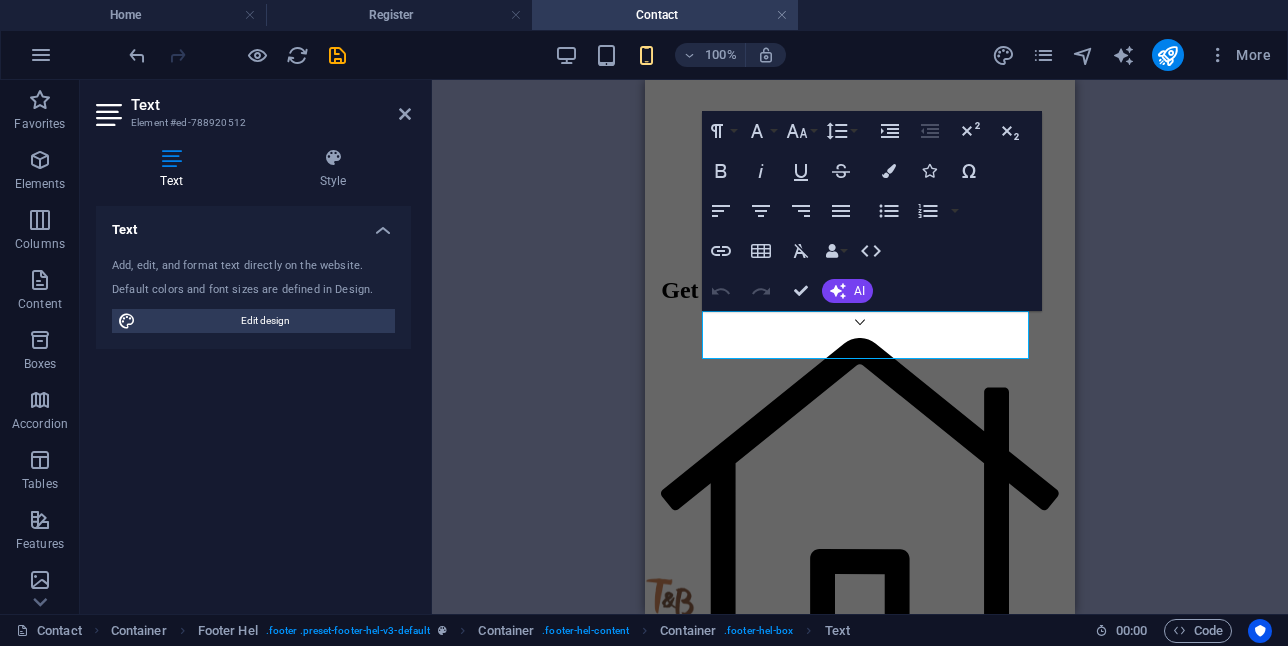 click on "Edit design" at bounding box center (265, 321) 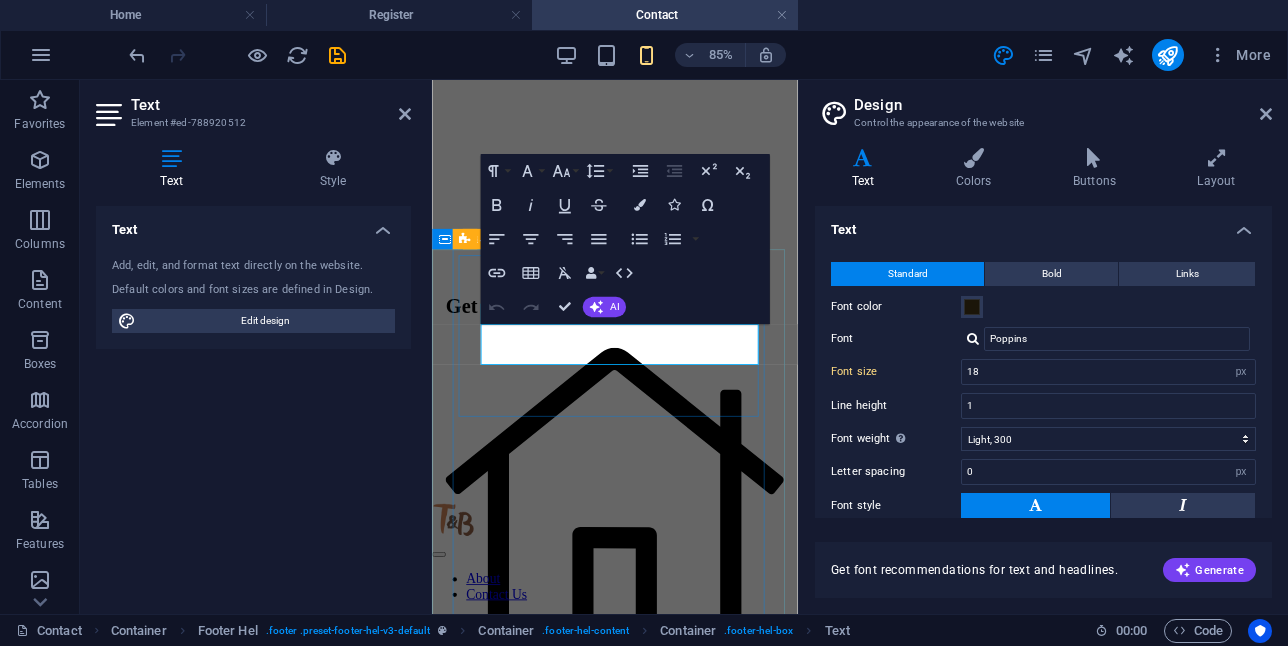 click on "Abuja" at bounding box center (554, 1411) 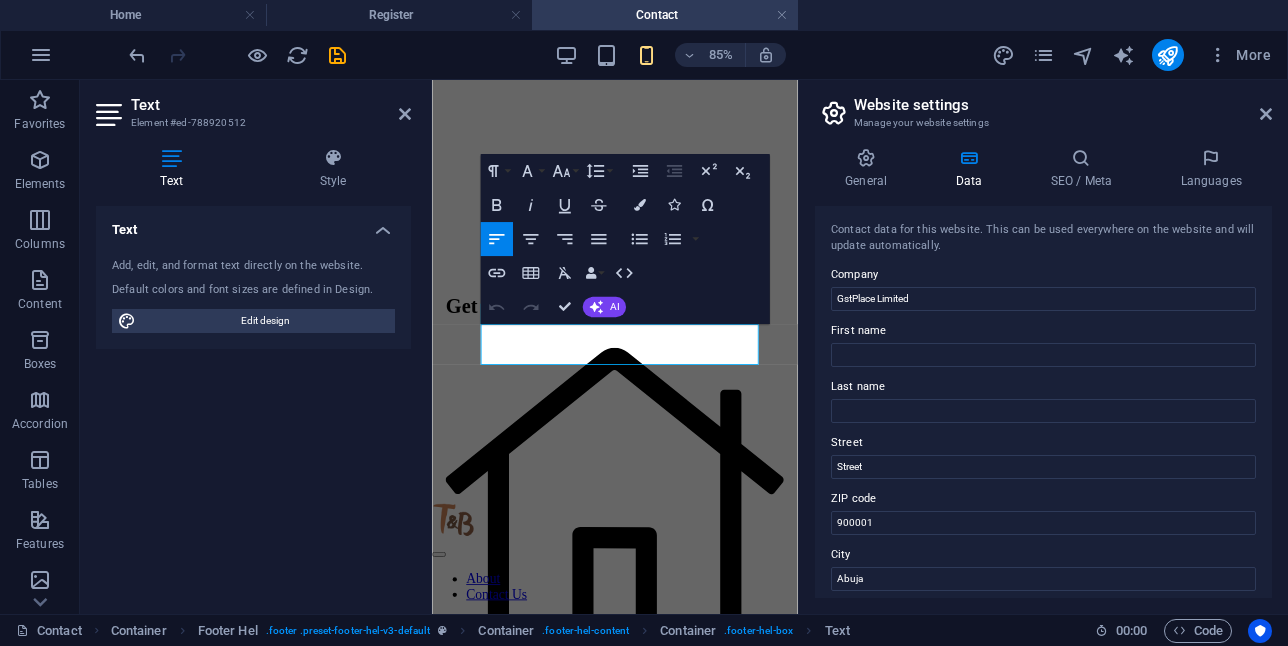 click at bounding box center (333, 158) 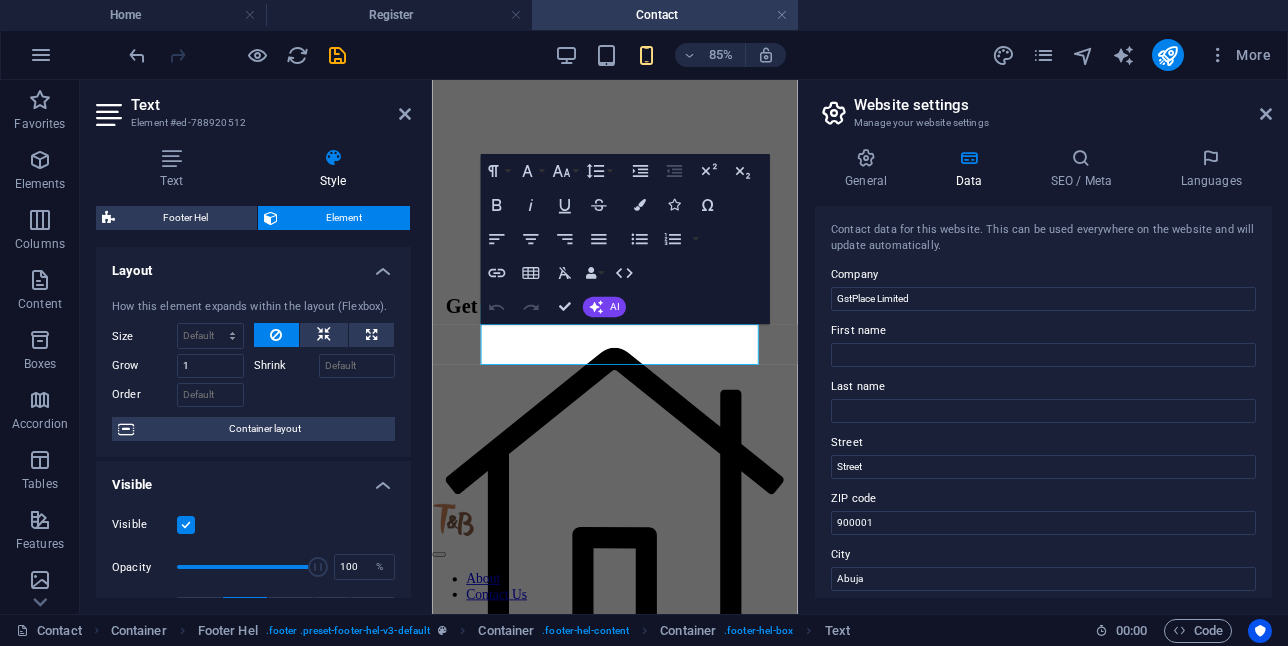 click at bounding box center (171, 158) 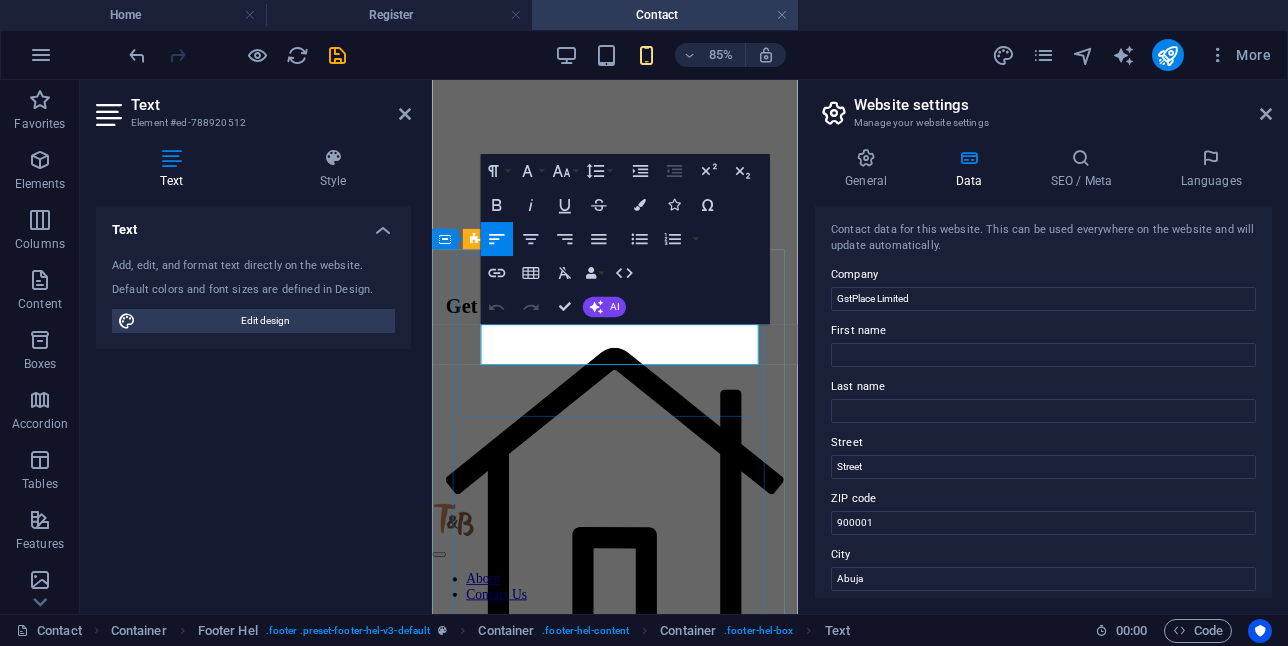 click on "[POSTAL_CODE]   [CITY]" at bounding box center [646, 1411] 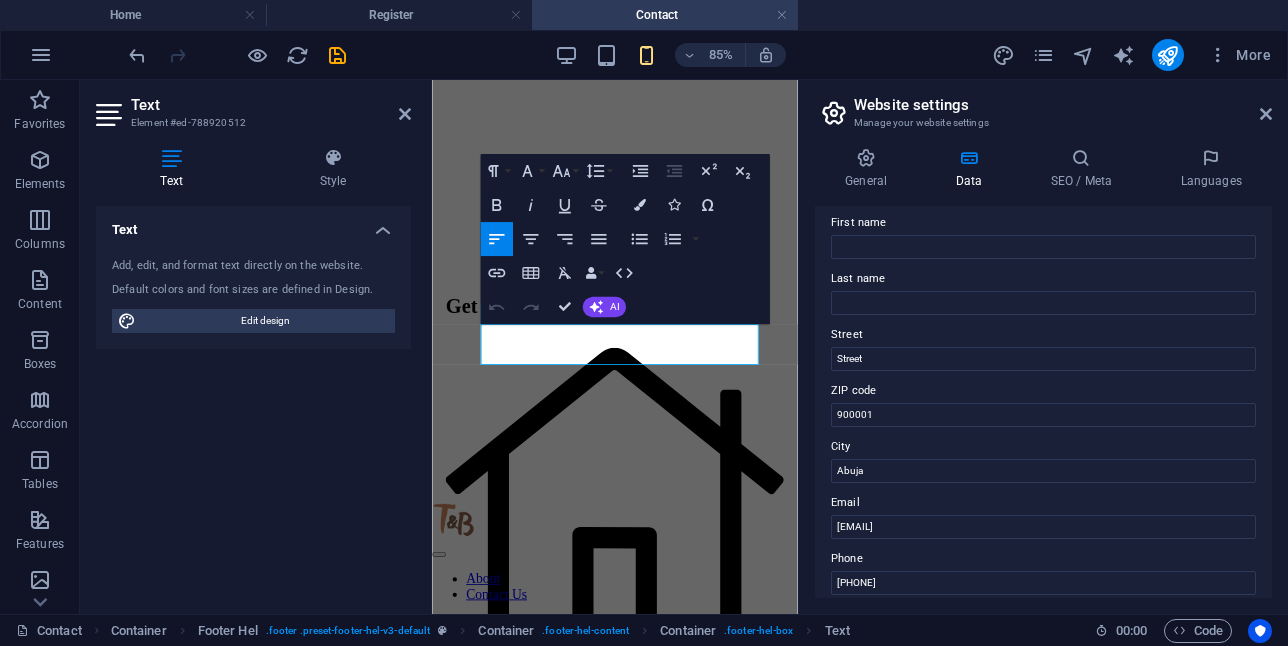 scroll, scrollTop: 100, scrollLeft: 0, axis: vertical 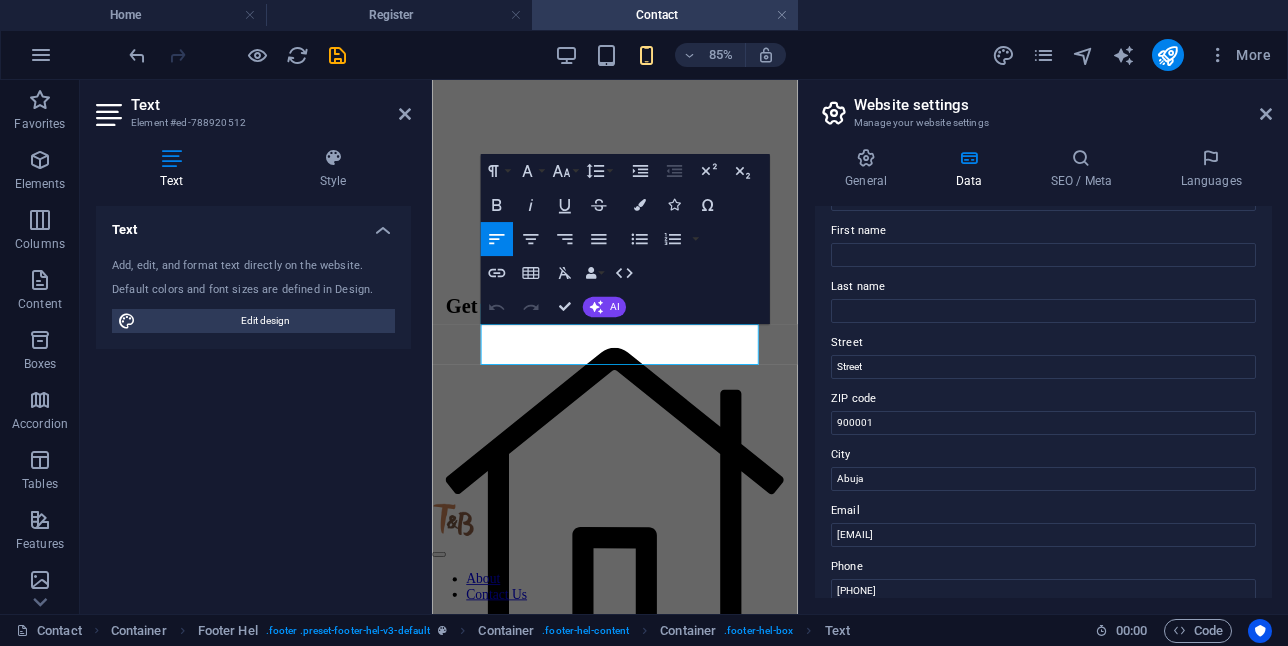 click on "Street" at bounding box center (1043, 343) 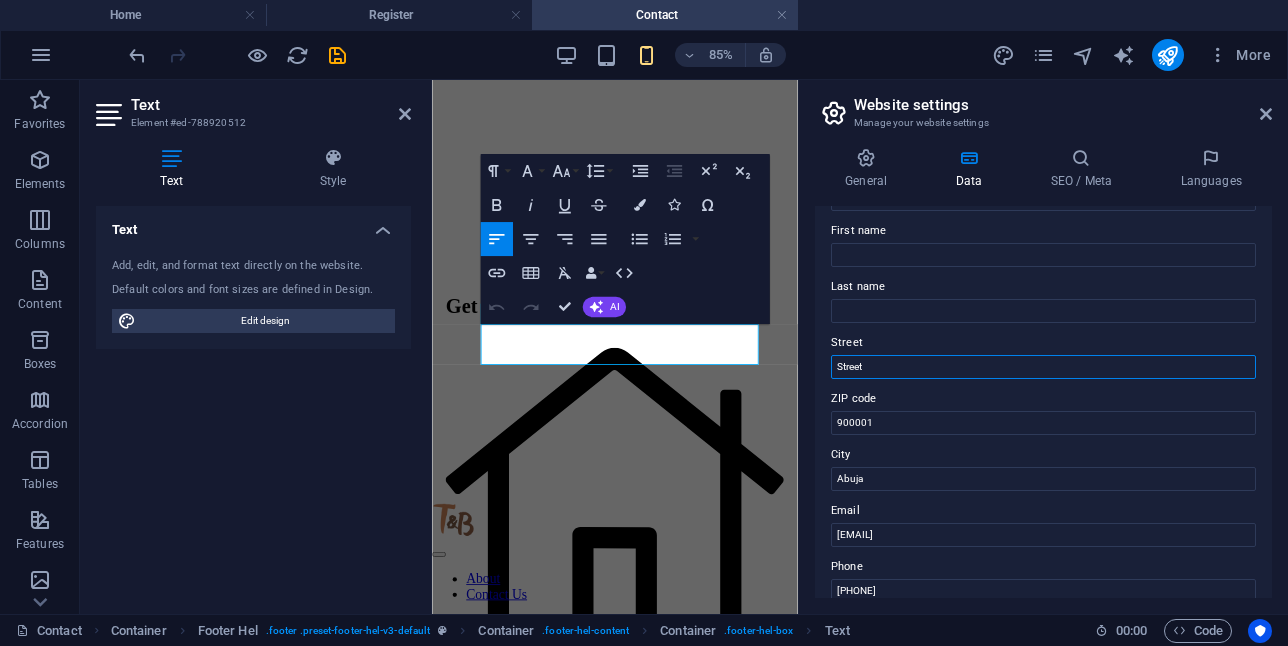 click on "Street" at bounding box center (1043, 367) 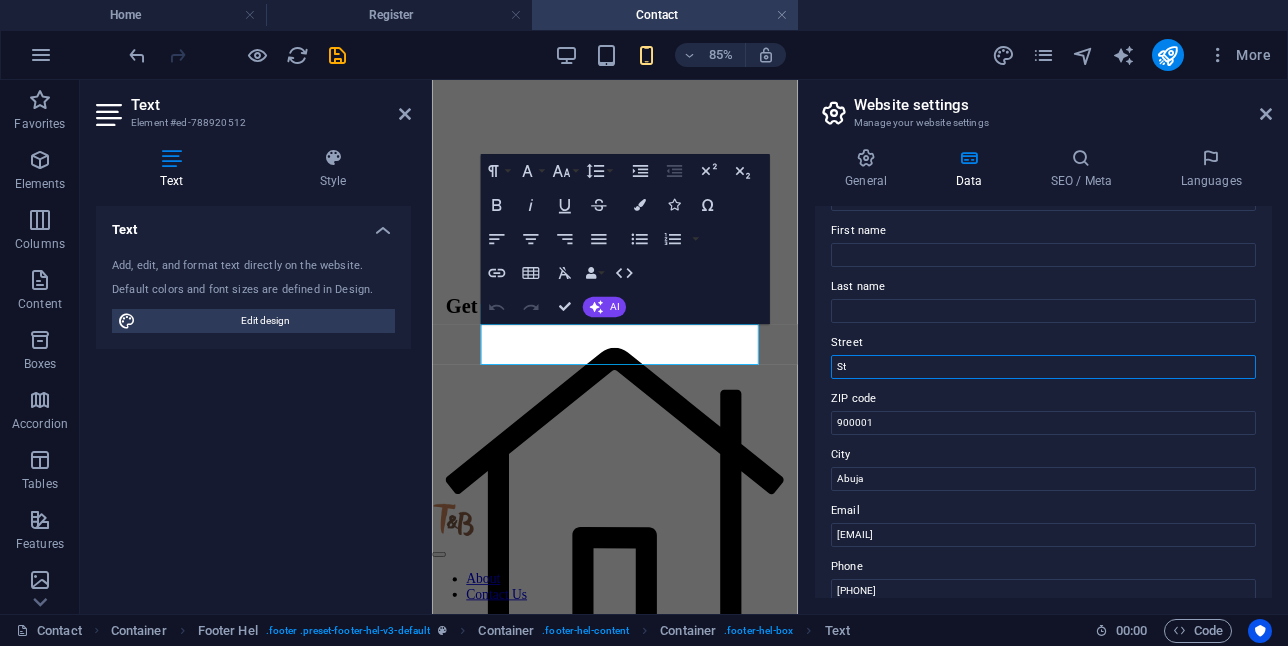 type on "S" 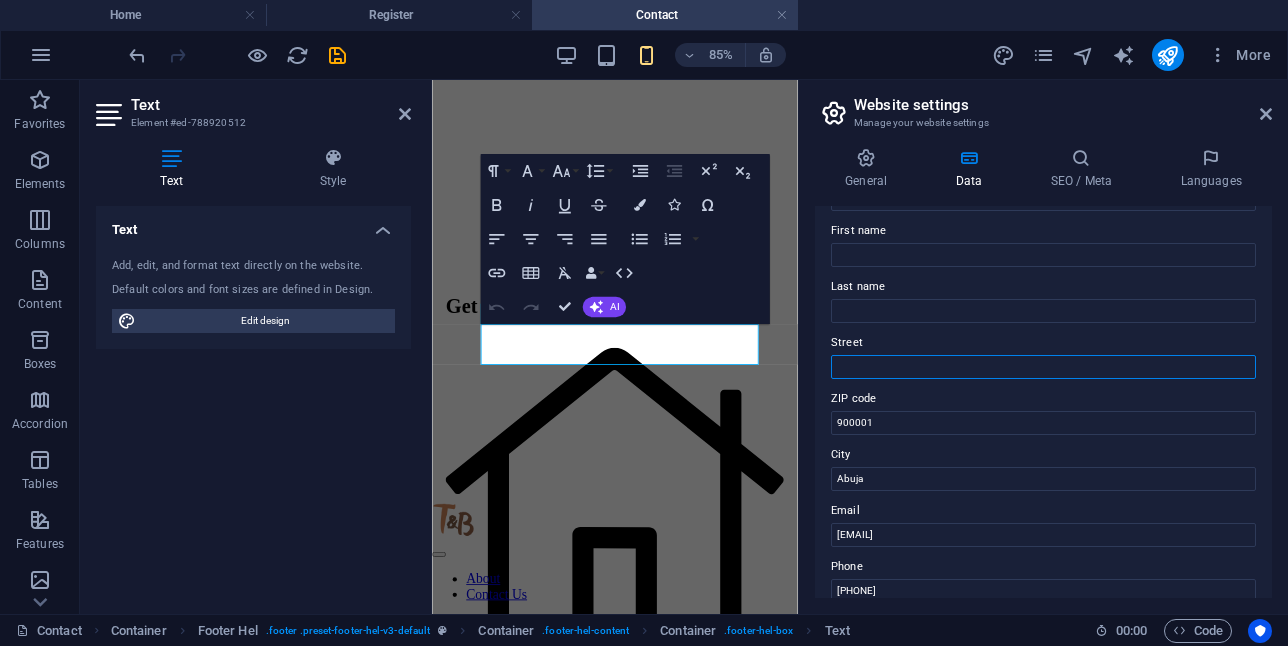 click on "Street" at bounding box center (1043, 367) 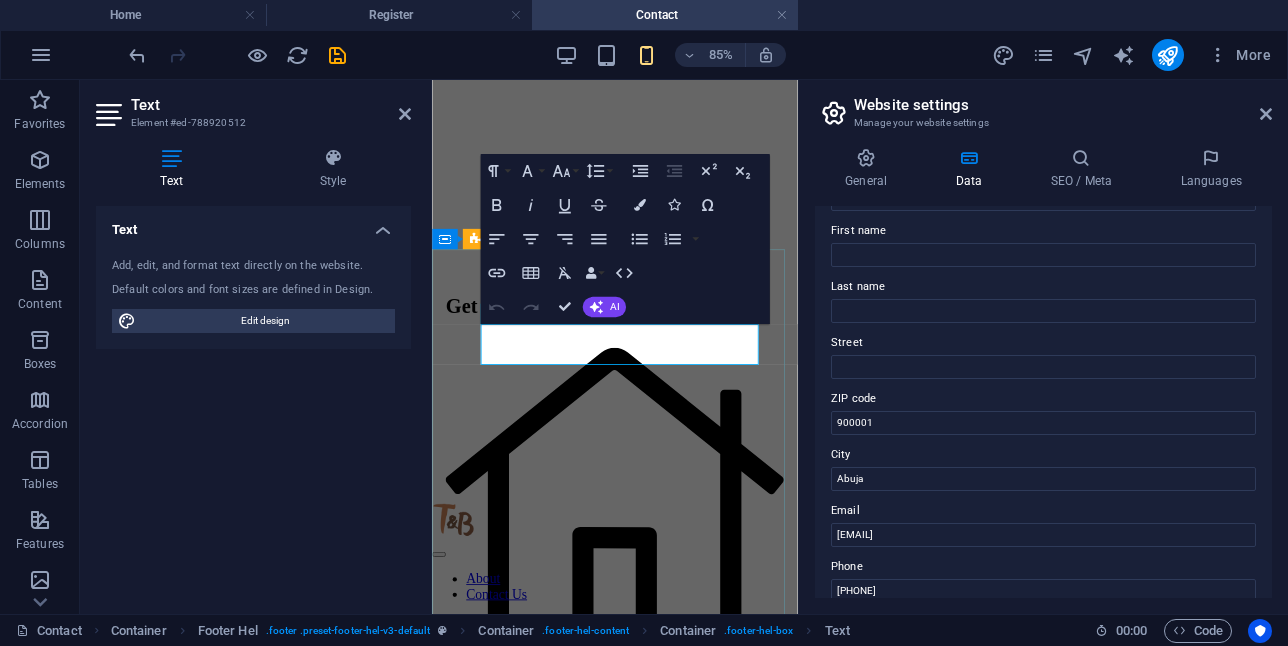 click on "Get in touch GstPlace Limited , [ZIP] [CITY] [PHONE] [EMAIL] Legal Notice | Privacy Policy ​ I accept the Terms & Conditions Unreadable? Load new Submit" at bounding box center (647, 1993) 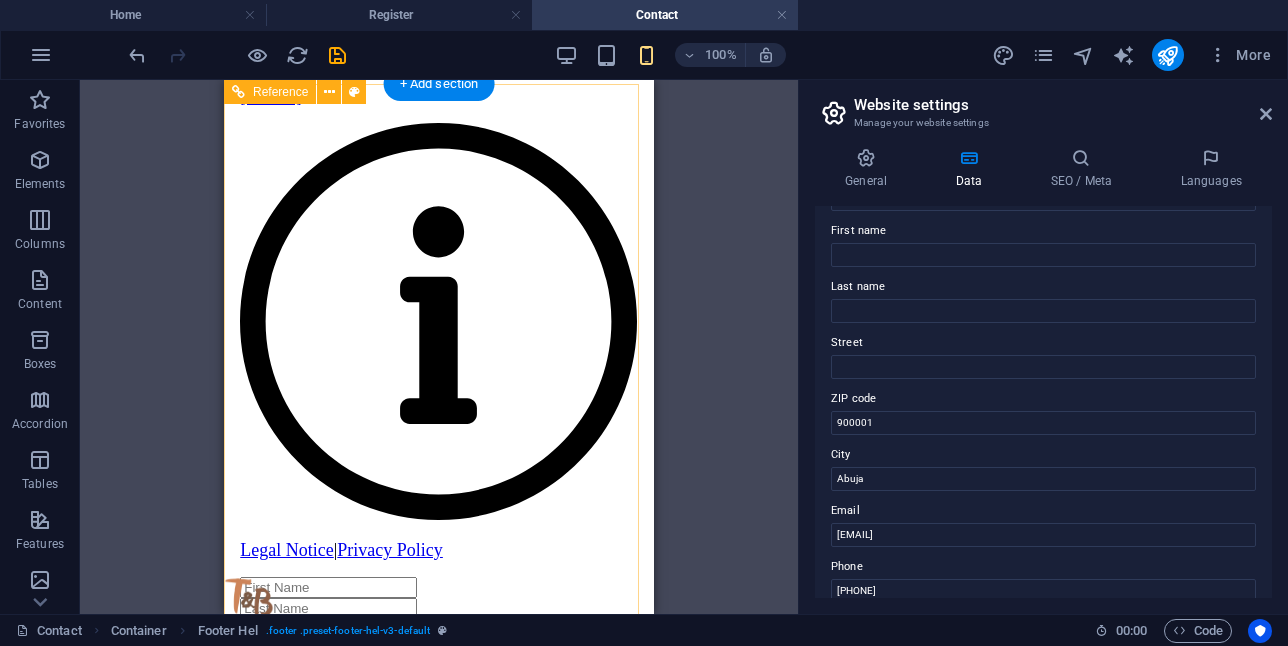 scroll, scrollTop: 2308, scrollLeft: 0, axis: vertical 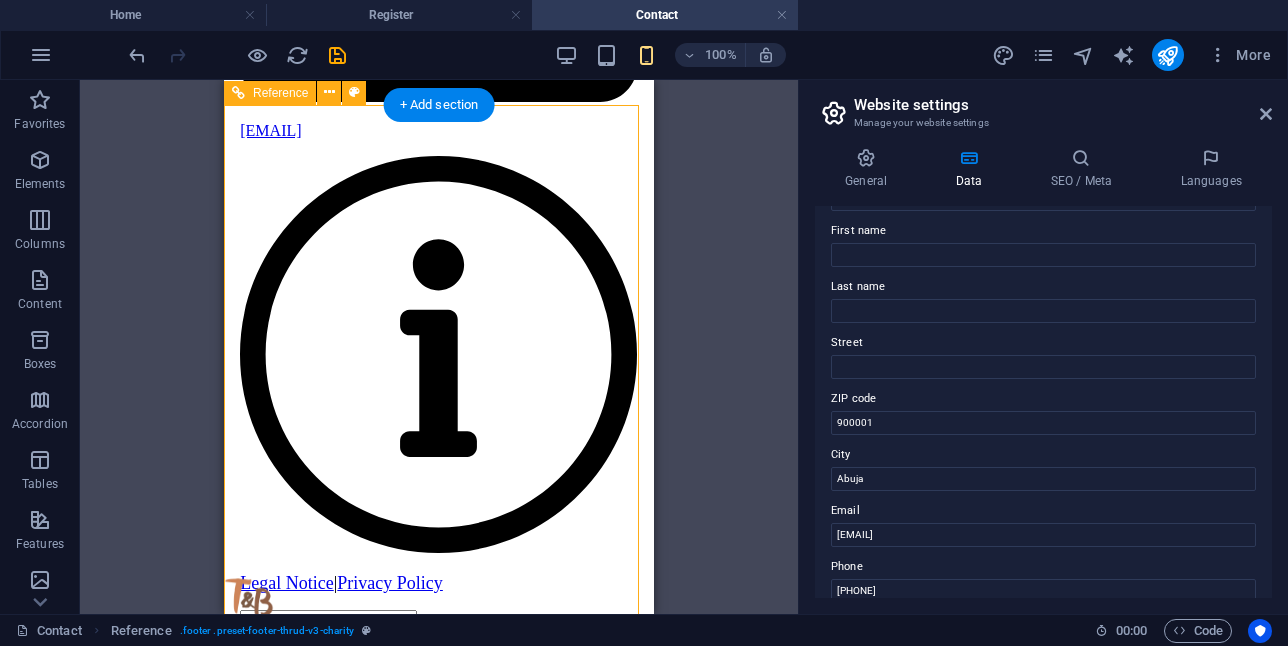 drag, startPoint x: 355, startPoint y: 306, endPoint x: 532, endPoint y: 346, distance: 181.4635 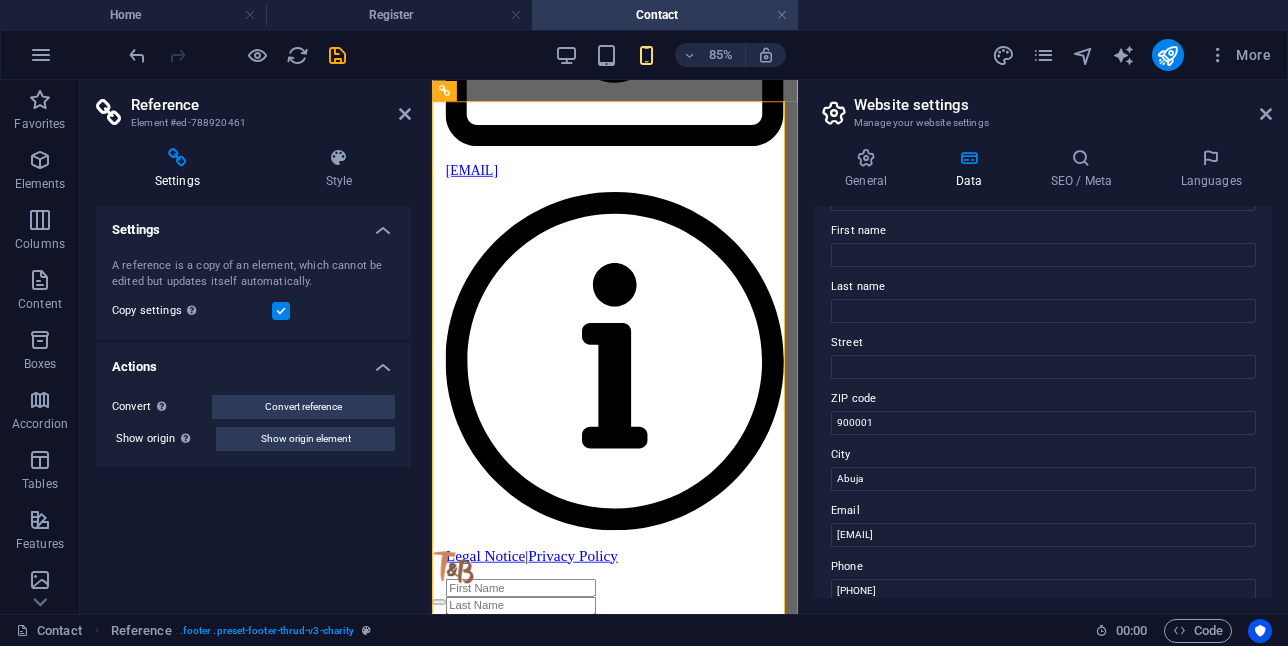 scroll, scrollTop: 2365, scrollLeft: 0, axis: vertical 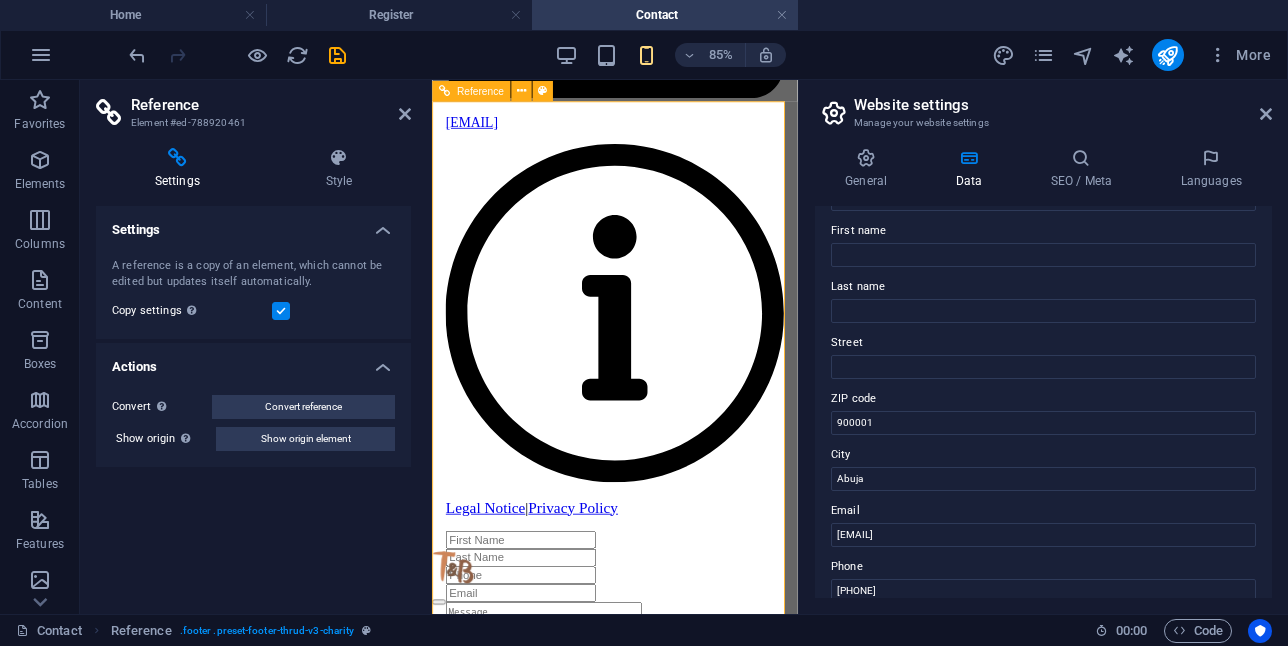 click on "GstPlace Ltd. Address: GstPlace, [NUMBER] Floor, Silverbird Entertainment and Gallery Centre, Central Business Centre,  [CITY]" at bounding box center [647, 2556] 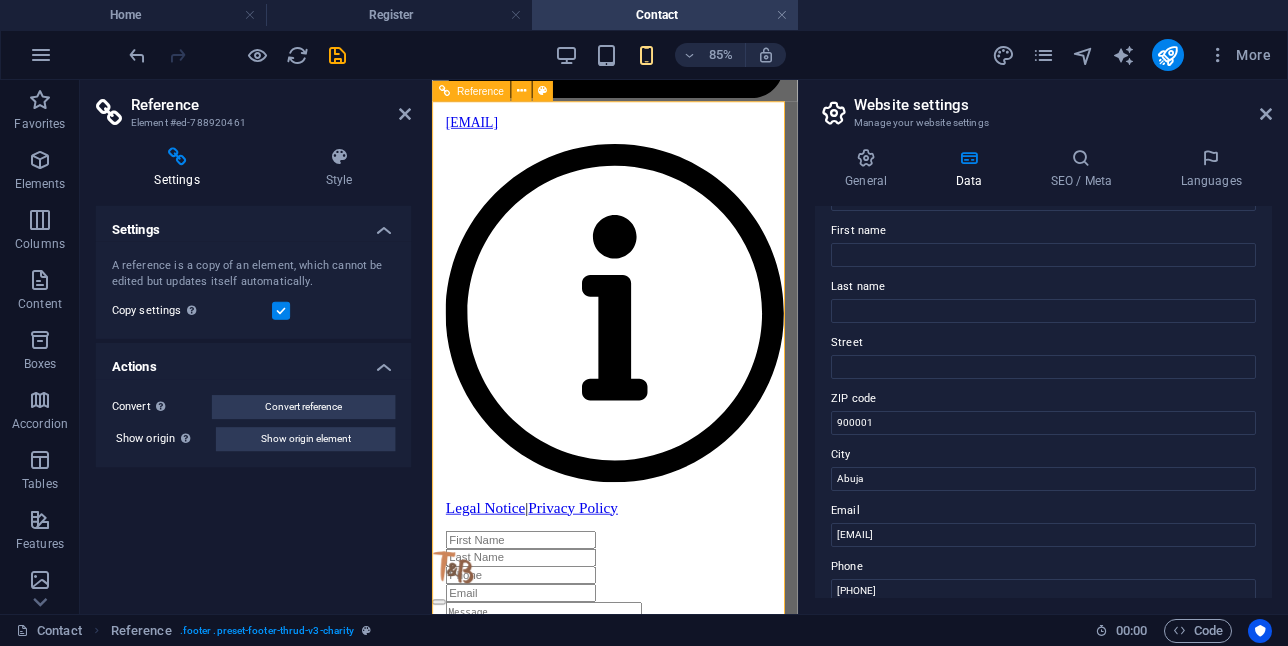 click on "GstPlace Ltd. Address: GstPlace, [NUMBER] Floor, Silverbird Entertainment and Gallery Centre, Central Business Centre,  [CITY]" at bounding box center [647, 2556] 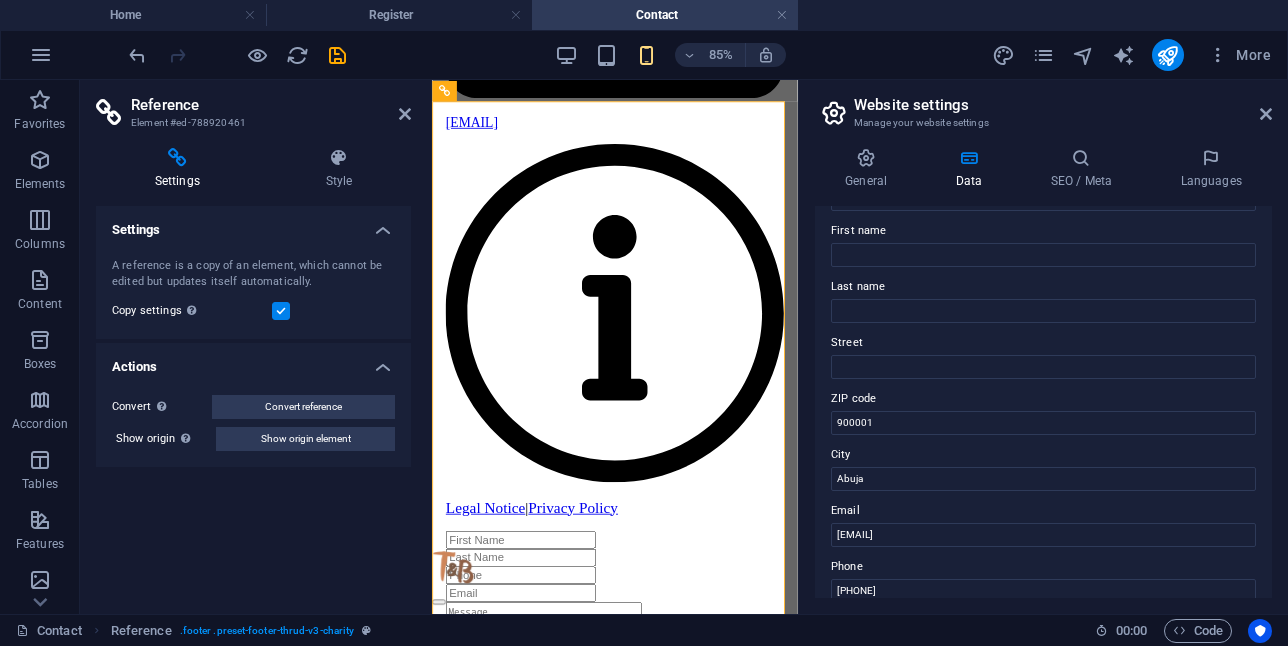 click on "Style" at bounding box center [339, 169] 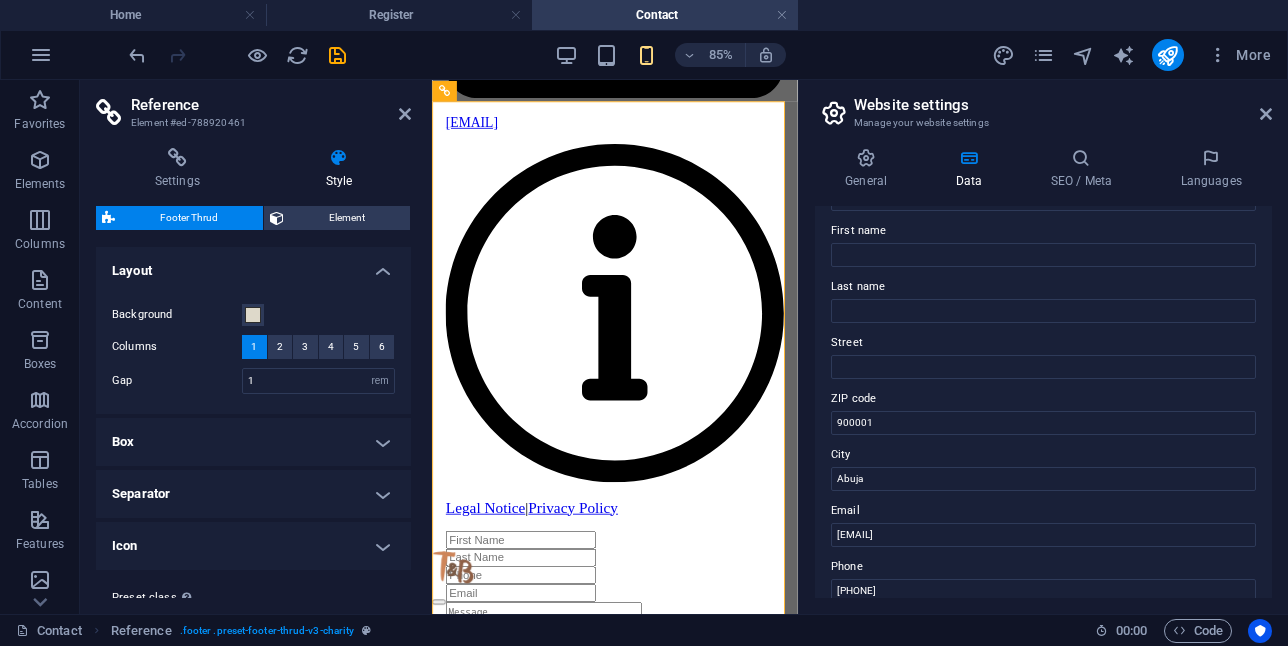 click on "Settings" at bounding box center [181, 169] 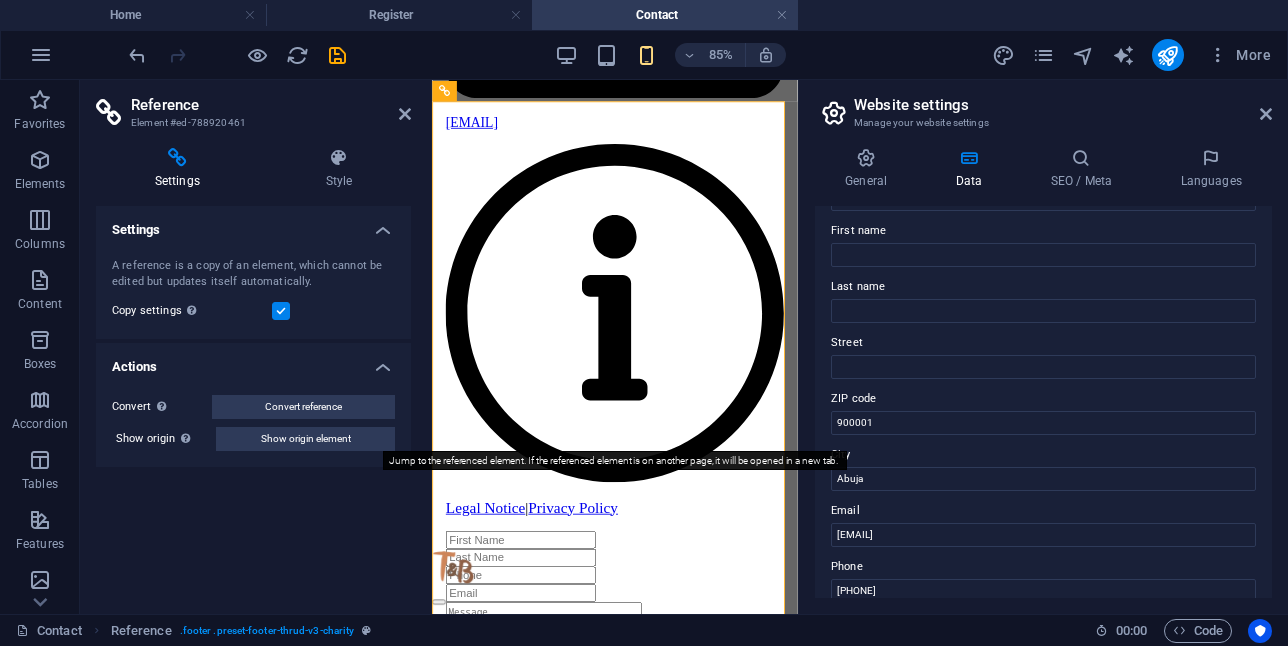 click on "Show origin element" at bounding box center (306, 439) 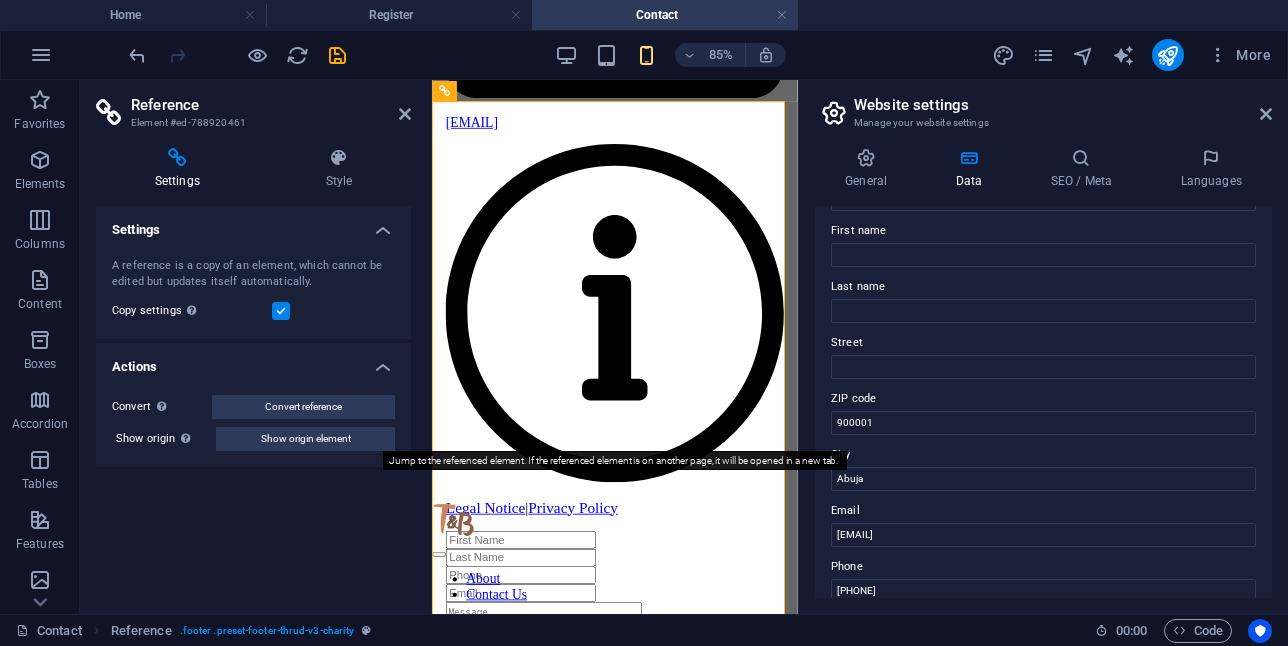 scroll, scrollTop: 0, scrollLeft: 0, axis: both 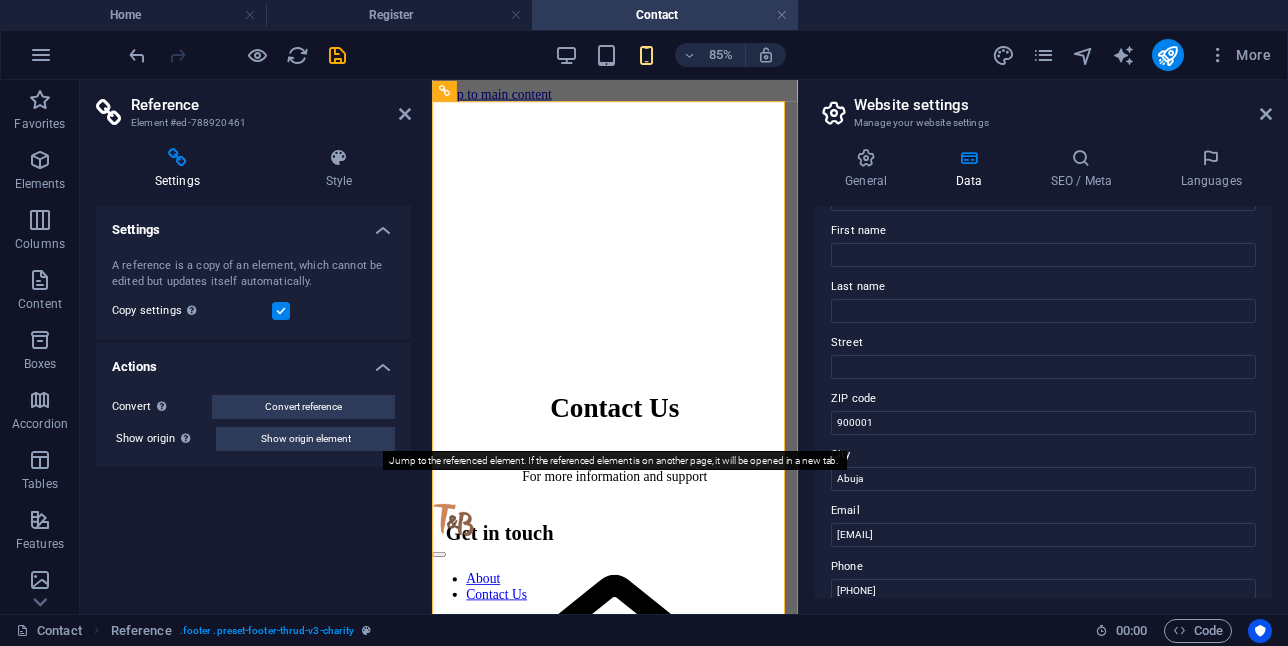 select on "footer" 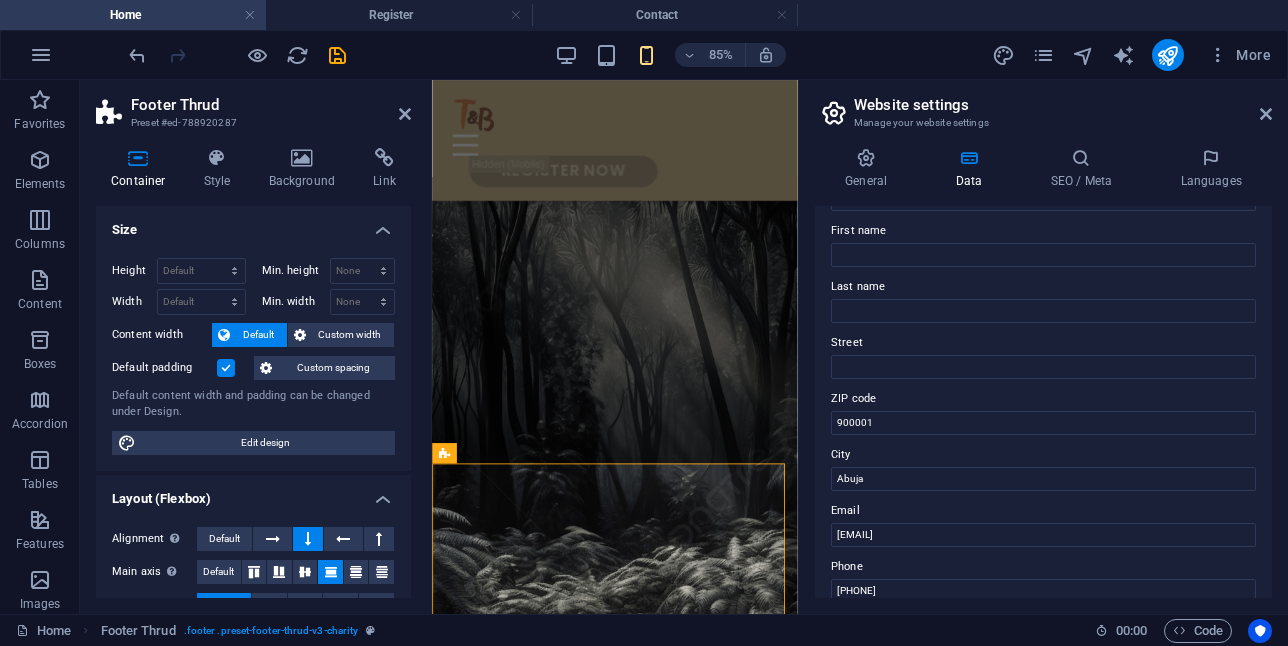 type on "100" 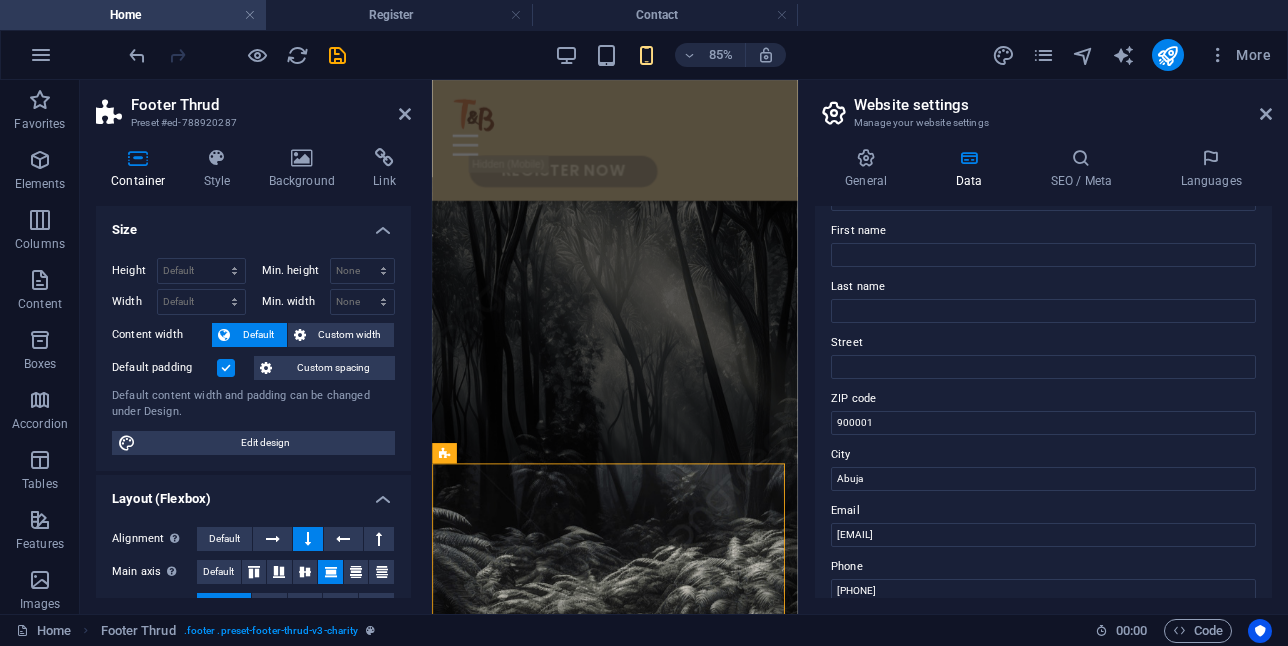 select on "%" 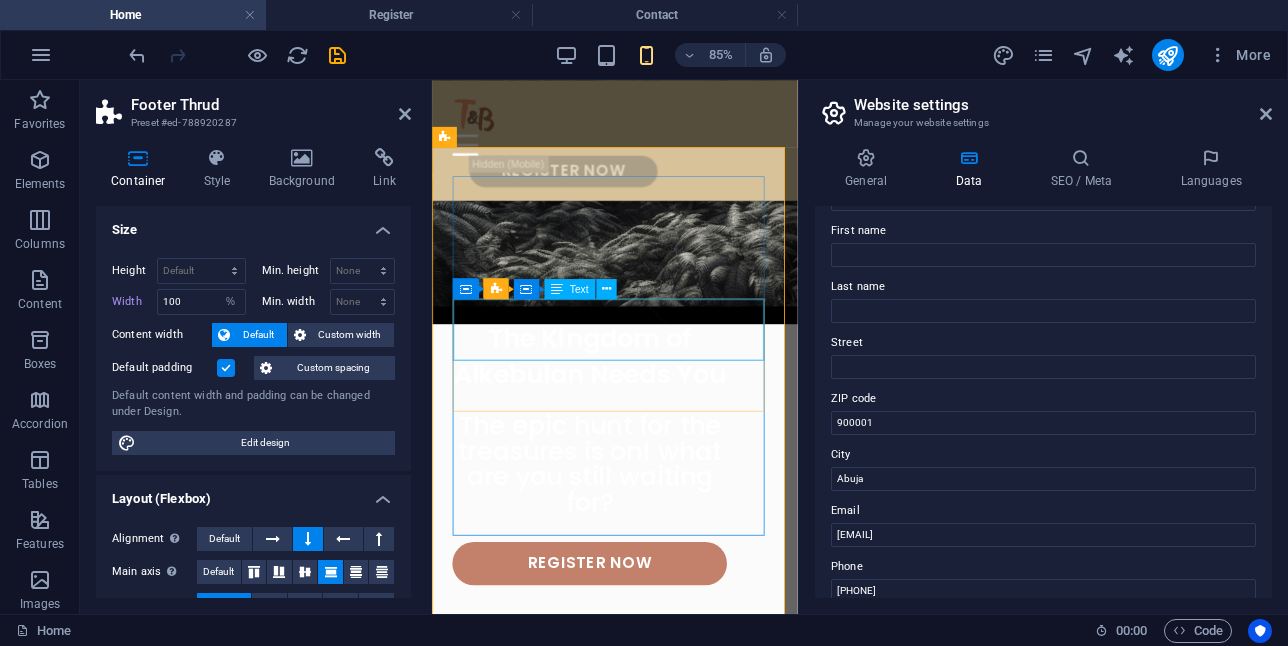 scroll, scrollTop: 10540, scrollLeft: 0, axis: vertical 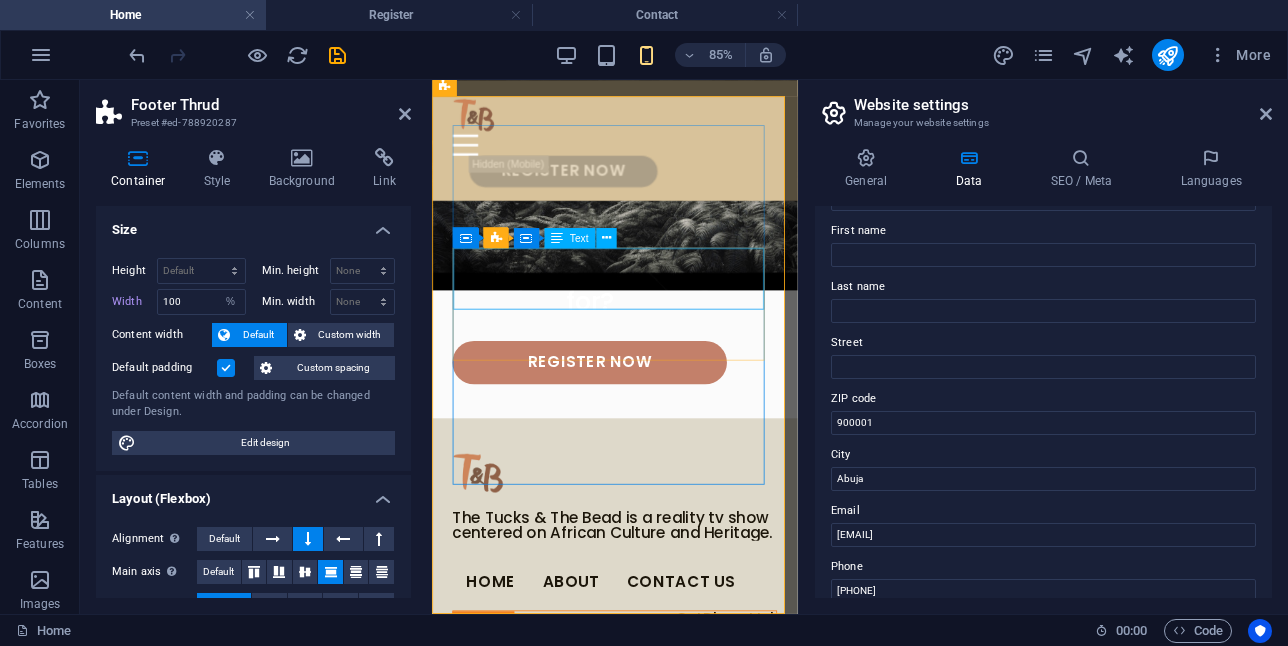 click on "Skip to main content
About Contact Us Register Now In 70 days, the TUSK and the Bead must be found, and a new king crowned before the end of ZEBRA MONTH. Join the legendary quest to revive the Kingdom of Alkebulan and uncover its sacred treasures.  About the Show The Tusk & The Bead The search for the TUSK, which is a mystical object of unknown and limitless power is on.  In the right hands it is a weapon for good but can be dangerous in the hands of a tyrant like General Maximilian.  Many have tried to find it but the true TUSK can only be known when it is placed in water as it will change to blue as a symbol of peace. The reality show kicks off on the 22nd of September and ends on the 30th of November 2025. Registration starts now! The Fall of  KING KUMARA KING KUMARA, the last sovereign of Alkebulan, ruled with wisdom and power. At the heart of his reign were the sacred  Tusk and Beads  — ancient relics said to unite the four tribes and draw divine favor from the gods. ZENTI Drop content here" at bounding box center (647, -4576) 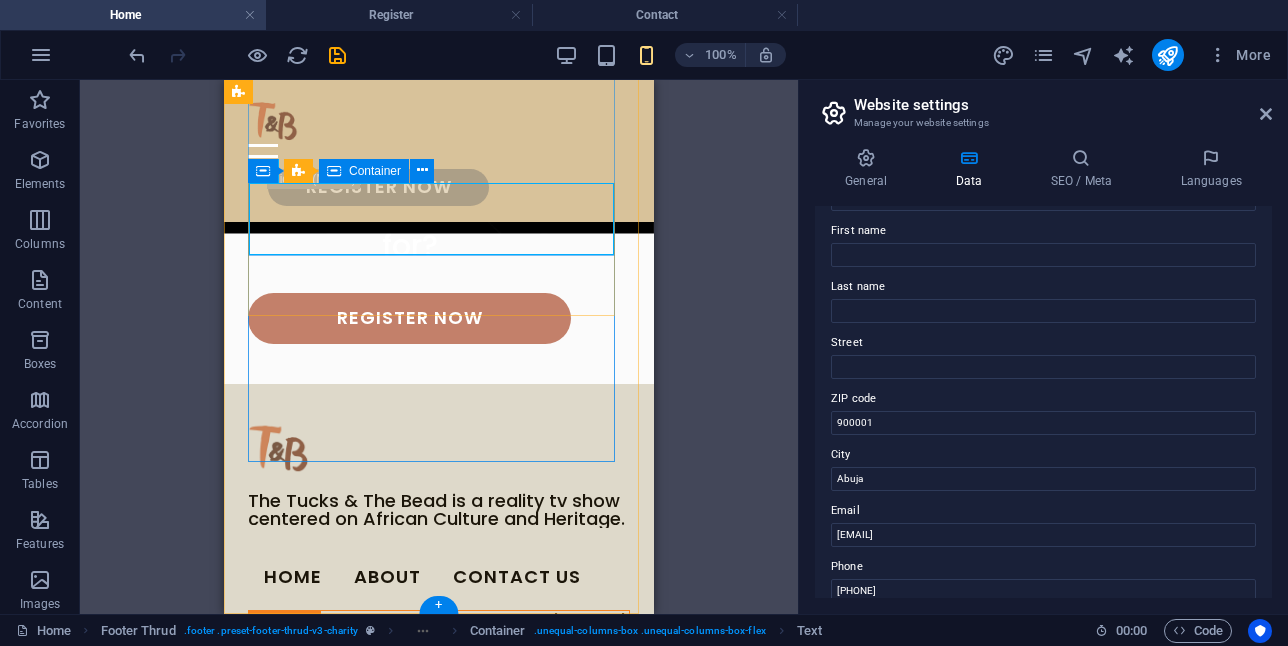 click on "GstPlace Ltd. Address: GstPlace, [NUMBER] Floor, Silverbird Entertainment and Gallery Centre, Central Business Centre,  [CITY]" at bounding box center [439, 647] 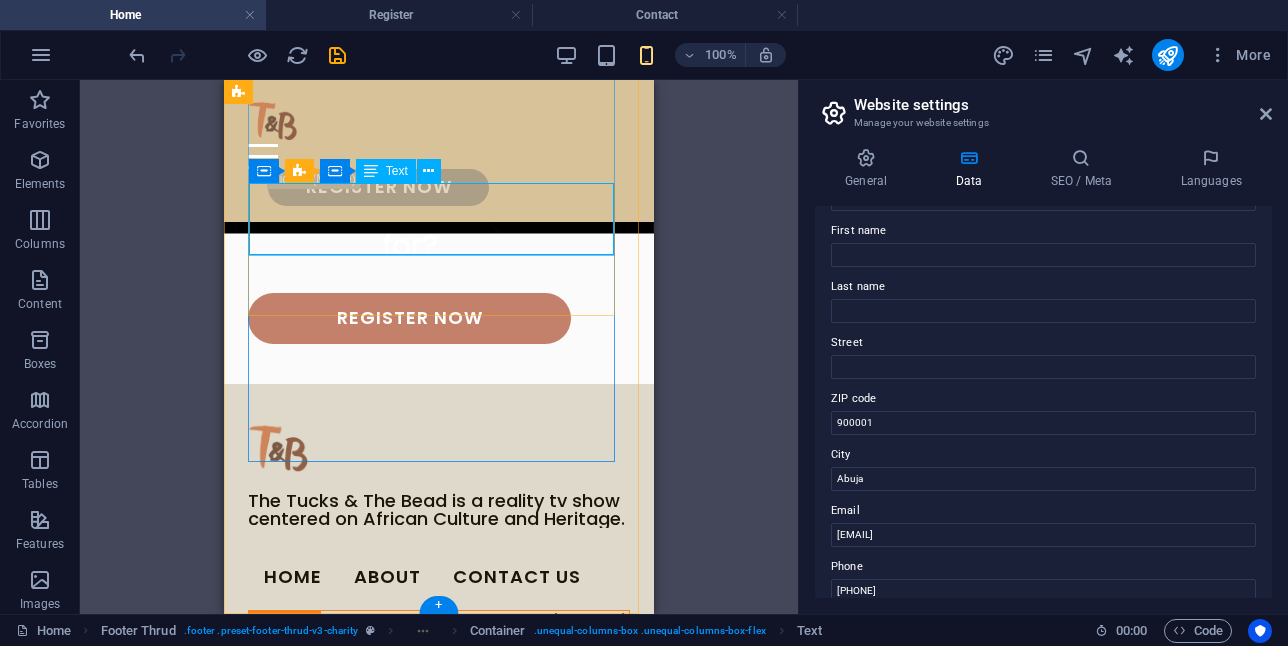 click on "GstPlace Ltd. Address: GstPlace, [NUMBER] Floor, Silverbird Entertainment and Gallery Centre, Central Business Centre,  [CITY]" at bounding box center (439, 647) 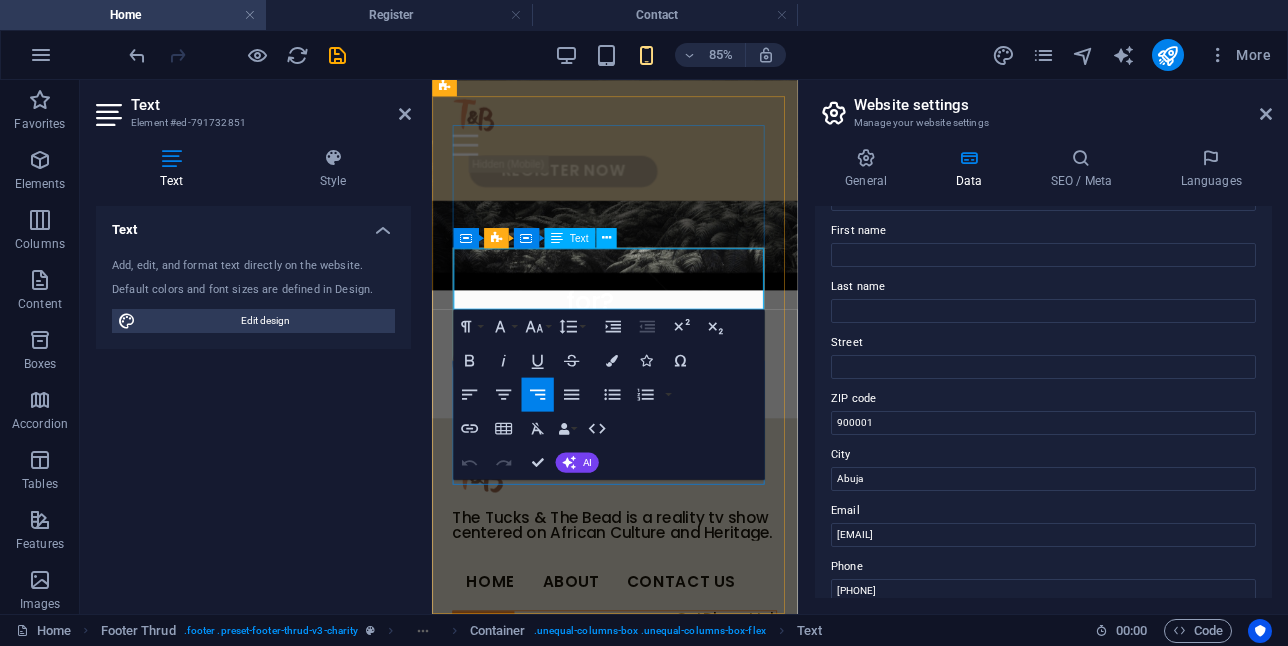 click on "Address: GstPlace, [NUMBER] Floor, Silverbird Entertainment and Gallery Centre, Central Business Centre,  [CITY]" at bounding box center [657, 749] 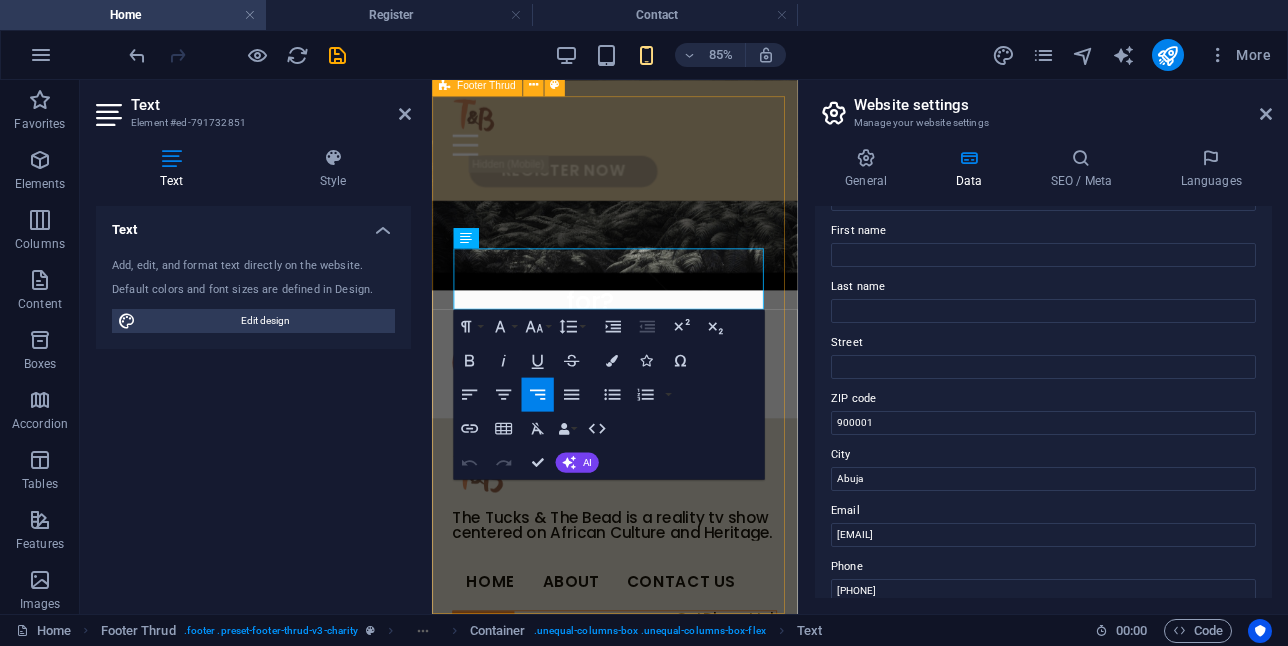 drag, startPoint x: 567, startPoint y: 303, endPoint x: 823, endPoint y: 339, distance: 258.51886 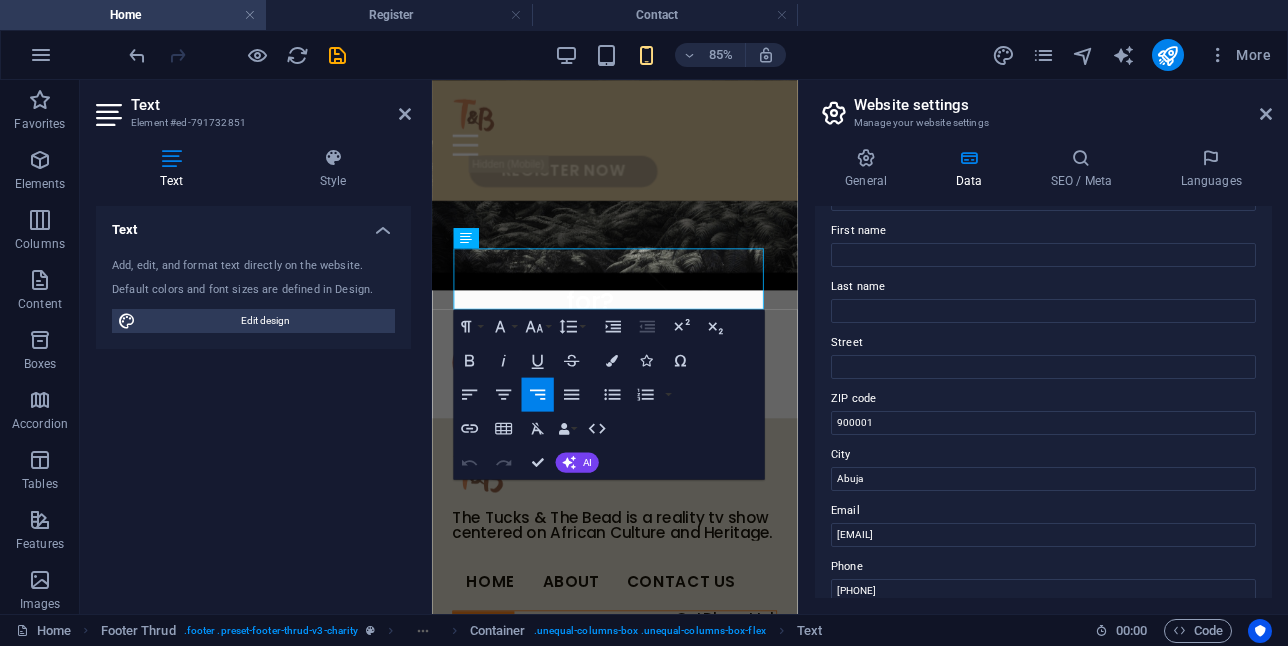 copy on "GstPlace, 4th Floor, Silverbird Entertainment and Gallery Centre, Central Business Centre, [CITY]" 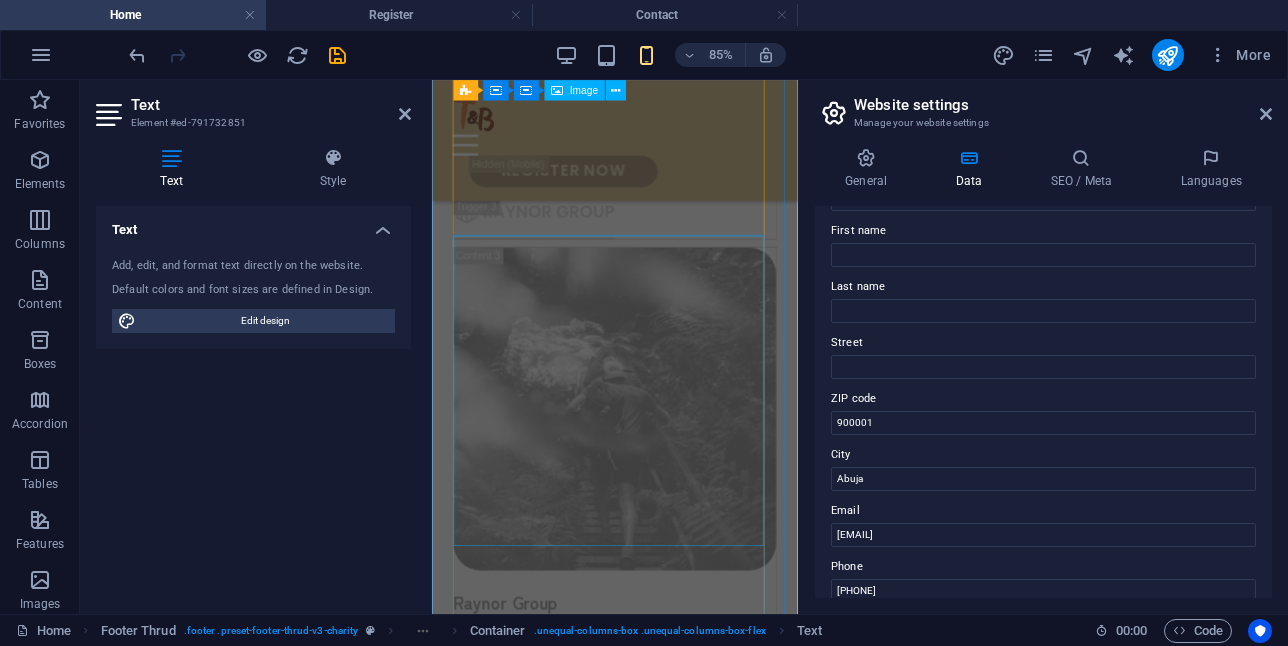 scroll, scrollTop: 7140, scrollLeft: 0, axis: vertical 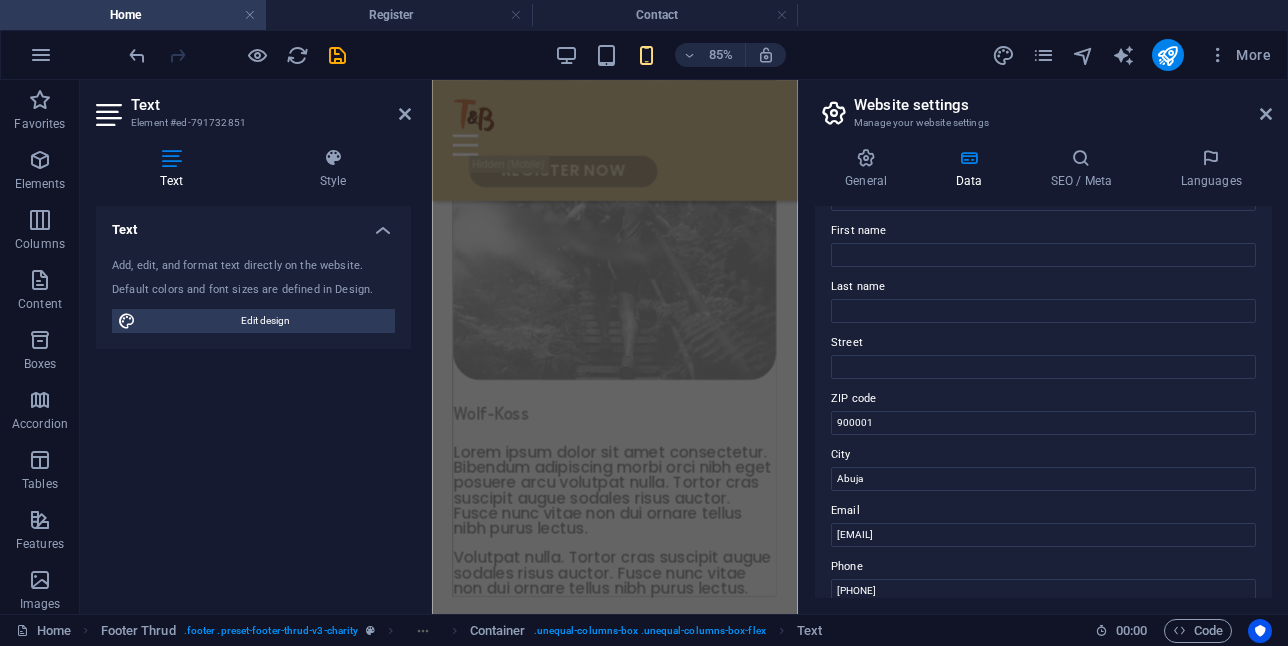 click on "Contact" at bounding box center [665, 15] 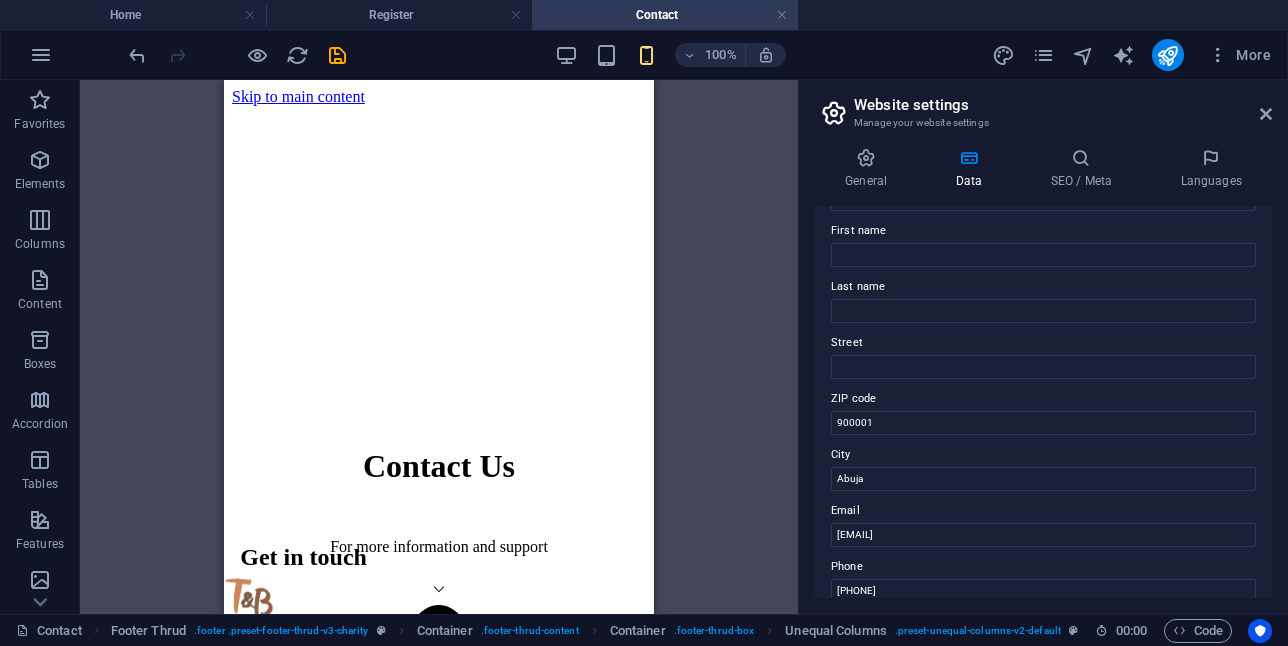 scroll, scrollTop: 2308, scrollLeft: 0, axis: vertical 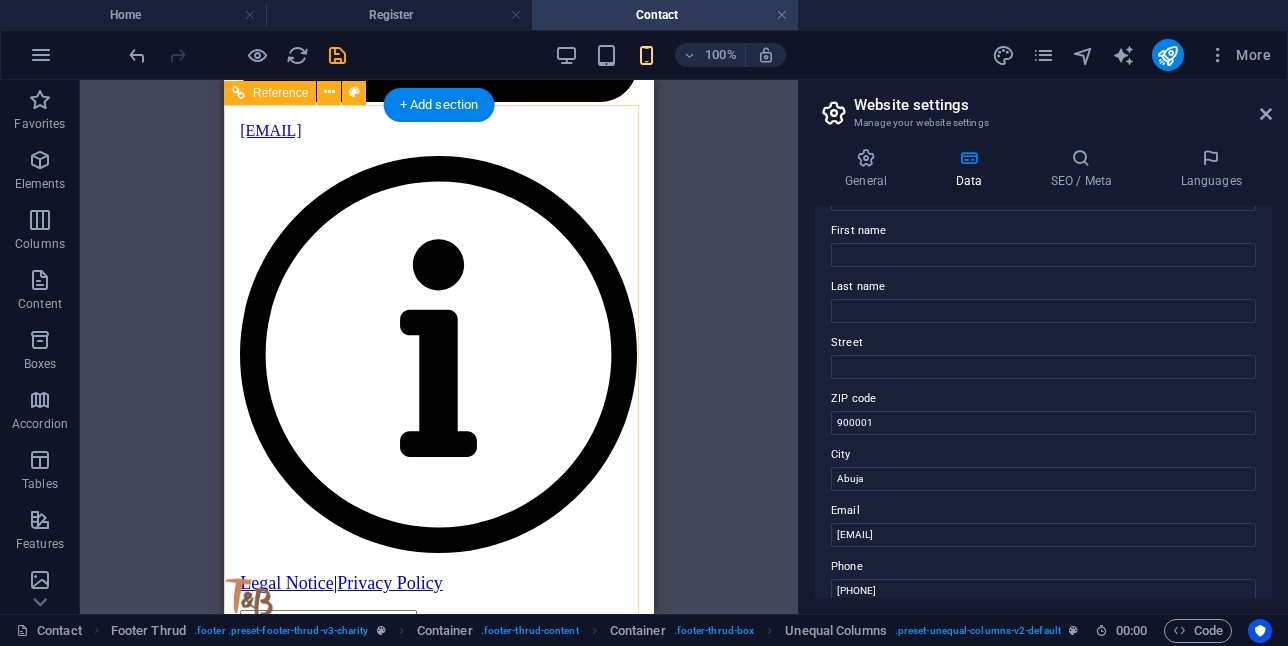 click on "GstPlace Ltd. Address: GstPlace, [NUMBER] Floor, Silverbird Entertainment and Gallery Centre, Central Business Centre,  [CITY]" at bounding box center [439, 2556] 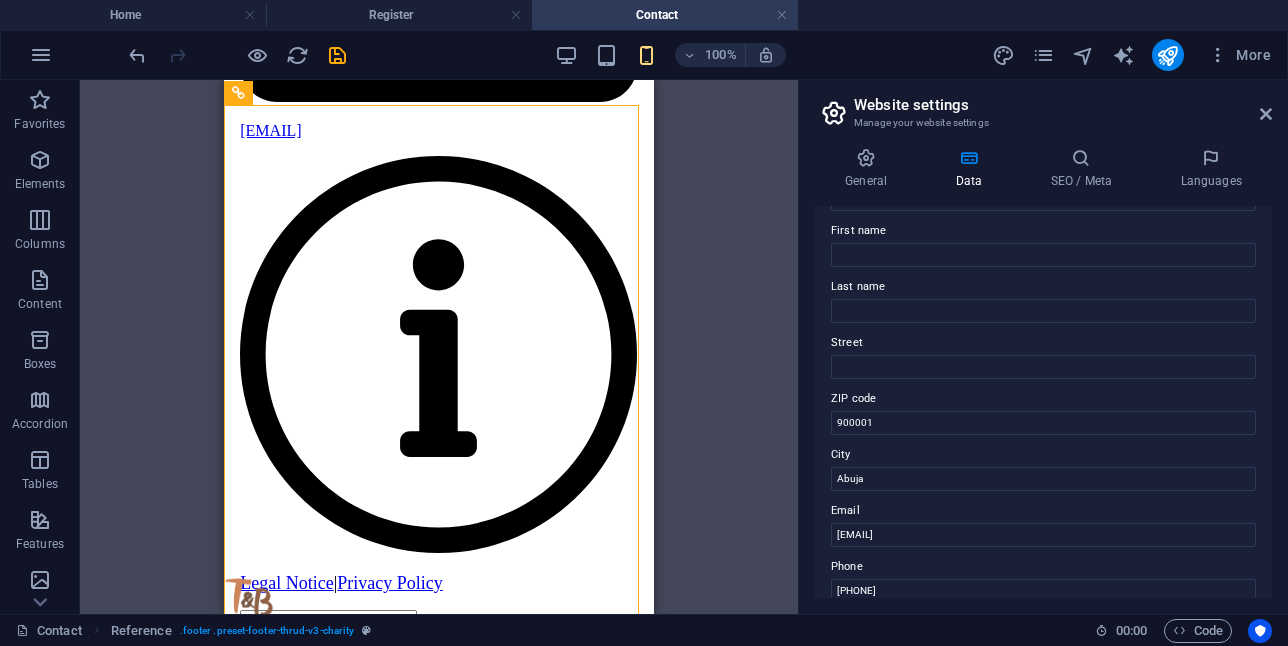 click on "Street" at bounding box center (1043, 343) 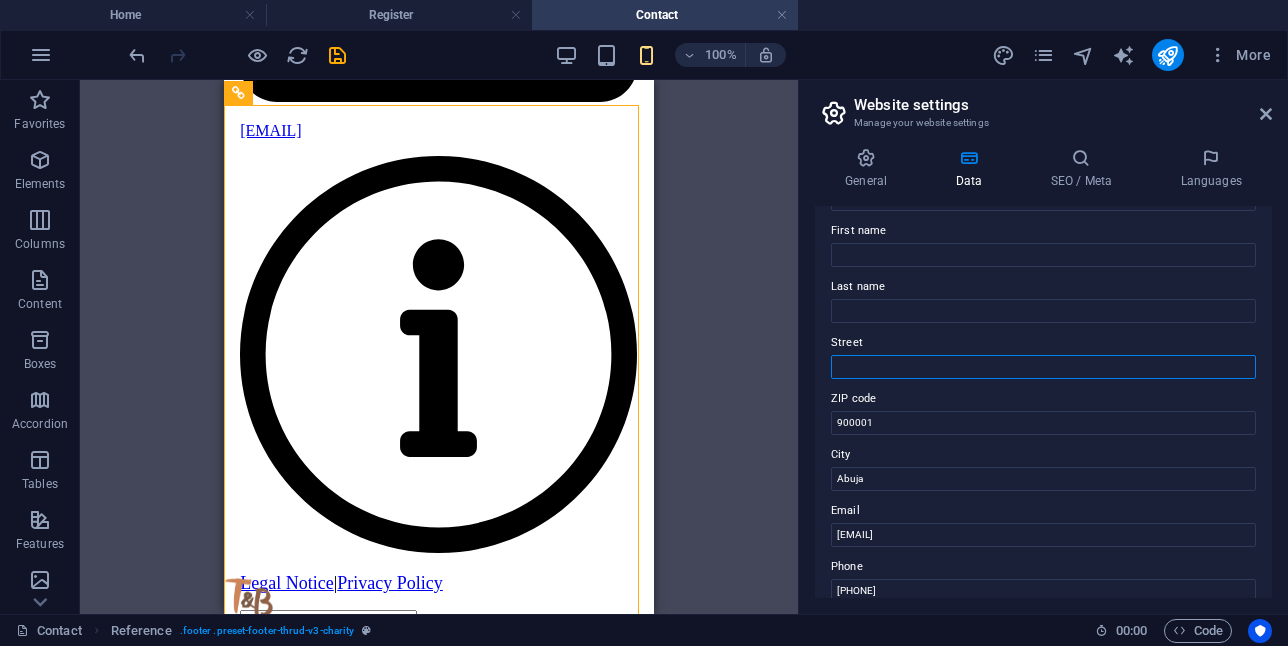 click on "Street" at bounding box center (1043, 367) 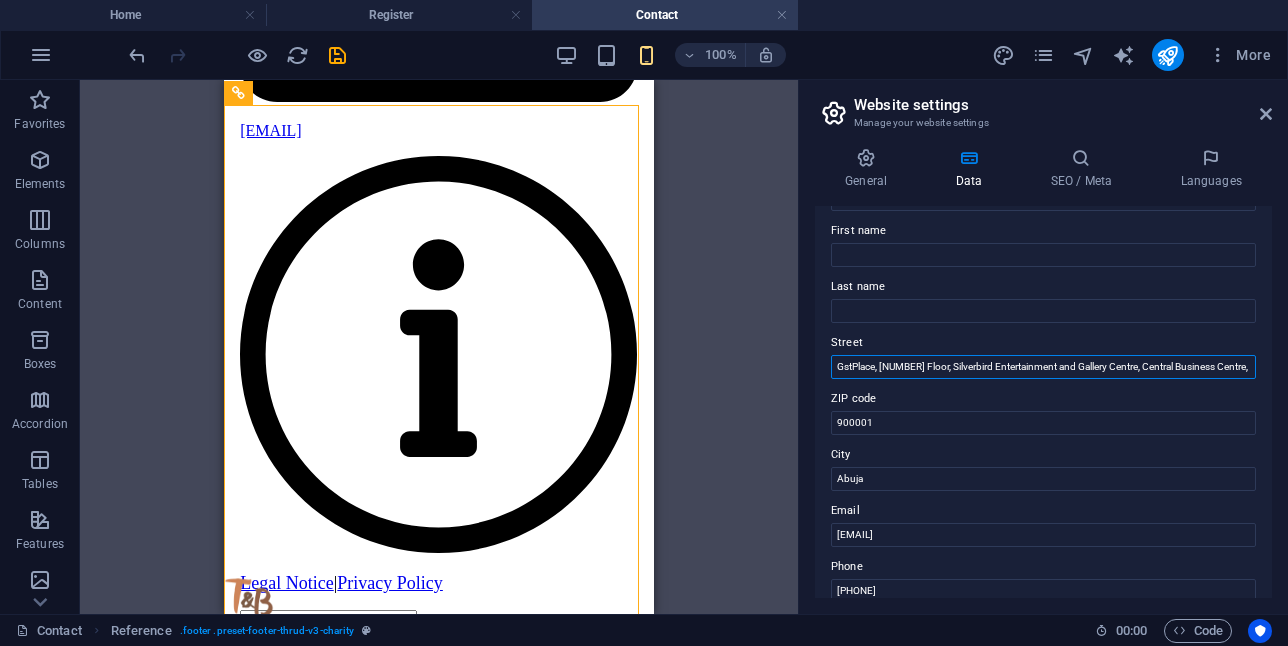 scroll, scrollTop: 0, scrollLeft: 11, axis: horizontal 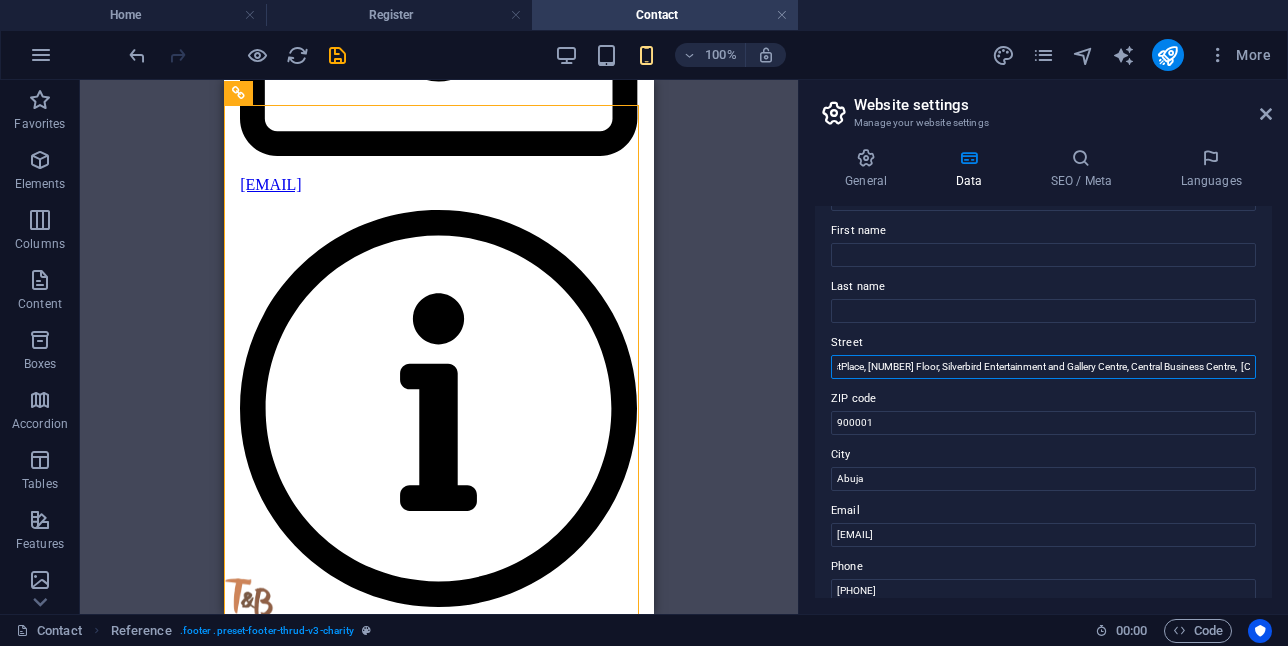 click on "GstPlace, [NUMBER] Floor, Silverbird Entertainment and Gallery Centre, Central Business Centre,  [CITY]" at bounding box center (1043, 367) 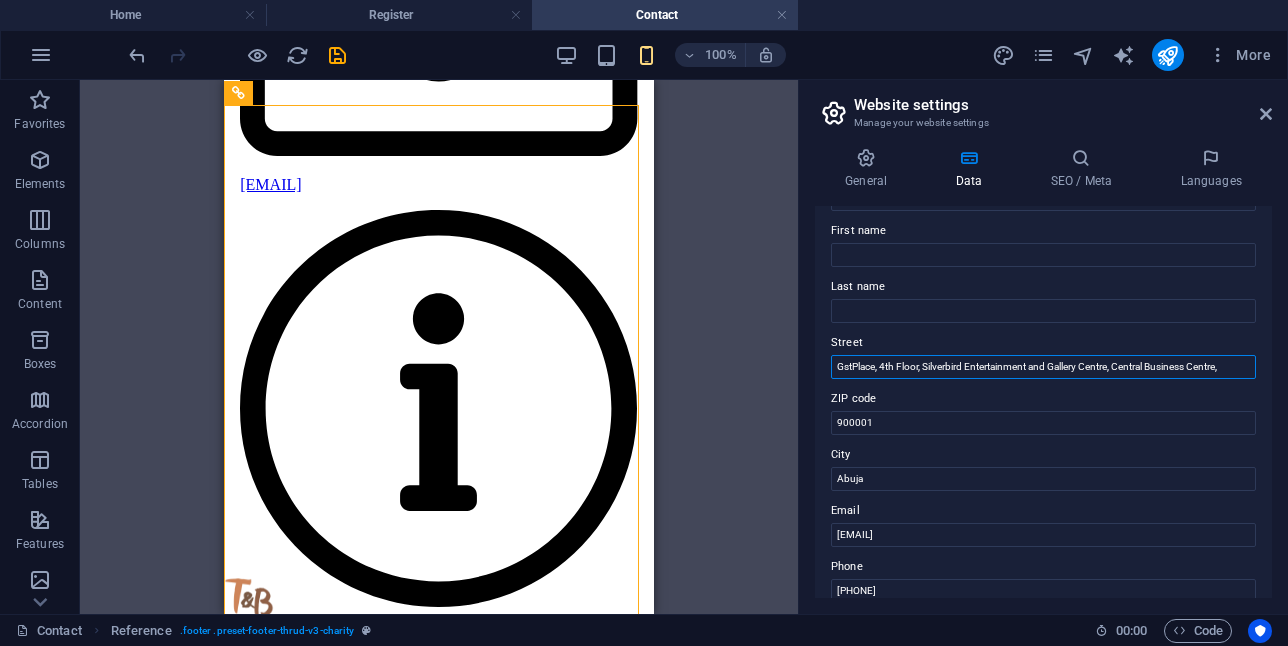 scroll, scrollTop: 0, scrollLeft: 0, axis: both 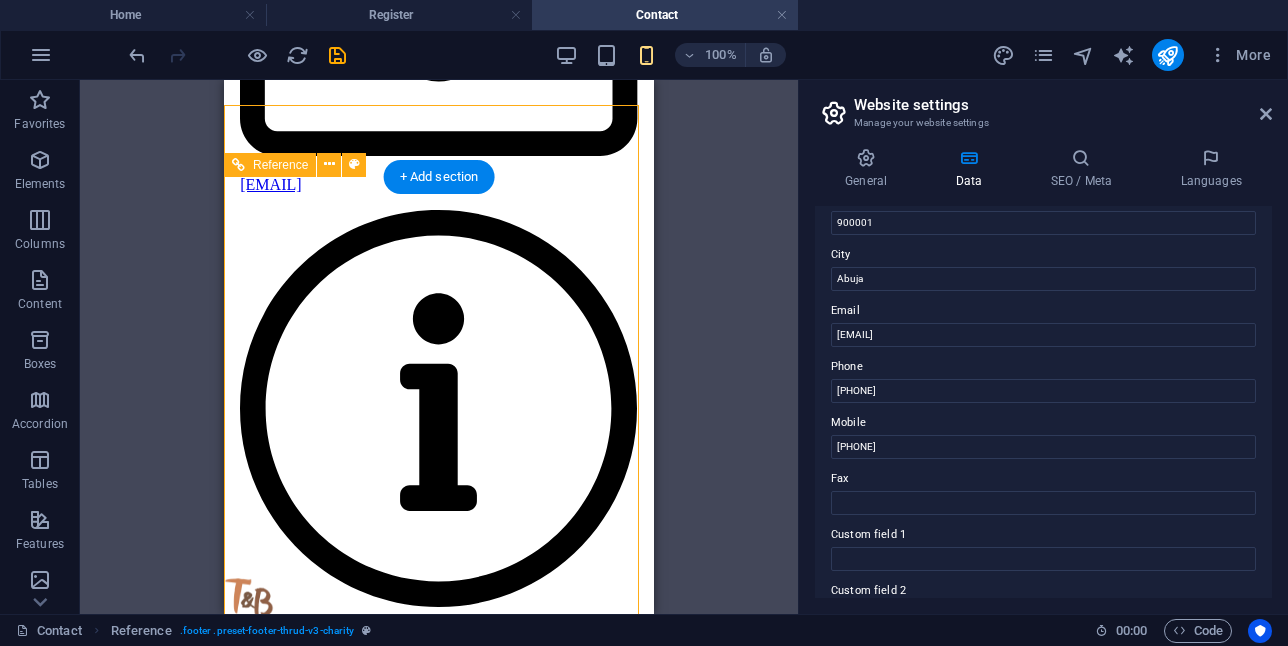 type on "GstPlace, 4th Floor, Silverbird Entertainment and Gallery Centre, Central Business Centre," 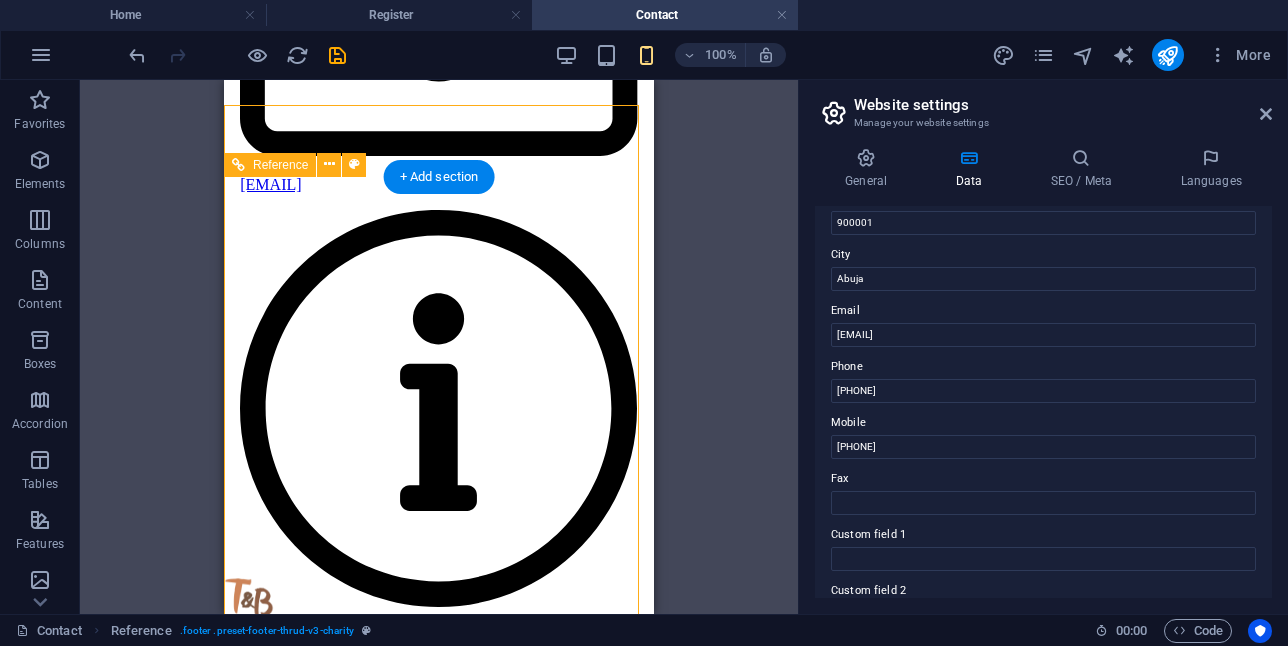 click on "GstPlace Ltd. Address: GstPlace, [NUMBER] Floor, Silverbird Entertainment and Gallery Centre, Central Business Centre,  [CITY]" at bounding box center [439, 2610] 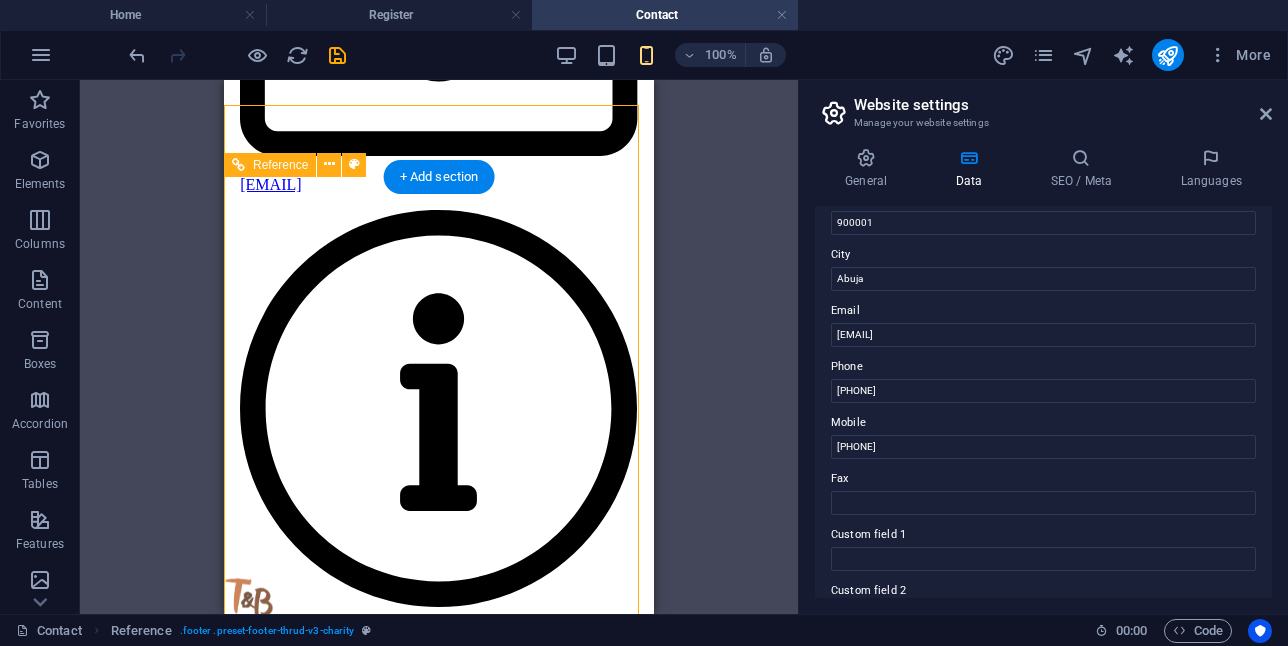 click on "GstPlace Ltd. Address: GstPlace, [NUMBER] Floor, Silverbird Entertainment and Gallery Centre, Central Business Centre,  [CITY]" at bounding box center [439, 2610] 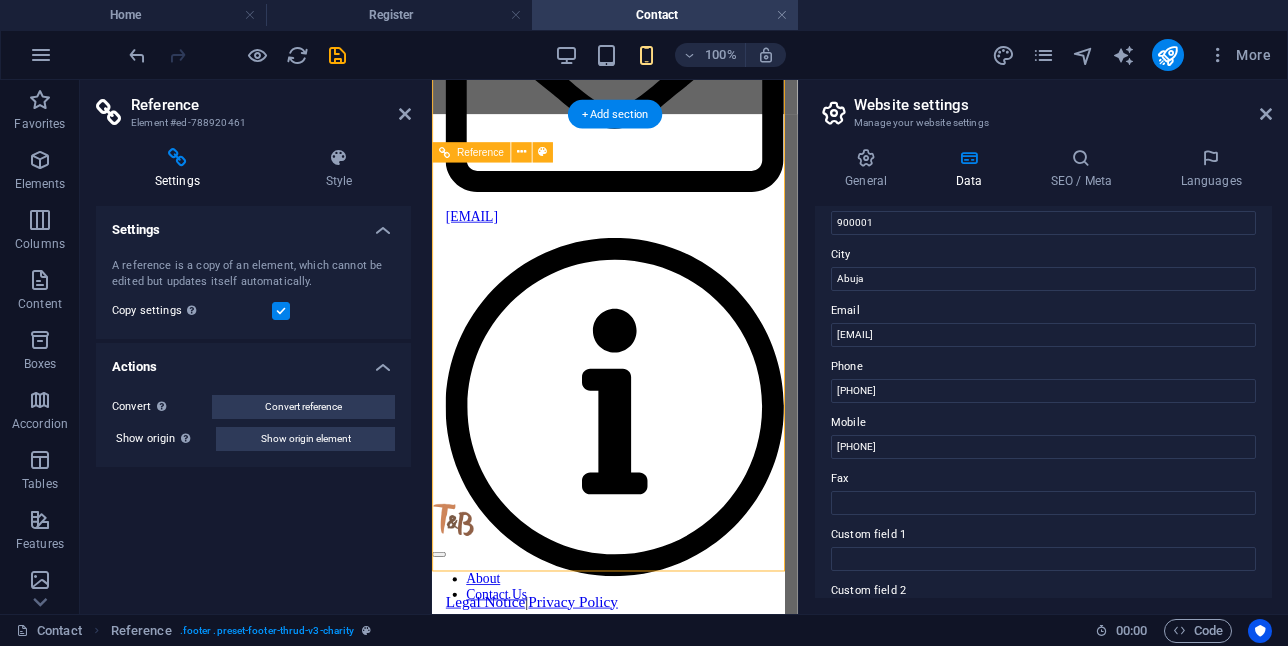 scroll, scrollTop: 2365, scrollLeft: 0, axis: vertical 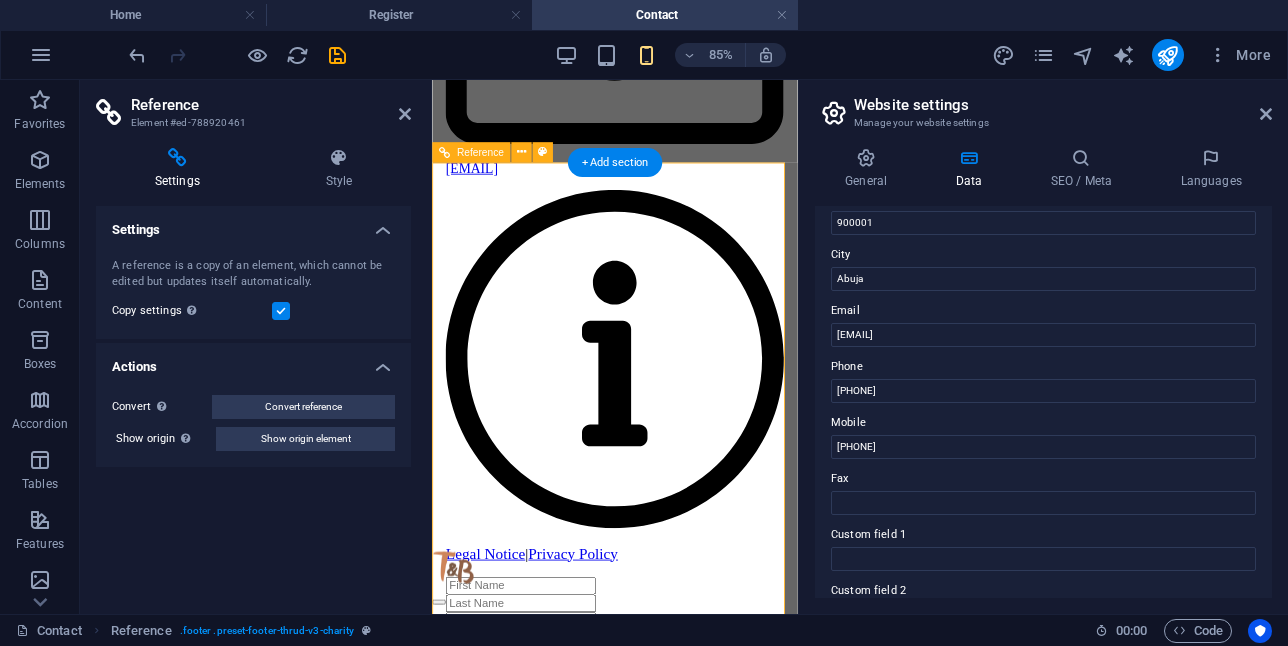 click on "GstPlace Ltd. Address: GstPlace, [NUMBER] Floor, Silverbird Entertainment and Gallery Centre, Central Business Centre,  [CITY]" at bounding box center [647, 2610] 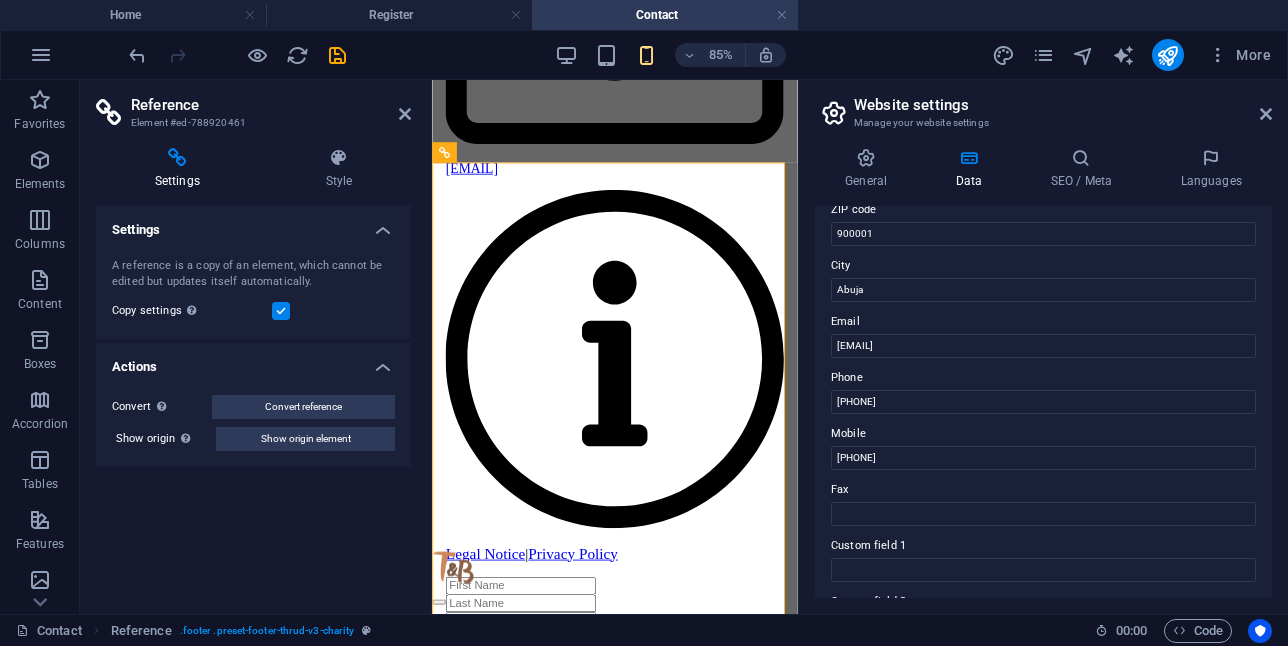 scroll, scrollTop: 0, scrollLeft: 0, axis: both 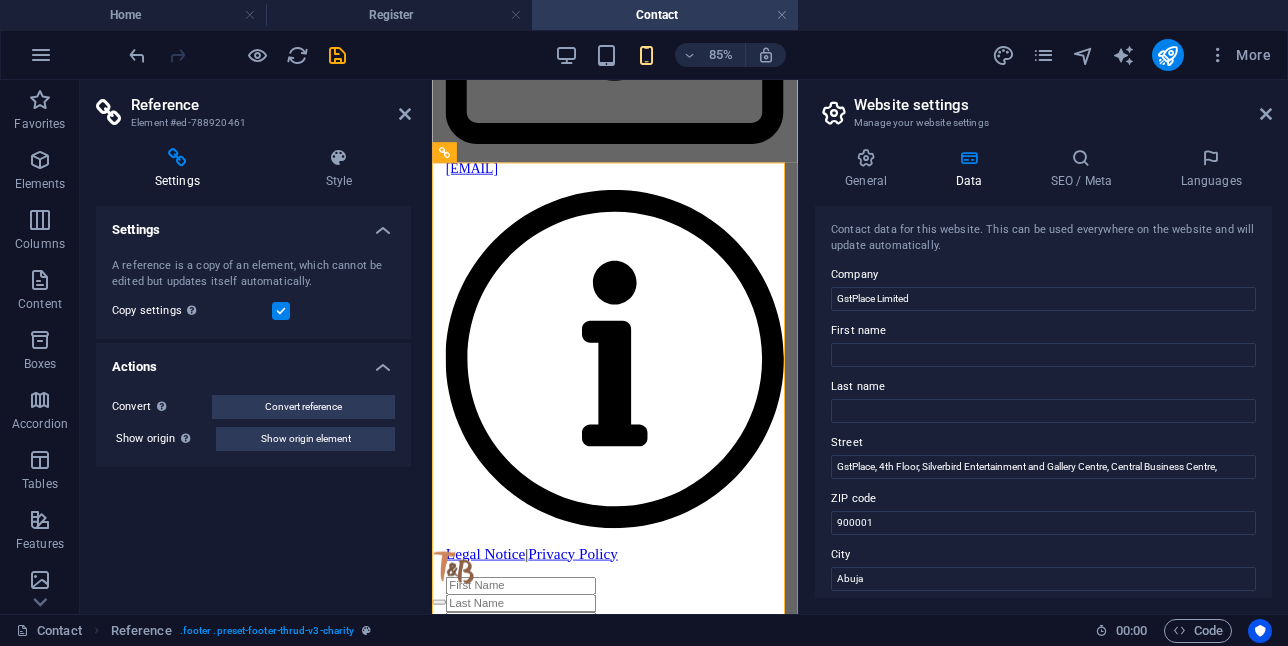 click on "Show origin element" at bounding box center (306, 439) 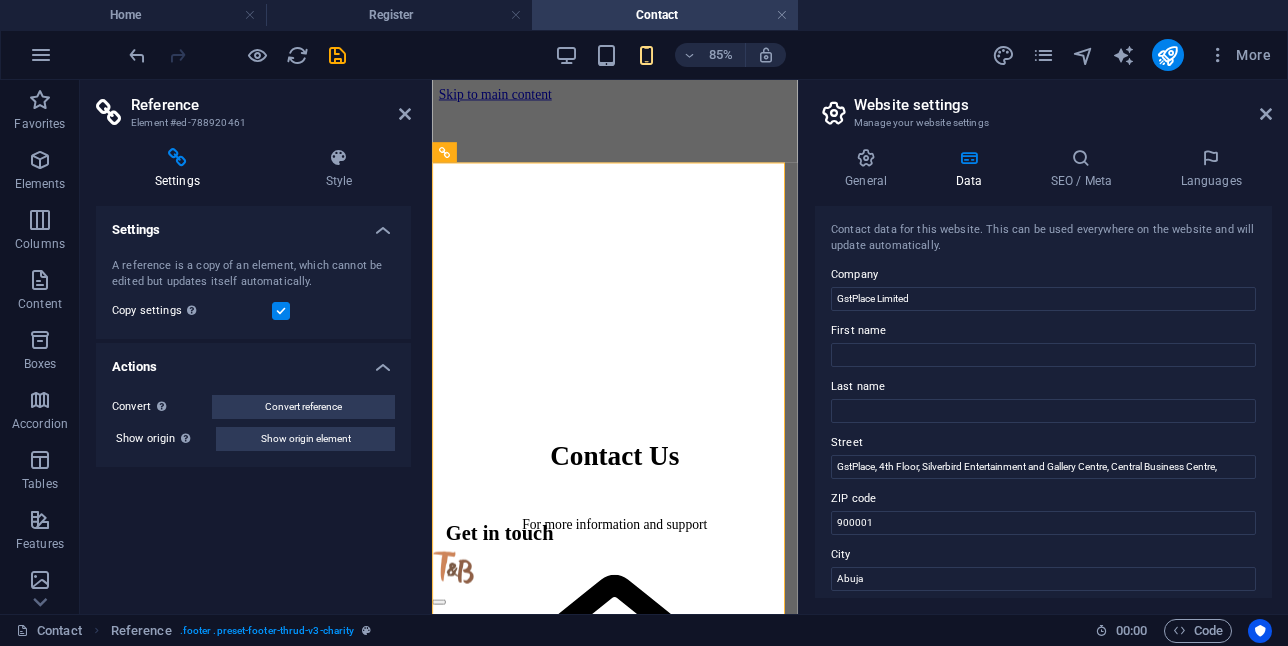select on "%" 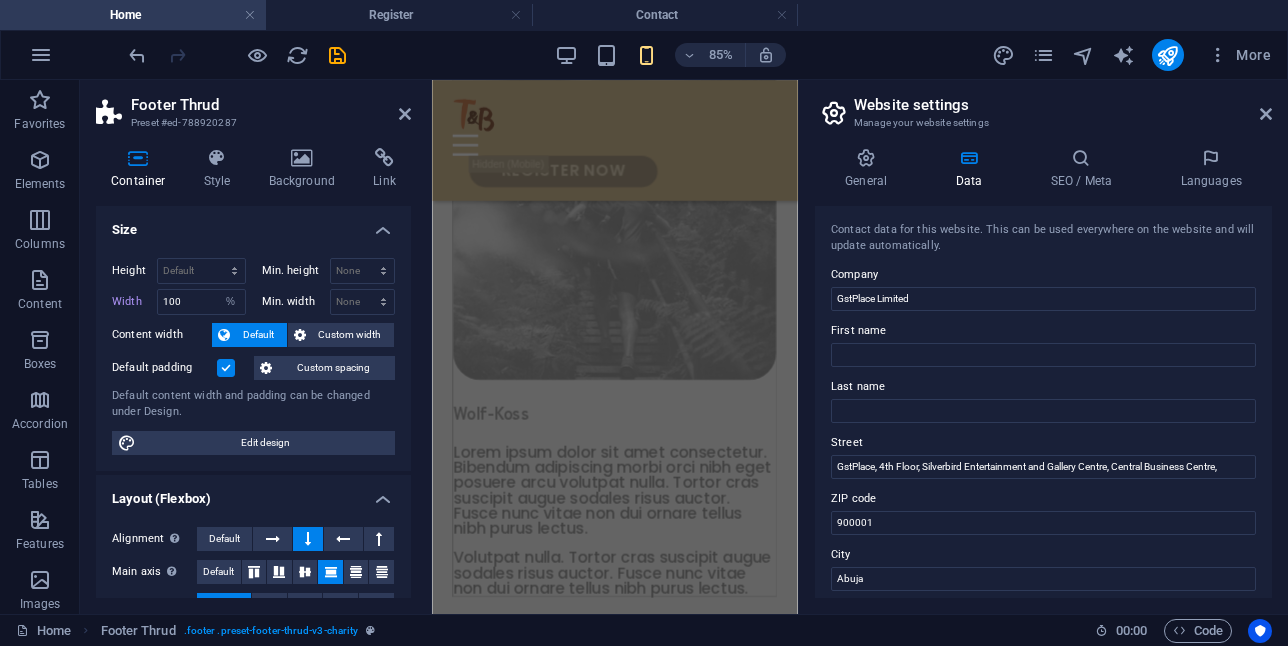 scroll, scrollTop: 10540, scrollLeft: 0, axis: vertical 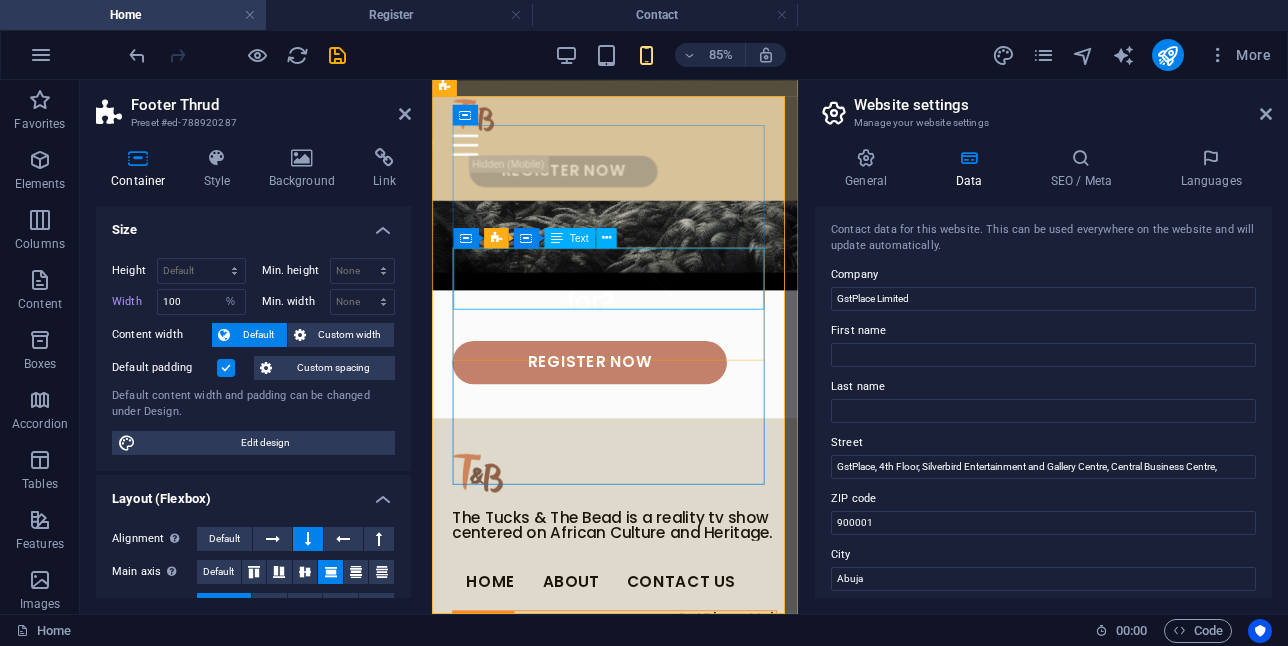 click on "GstPlace Ltd. Address: GstPlace, [NUMBER] Floor, Silverbird Entertainment and Gallery Centre, Central Business Centre,  [CITY]" at bounding box center [647, 741] 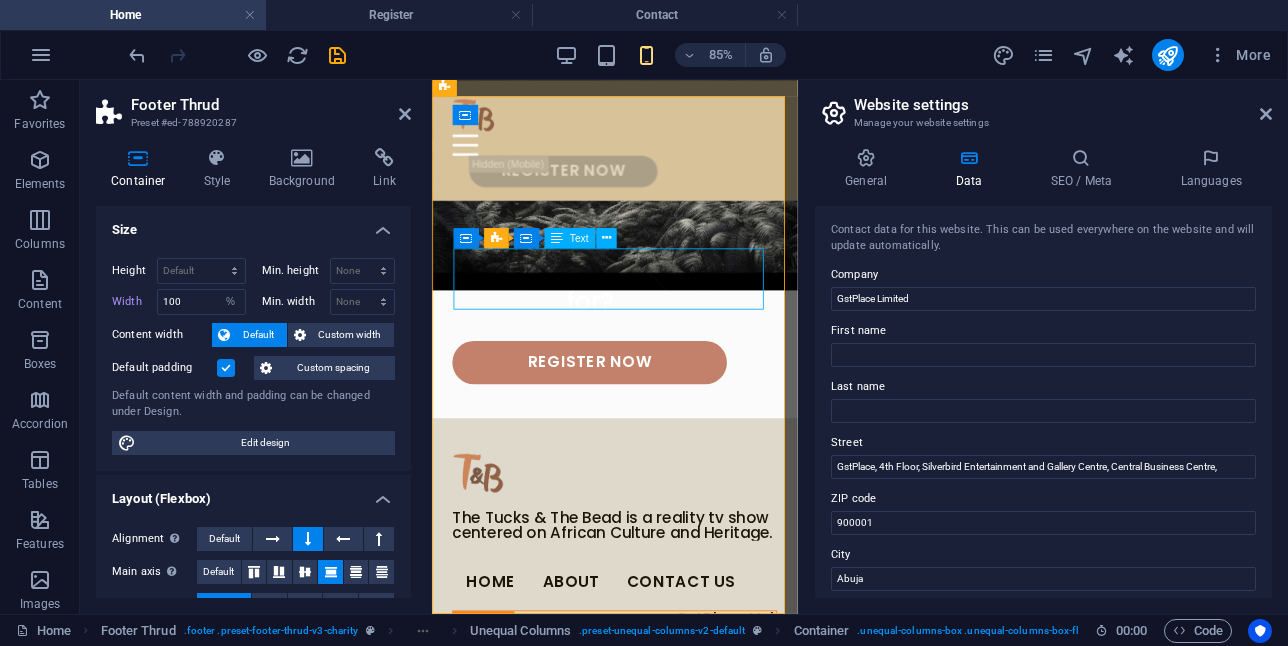 click on "GstPlace Ltd. Address: GstPlace, [NUMBER] Floor, Silverbird Entertainment and Gallery Centre, Central Business Centre,  [CITY]" at bounding box center (647, 741) 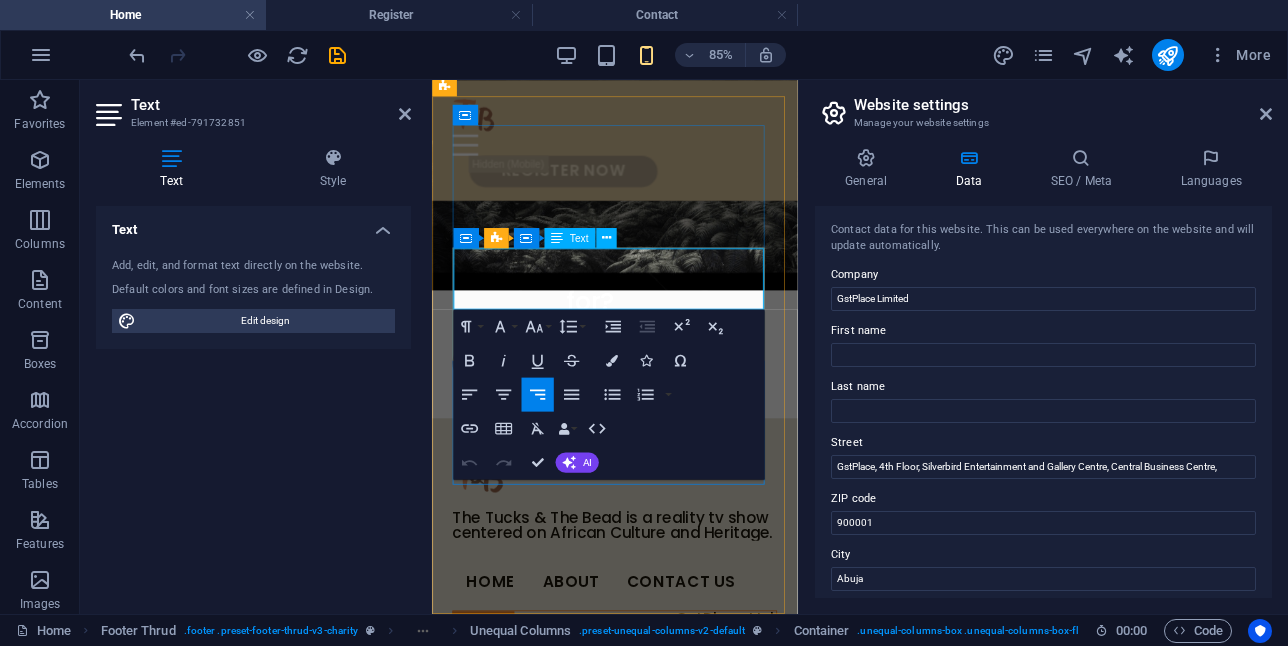 drag, startPoint x: 815, startPoint y: 288, endPoint x: 840, endPoint y: 323, distance: 43.011627 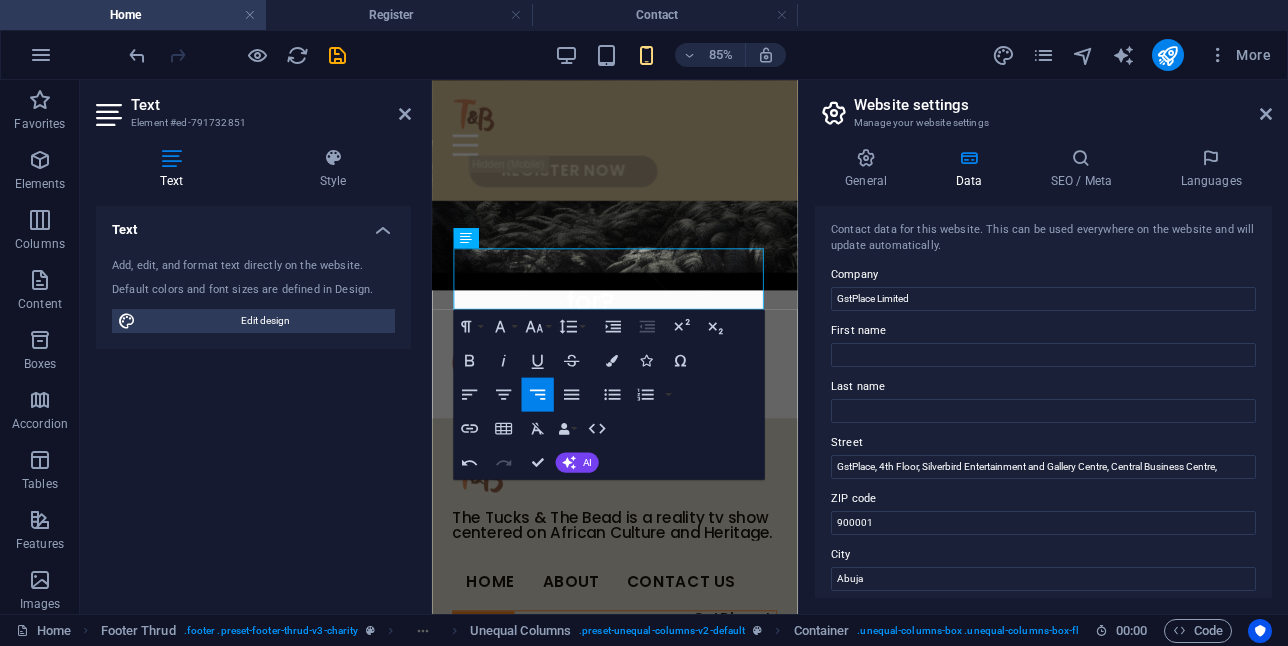 type 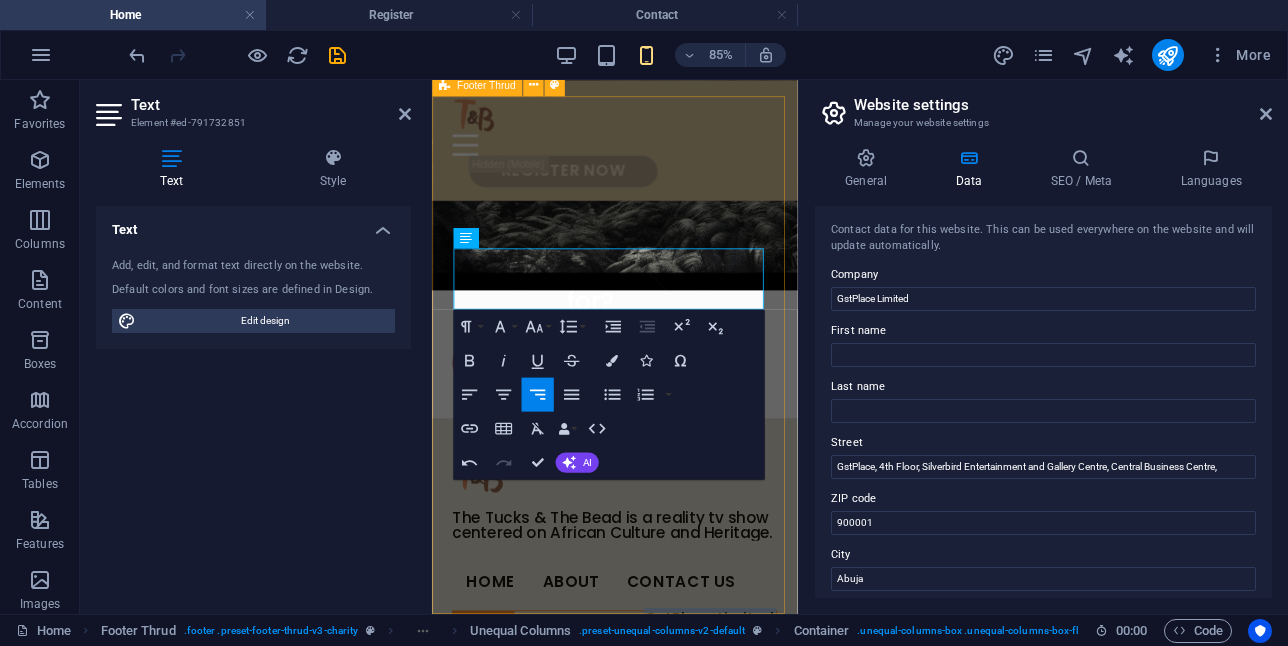 drag, startPoint x: 667, startPoint y: 287, endPoint x: 826, endPoint y: 288, distance: 159.00314 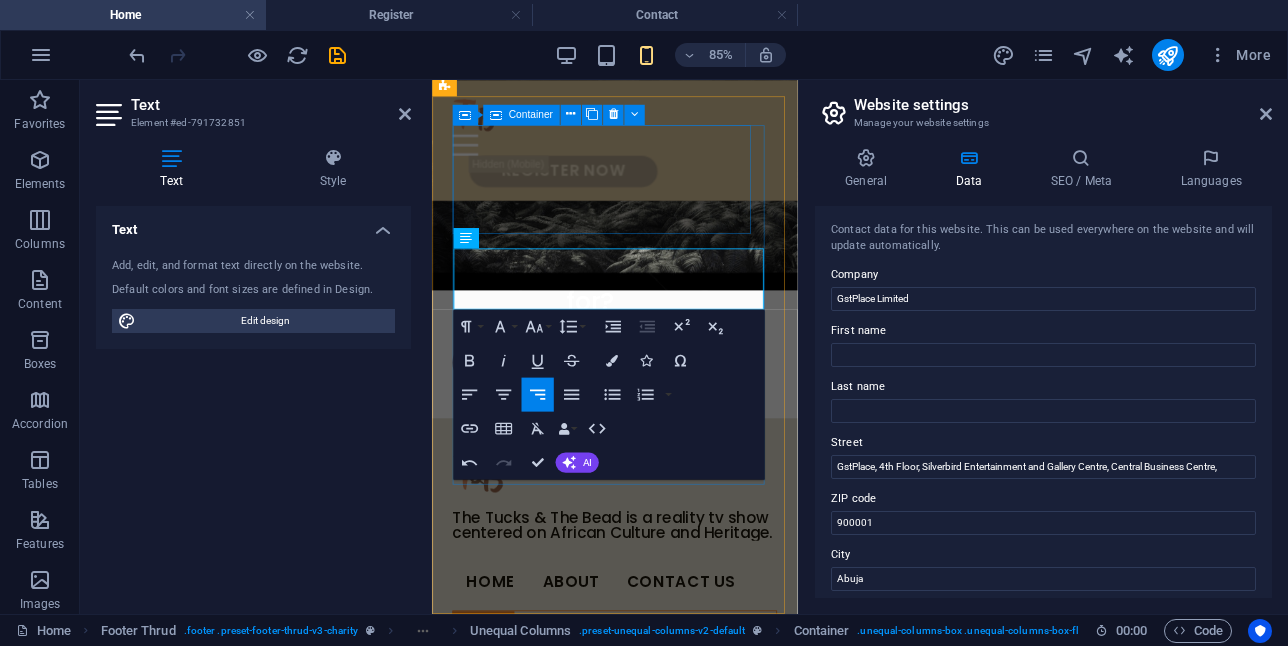 click on "The Tucks & The Bead is a reality tv show centered on African Culture and Heritage." at bounding box center [647, 567] 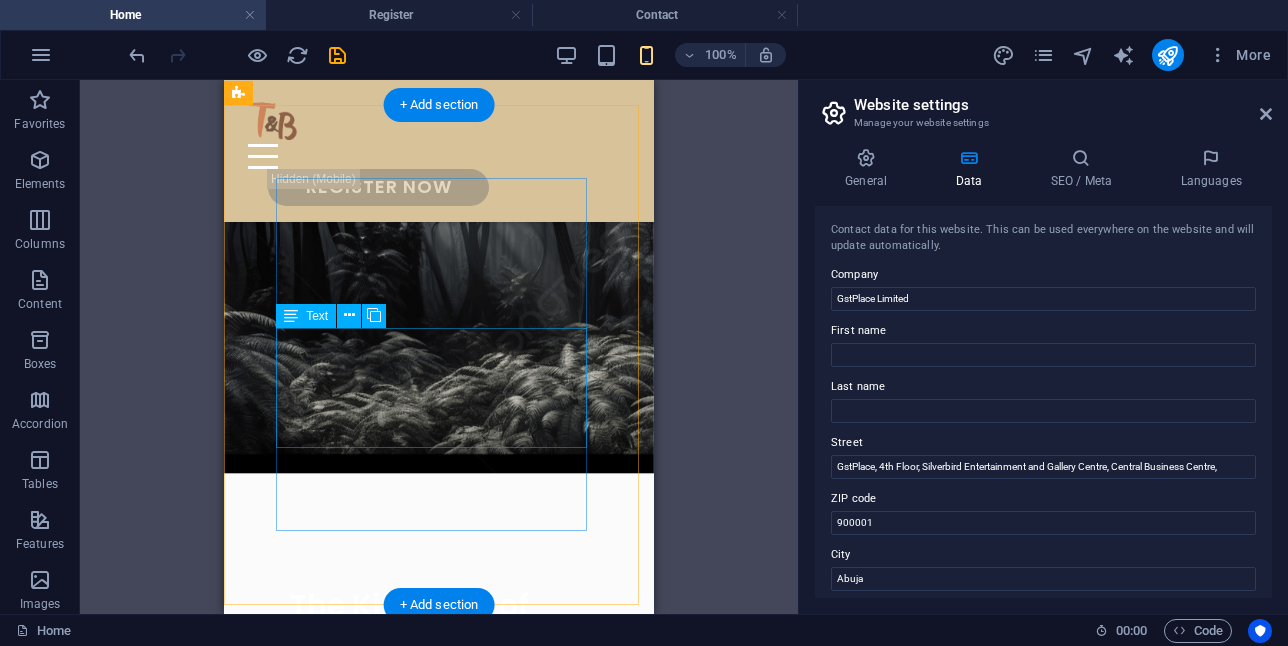 scroll, scrollTop: 9440, scrollLeft: 0, axis: vertical 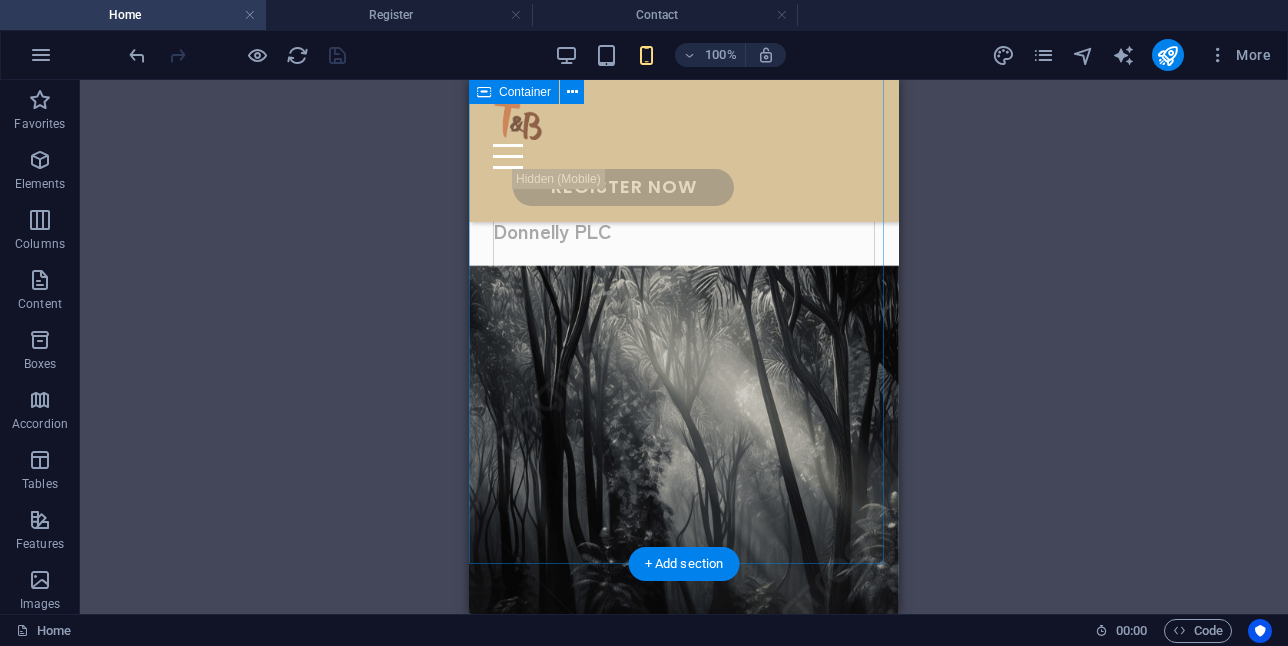 click on "Our partners Legros LLC Lorem ipsum dolor sit amet consectetur. Bibendum adipiscing morbi orci nibh eget posuere arcu volutpat nulla. Tortor cras suscipit augue sodales risus auctor. Fusce nunc vitae non dui ornare tellus nibh purus lectus. Volutpat nulla. Tortor cras suscipit augue sodales risus auctor. Fusce nunc vitae non dui ornare tellus nibh purus lectus. Wolf-Koss Lorem ipsum dolor sit amet consectetur. Bibendum adipiscing morbi orci nibh eget posuere arcu volutpat nulla. Tortor cras suscipit augue sodales risus auctor. Fusce nunc vitae non dui ornare tellus nibh purus lectus. Volutpat nulla. Tortor cras suscipit augue sodales risus auctor. Fusce nunc vitae non dui ornare tellus nibh purus lectus. Raynor Group Lorem ipsum dolor sit amet consectetur. Bibendum adipiscing morbi orci nibh eget posuere arcu volutpat nulla. Tortor cras suscipit augue sodales risus auctor. Fusce nunc vitae non dui ornare tellus nibh purus lectus. Placeholder Partner Donnelly PLC" at bounding box center [684, -1422] 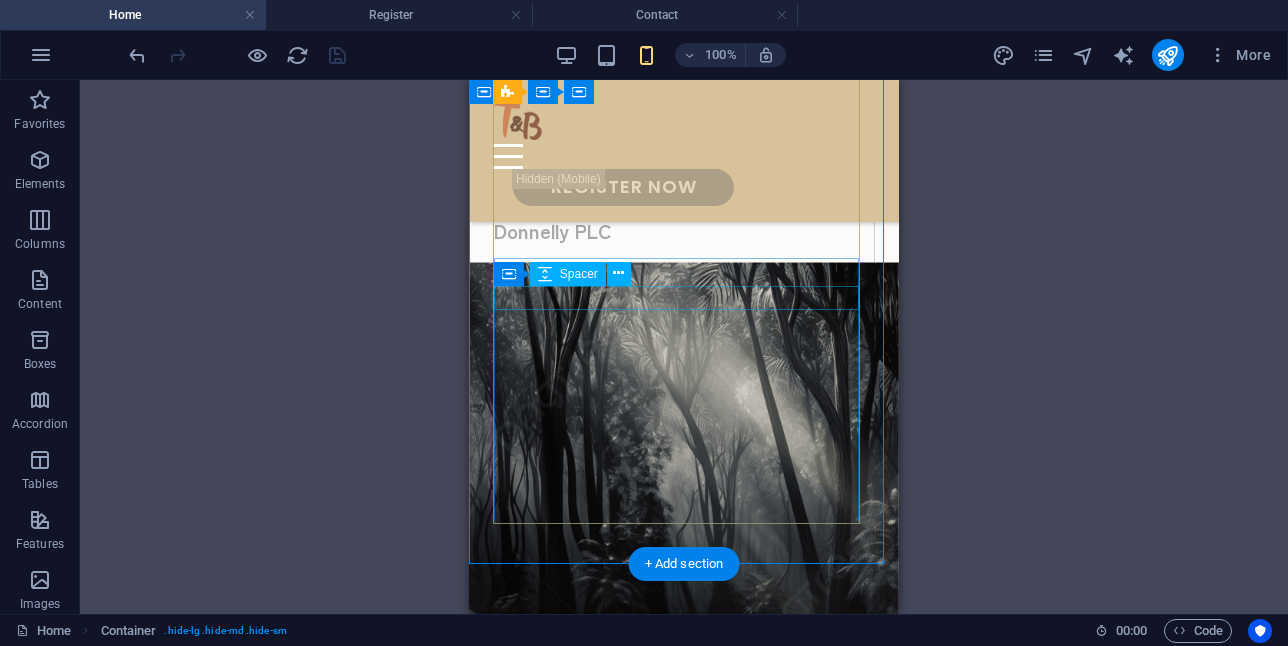 scroll, scrollTop: 8940, scrollLeft: 0, axis: vertical 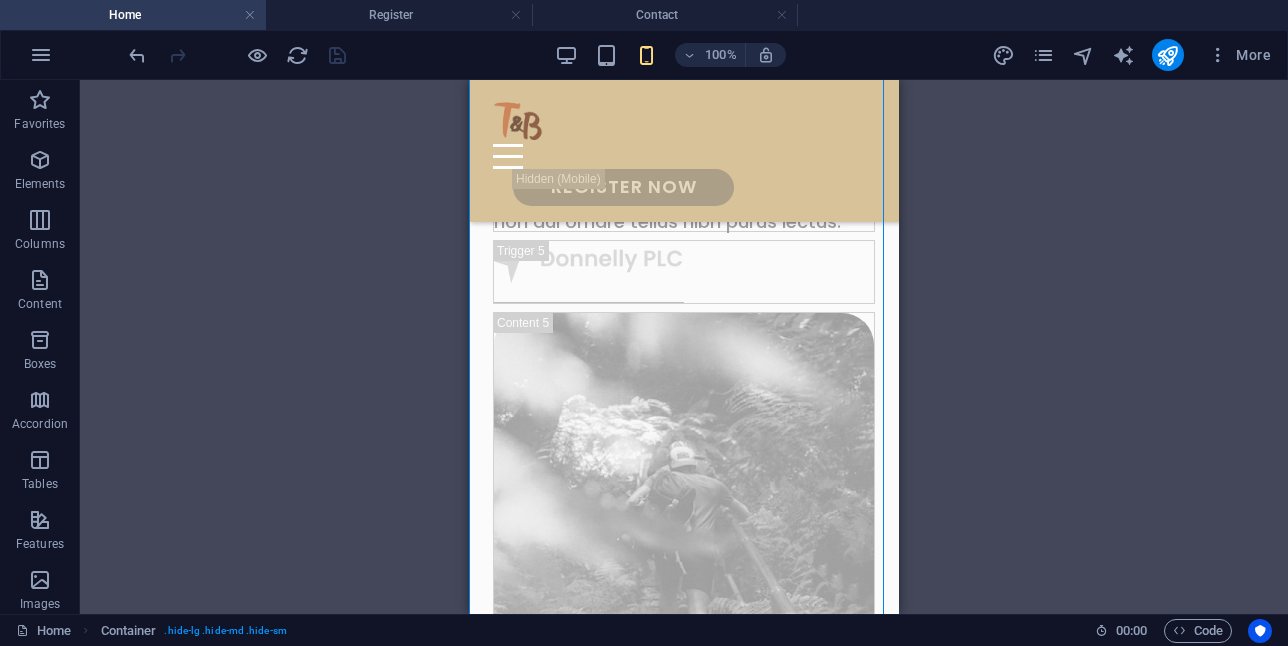click on "Contact" at bounding box center (665, 15) 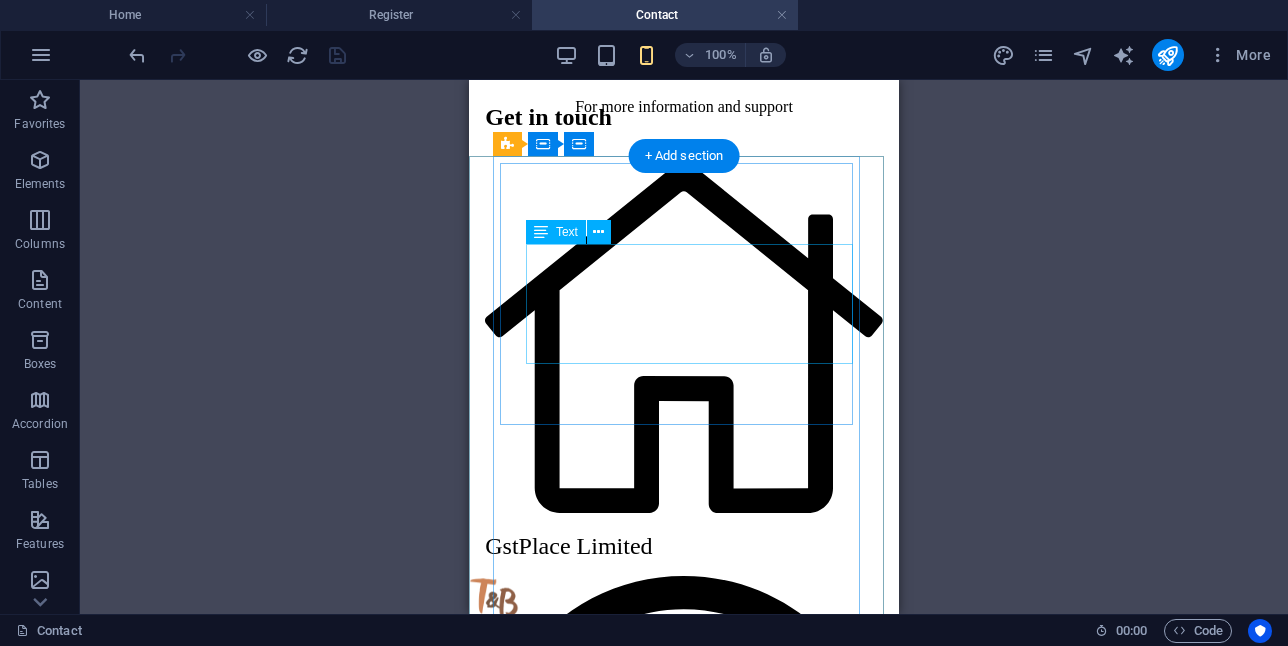 scroll, scrollTop: 280, scrollLeft: 0, axis: vertical 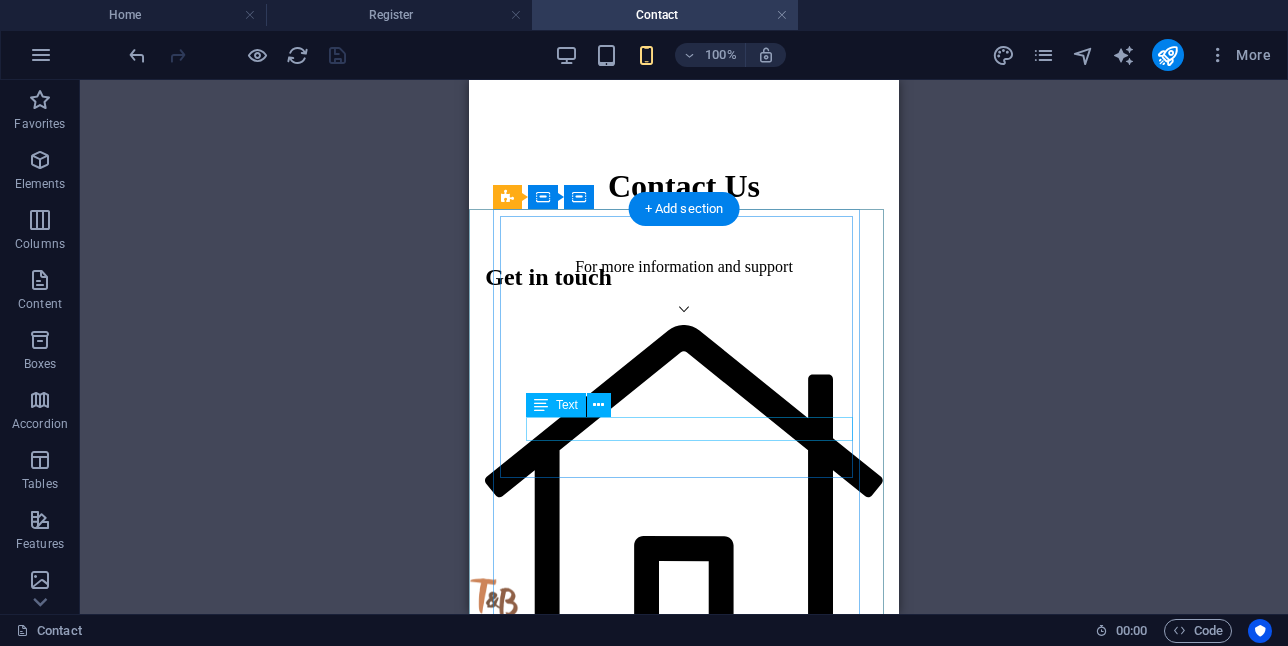 click on "[PHONE]" at bounding box center [683, 1856] 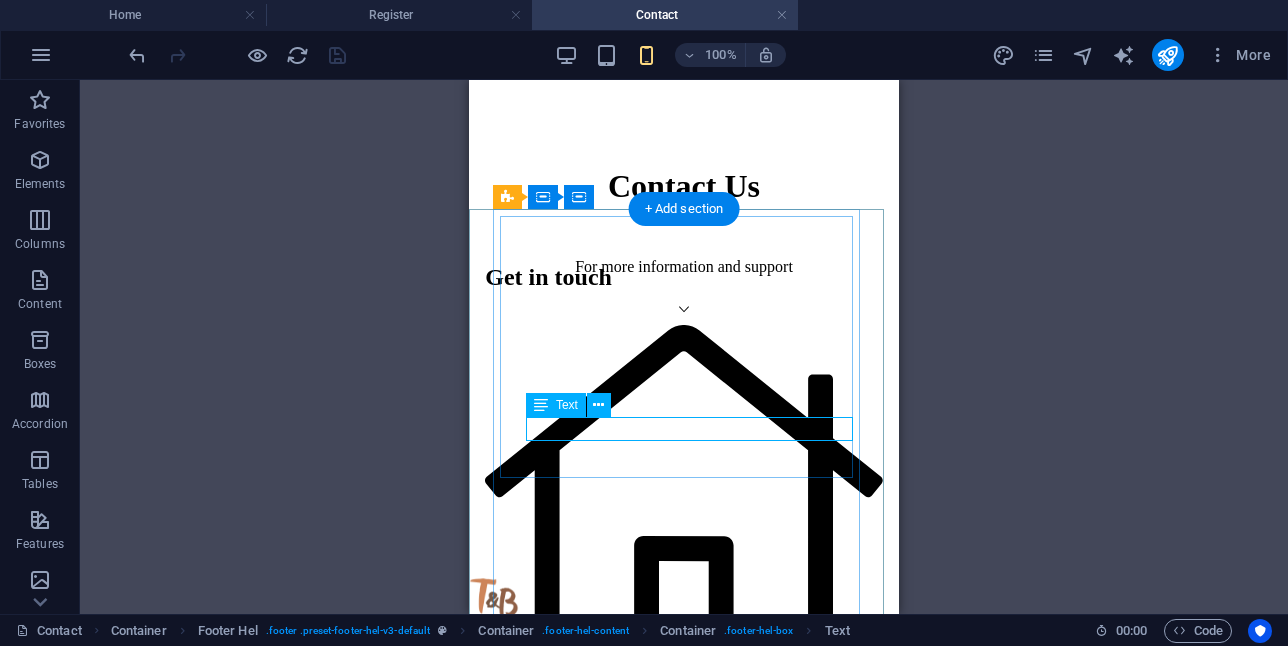 click on "[PHONE]" at bounding box center (683, 1856) 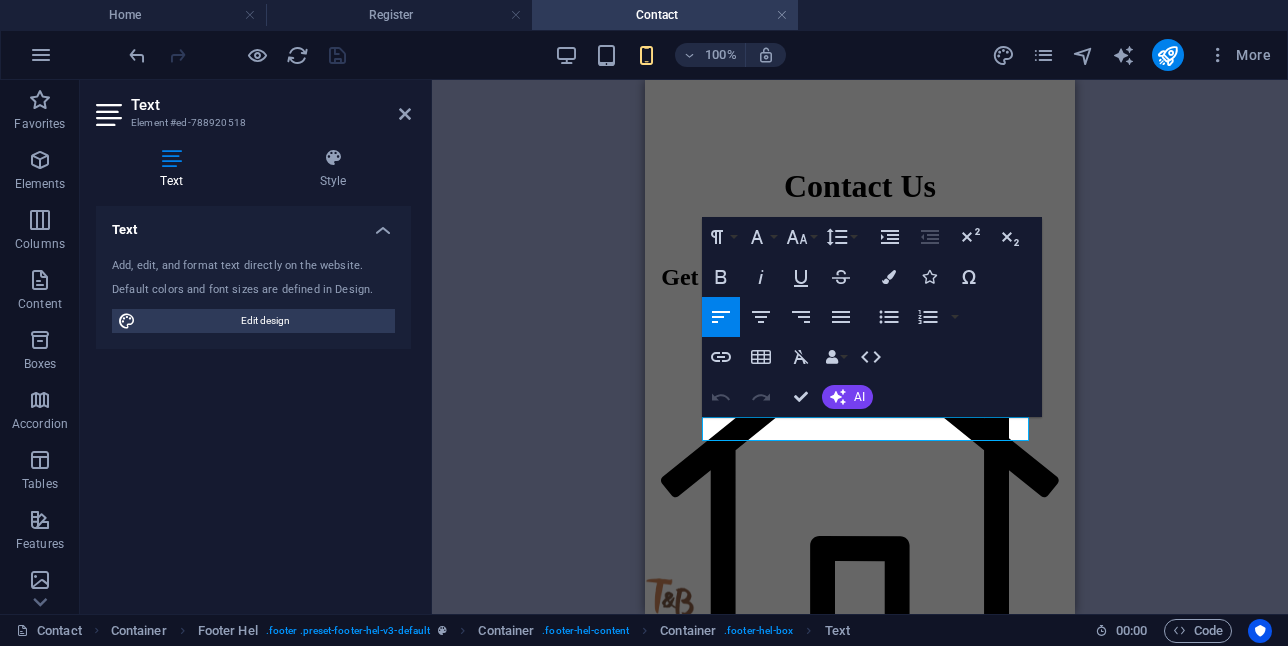 click at bounding box center (333, 158) 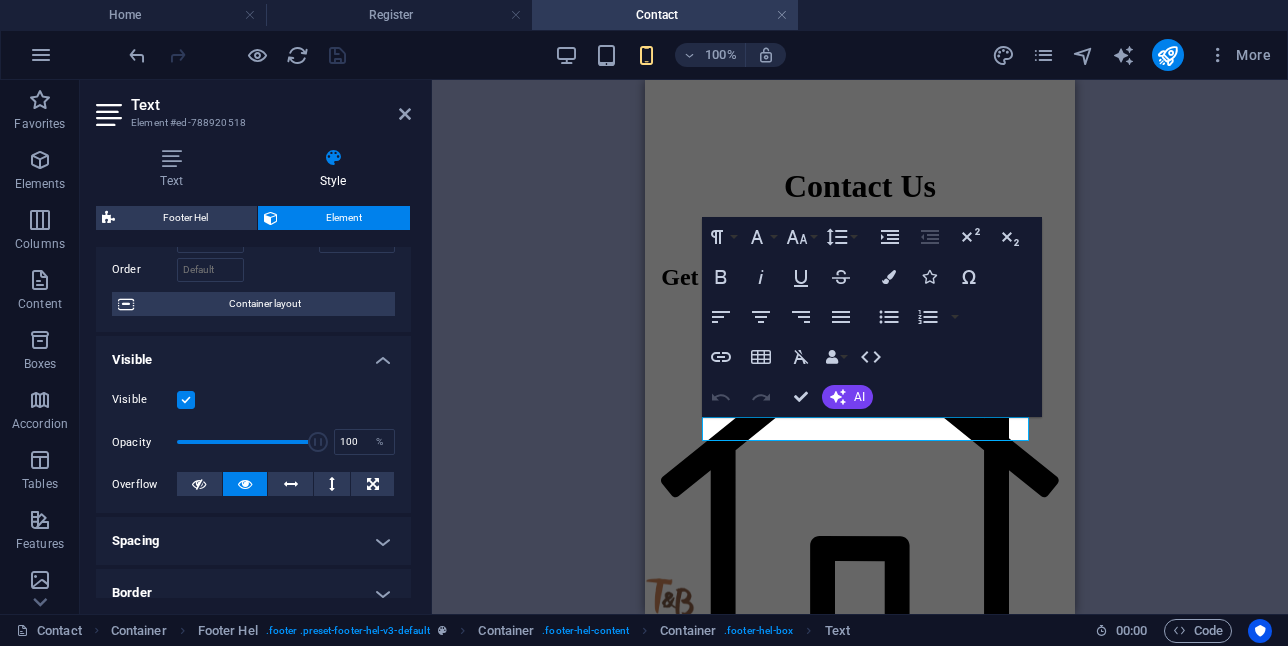 scroll, scrollTop: 7, scrollLeft: 0, axis: vertical 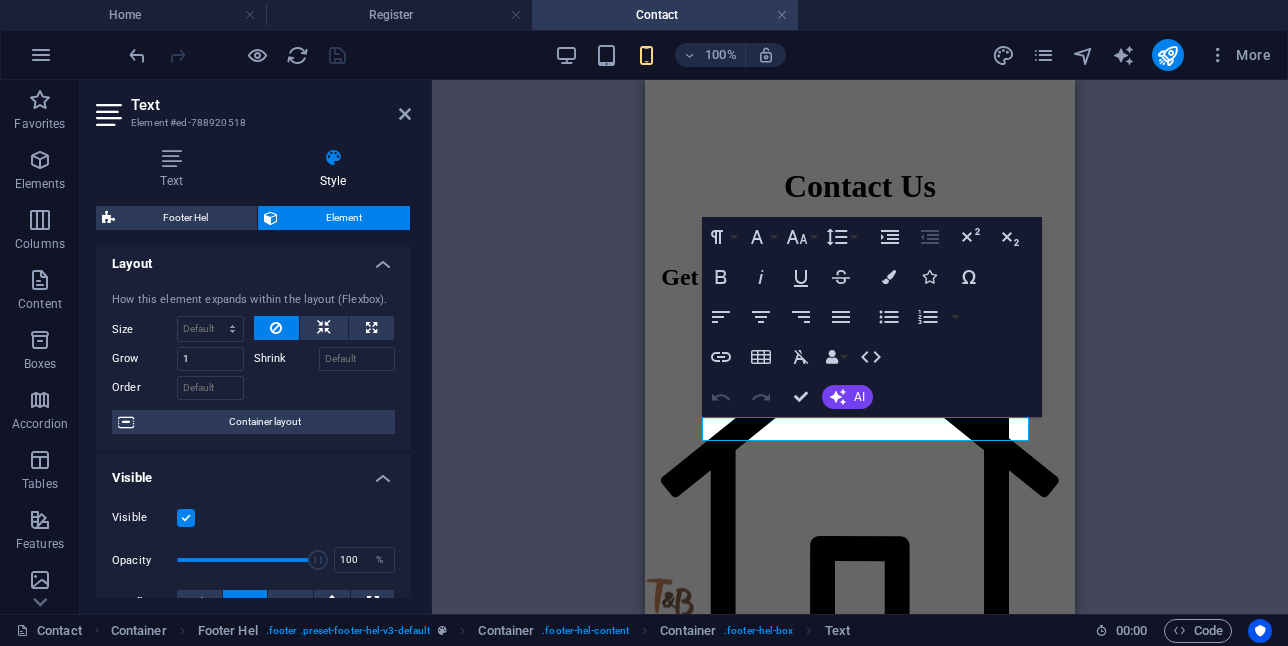 click on "Text" at bounding box center (175, 169) 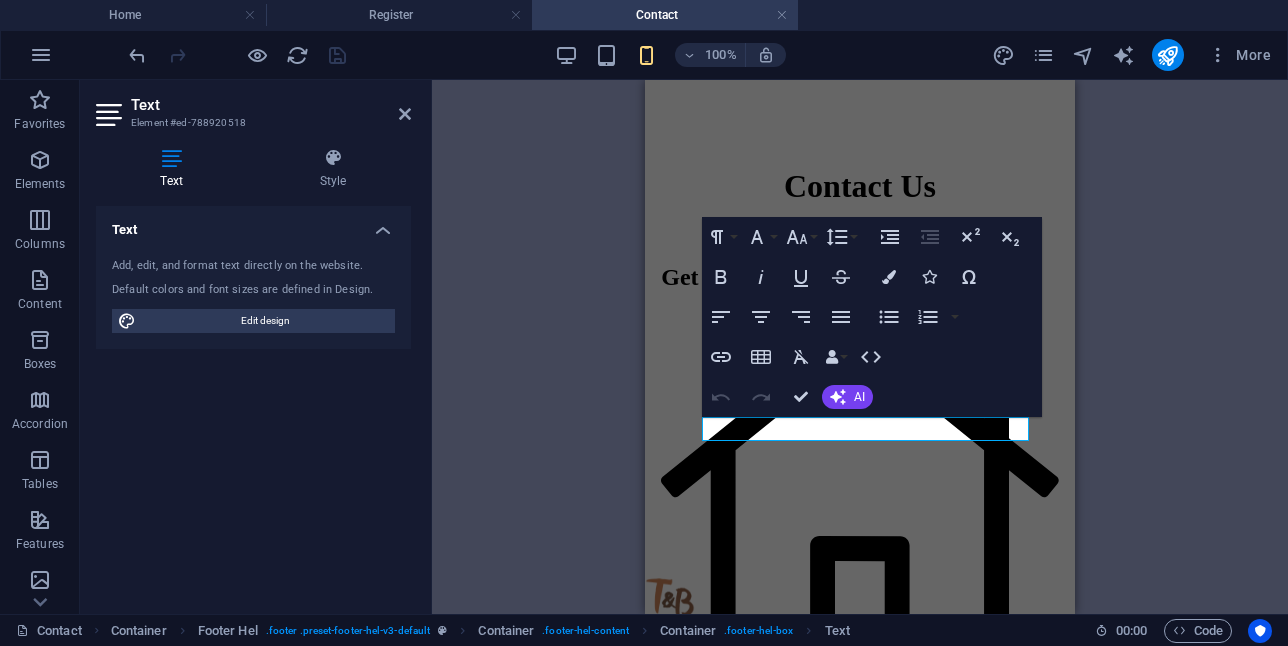 click at bounding box center [40, 160] 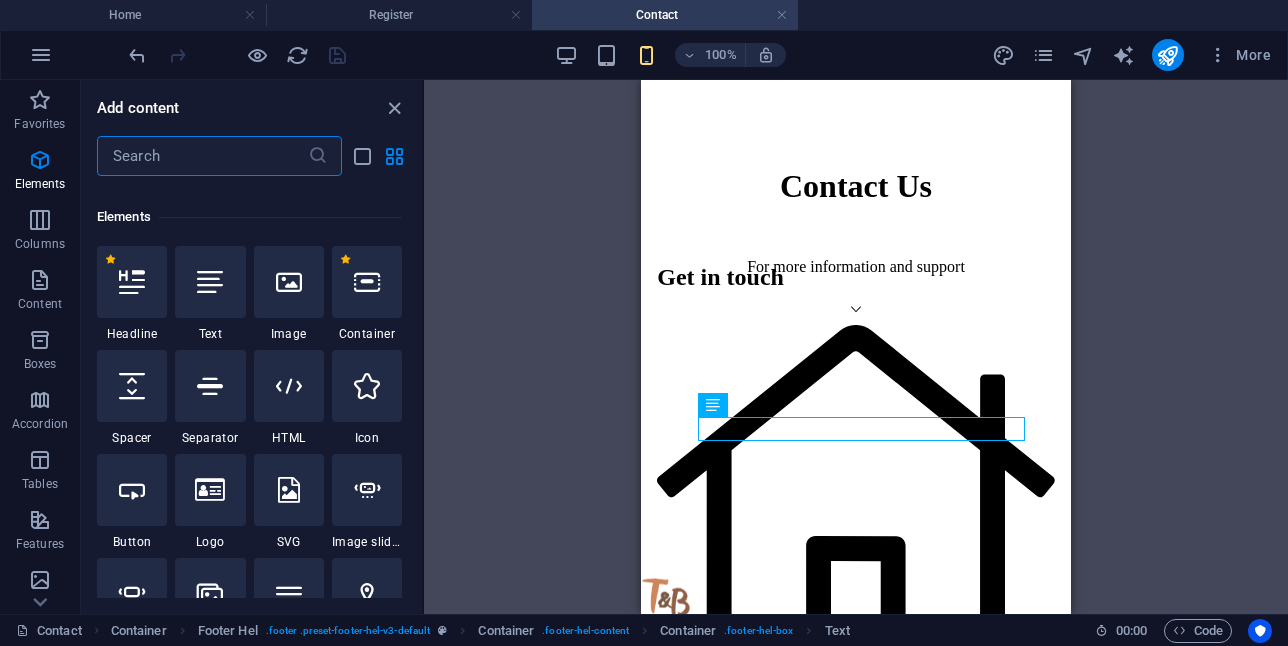 scroll, scrollTop: 212, scrollLeft: 0, axis: vertical 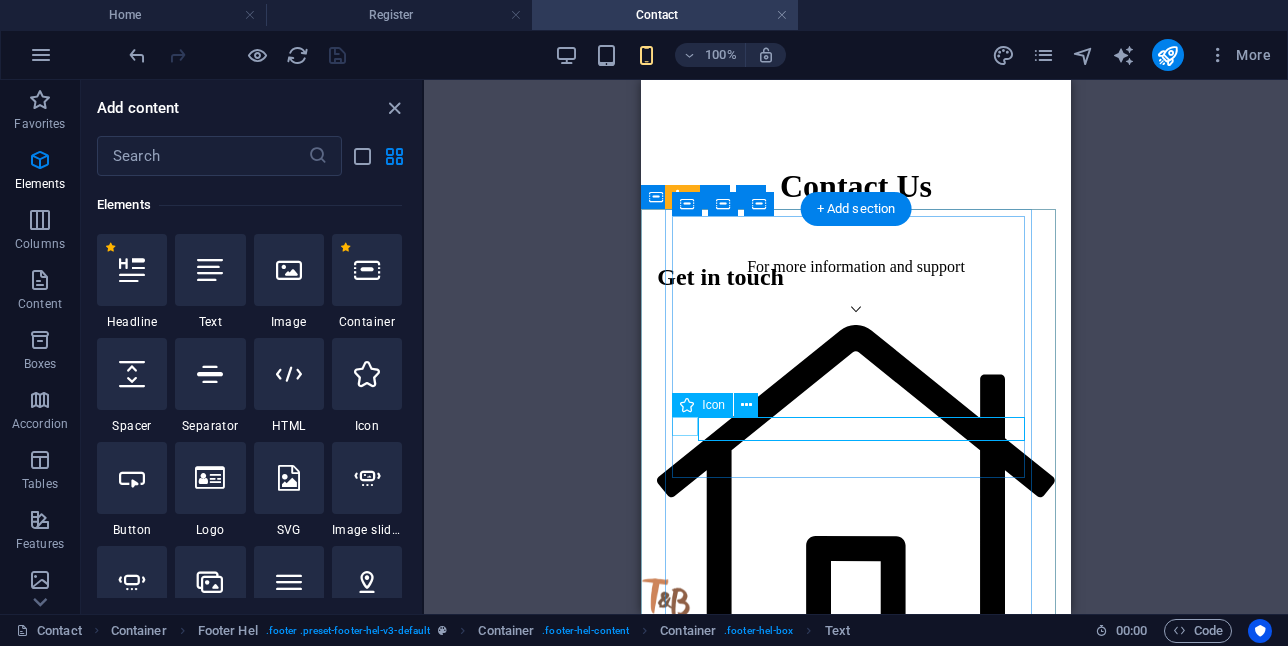 click at bounding box center [855, 1625] 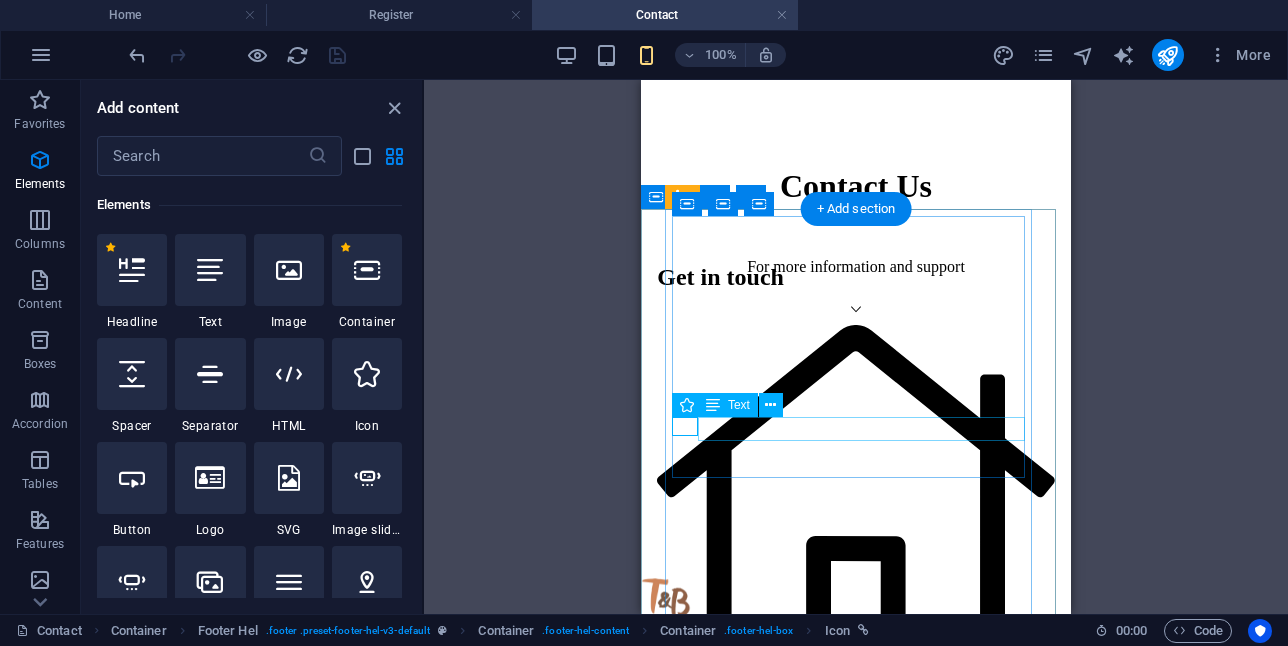 click on "[PHONE]" at bounding box center (705, 1856) 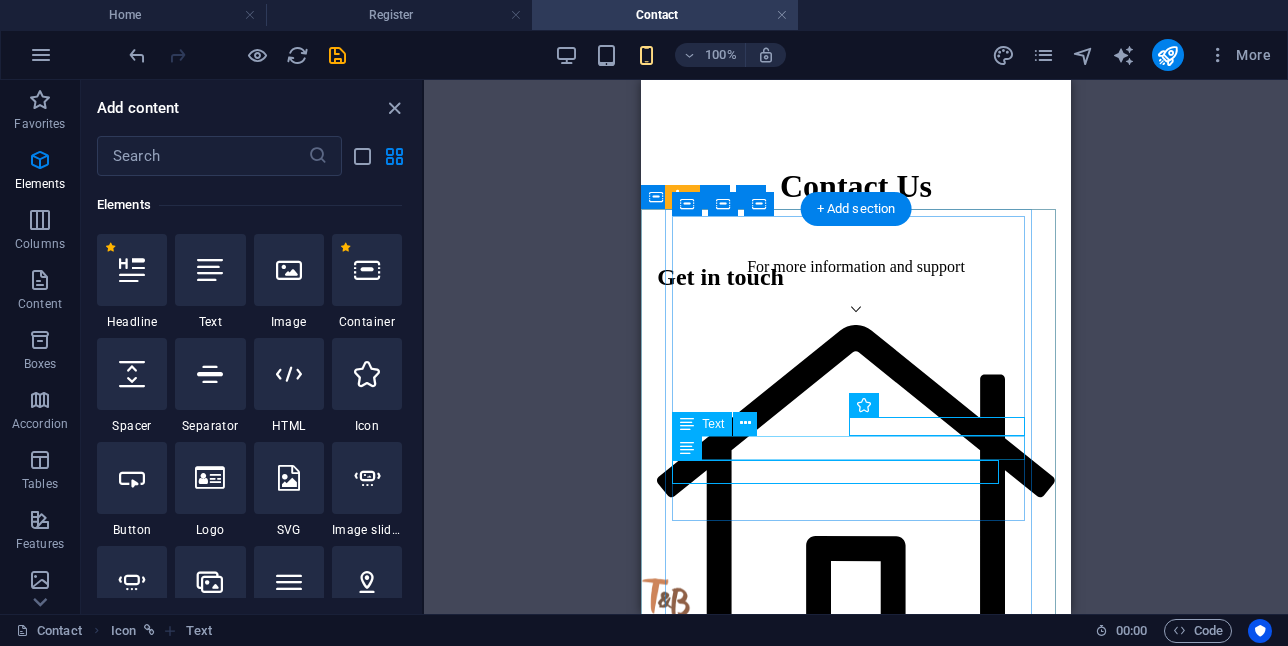 click on "[PHONE]" at bounding box center (855, 2257) 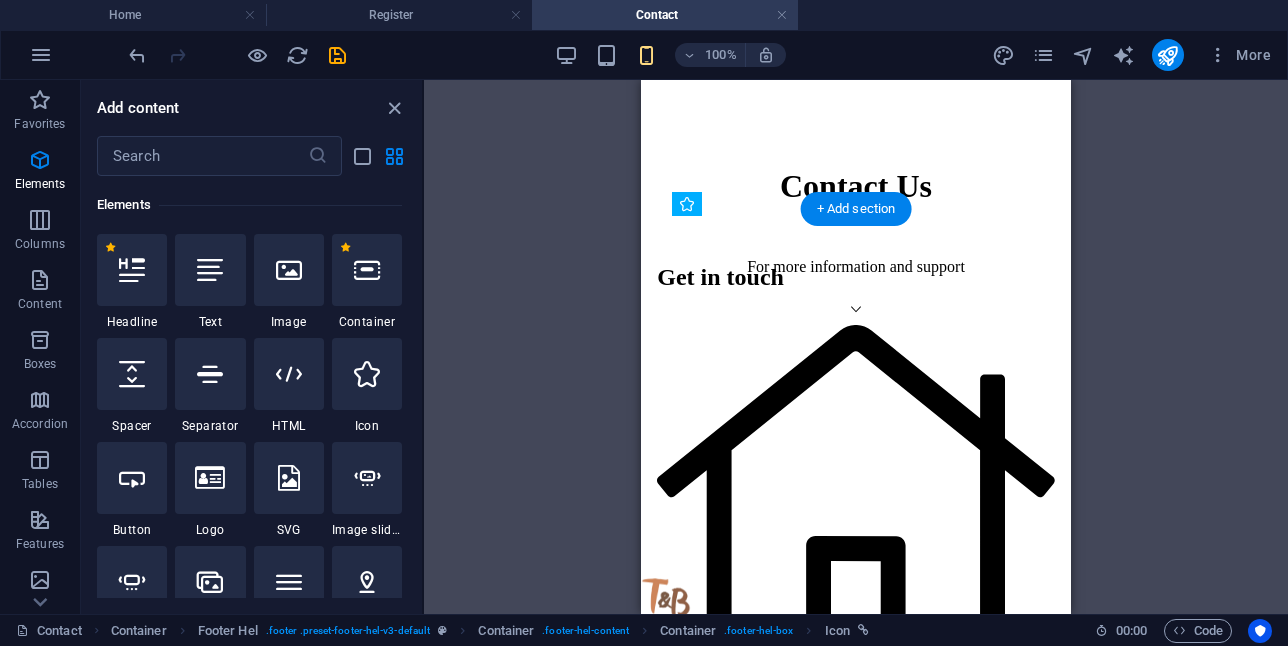 drag, startPoint x: 864, startPoint y: 428, endPoint x: 675, endPoint y: 455, distance: 190.91884 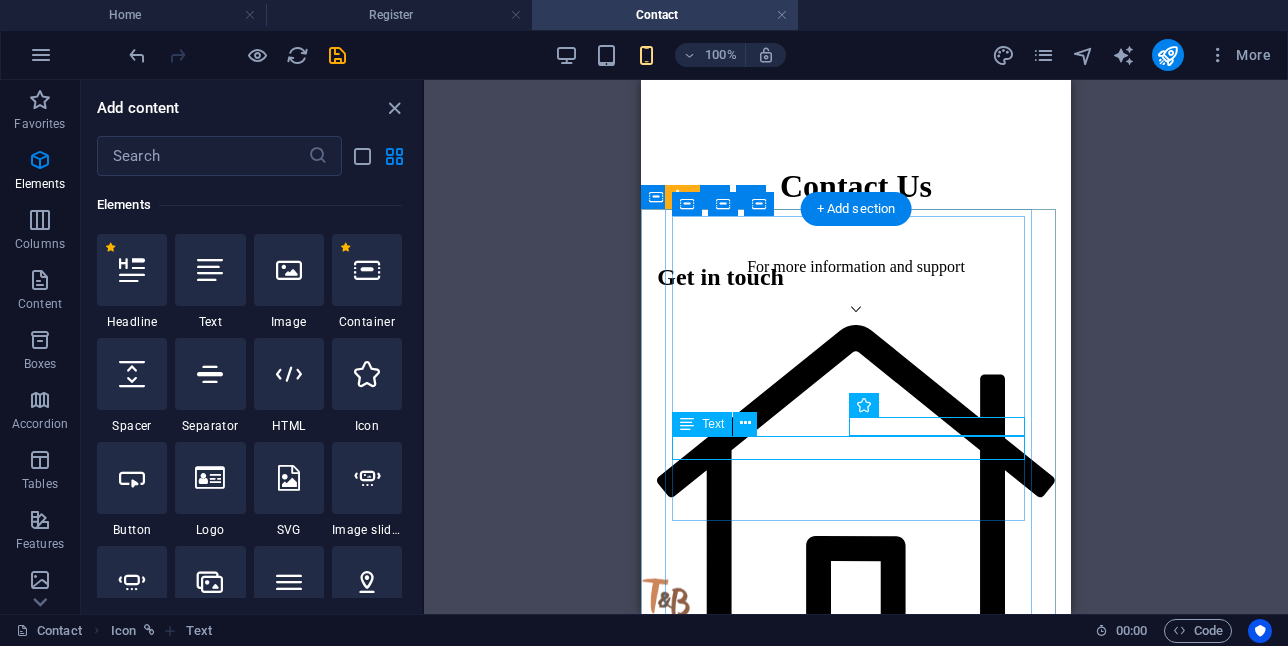 click on "[PHONE]" at bounding box center (705, 2257) 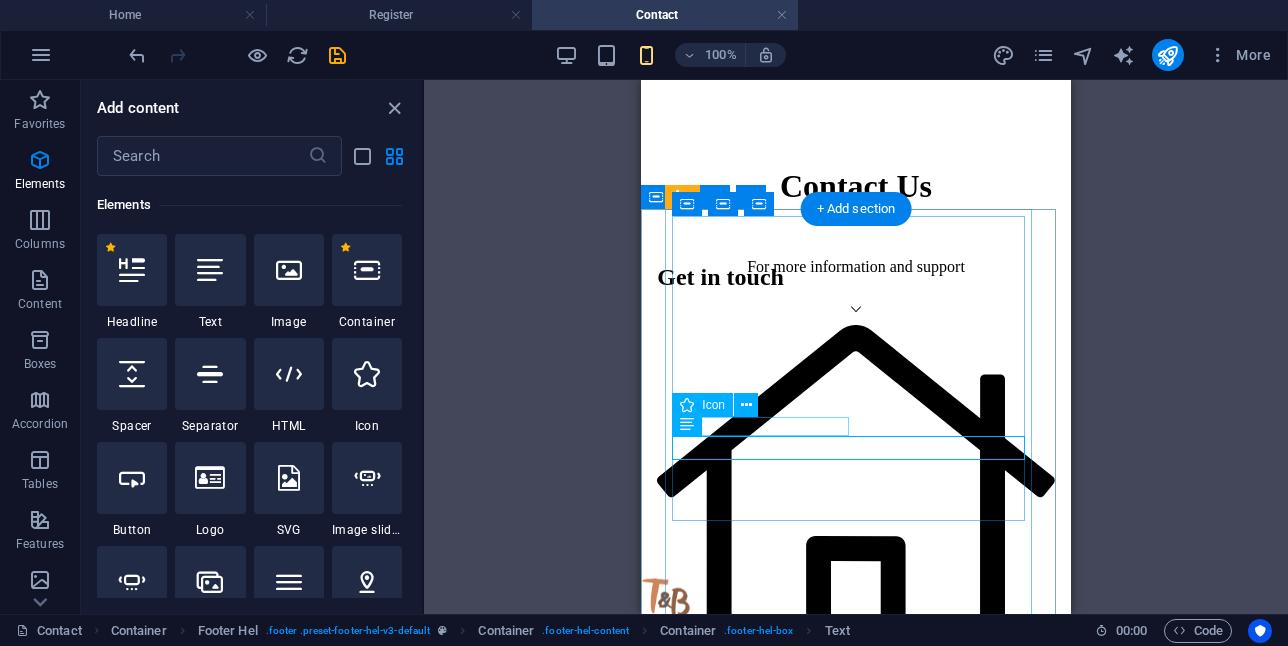 drag, startPoint x: 802, startPoint y: 447, endPoint x: 792, endPoint y: 426, distance: 23.259407 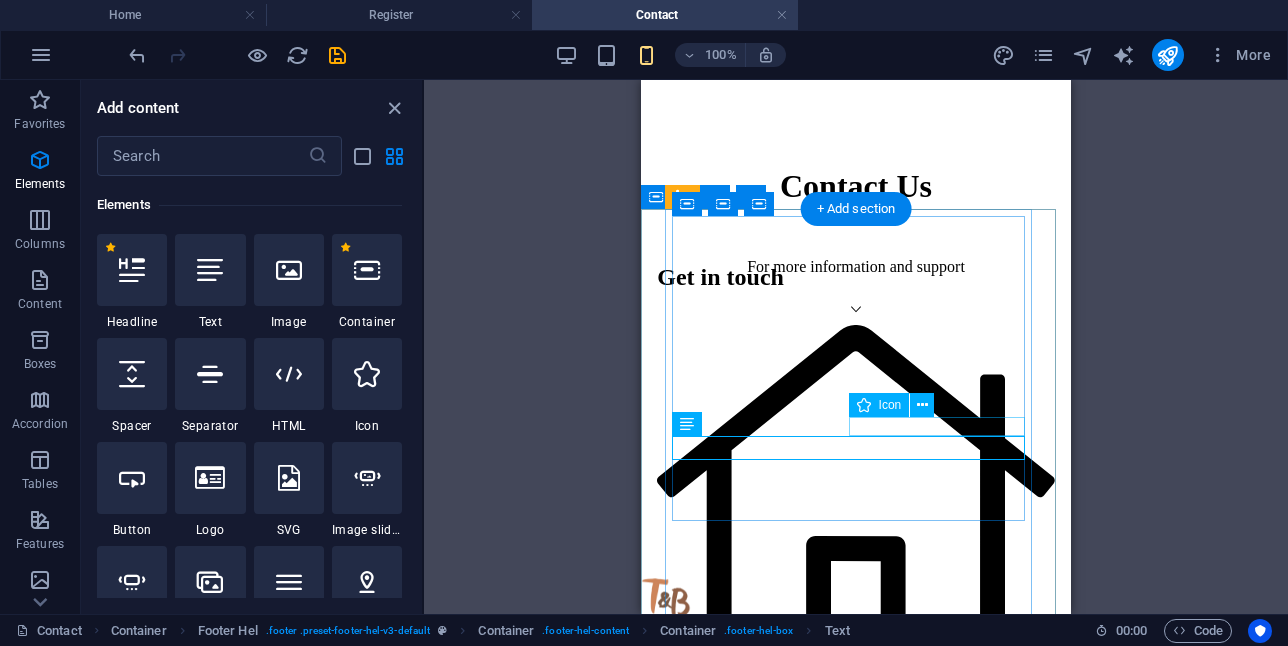 drag, startPoint x: 824, startPoint y: 447, endPoint x: 843, endPoint y: 423, distance: 30.610456 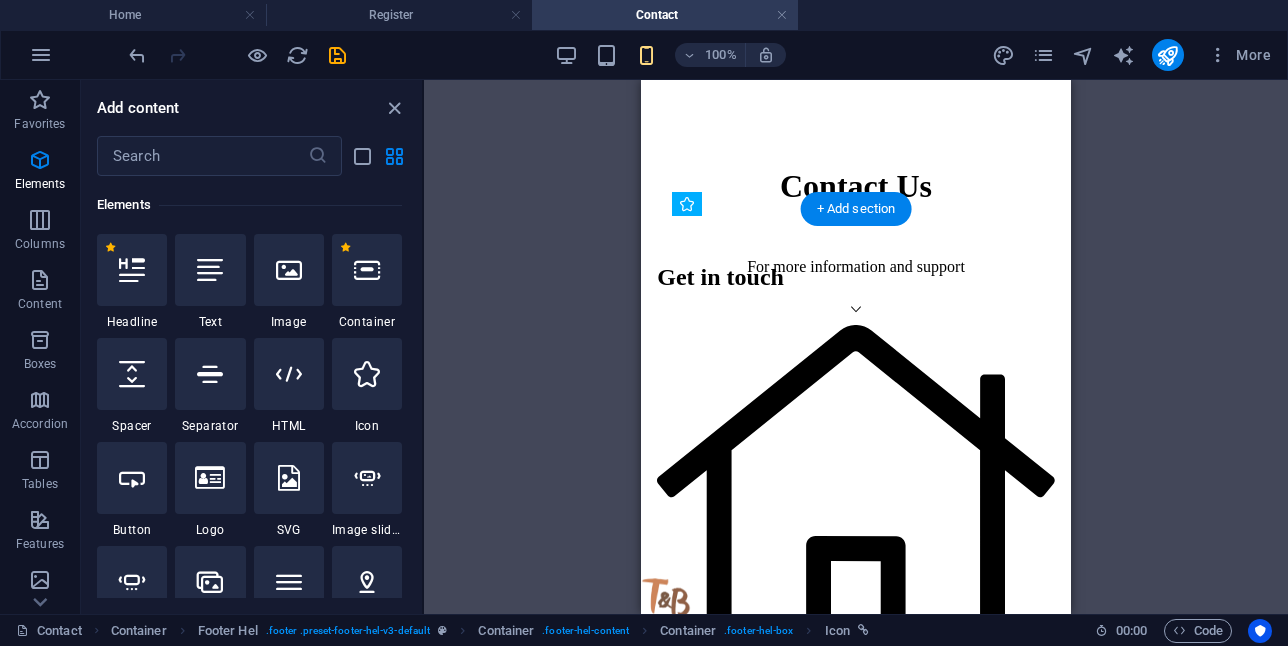 drag, startPoint x: 864, startPoint y: 424, endPoint x: 688, endPoint y: 467, distance: 181.17671 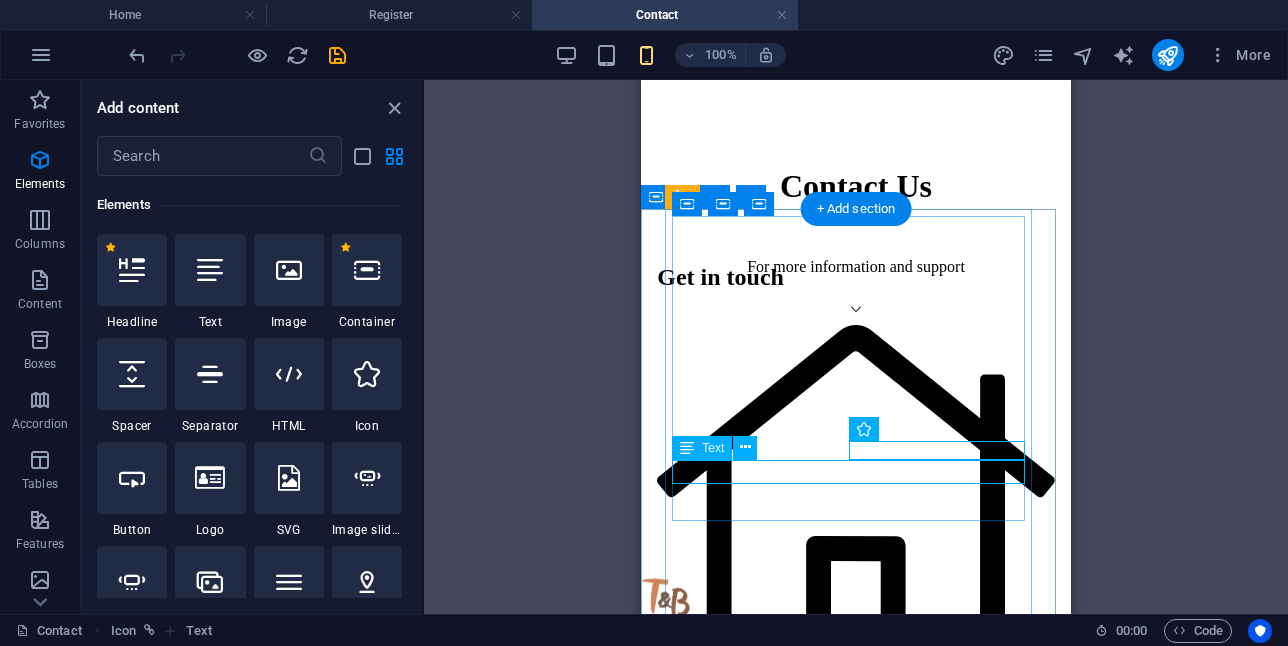 click on "[PHONE]" at bounding box center [855, 2618] 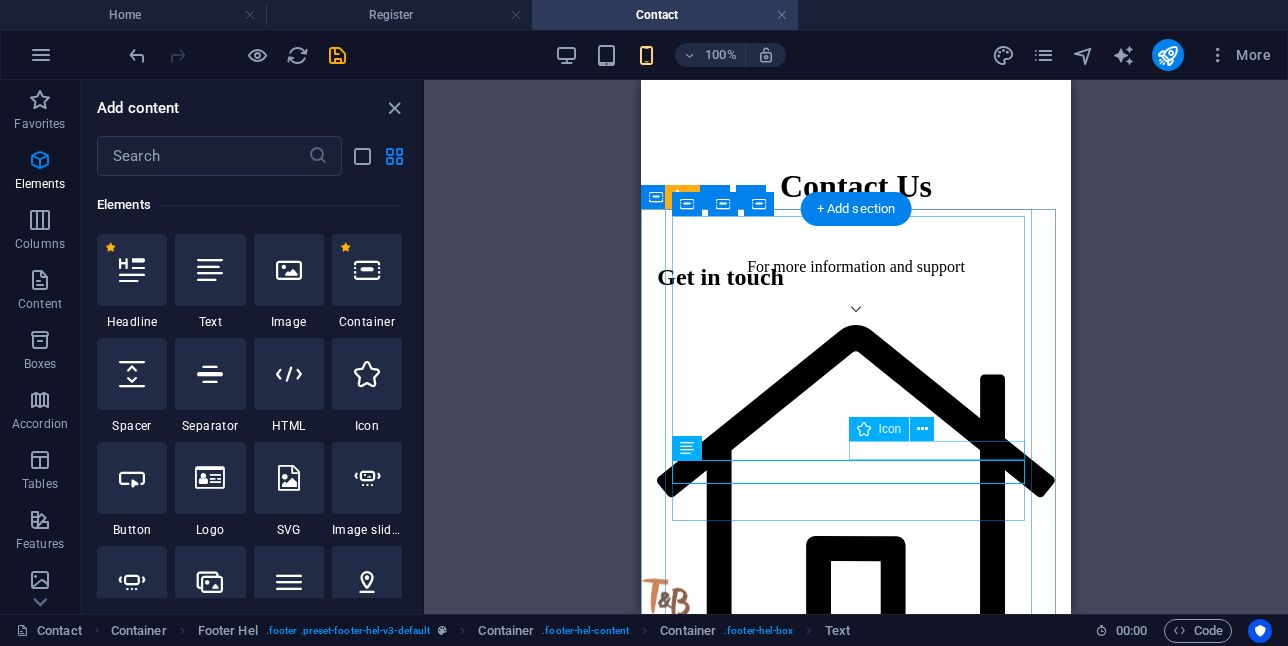 click at bounding box center (855, 2388) 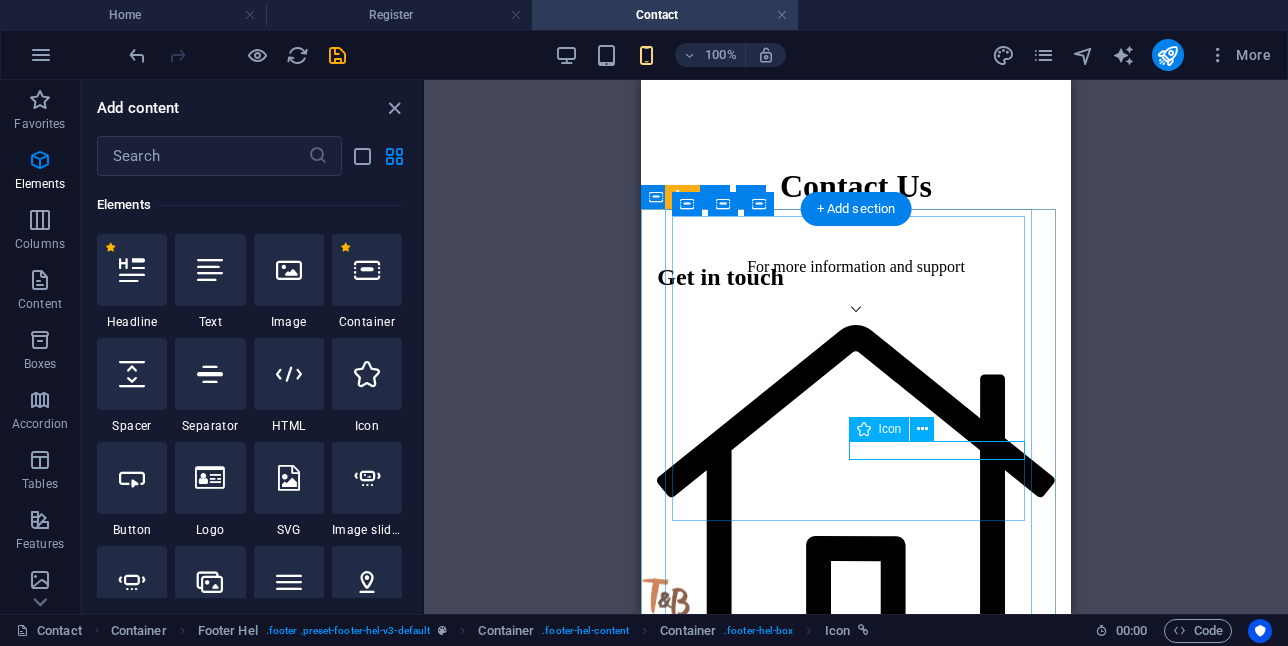 click at bounding box center [855, 2388] 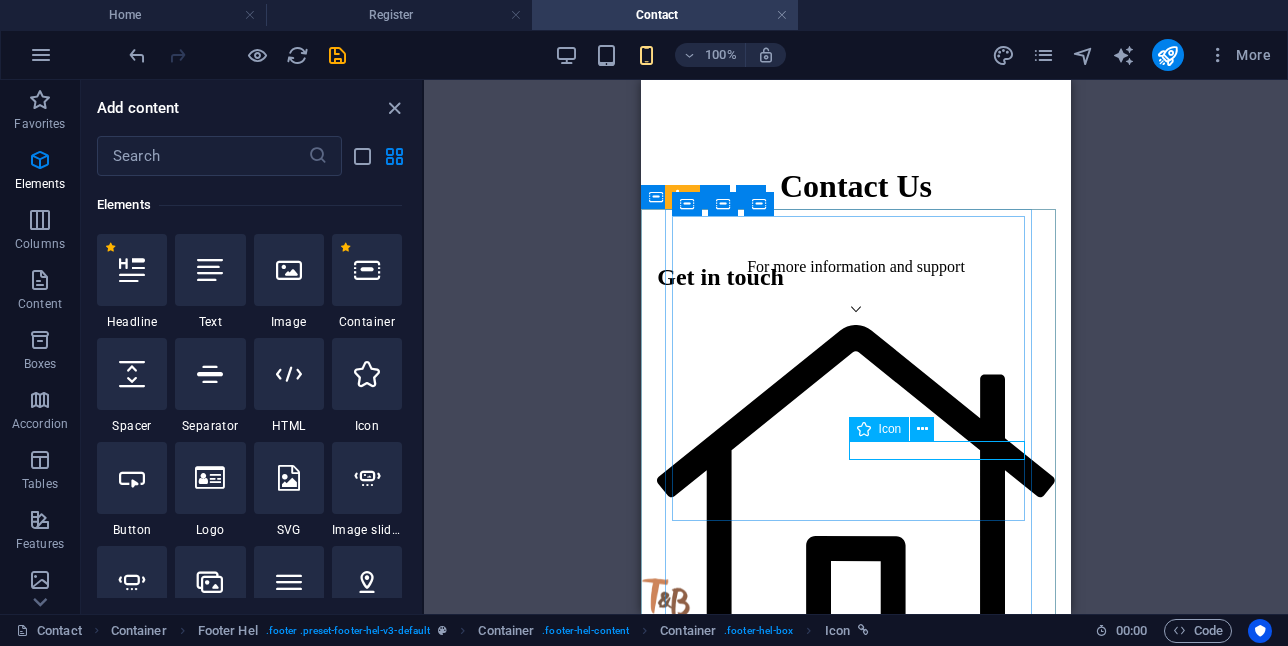 click at bounding box center (922, 429) 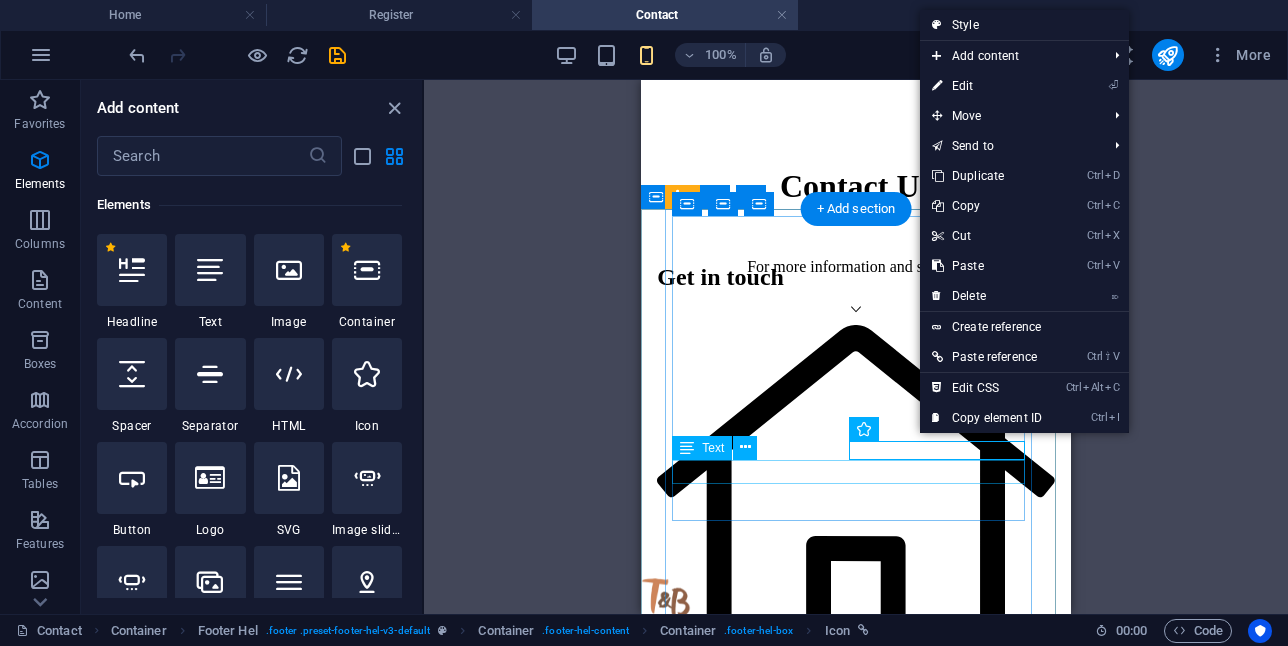 click on "[PHONE]" at bounding box center [705, 2618] 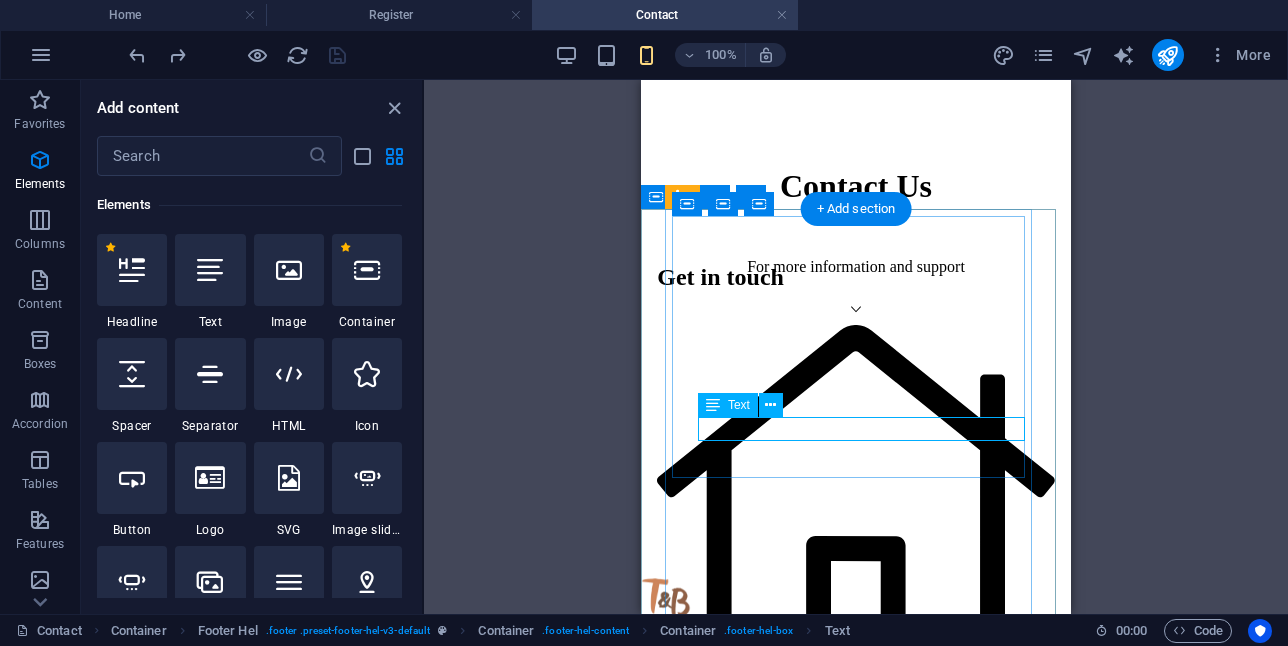click on "GstPlace, [NUMBER] Floor, Silverbird Entertainment and Gallery Centre, Central Business Centre, , [POSTAL_CODE] [CITY]" at bounding box center (855, 1347) 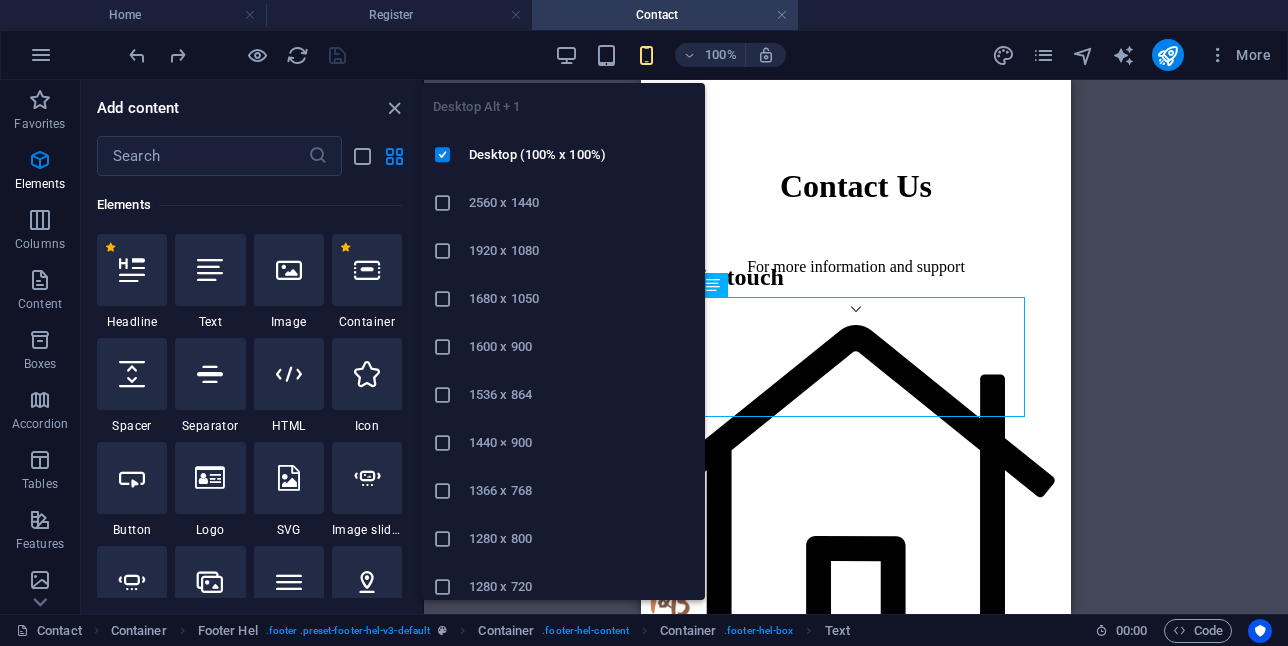 click at bounding box center (566, 55) 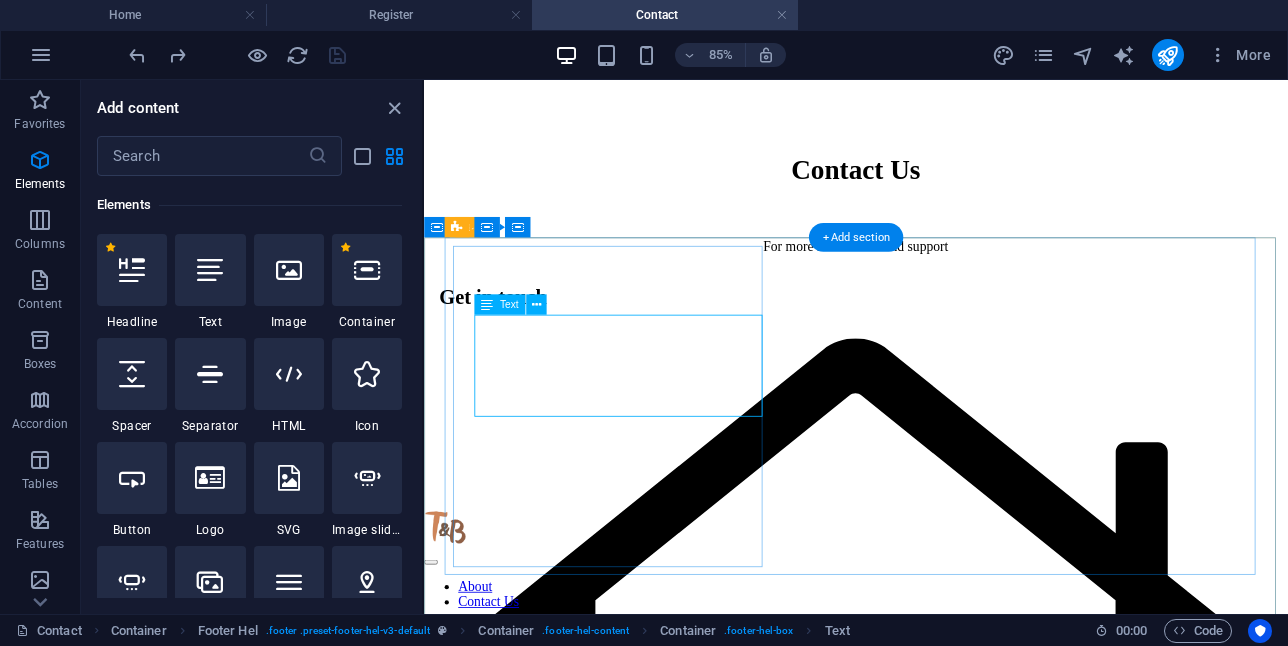 click on "GstPlace, [NUMBER] Floor, Silverbird Entertainment and Gallery Centre, Central Business Centre, , [POSTAL_CODE] [CITY]" at bounding box center [932, 2663] 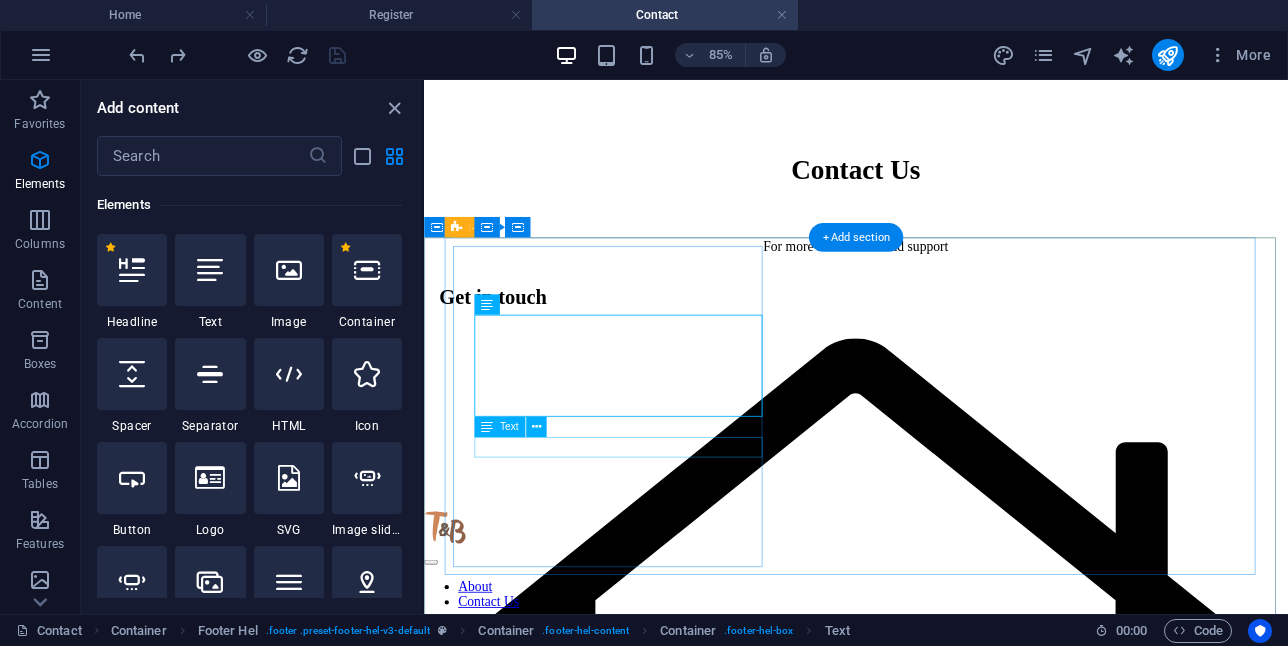 click on "[EMAIL]" at bounding box center (472, 4520) 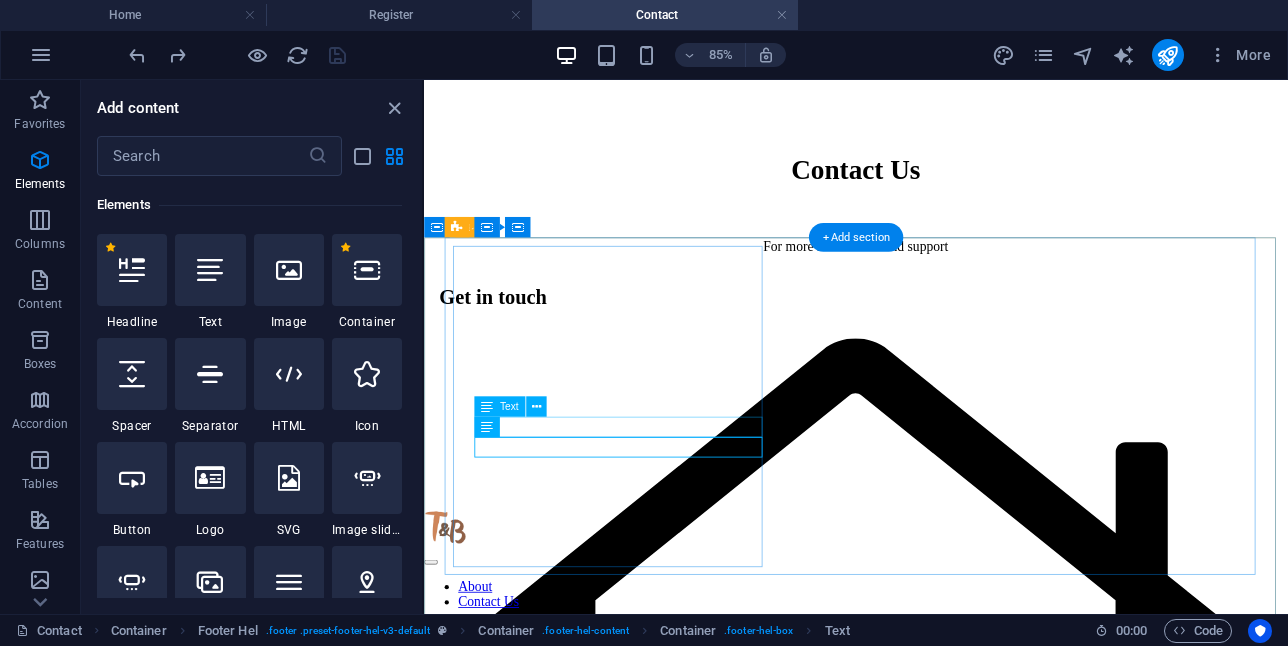 click on "[PHONE]" at bounding box center [932, 3727] 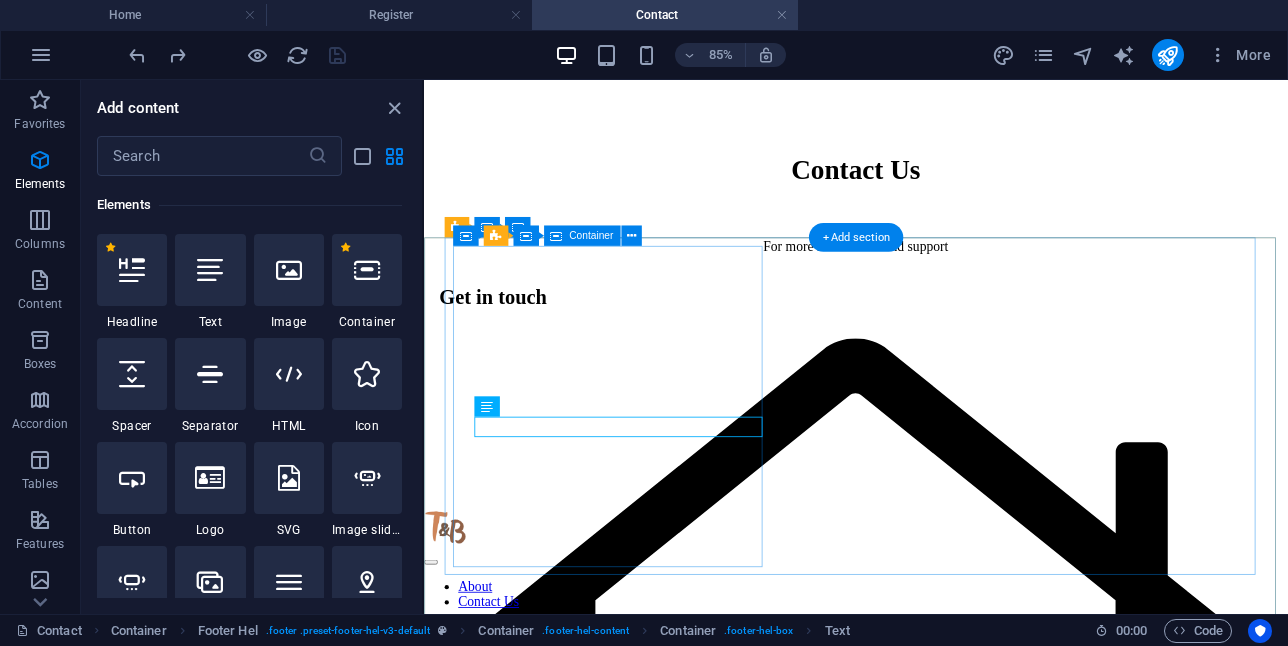 click on "Get in touch GstPlace Limited GstPlace, 4th Floor, Silverbird Entertainment and Gallery Centre, Central Business Centre, [ZIP] [CITY] [PHONE] [EMAIL] Legal Notice | Privacy Policy" at bounding box center (932, 2945) 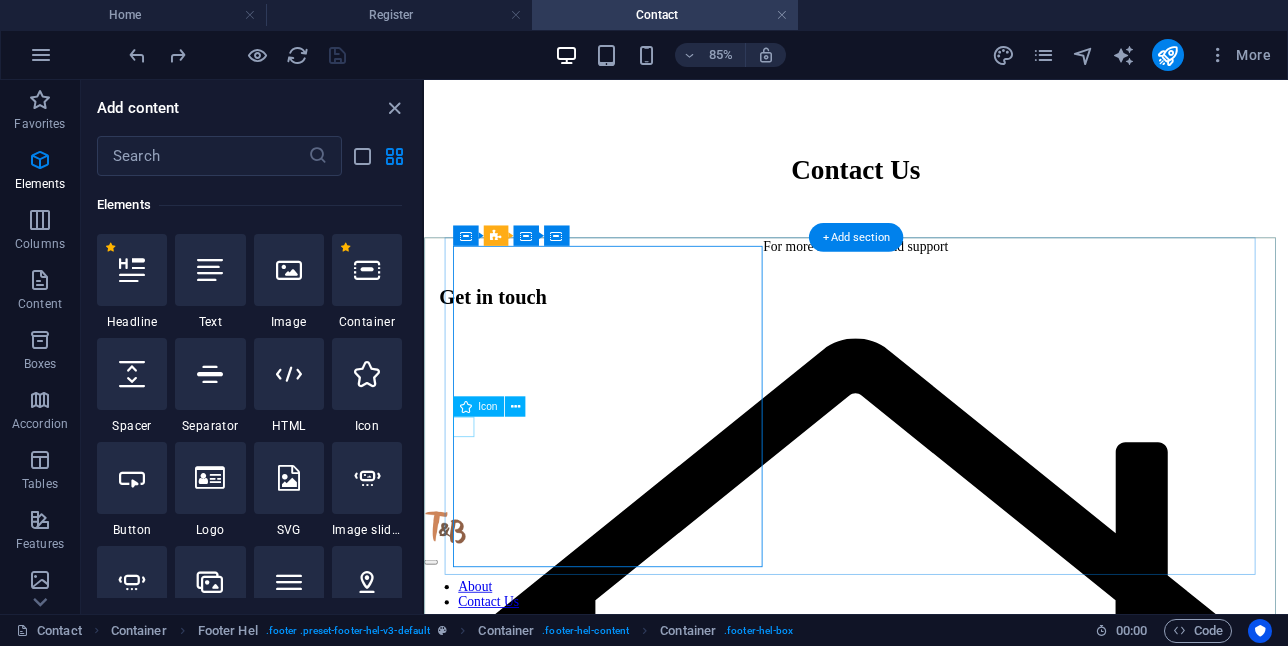 click at bounding box center [932, 3206] 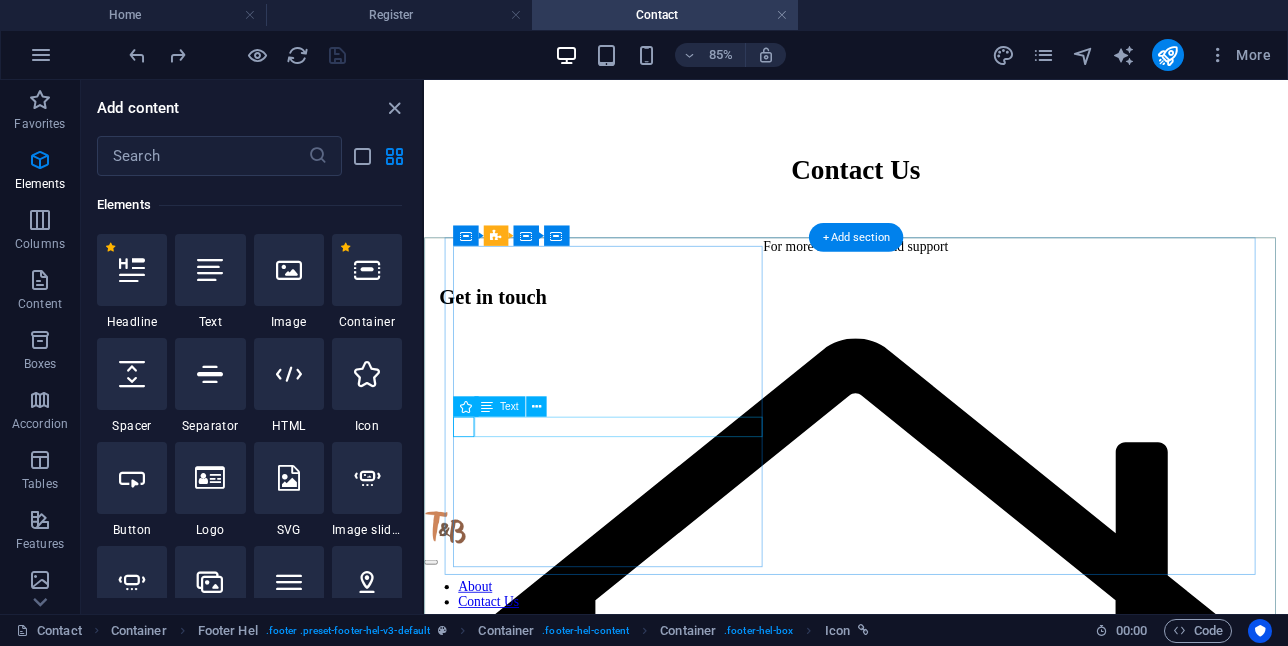 click on "[PHONE]" at bounding box center [490, 3727] 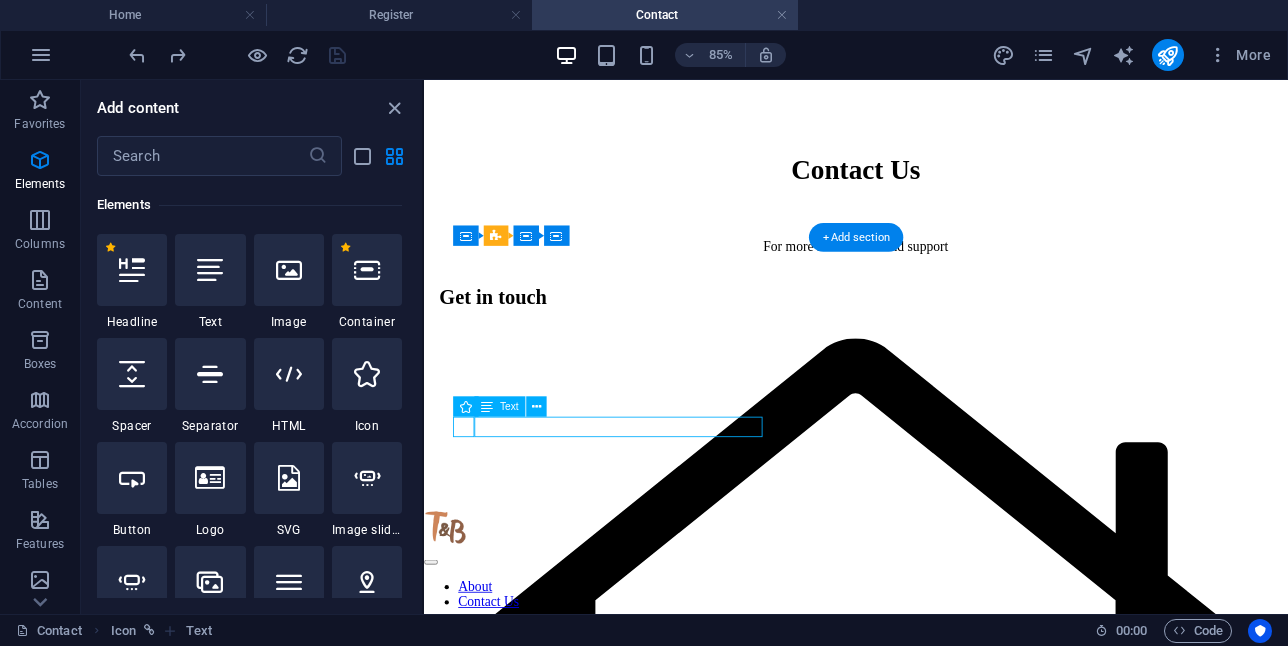 click on "[PHONE]" at bounding box center (490, 3727) 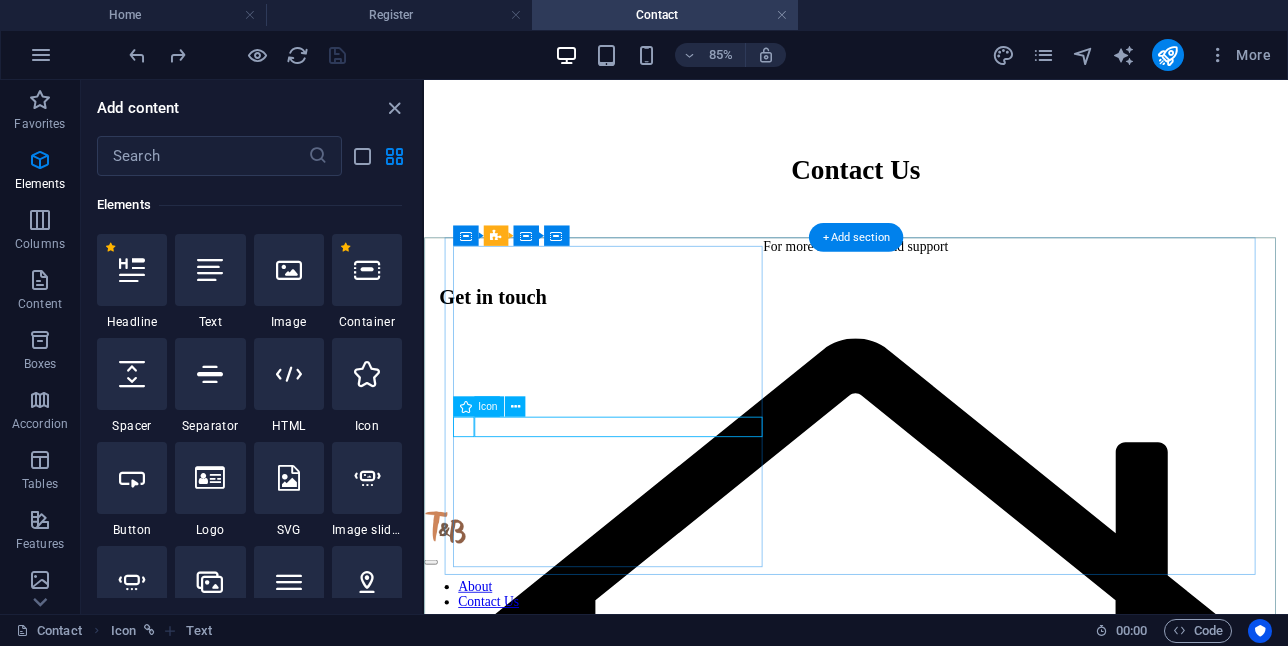 click at bounding box center [932, 3206] 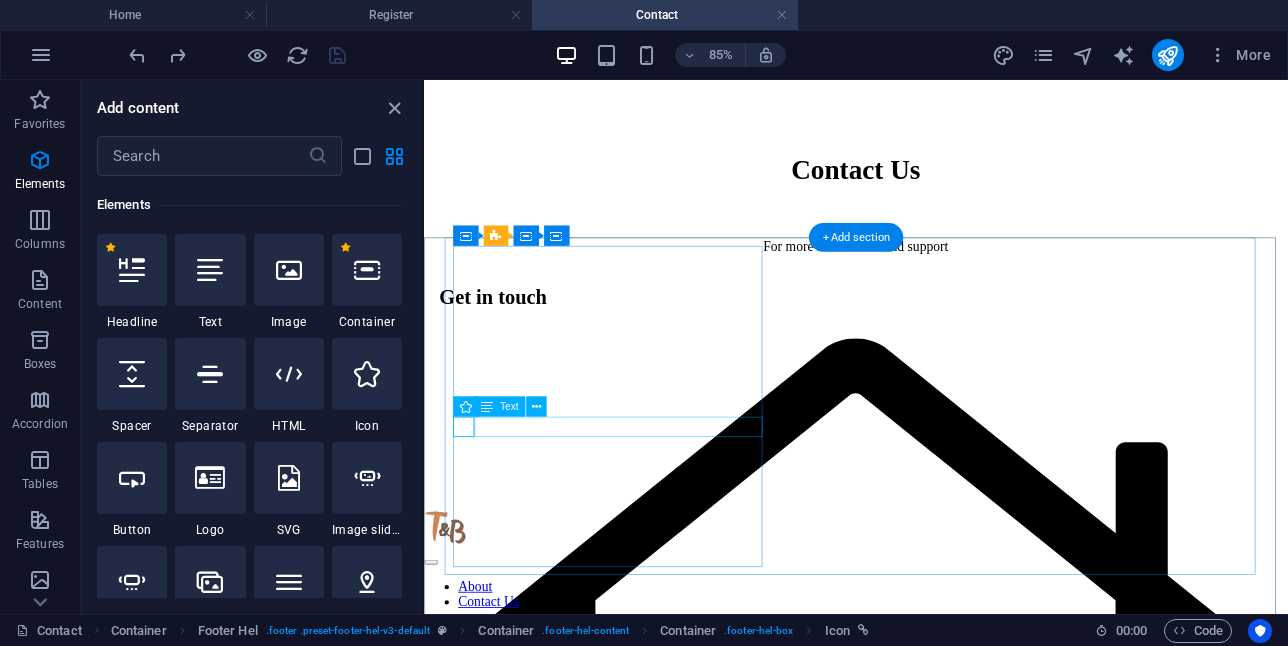 click on "[PHONE]" at bounding box center (490, 3727) 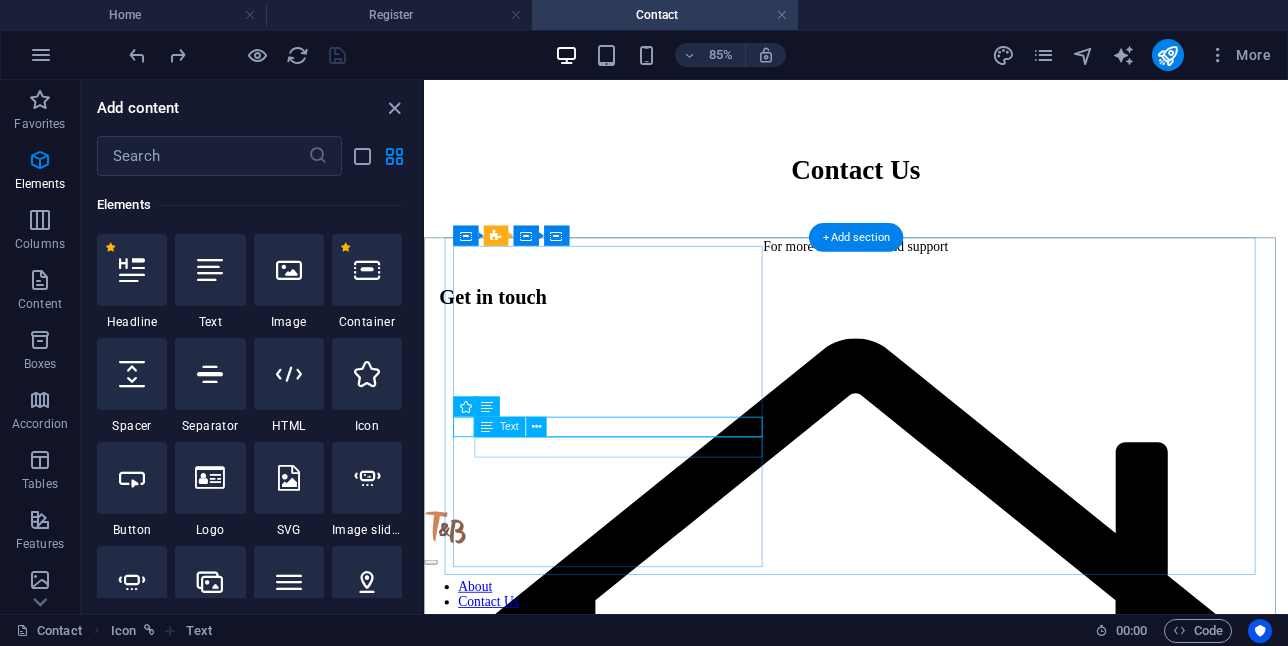 click on "[EMAIL]" at bounding box center (472, 4520) 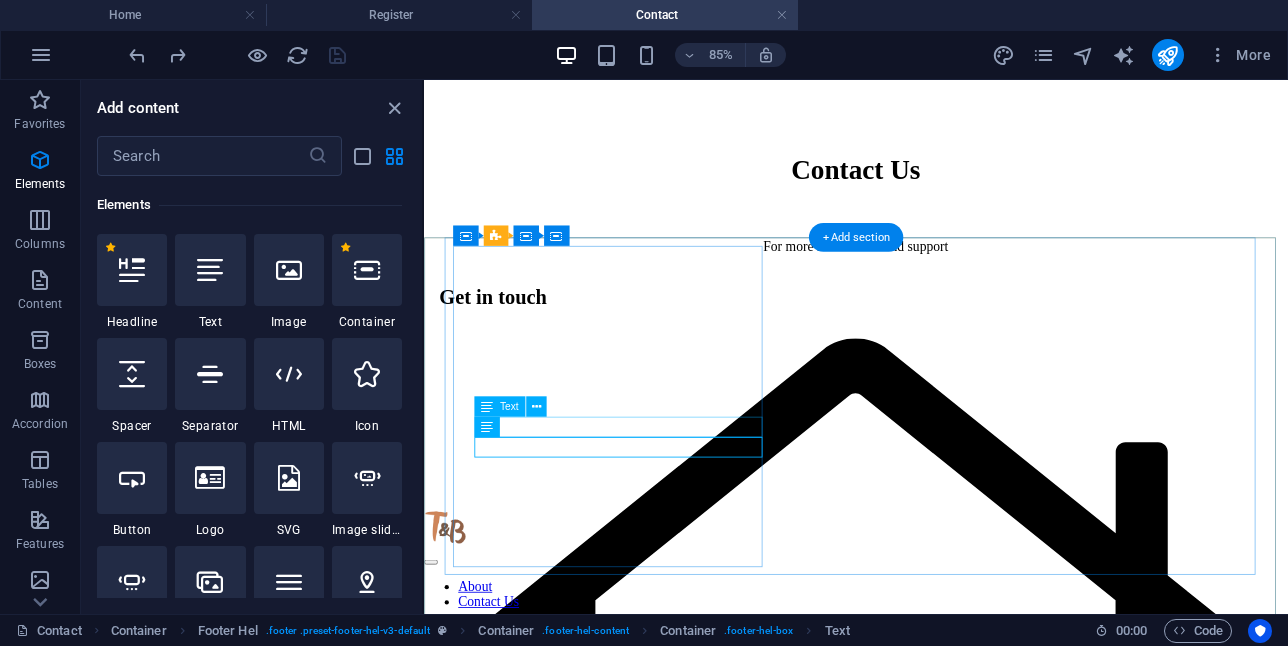 click on "[PHONE]" at bounding box center (490, 3727) 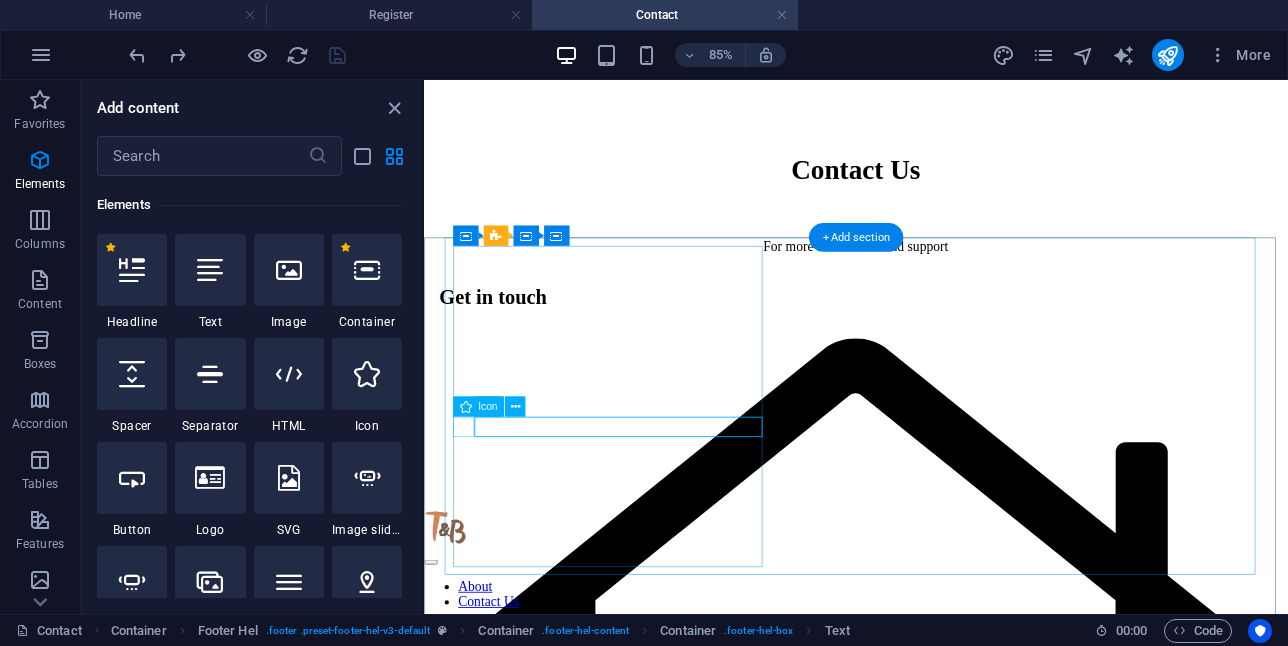 click at bounding box center [932, 3206] 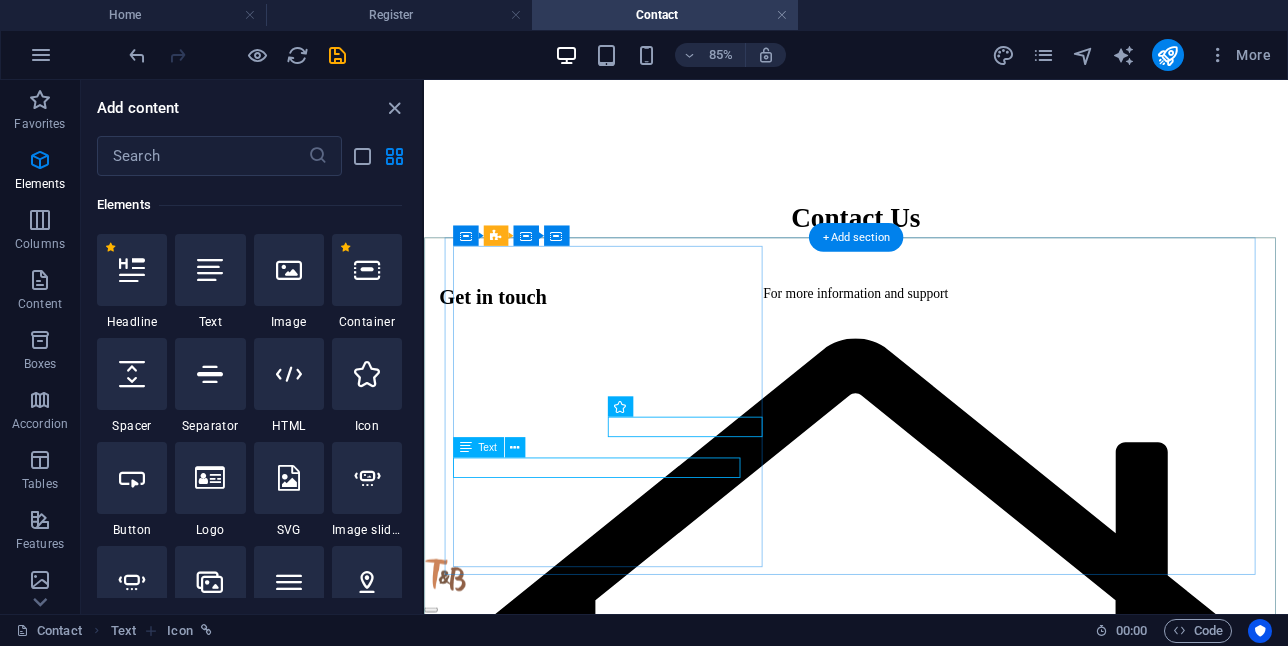 click on "[PHONE]" at bounding box center (932, 4754) 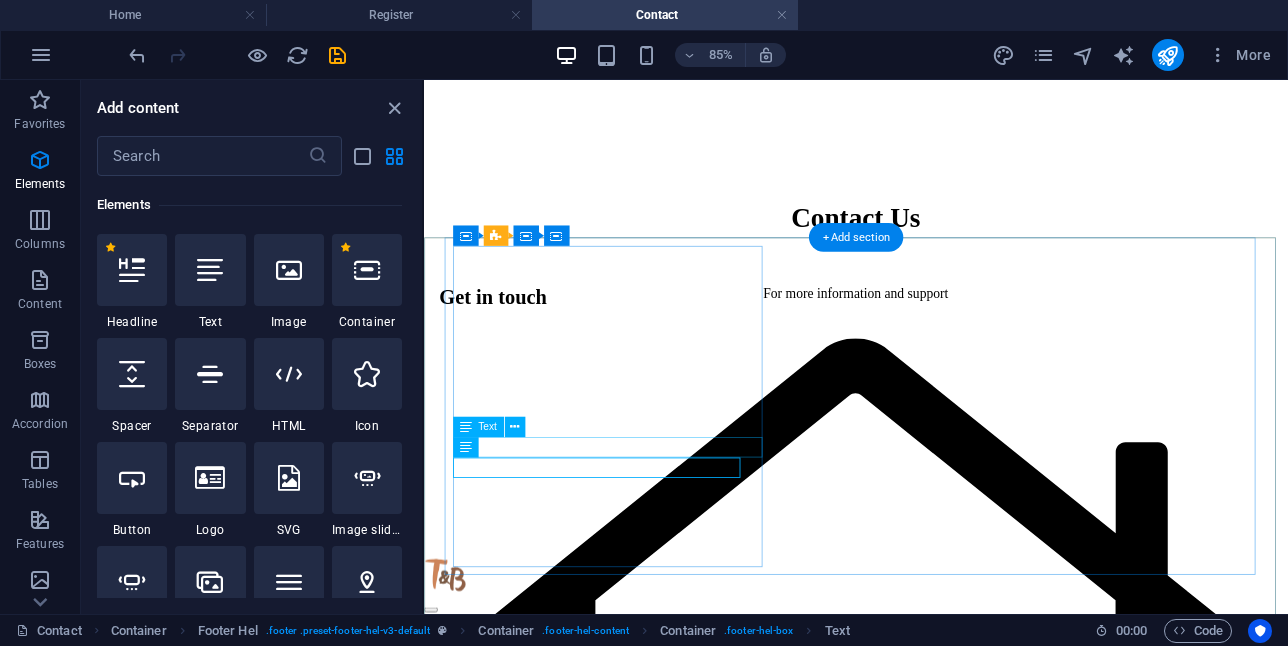 click on "[PHONE]" at bounding box center (490, 4711) 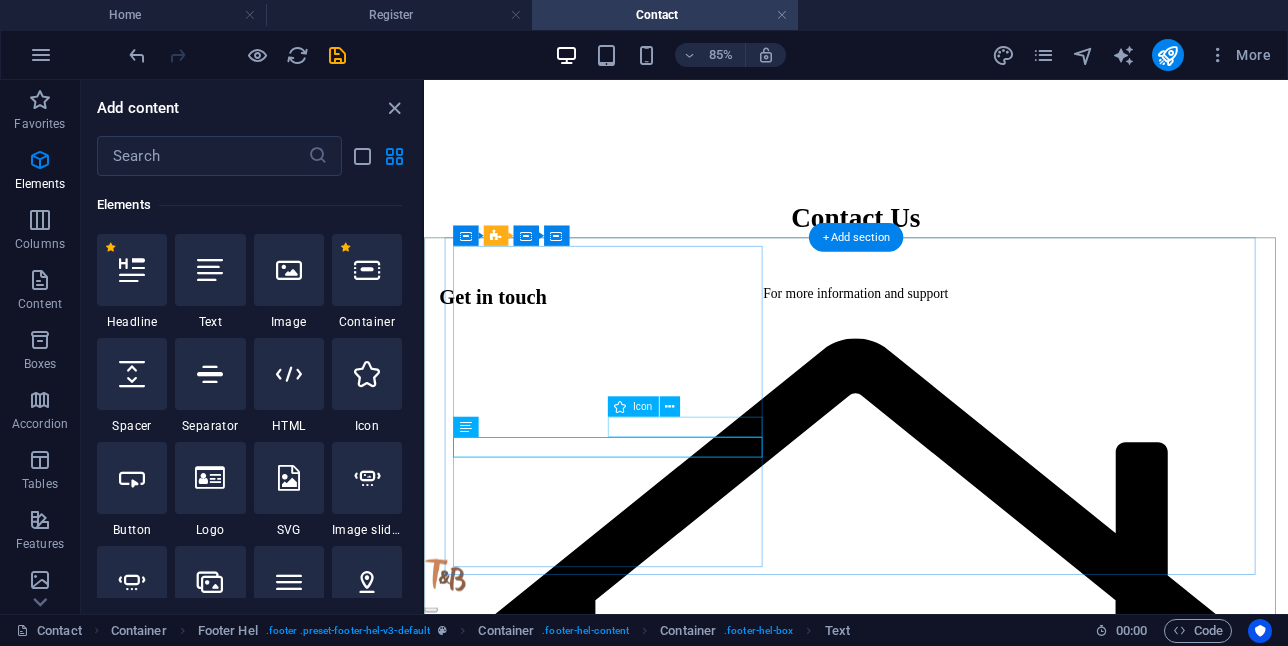click at bounding box center [932, 4190] 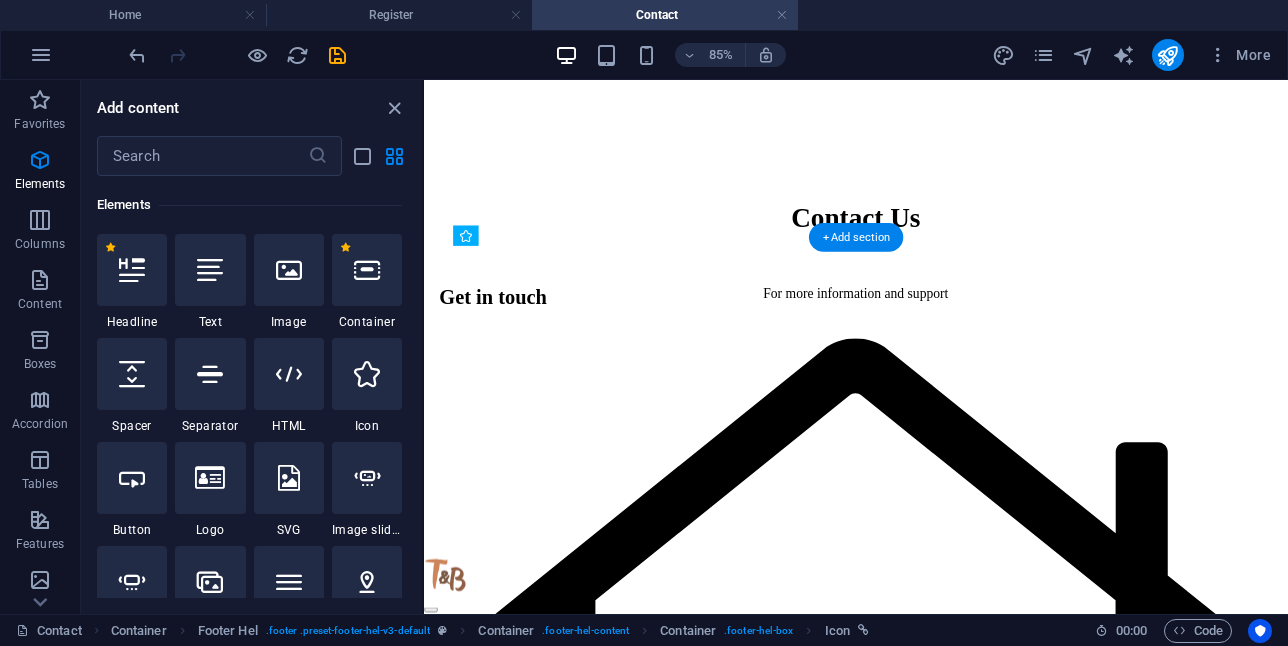 drag, startPoint x: 649, startPoint y: 487, endPoint x: 462, endPoint y: 507, distance: 188.06648 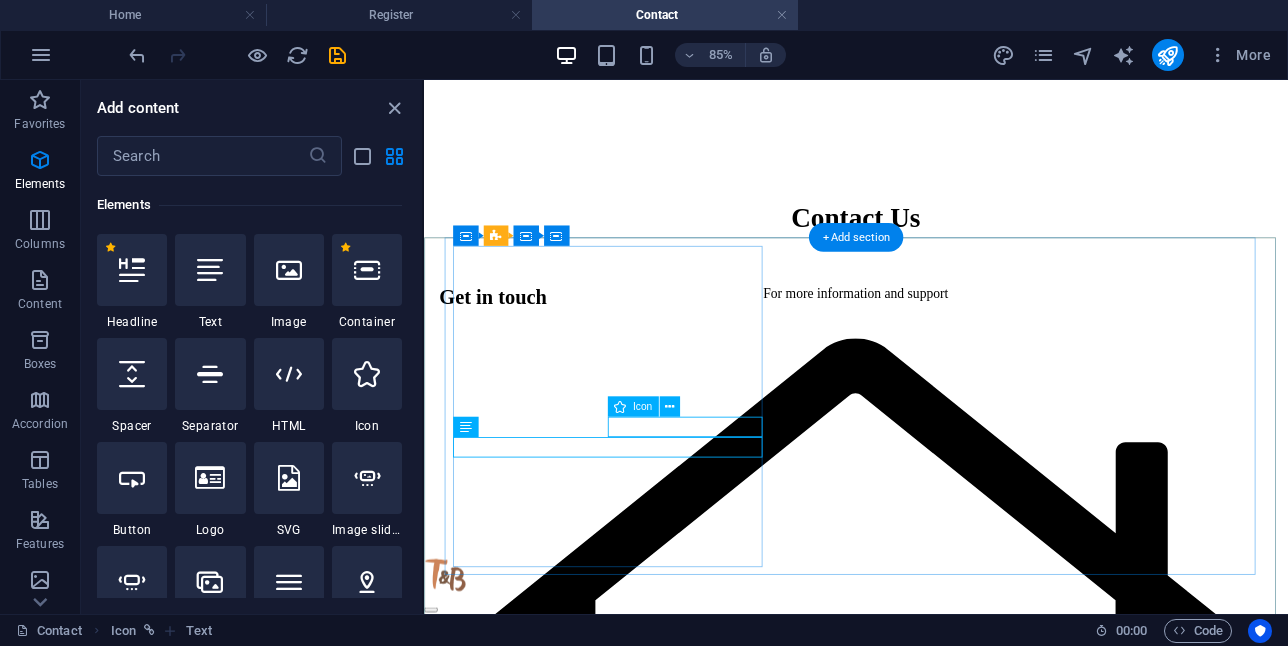 click at bounding box center (932, 4190) 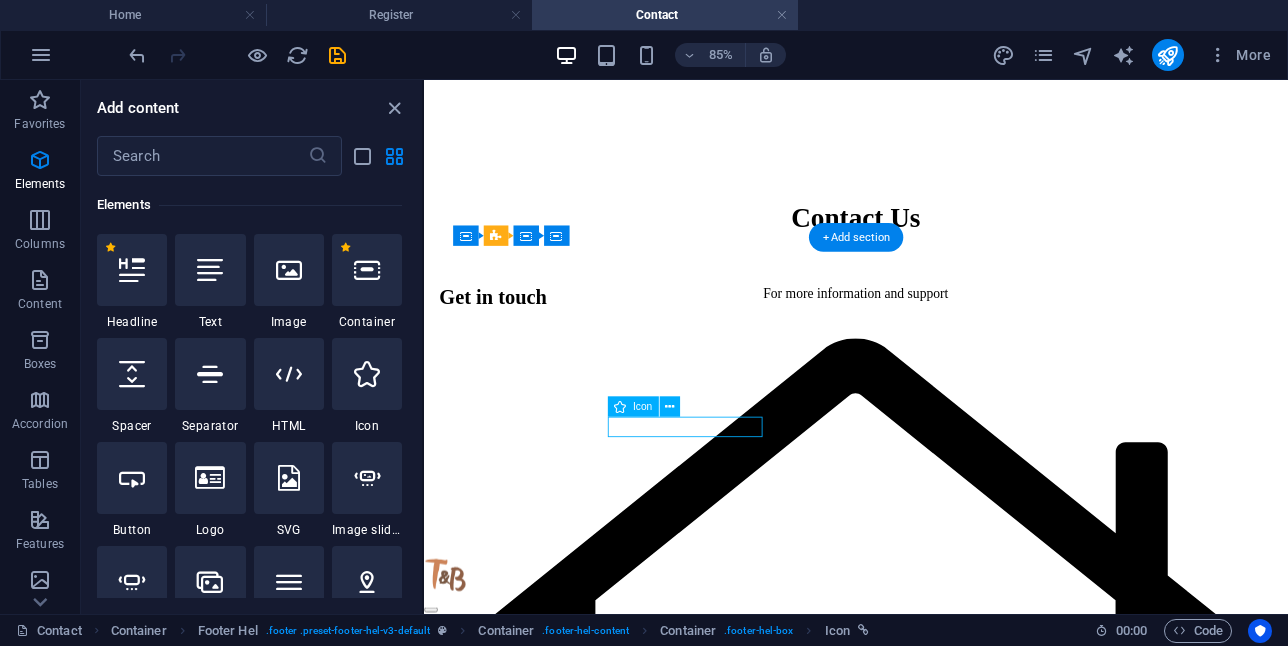 click at bounding box center (932, 4190) 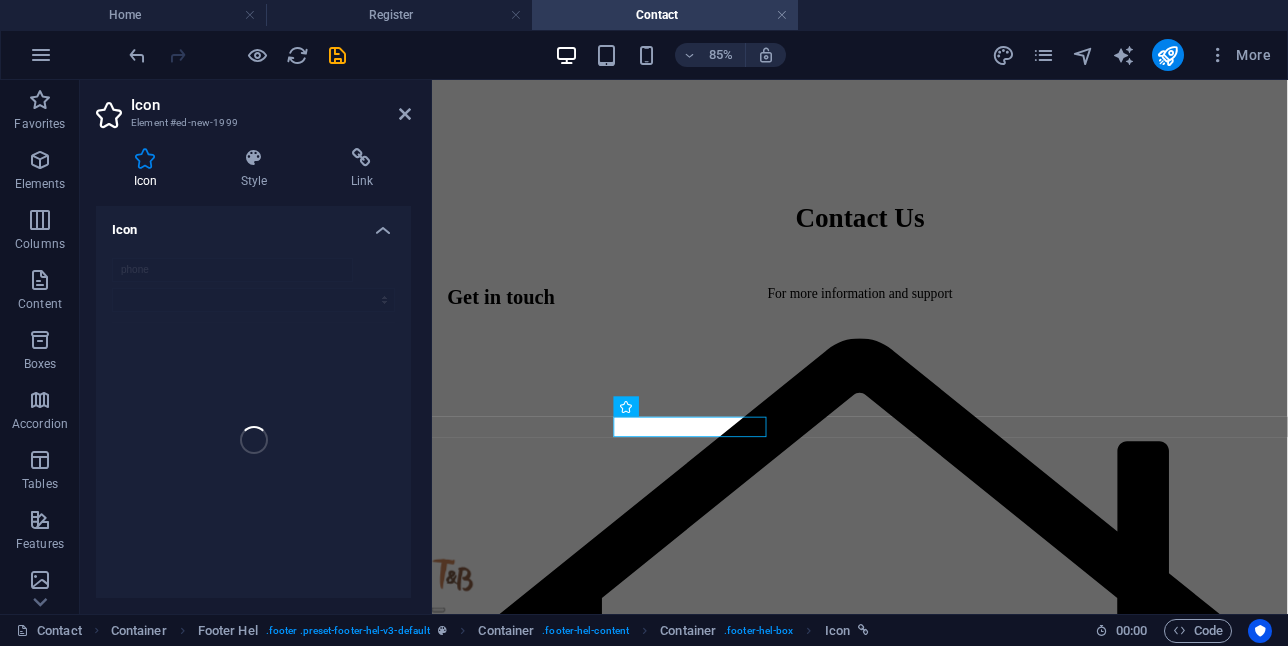 click on "Style" at bounding box center [258, 169] 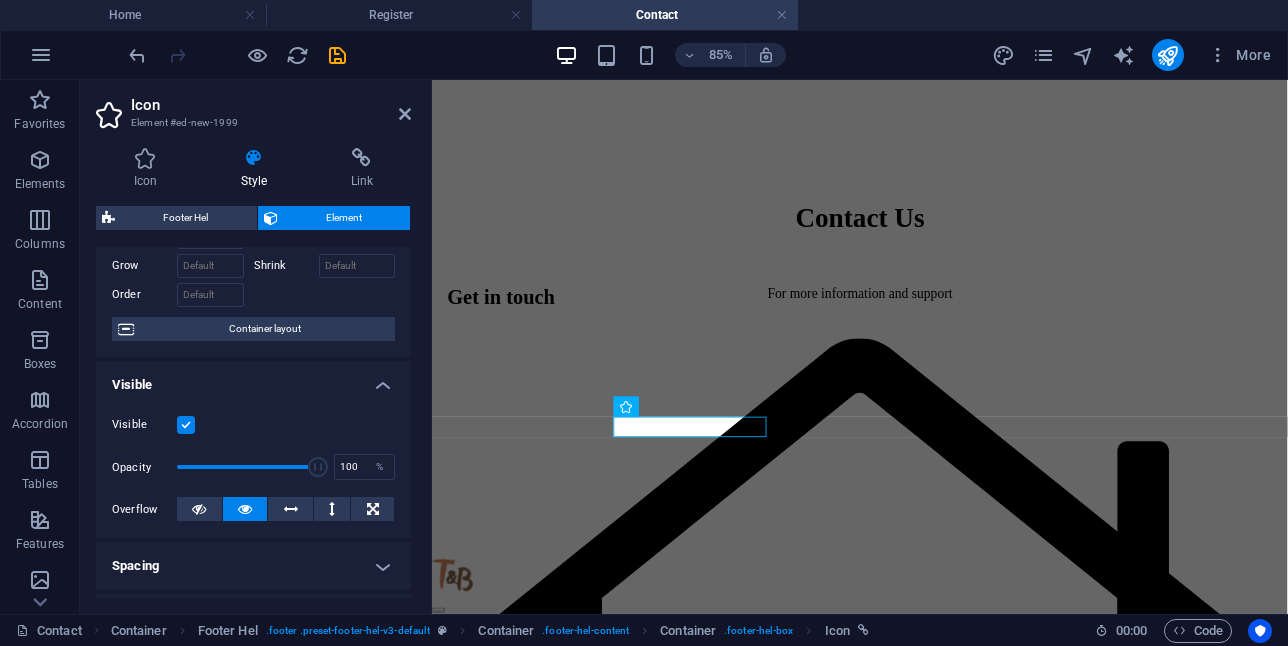 scroll, scrollTop: 0, scrollLeft: 0, axis: both 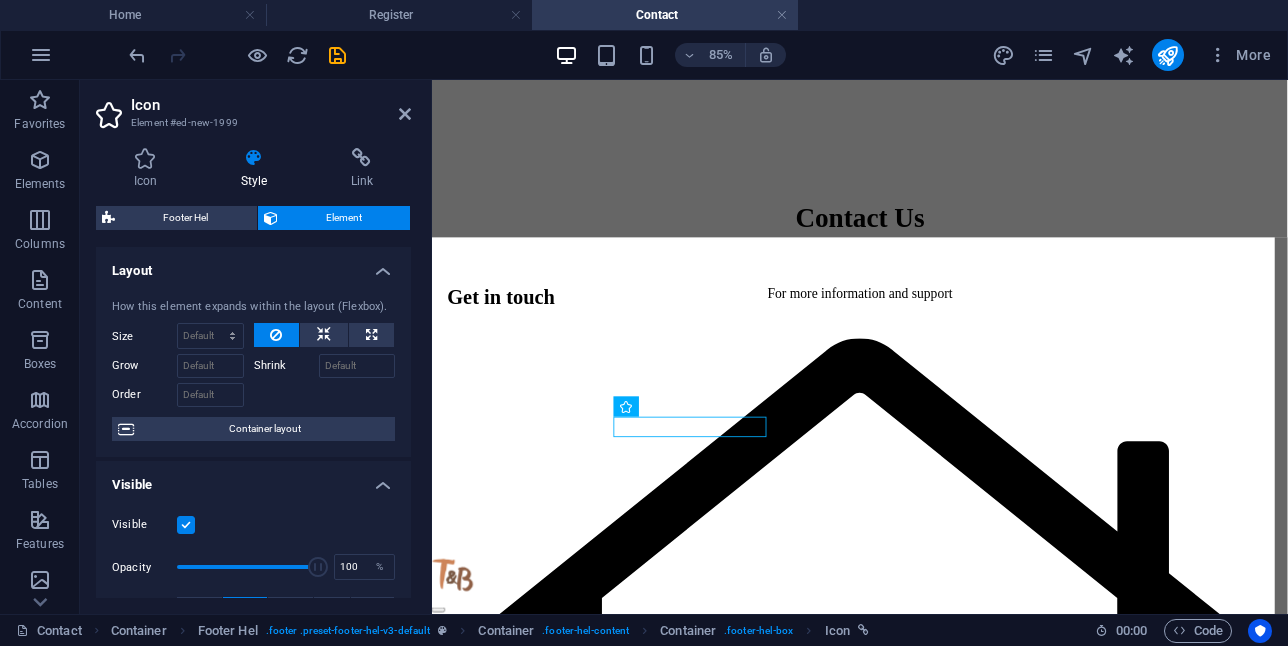 click on "Footer Hel" at bounding box center (186, 218) 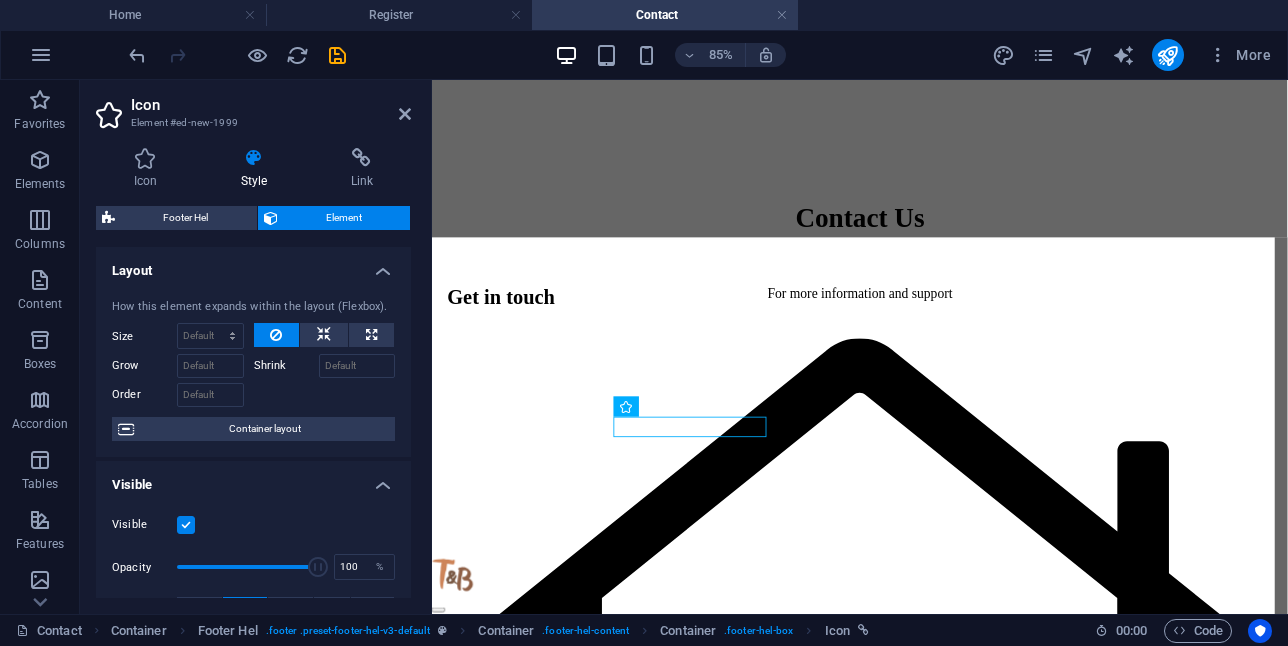 select on "%" 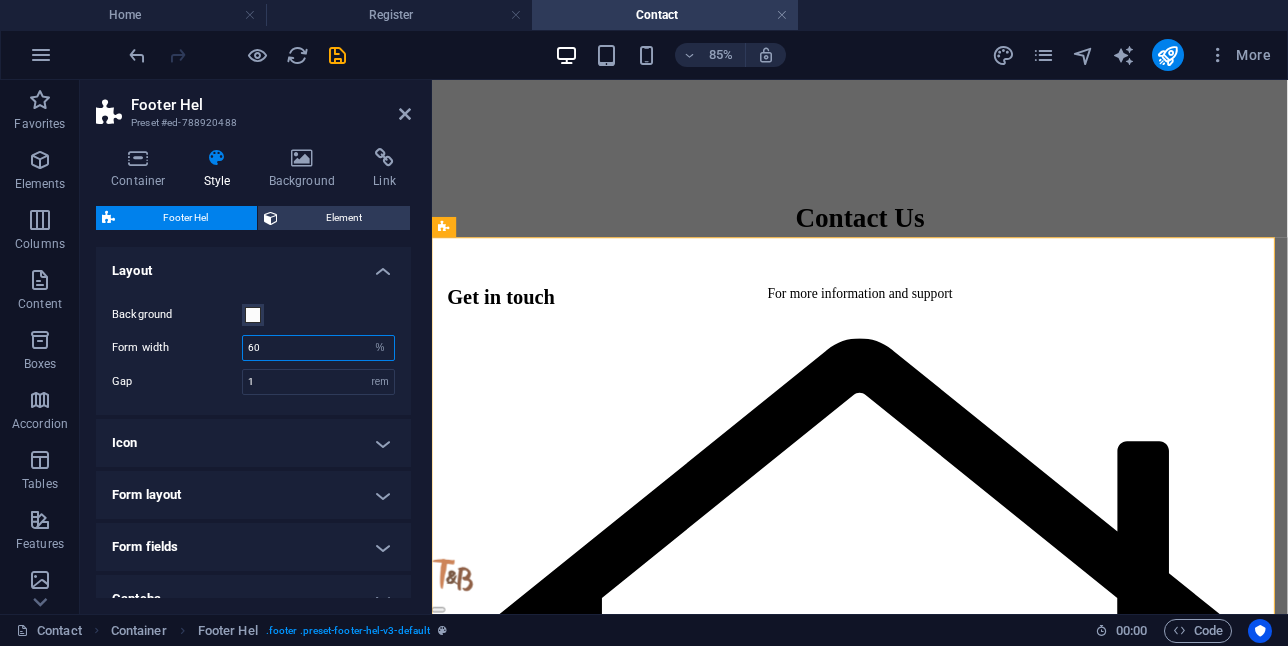 click on "60" at bounding box center (318, 348) 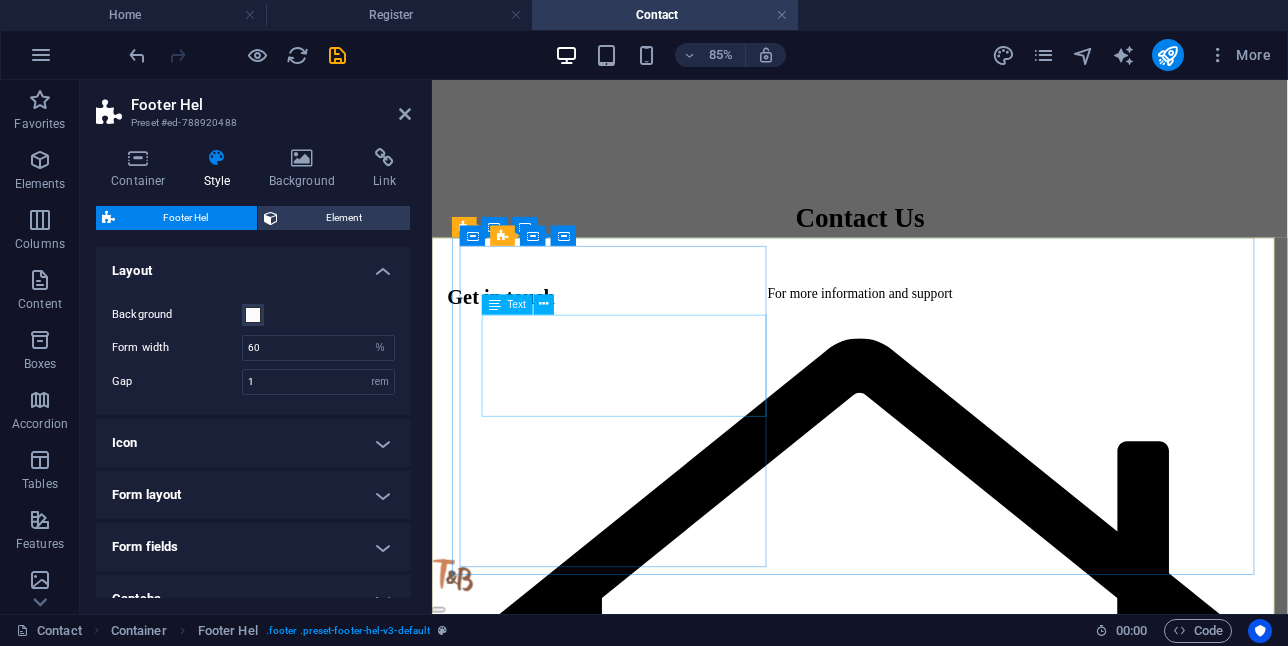 click on "GstPlace, 4th Floor, Silverbird Entertainment and Gallery Centre, Central Business Centre," at bounding box center [887, 2622] 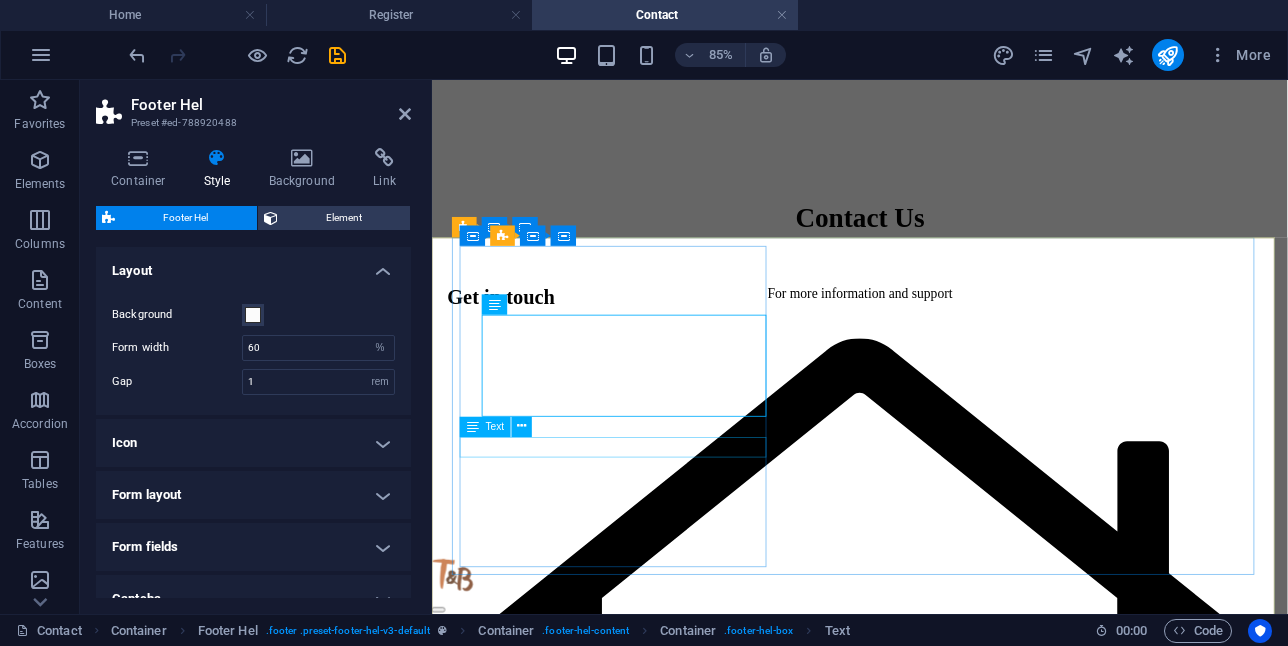 click on "[PHONE]" at bounding box center [498, 4674] 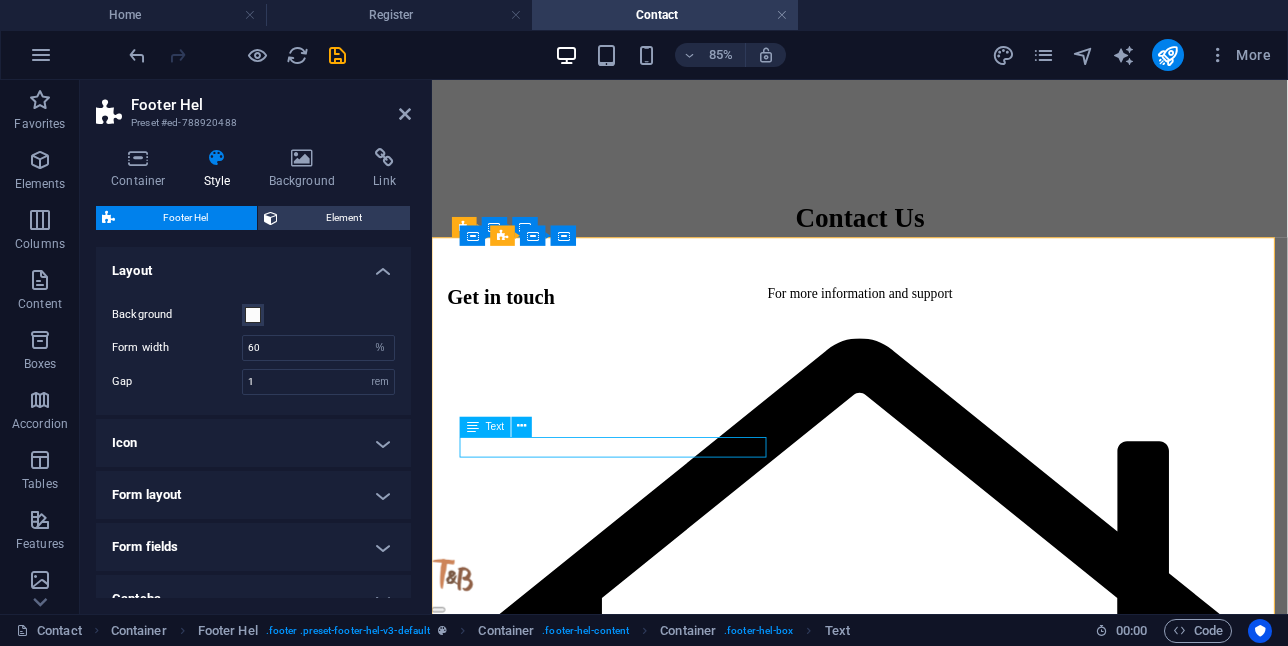 click on "[PHONE]" at bounding box center (498, 4674) 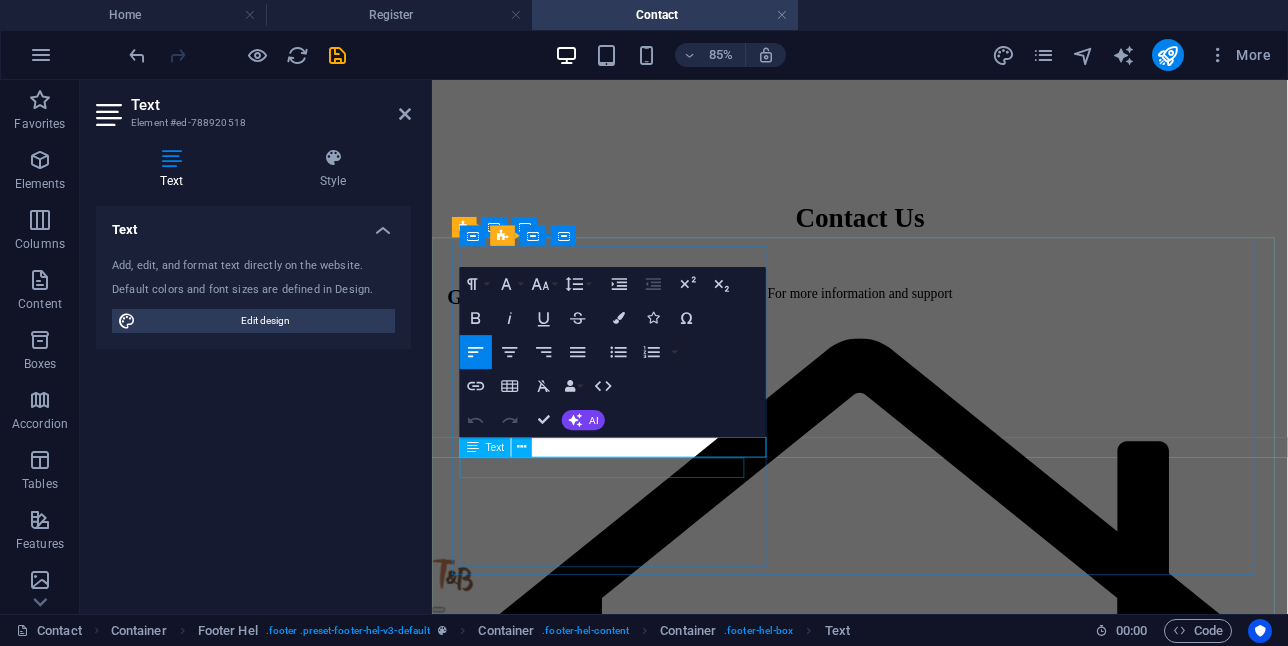 click on "[PHONE]" at bounding box center [935, 4717] 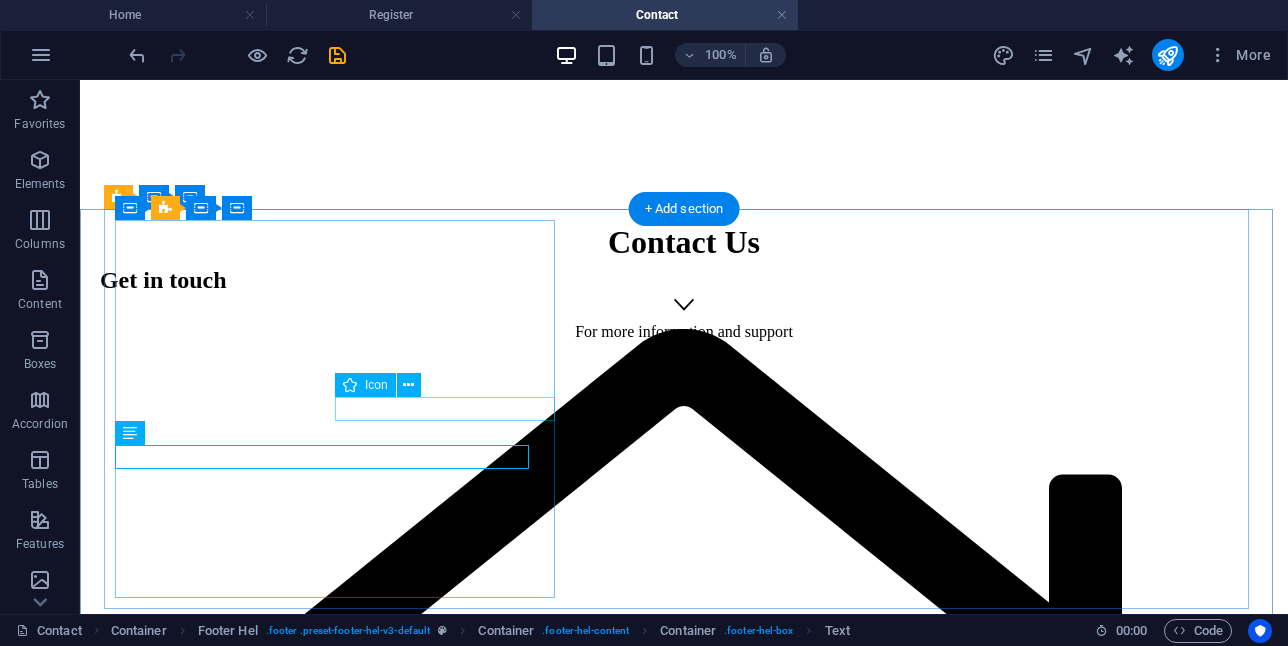 click at bounding box center [684, 4833] 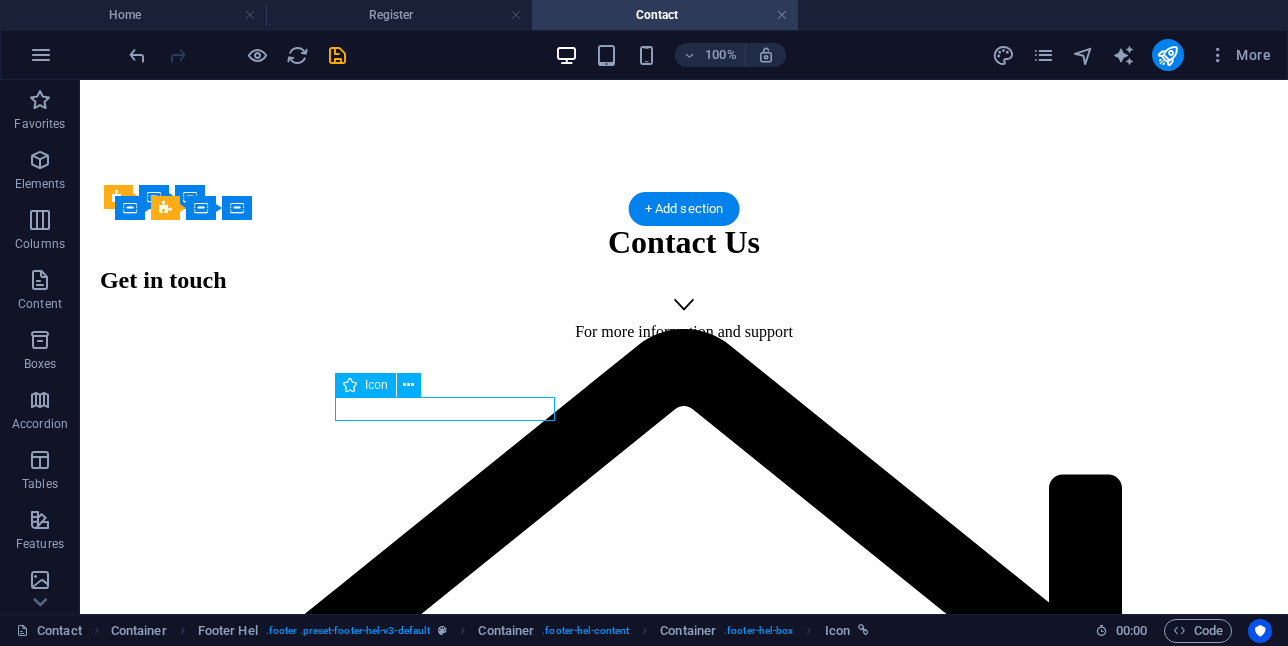 click at bounding box center (684, 4833) 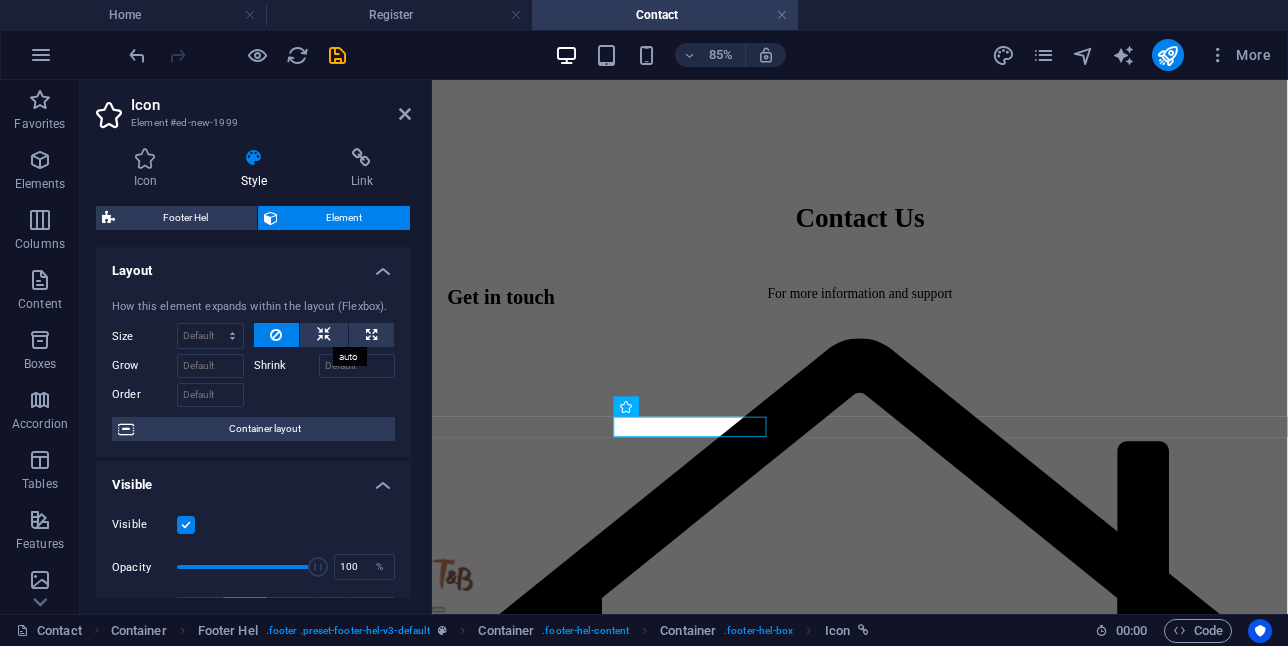 click at bounding box center (324, 335) 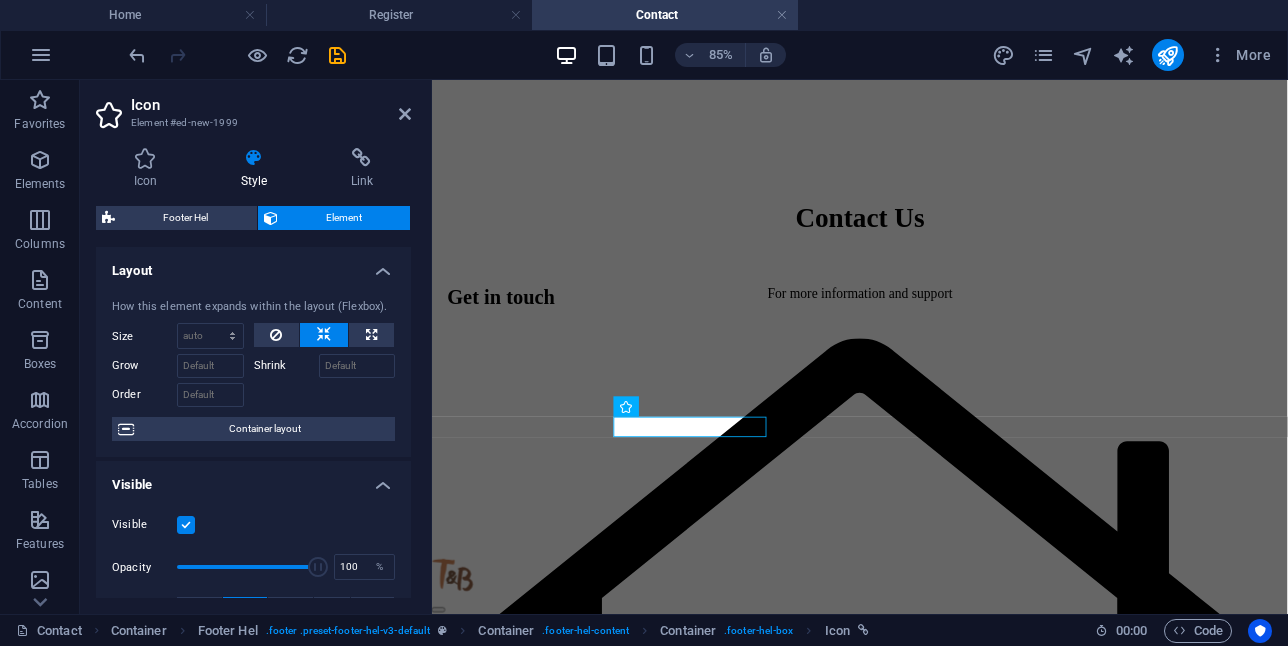 click at bounding box center [371, 335] 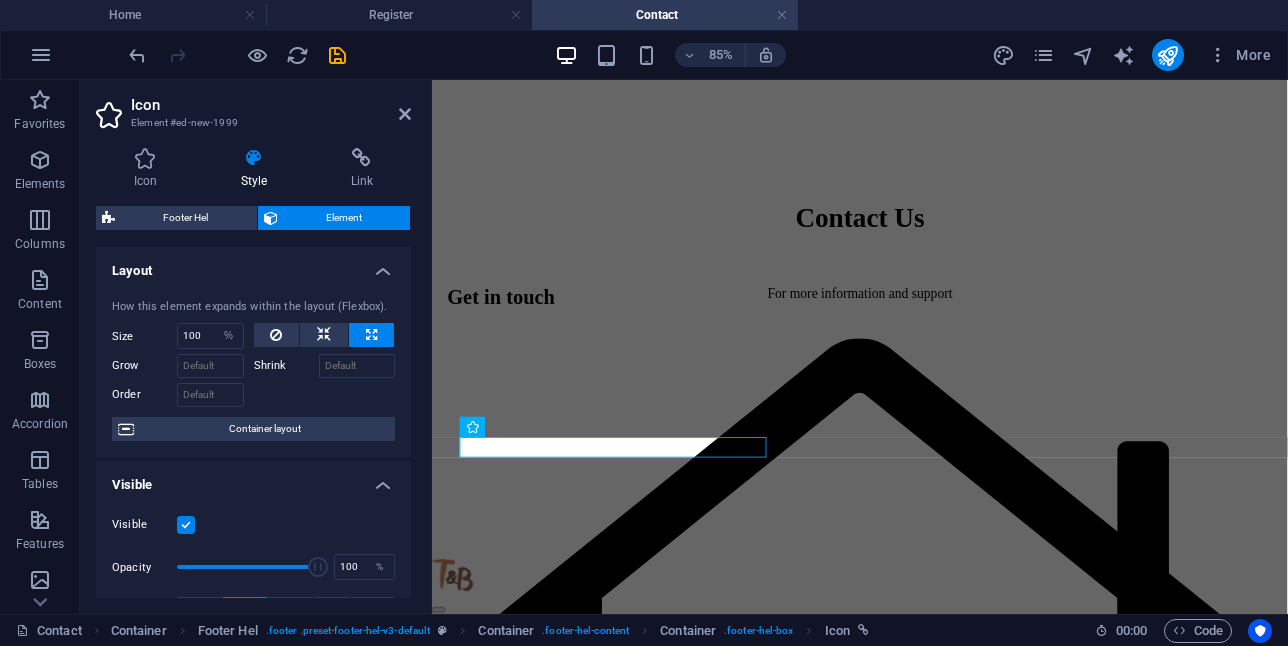 click at bounding box center (324, 335) 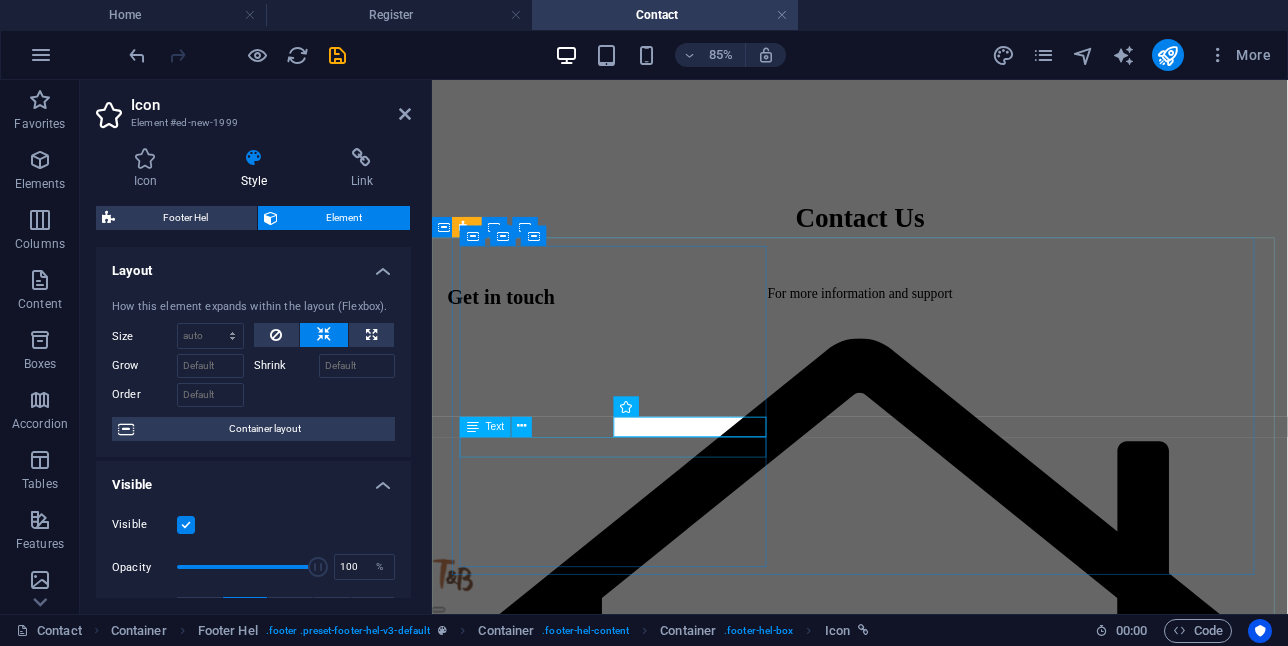 click on "[PHONE]" at bounding box center (498, 4674) 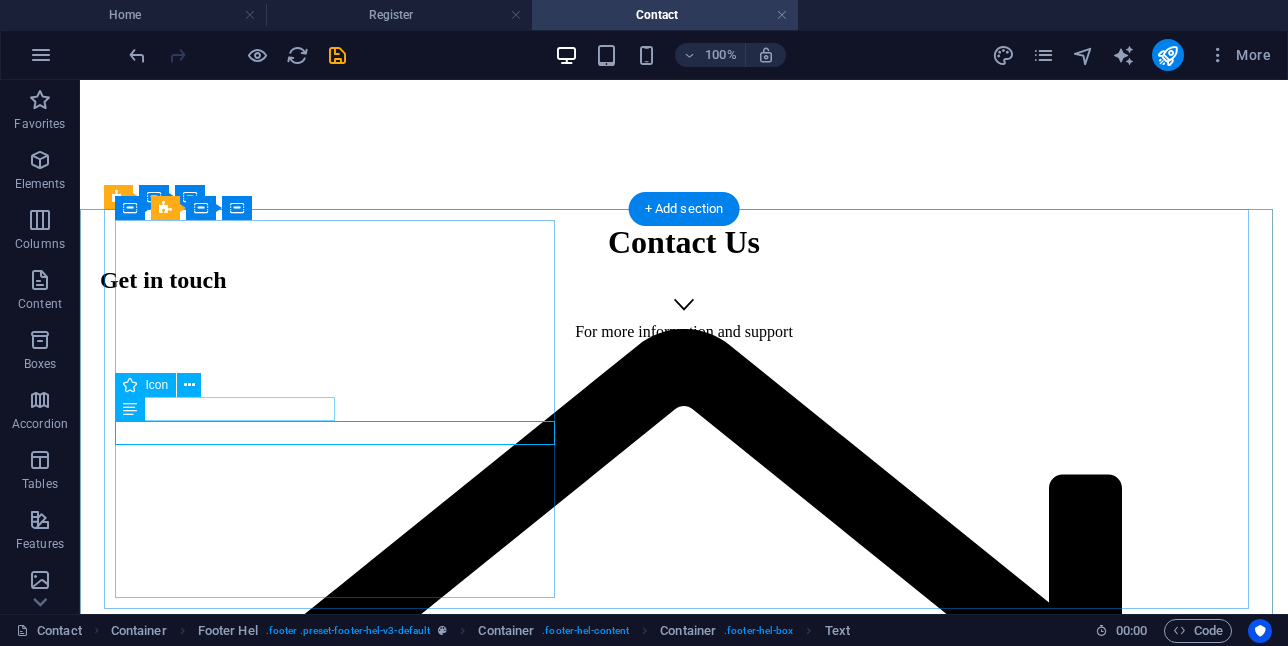 drag, startPoint x: 255, startPoint y: 434, endPoint x: 330, endPoint y: 413, distance: 77.88453 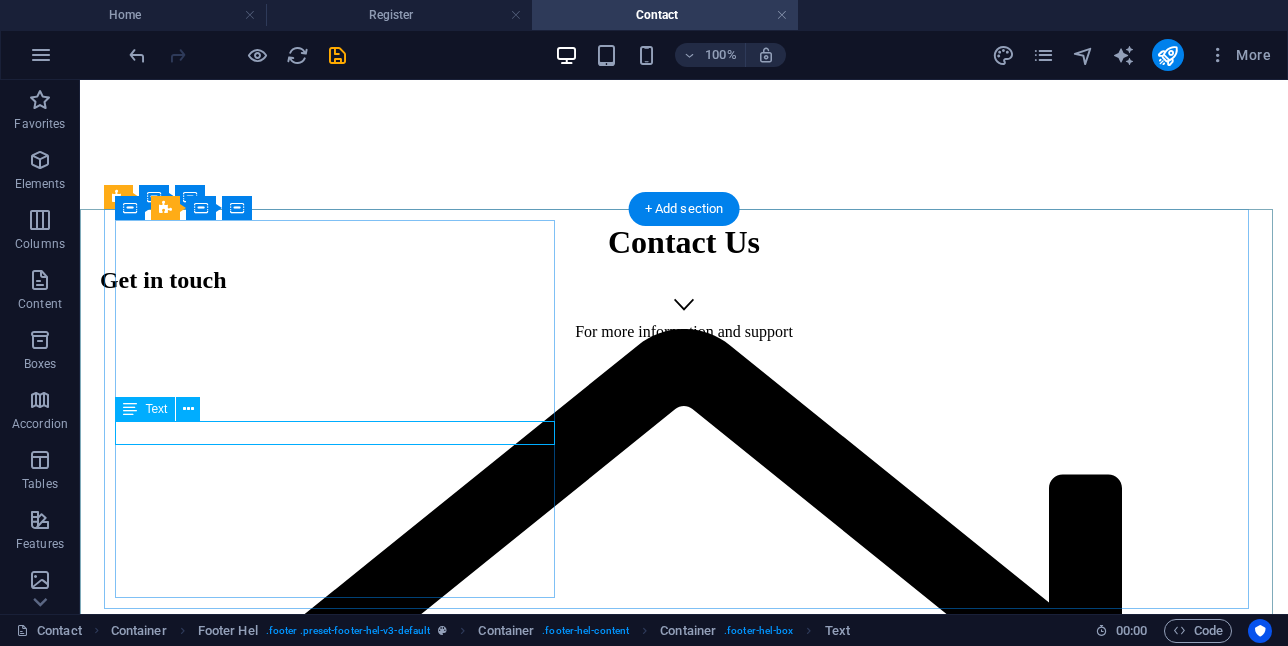 click on "[PHONE]" at bounding box center (684, 5448) 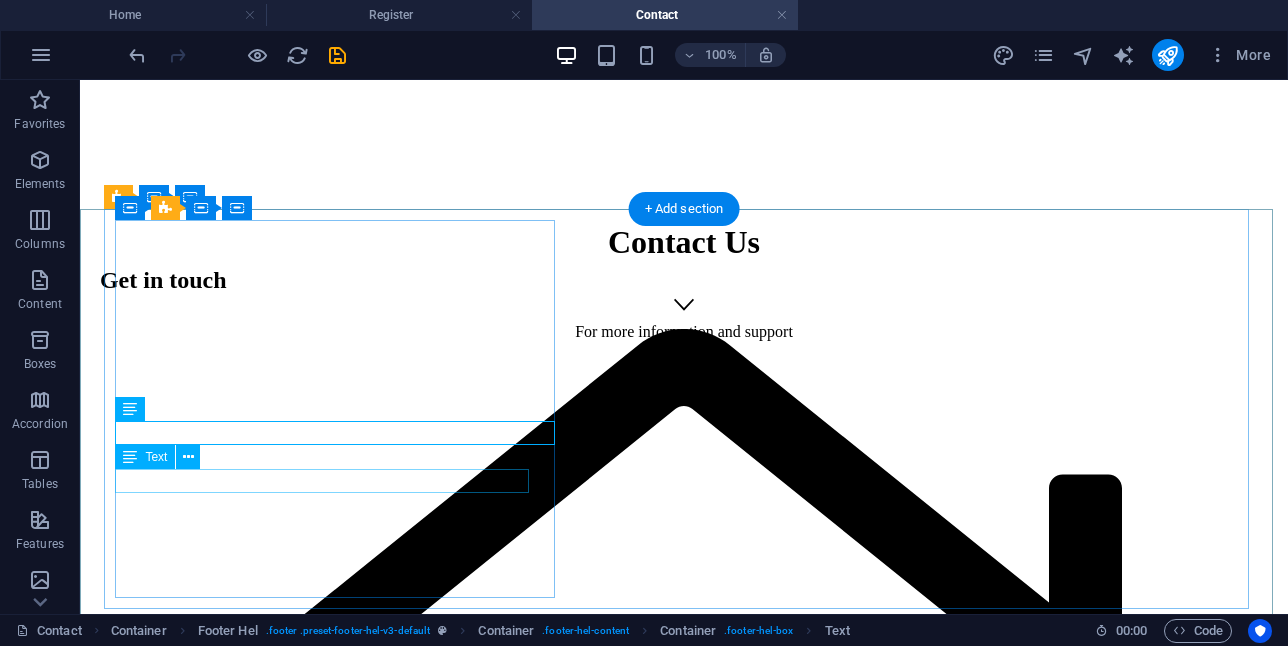 click on "[EMAIL]" at bounding box center [130, 6425] 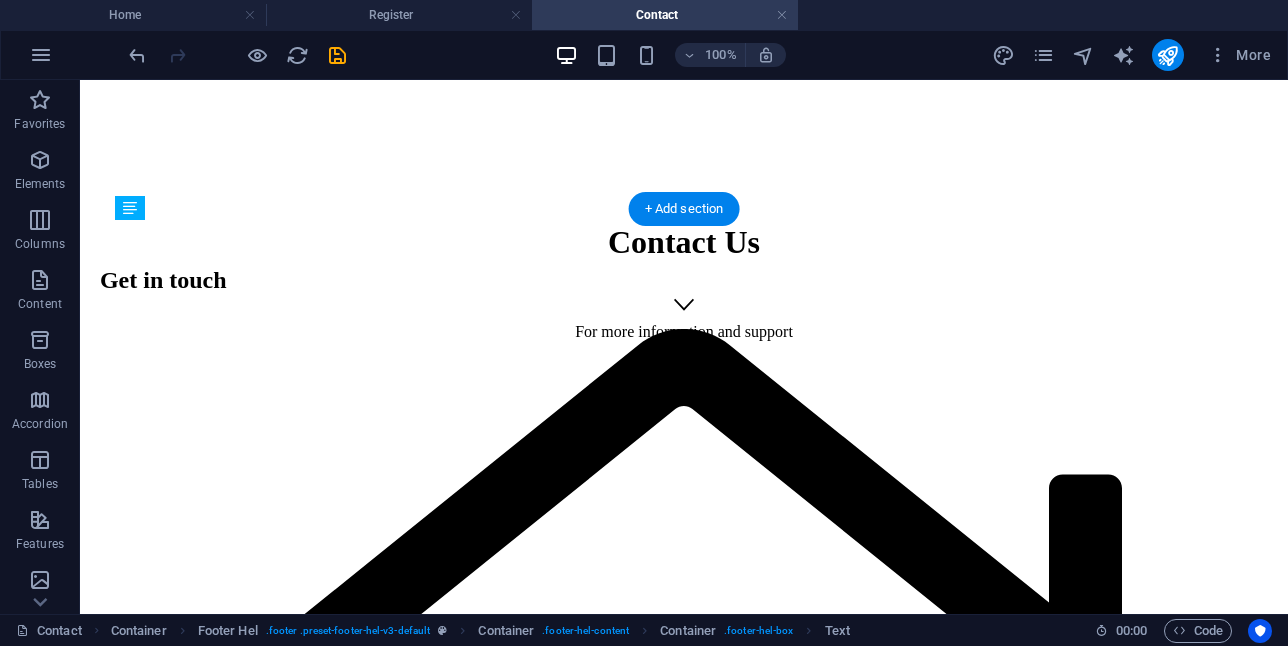 drag, startPoint x: 300, startPoint y: 452, endPoint x: 538, endPoint y: 408, distance: 242.03305 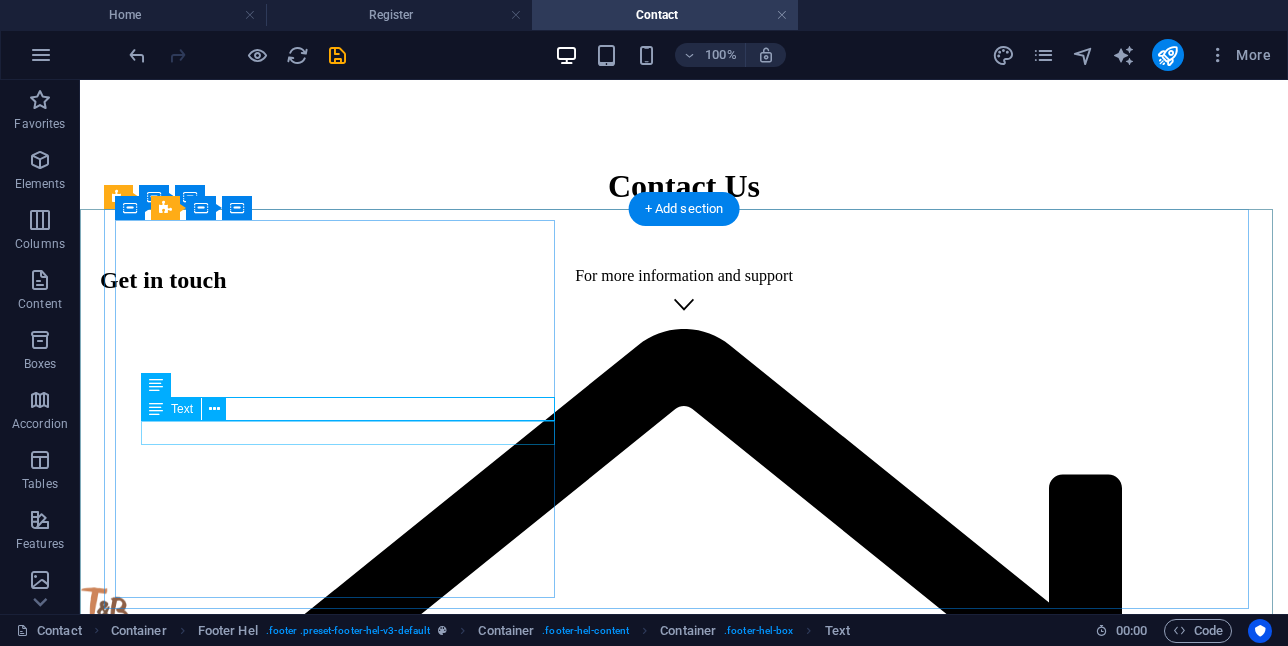 click on "[PHONE]" at bounding box center (148, 5507) 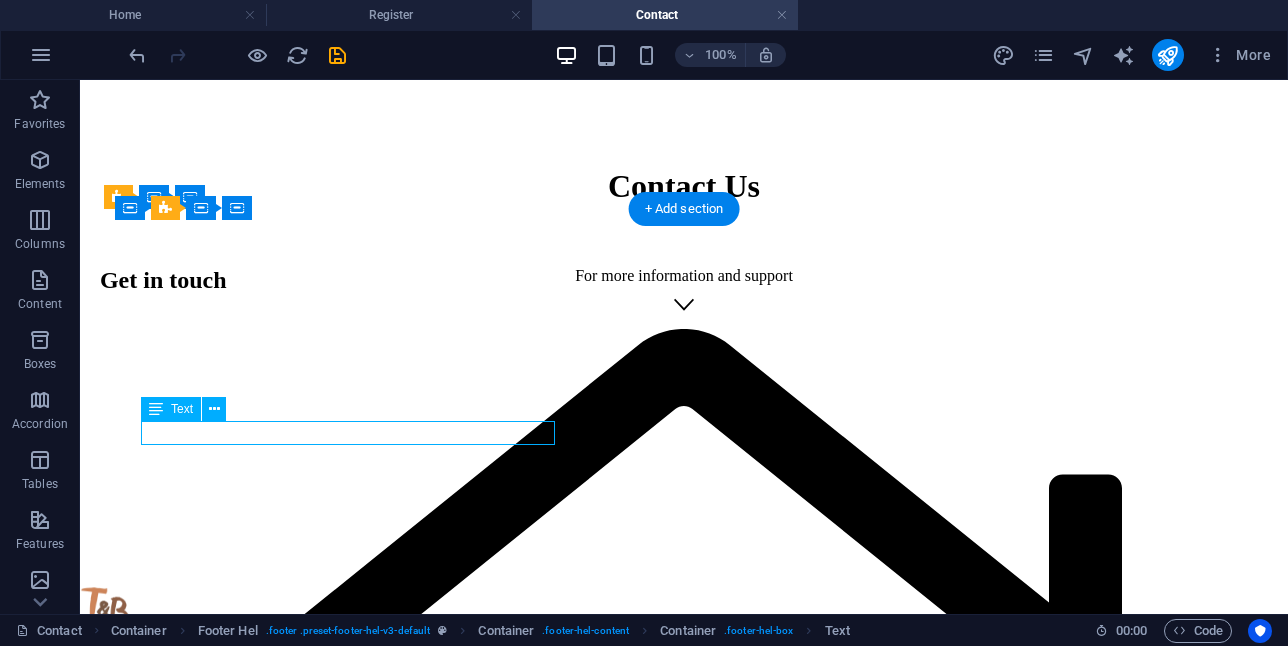 click on "[PHONE]" at bounding box center [148, 5507] 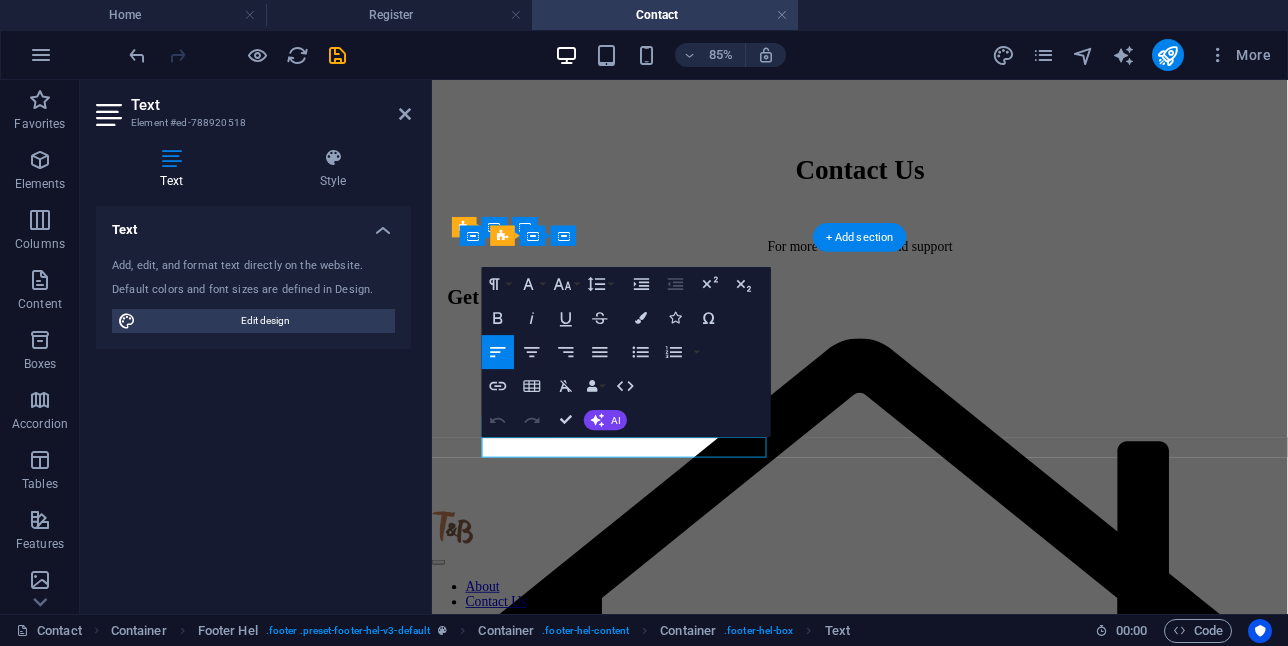 click at bounding box center (333, 158) 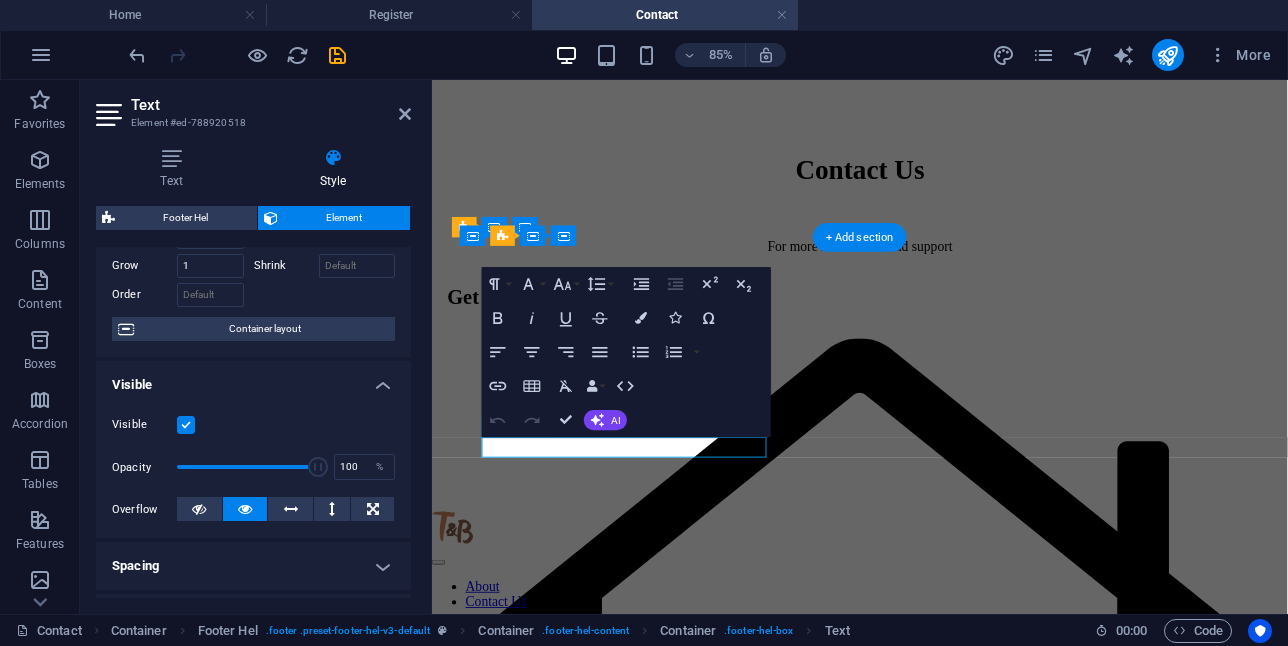 scroll, scrollTop: 507, scrollLeft: 0, axis: vertical 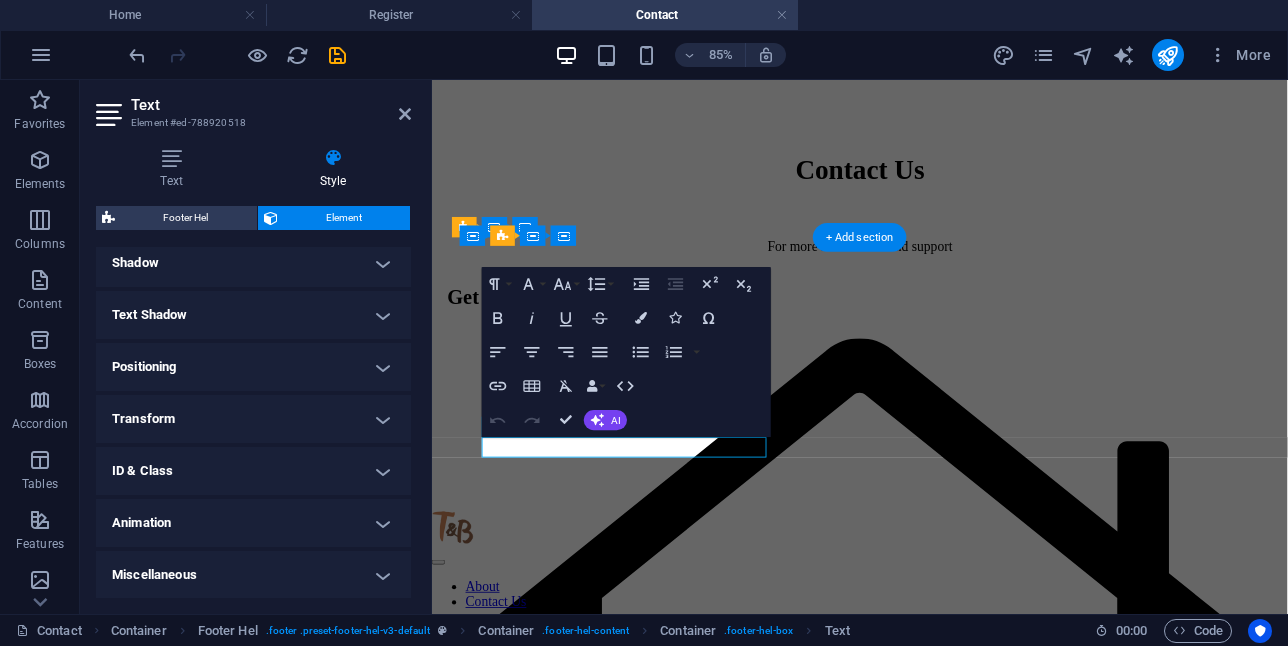 click on "Transform" at bounding box center [253, 419] 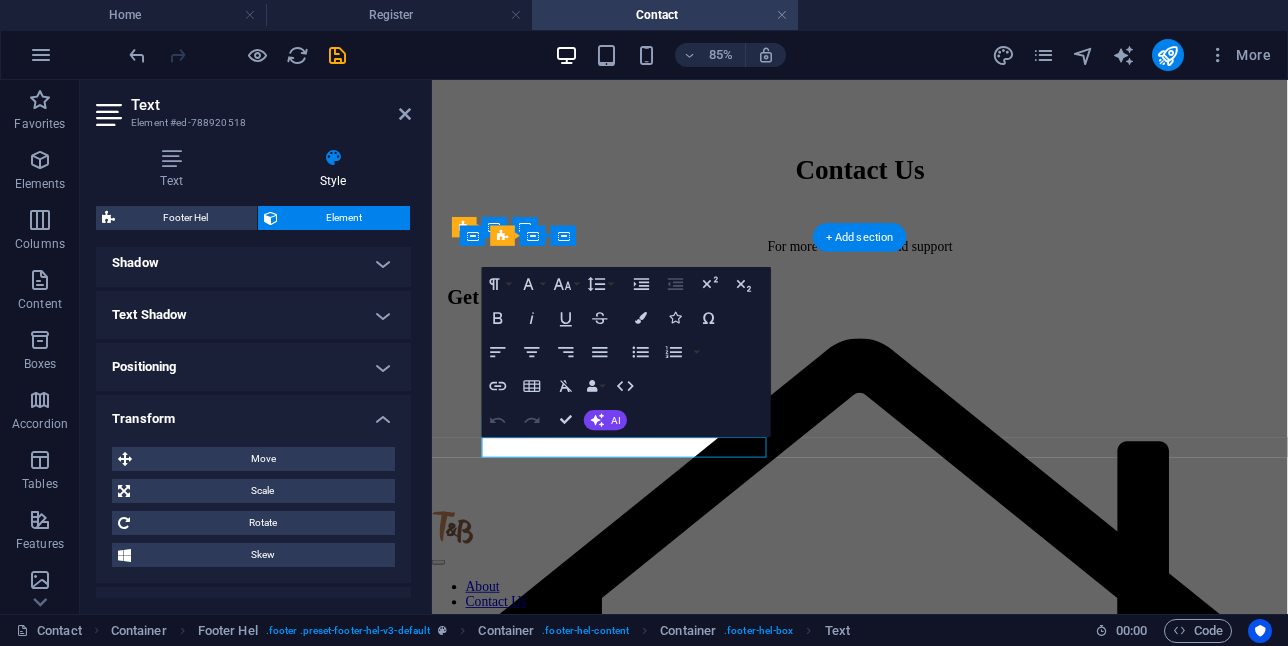 click on "Transform" at bounding box center [253, 413] 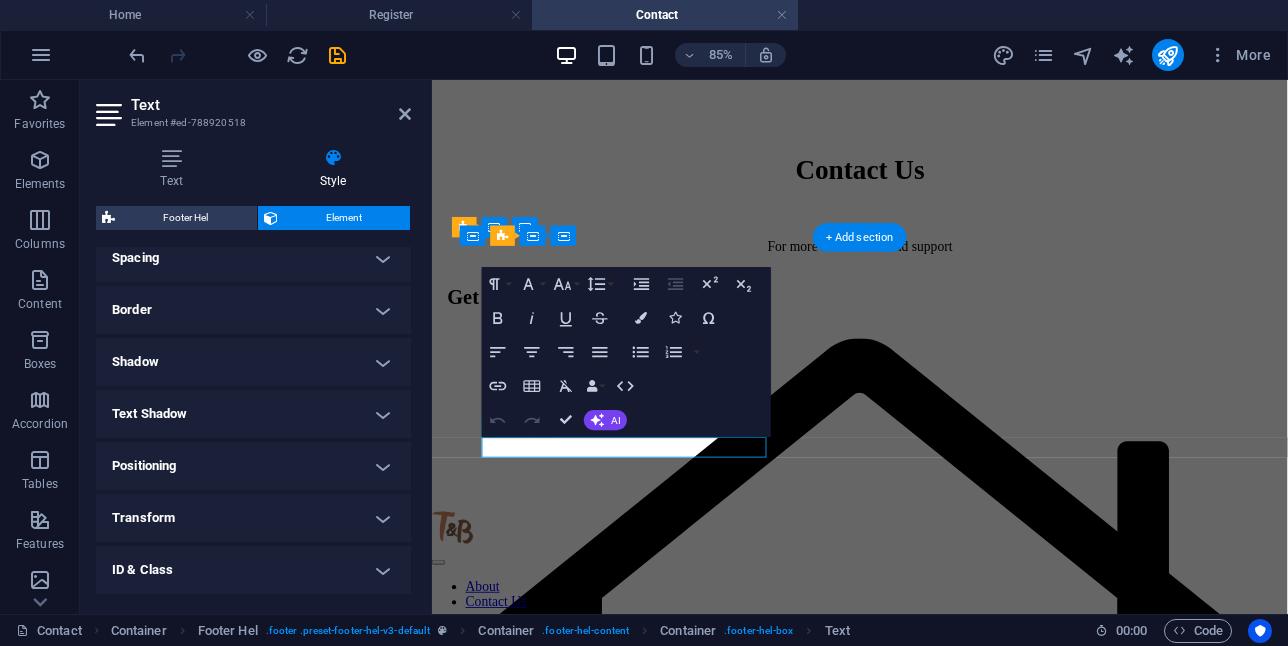 scroll, scrollTop: 207, scrollLeft: 0, axis: vertical 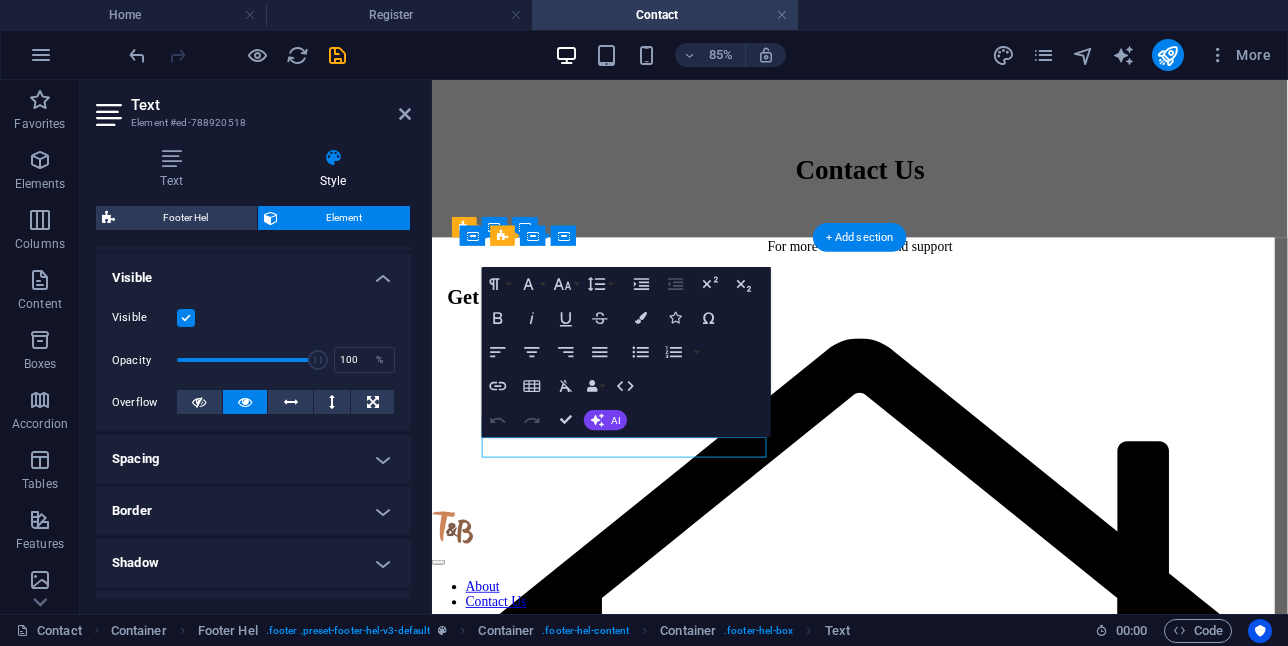 click on "Footer Hel" at bounding box center (186, 218) 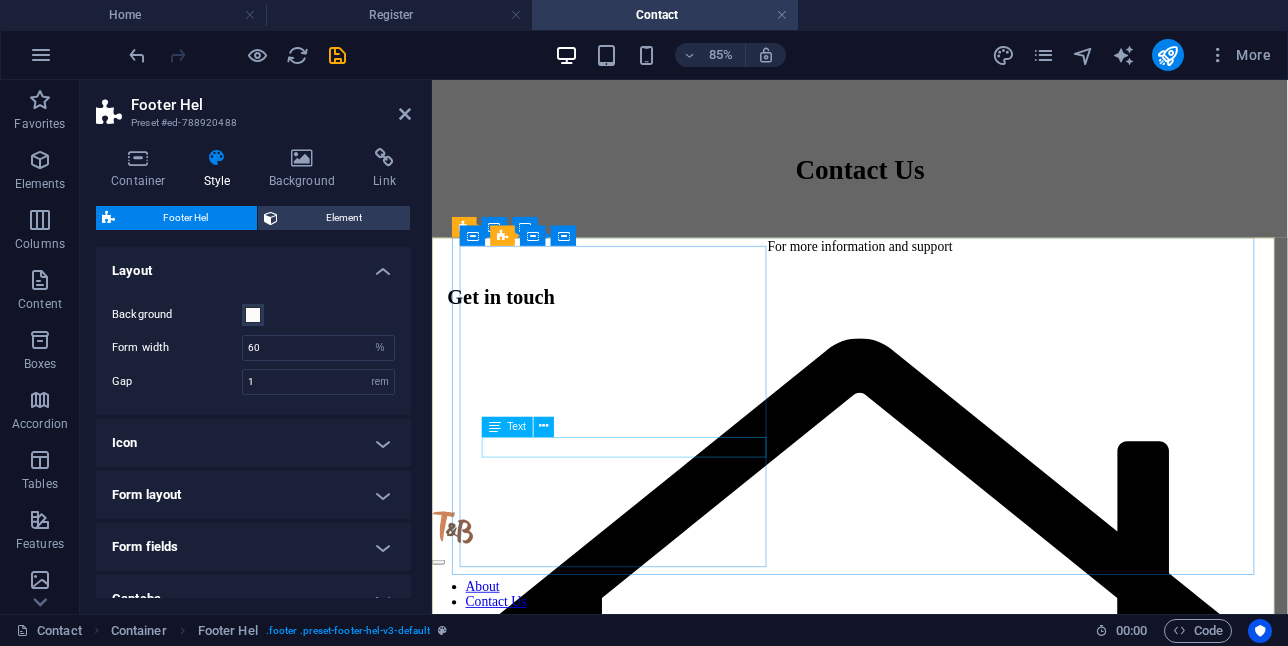 click on "[PHONE]" at bounding box center (498, 4733) 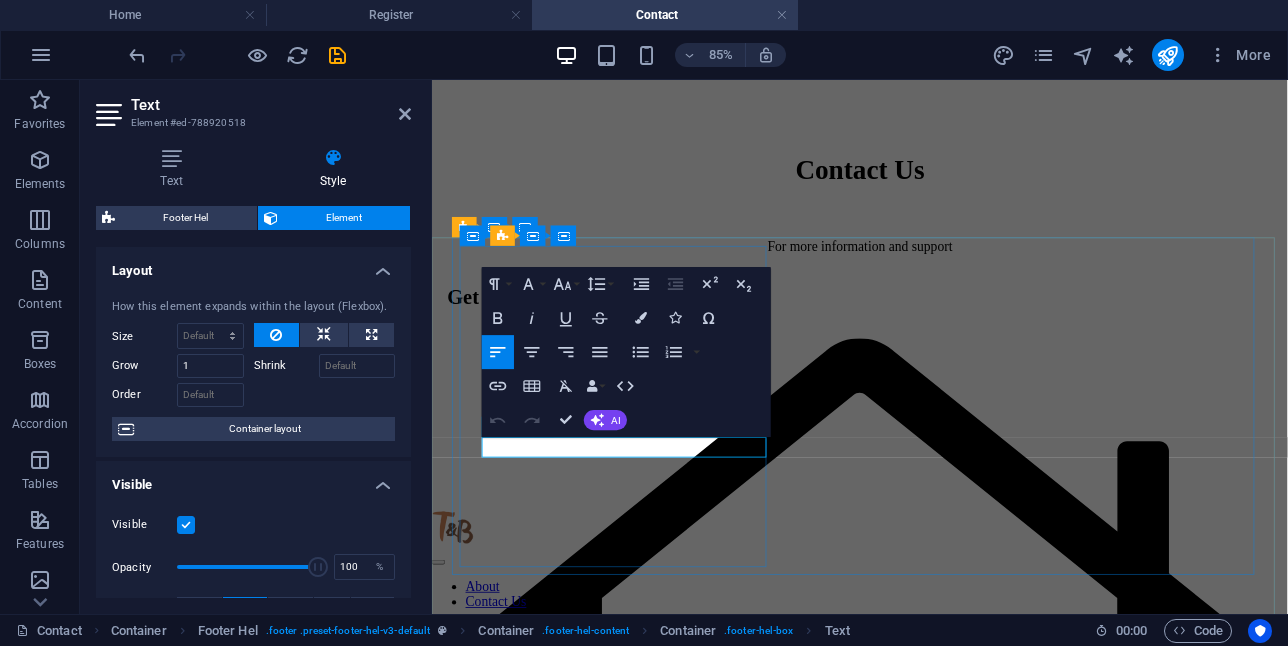 drag, startPoint x: 667, startPoint y: 508, endPoint x: 496, endPoint y: 523, distance: 171.65663 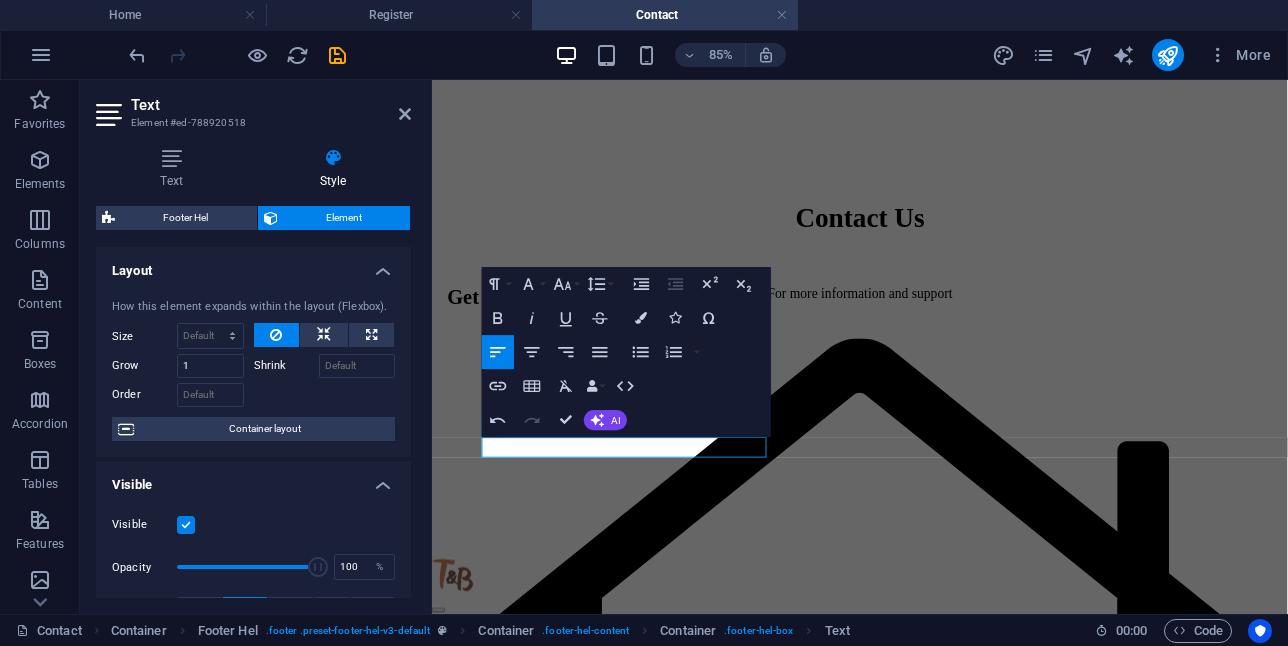 click on "More" at bounding box center (1239, 55) 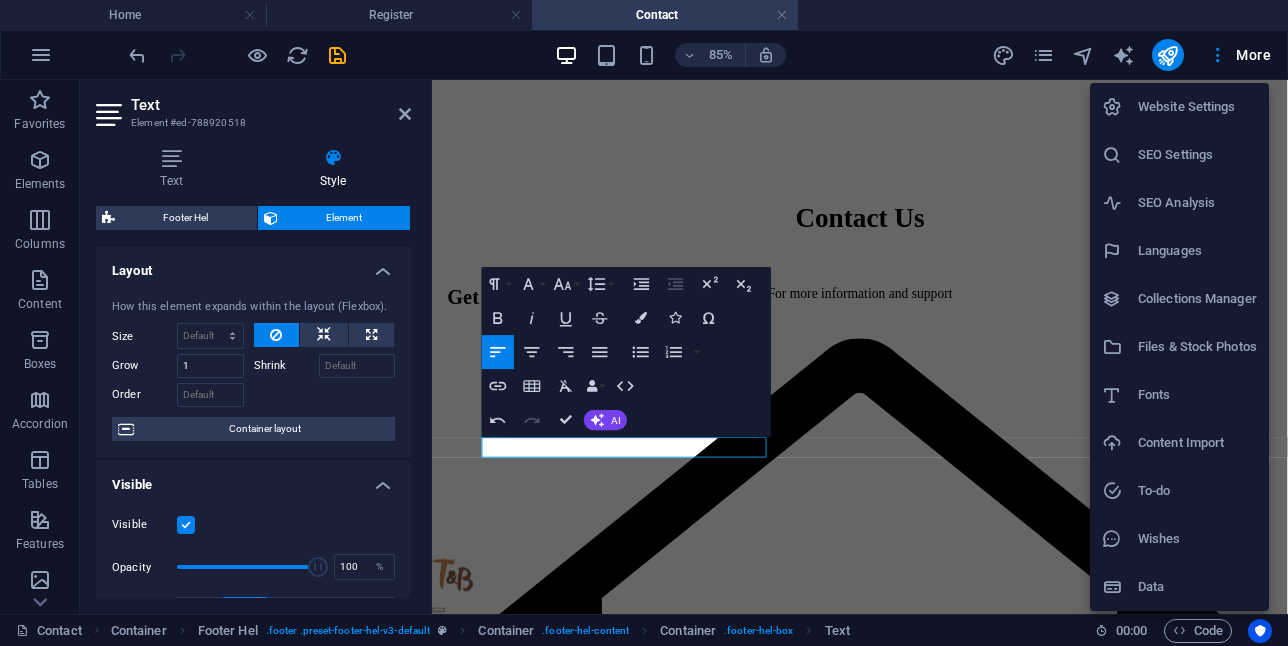 click at bounding box center [644, 323] 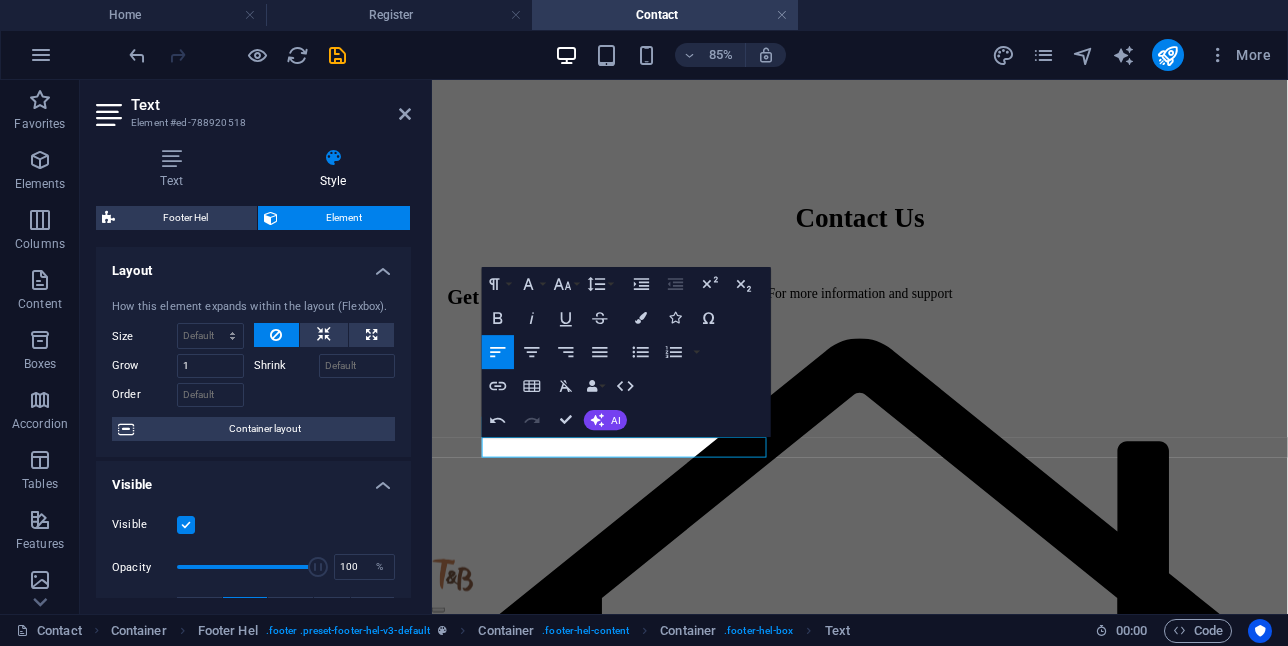 click at bounding box center [171, 158] 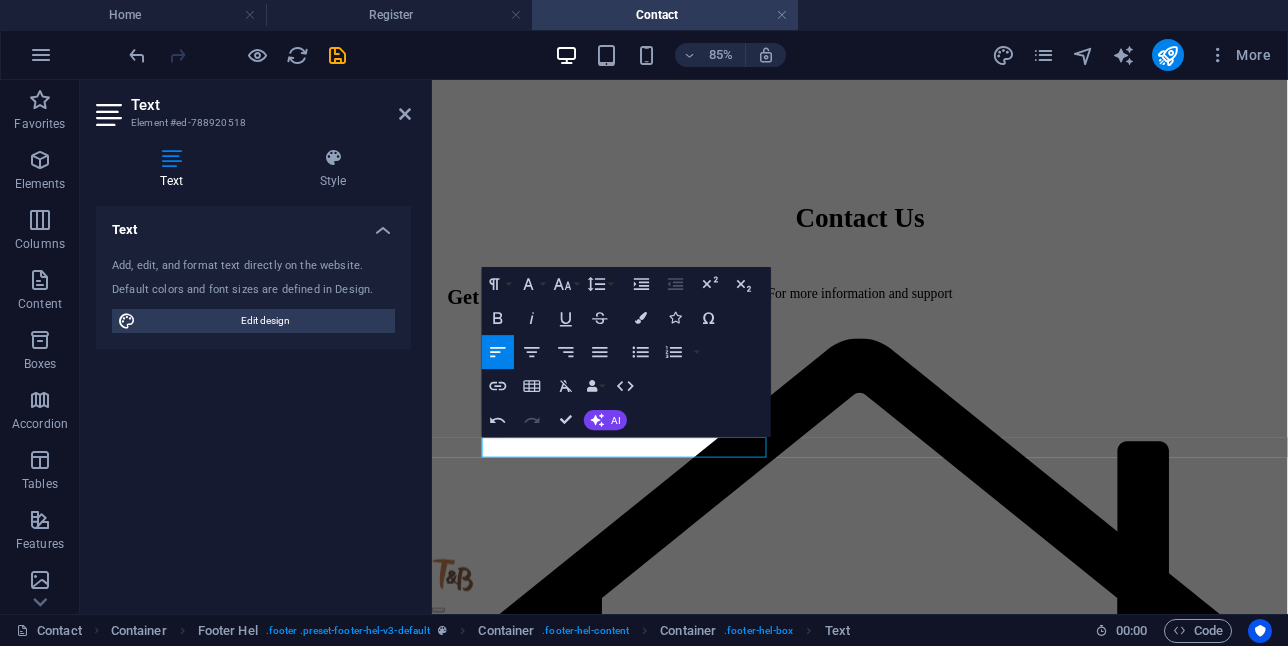click on "Edit design" at bounding box center (265, 321) 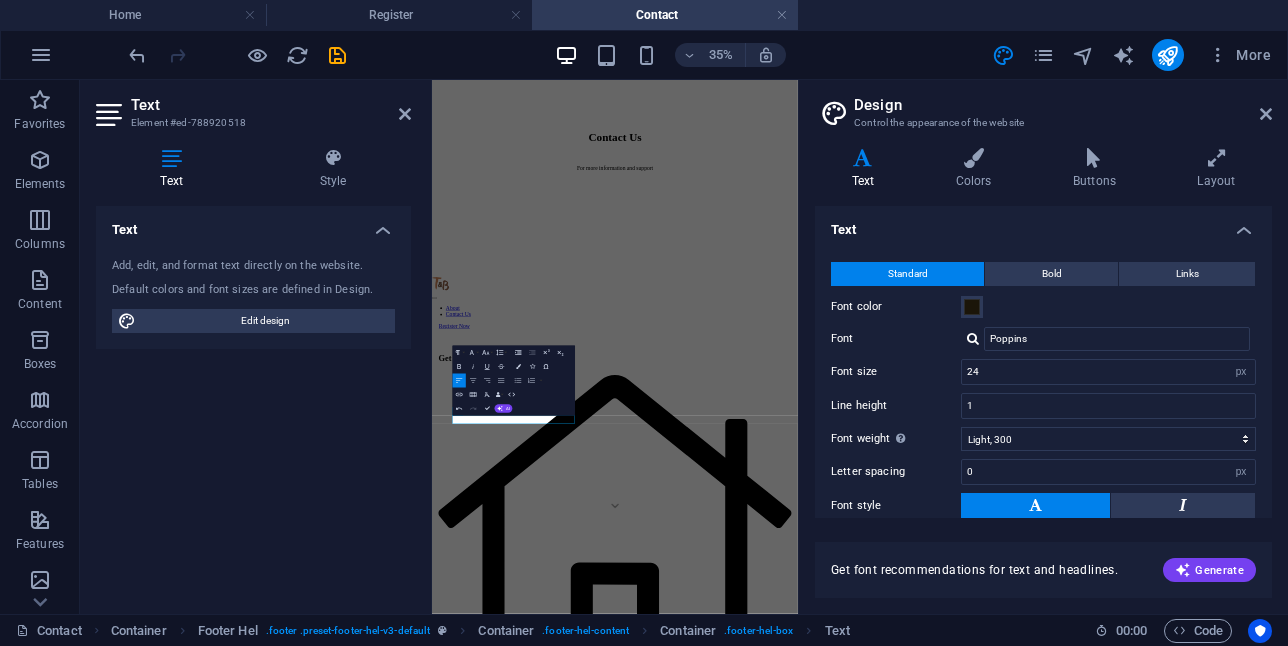 click at bounding box center (863, 158) 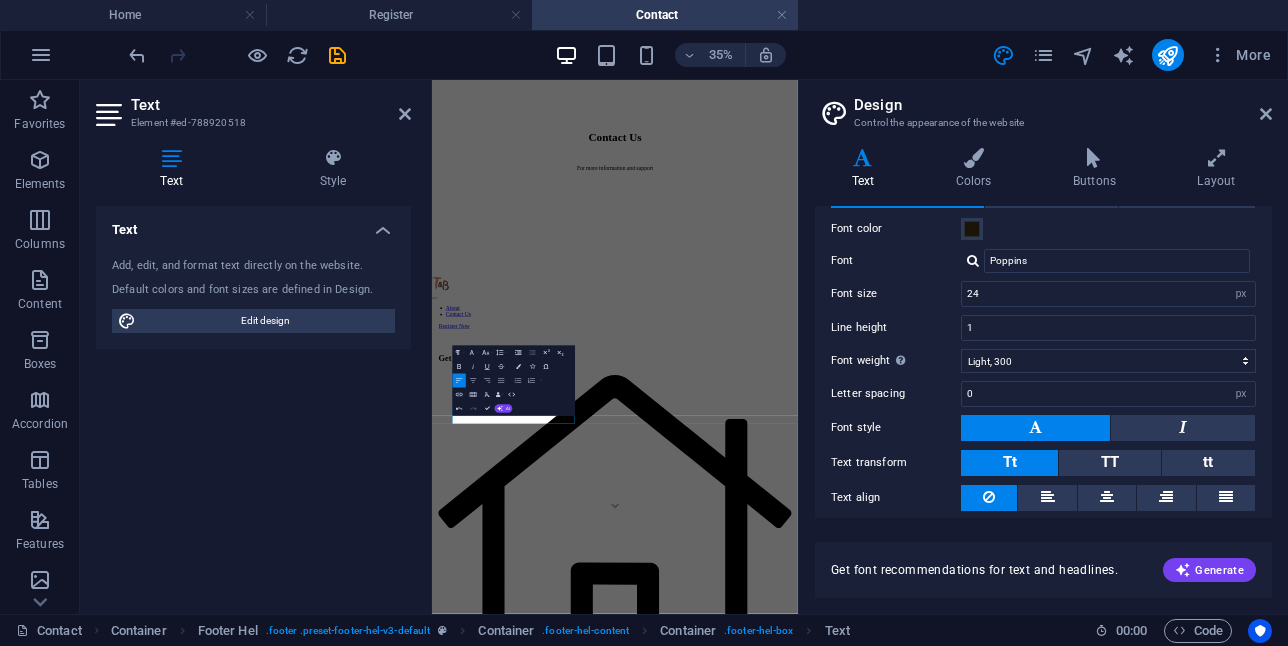 scroll, scrollTop: 140, scrollLeft: 0, axis: vertical 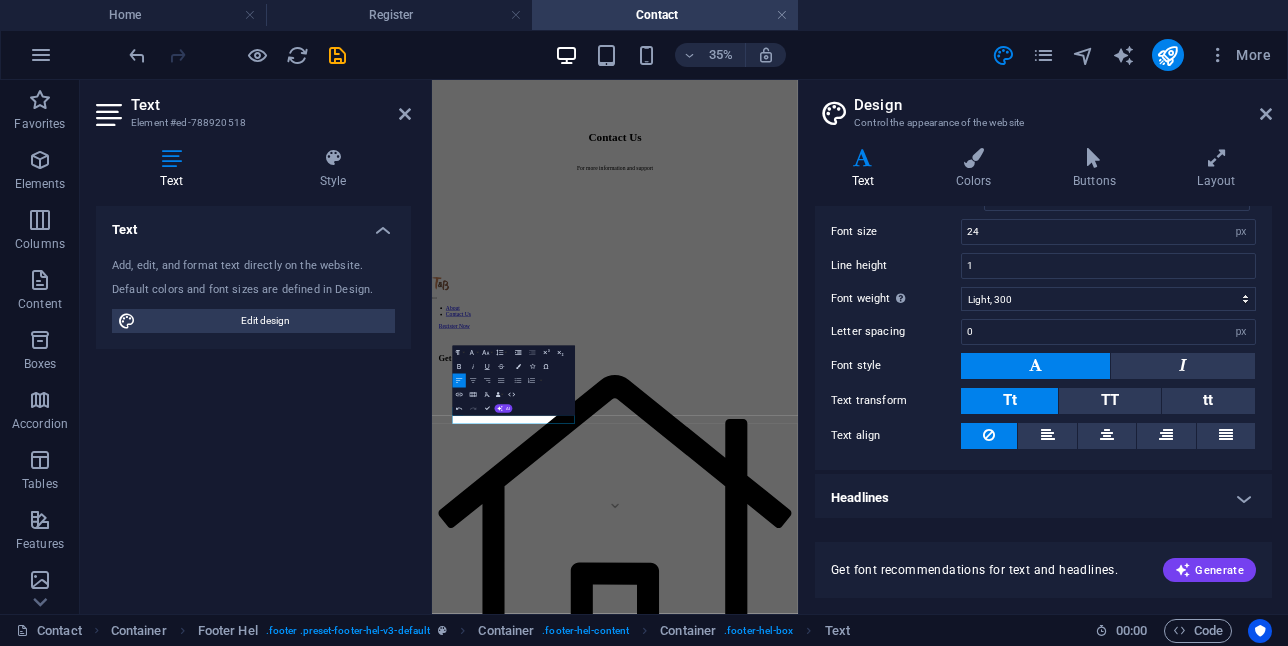 click at bounding box center (1216, 158) 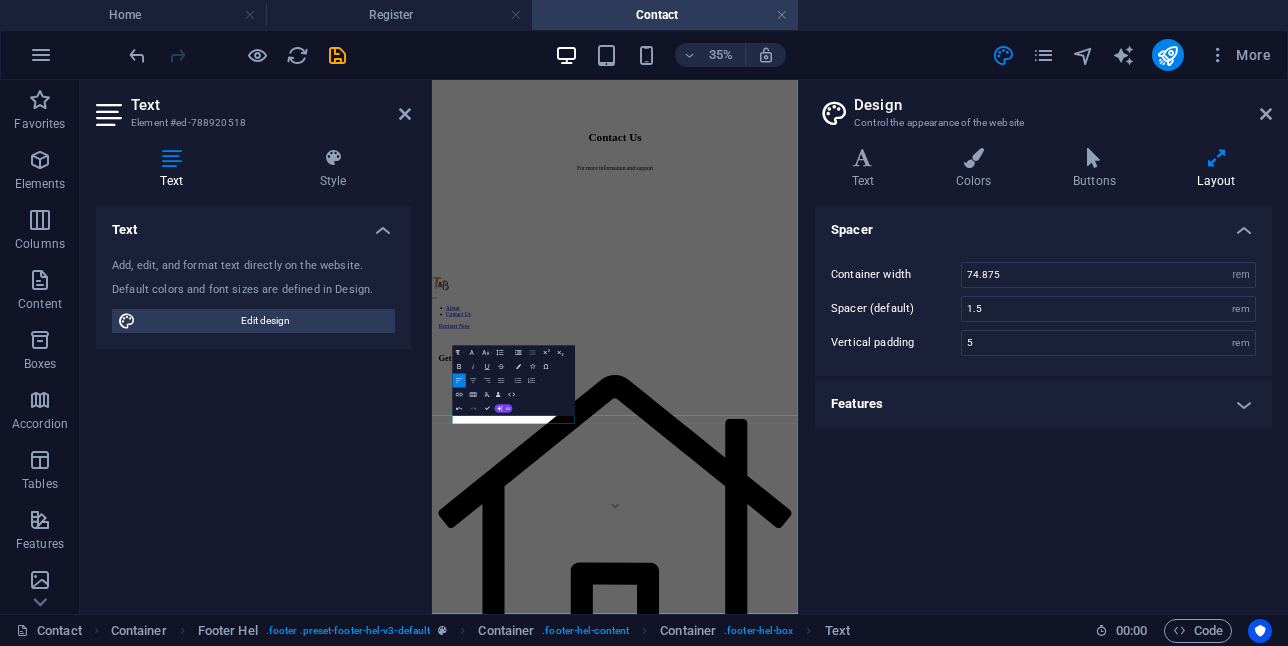 click at bounding box center [973, 158] 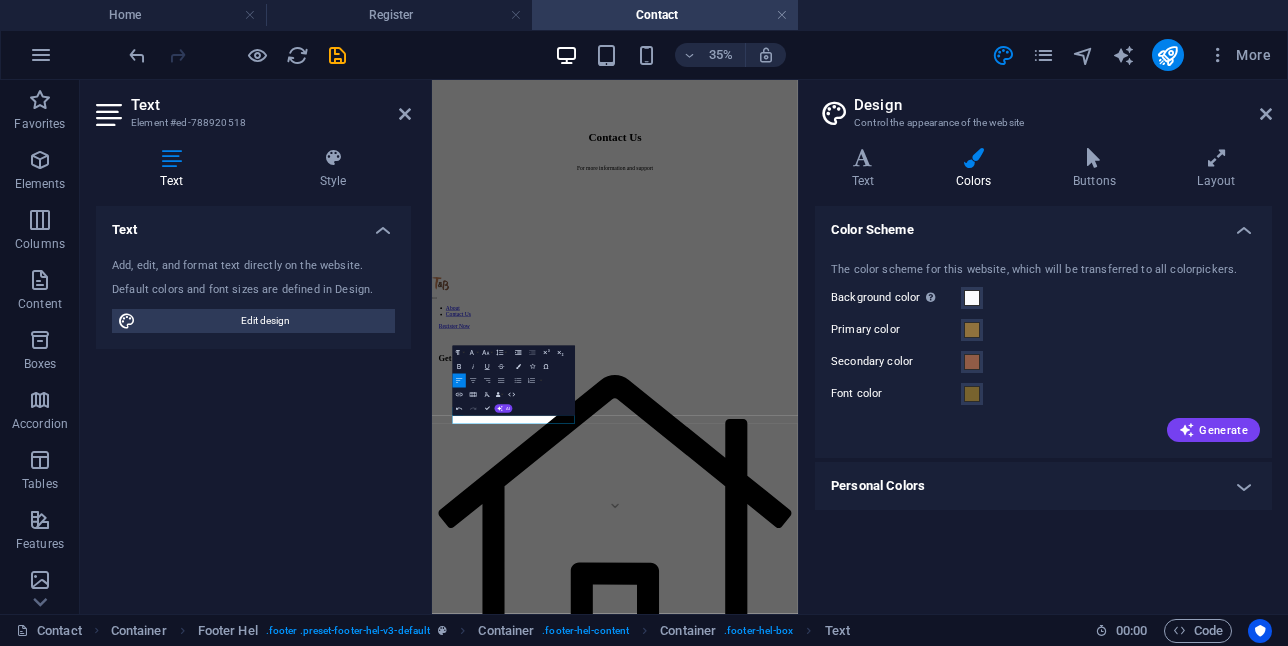click at bounding box center [1094, 158] 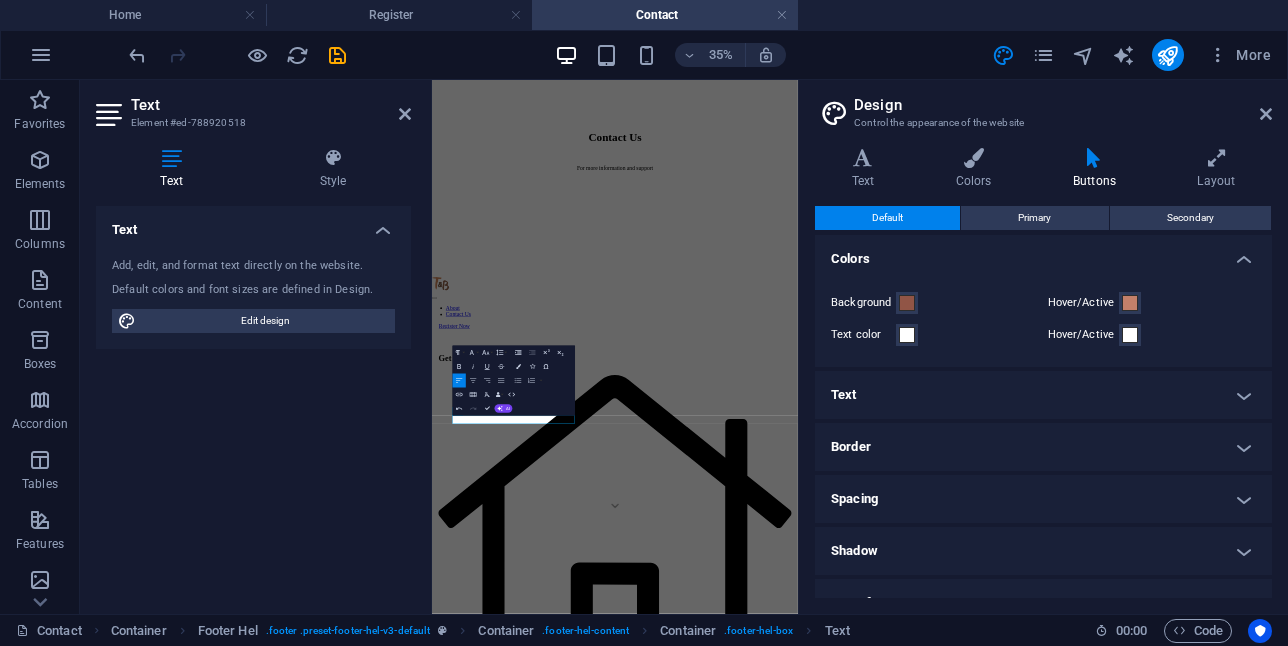 click at bounding box center (1216, 158) 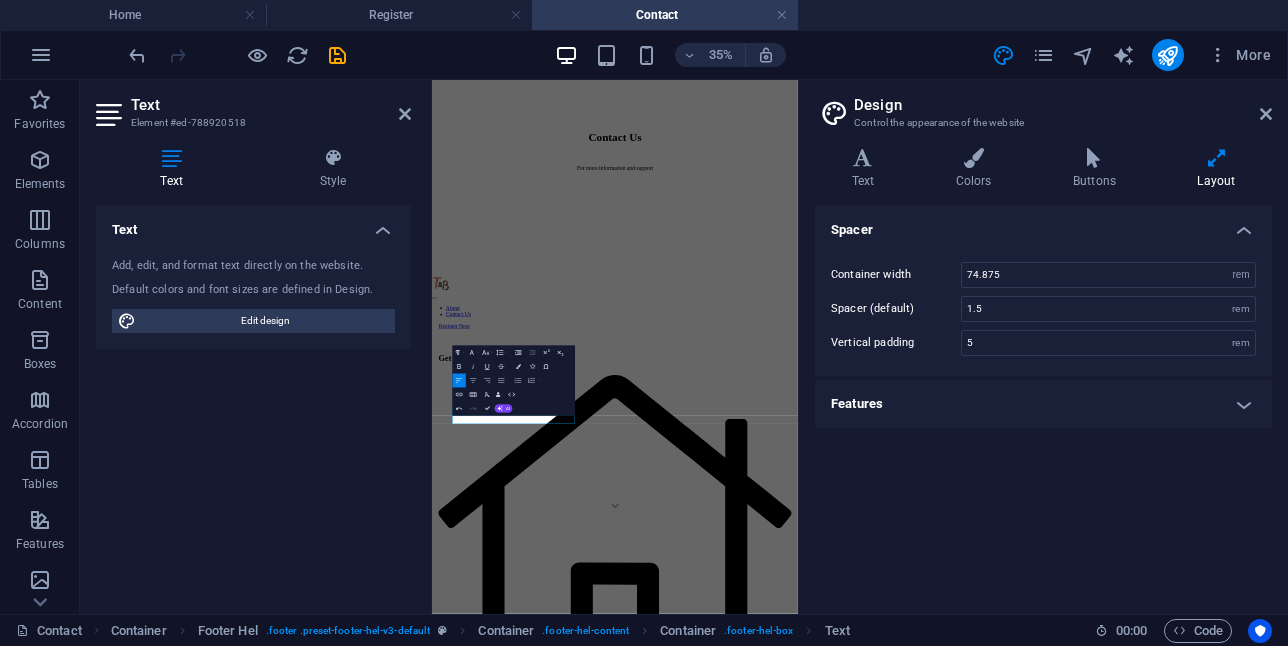 click on "More" at bounding box center (1239, 55) 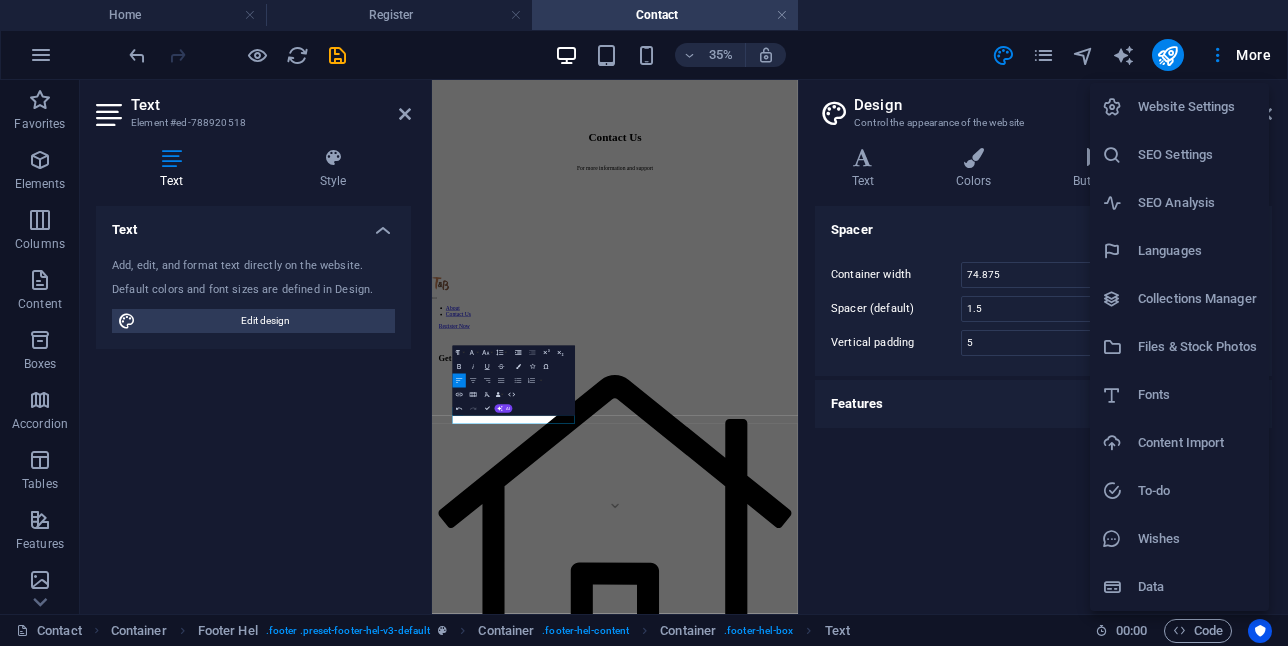 click on "Website Settings" at bounding box center (1197, 107) 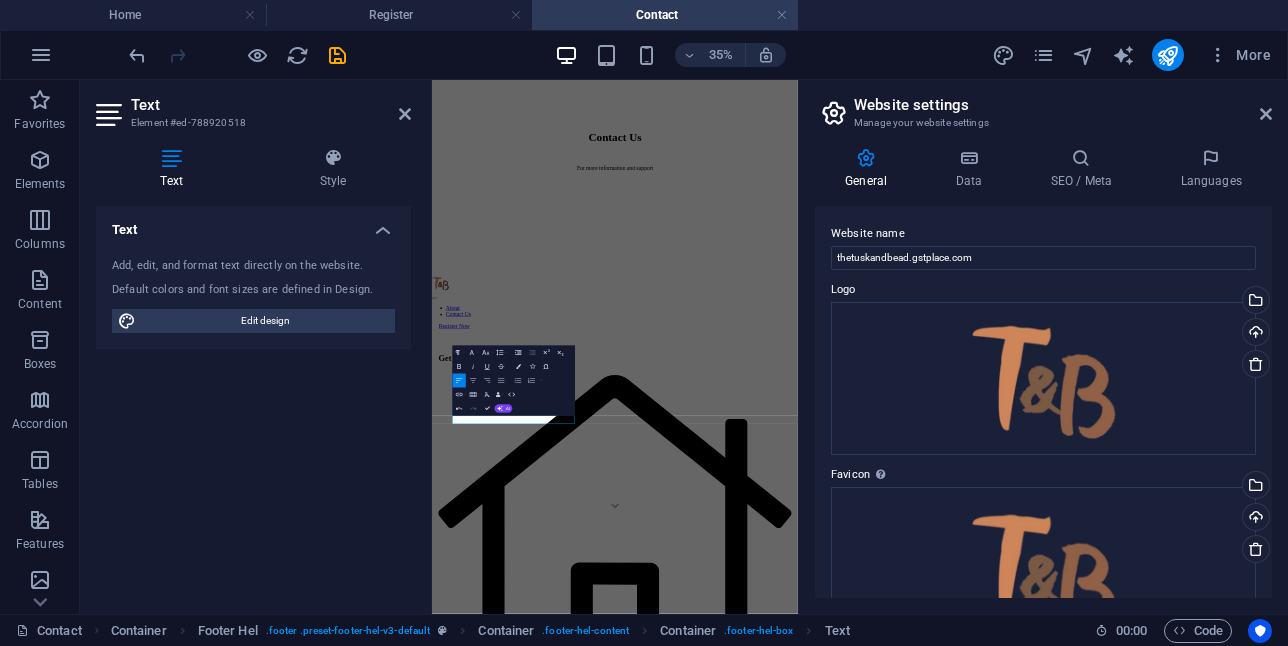 click on "Data" at bounding box center (972, 169) 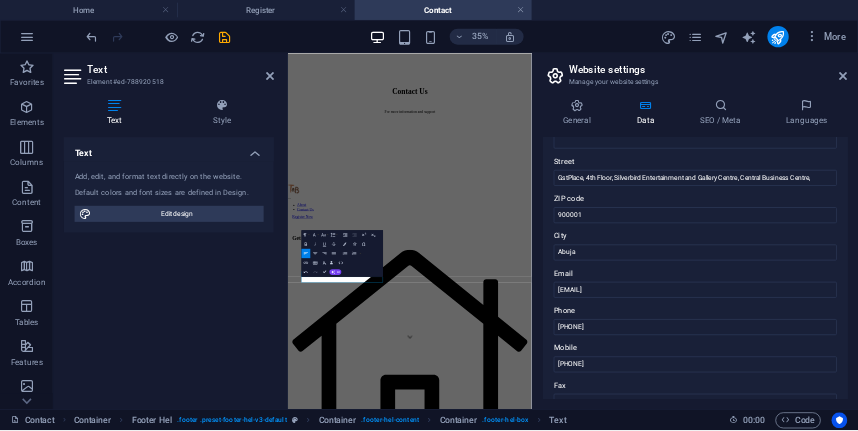 scroll, scrollTop: 400, scrollLeft: 0, axis: vertical 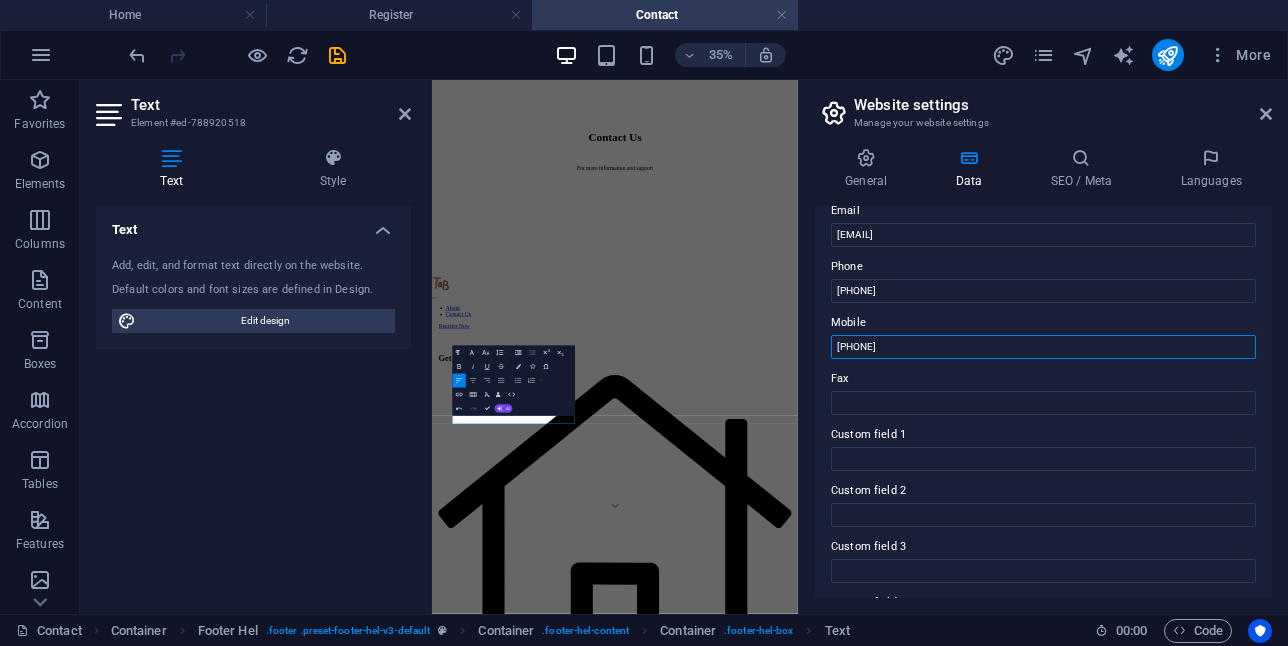 drag, startPoint x: 908, startPoint y: 344, endPoint x: 810, endPoint y: 351, distance: 98.24968 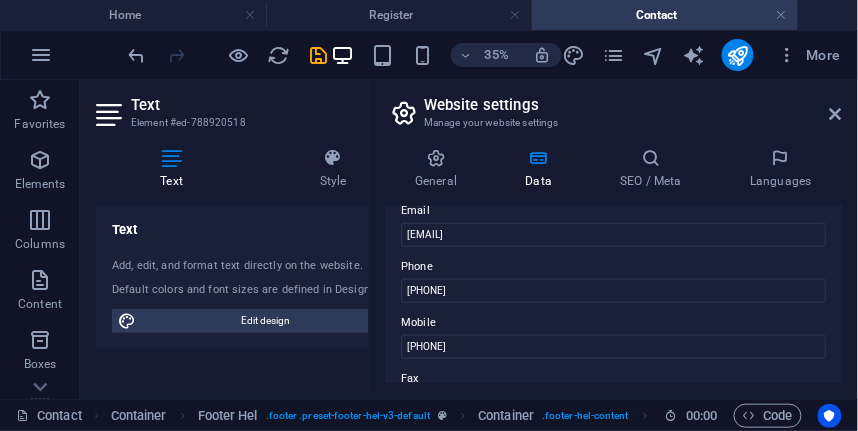 scroll, scrollTop: 400, scrollLeft: 0, axis: vertical 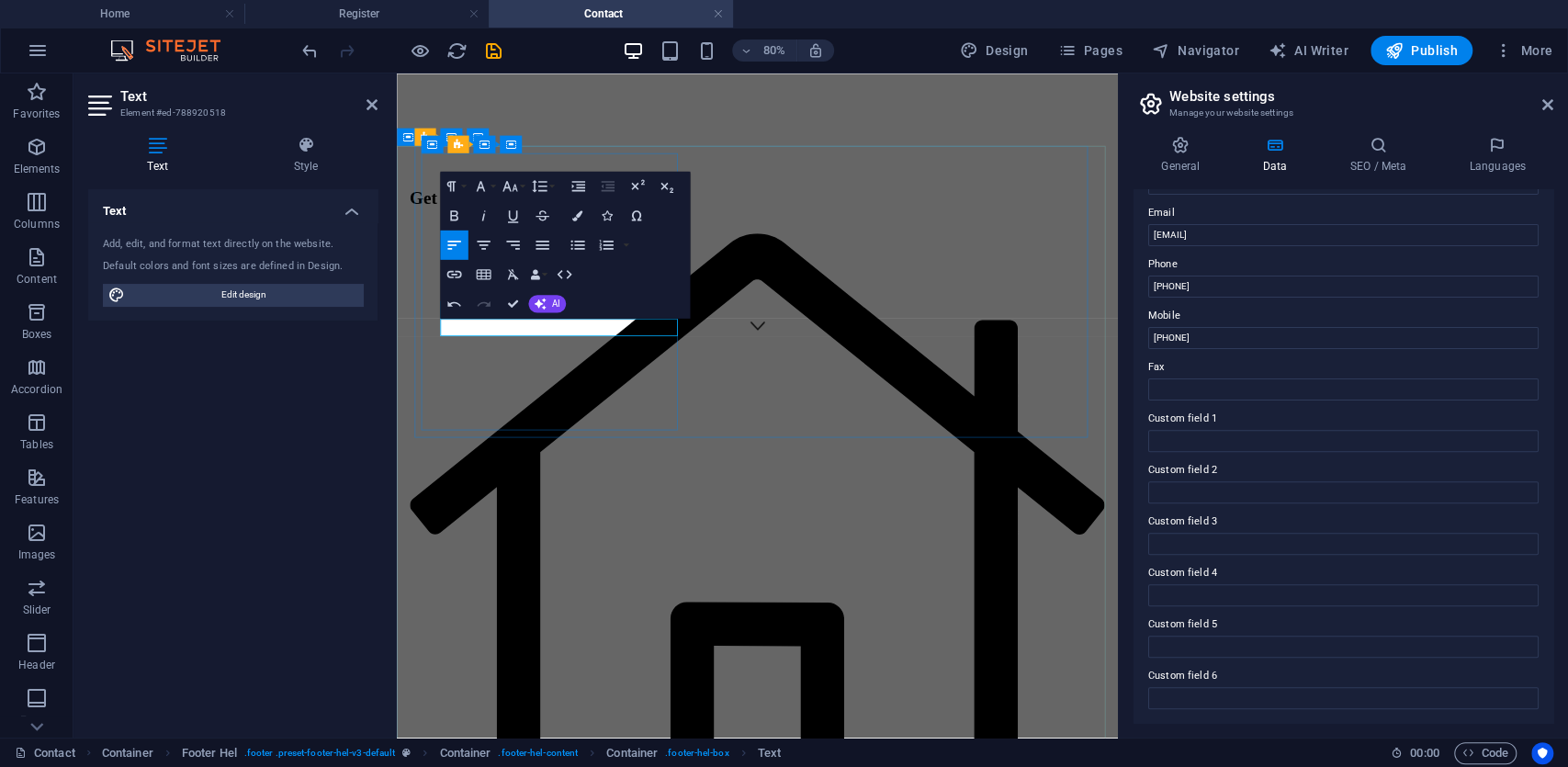 click at bounding box center [848, 4166] 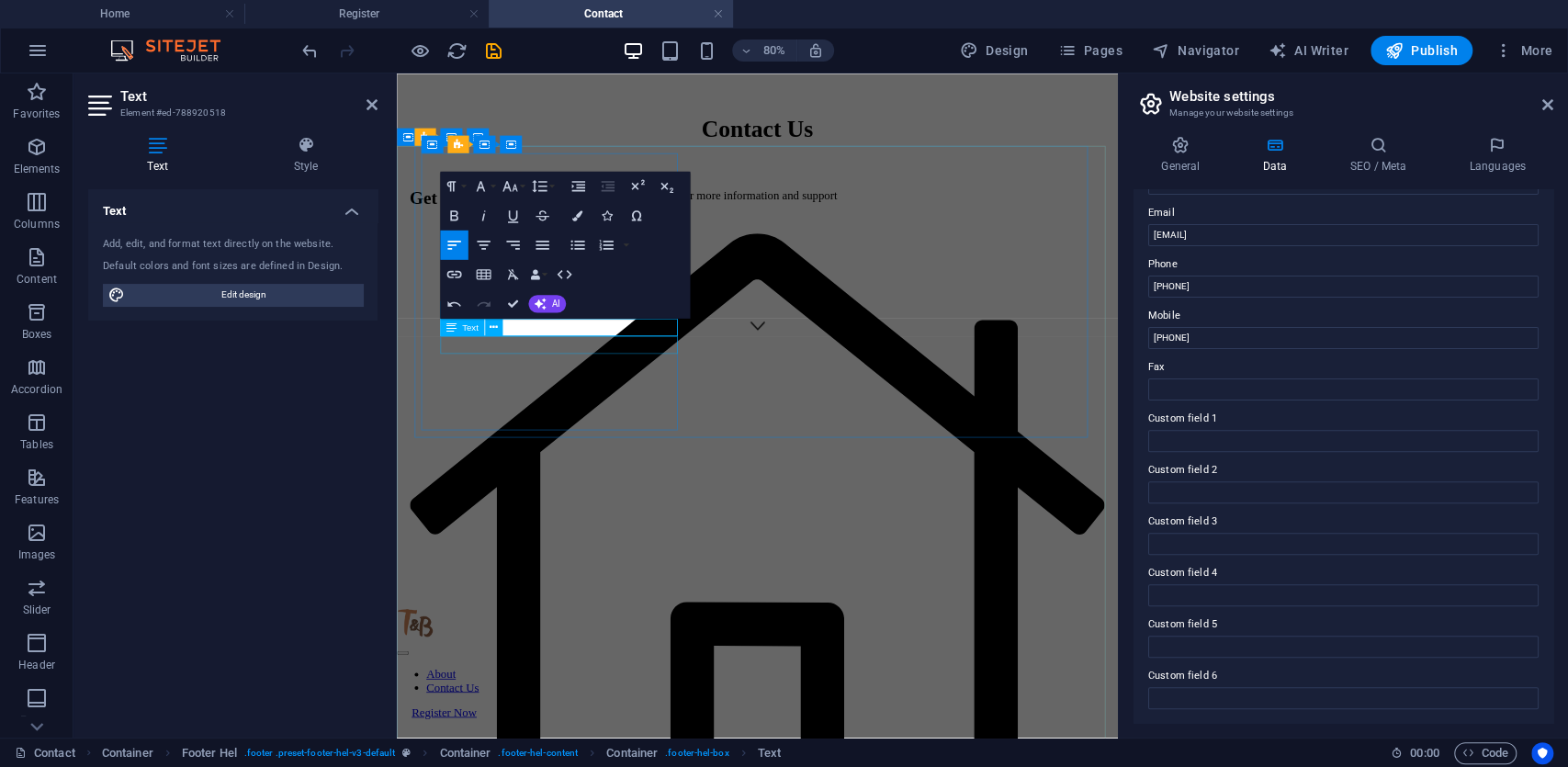 scroll, scrollTop: 0, scrollLeft: 6, axis: horizontal 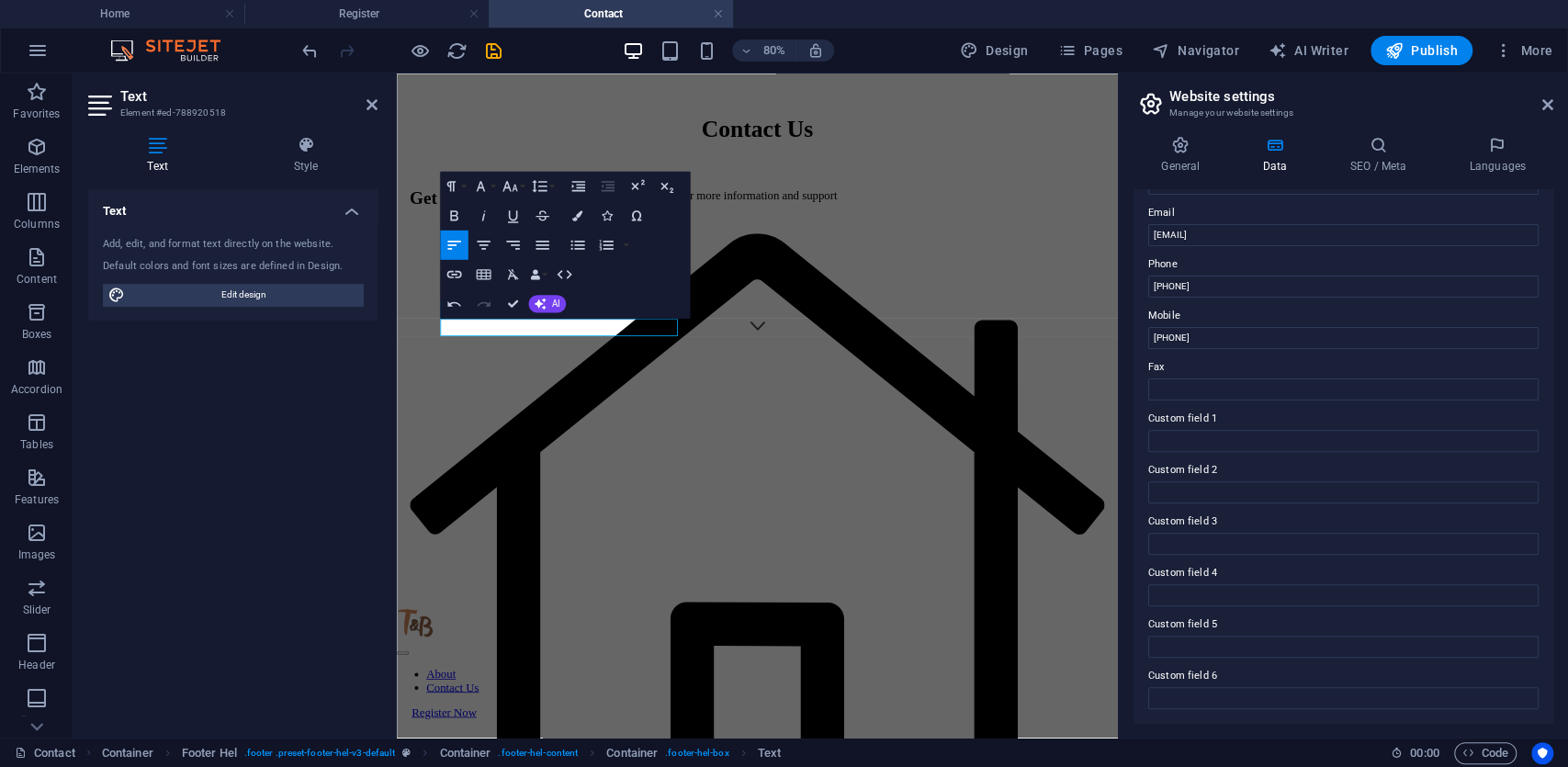 click on "Text Add, edit, and format text directly on the website. Default colors and font sizes are defined in Design. Edit design Alignment Left aligned Centered Right aligned" at bounding box center (232, 456) 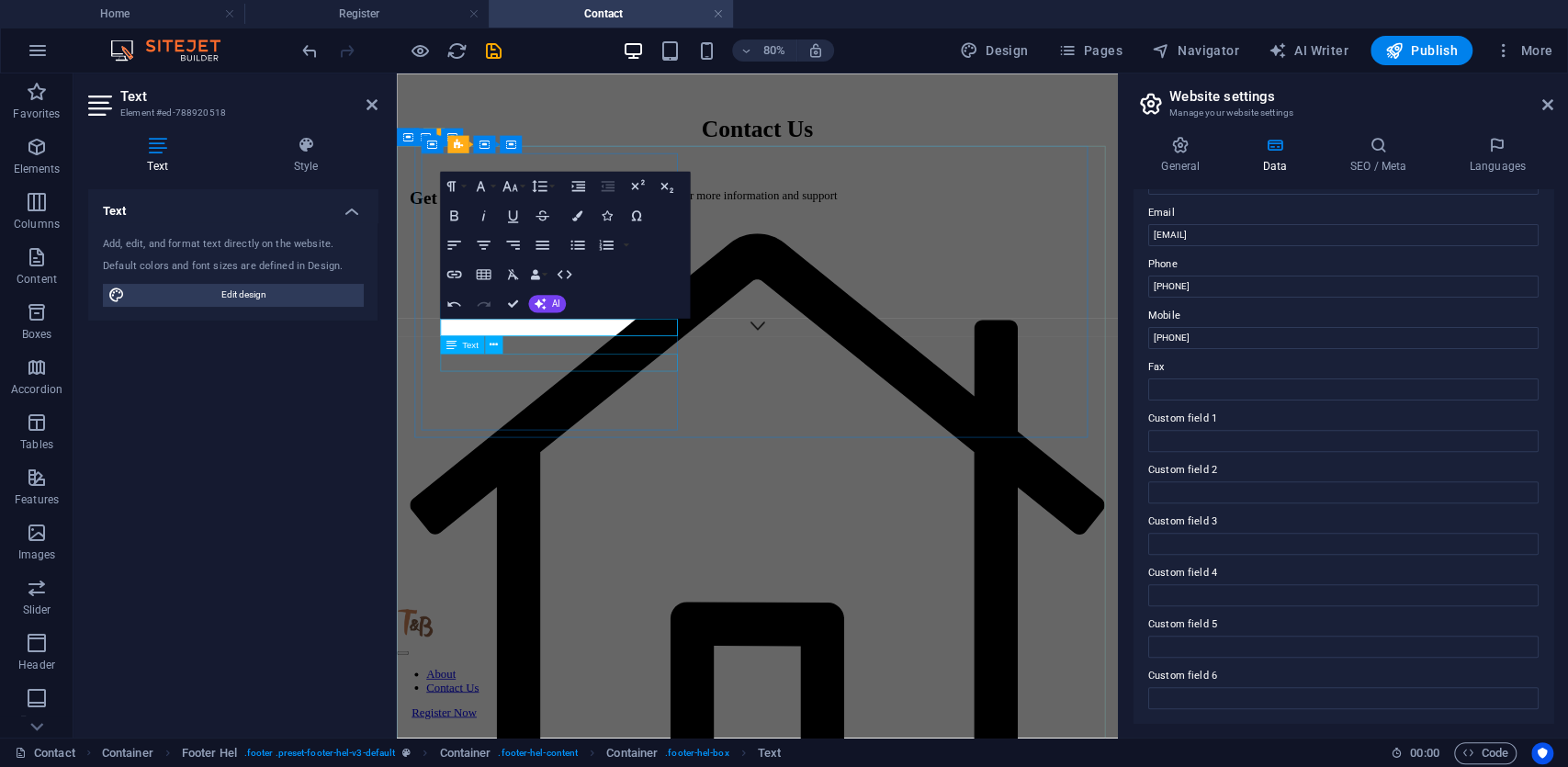 click on "Legal Notice  |  Privacy Policy" at bounding box center [848, 5786] 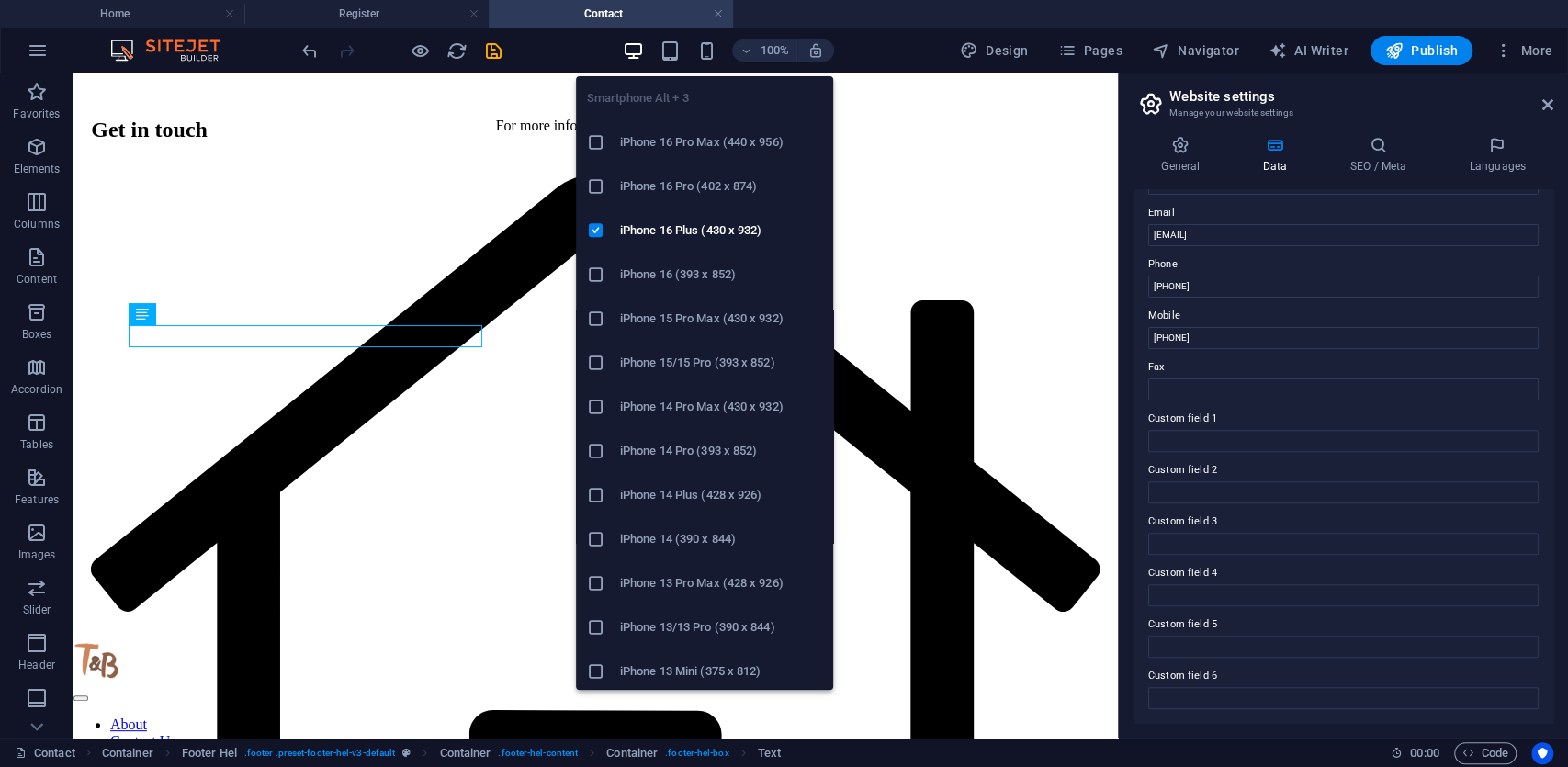 click at bounding box center [706, 51] 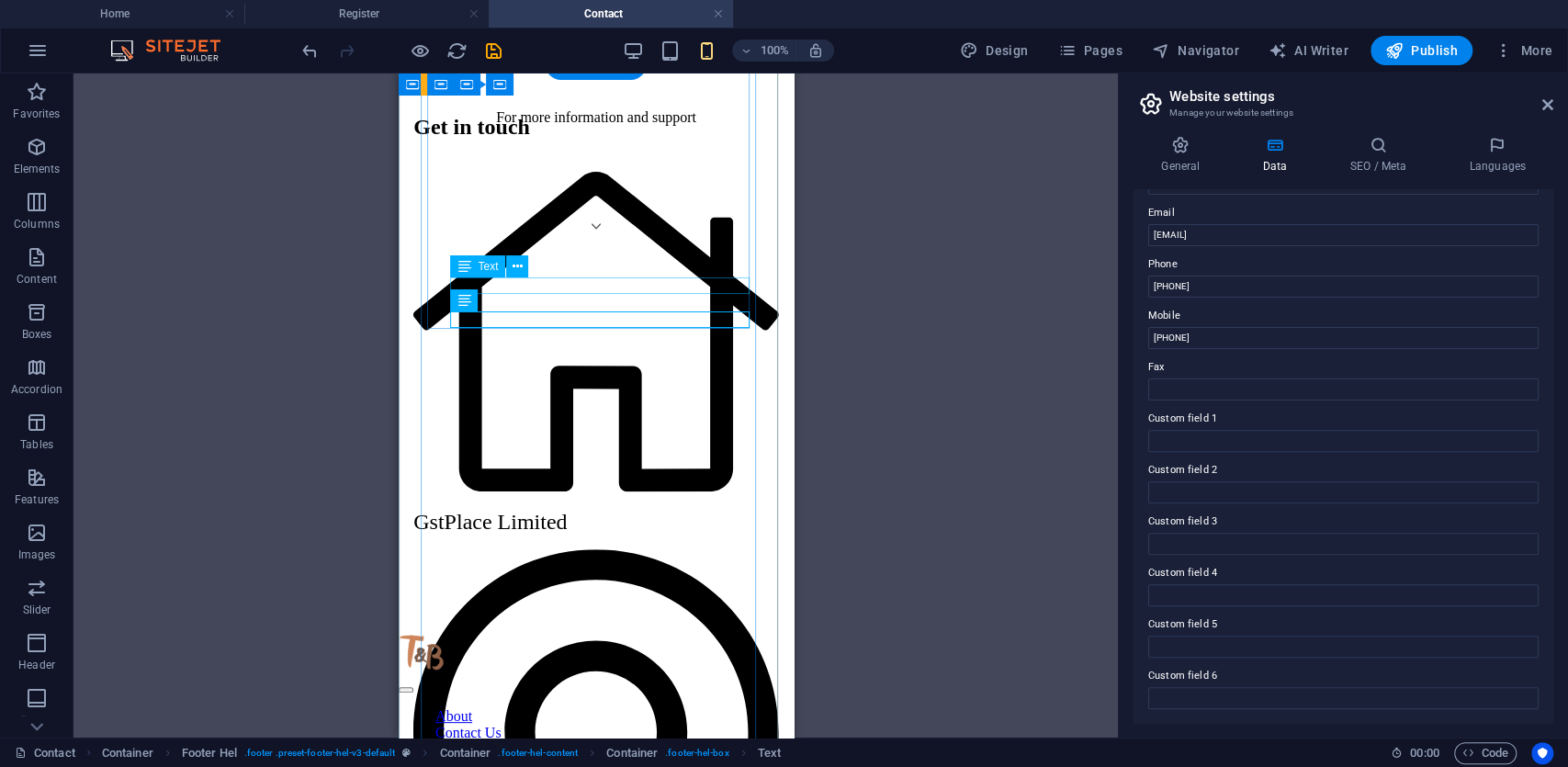 click on "​[PHONE]" at bounding box center [594, 1997] 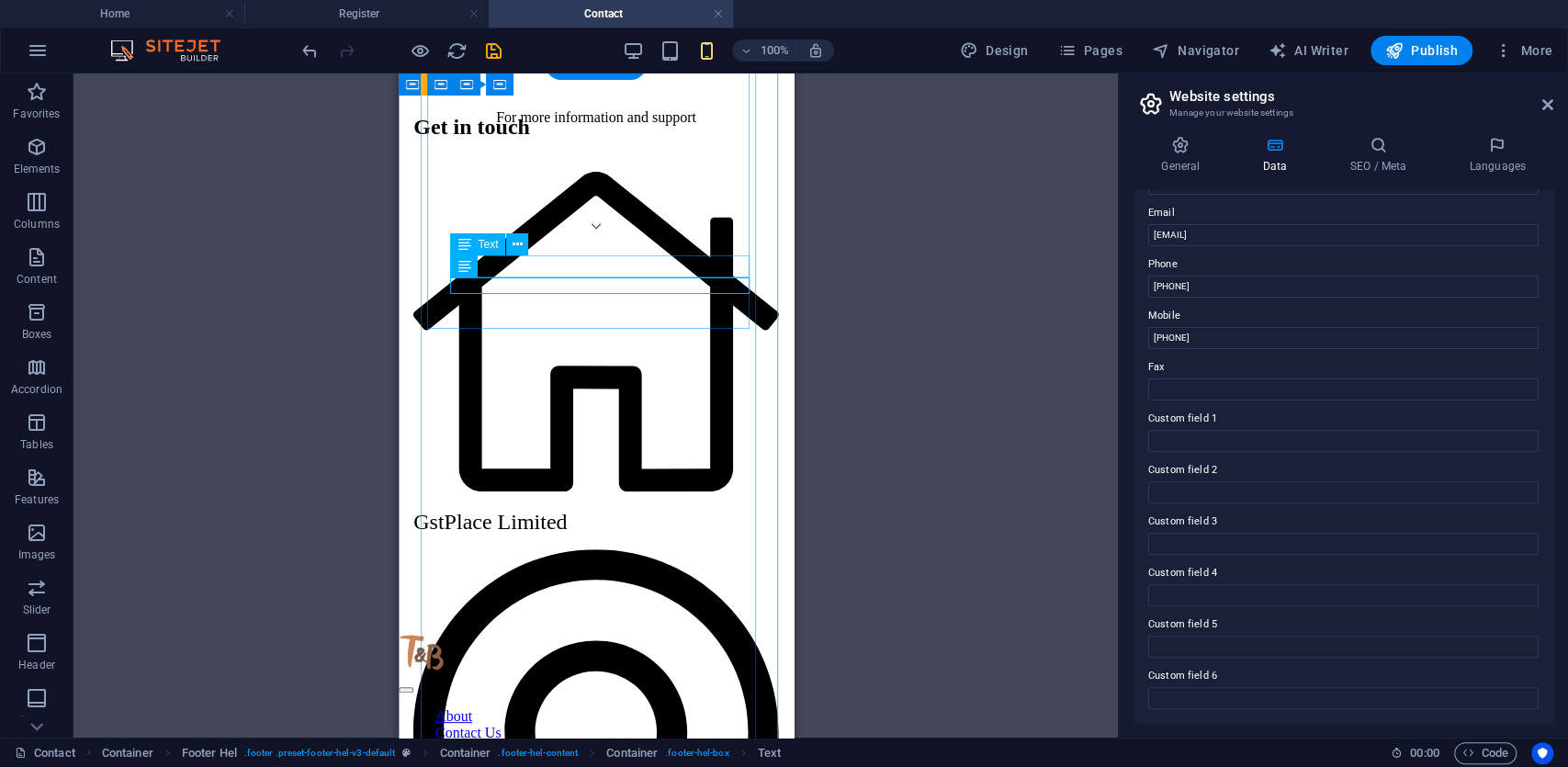 click on "[PHONE]" at bounding box center (594, 1577) 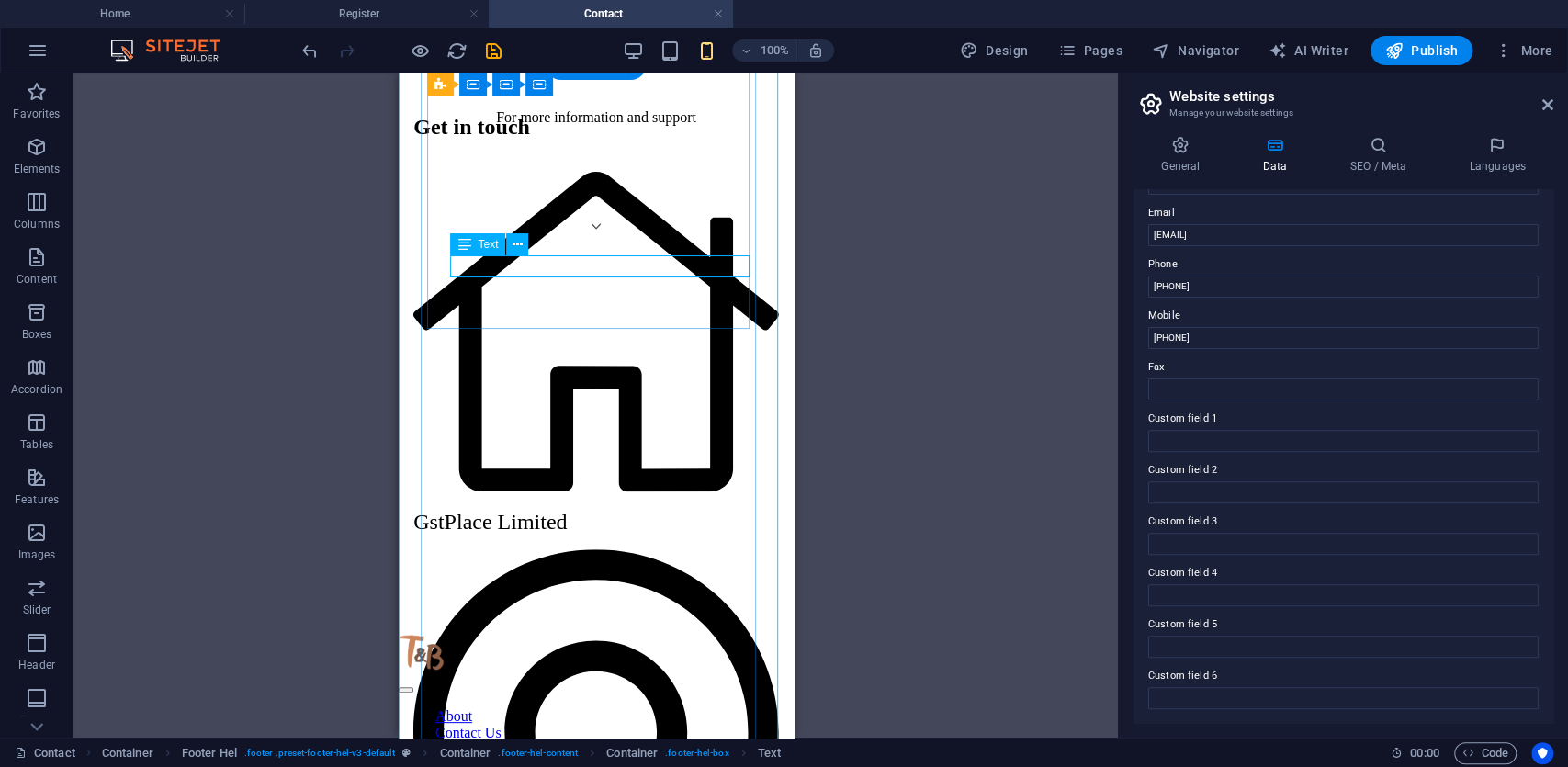 click on "[PHONE]" at bounding box center [594, 1577] 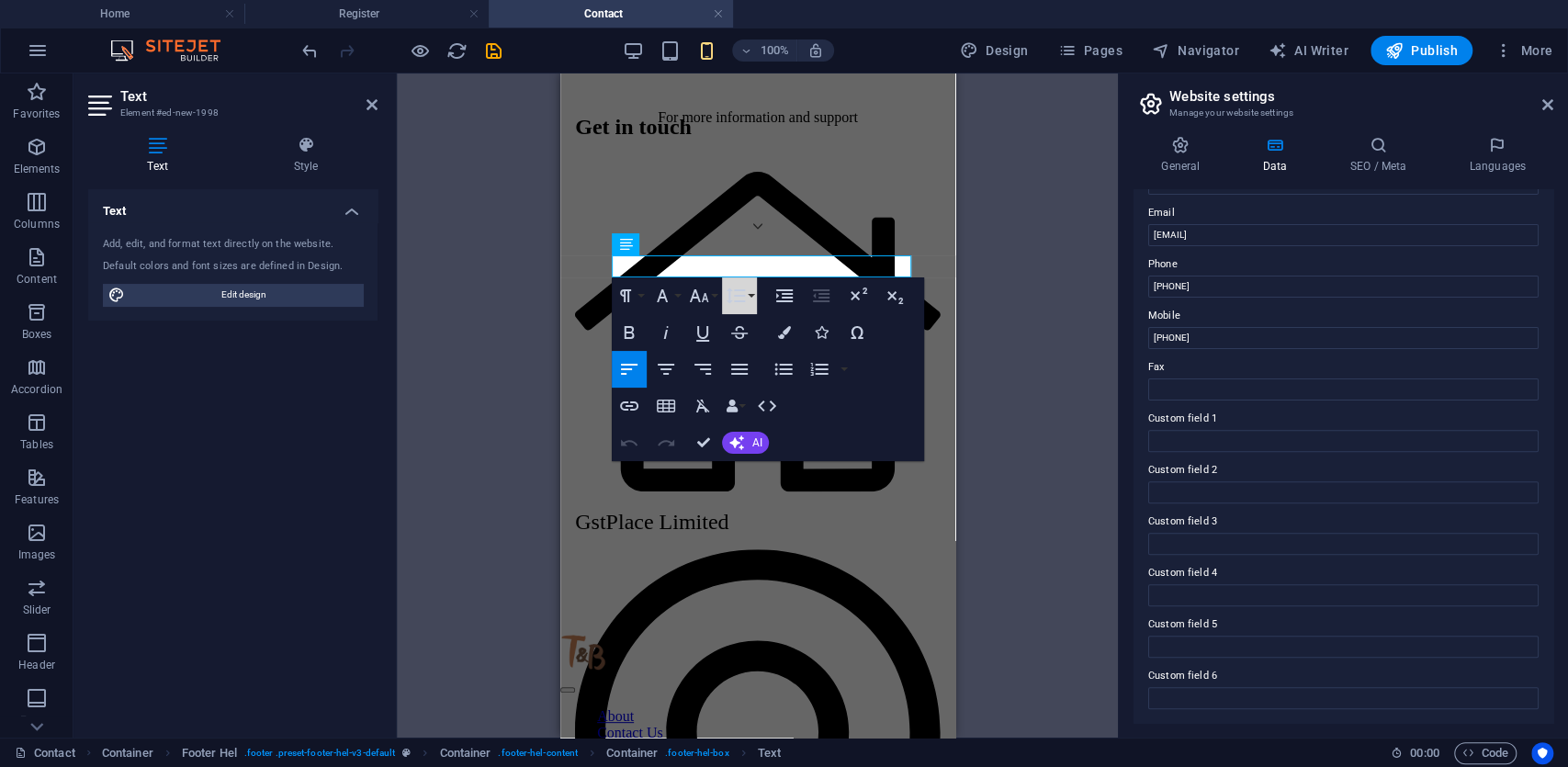 click on "Line Height" at bounding box center (739, 296) 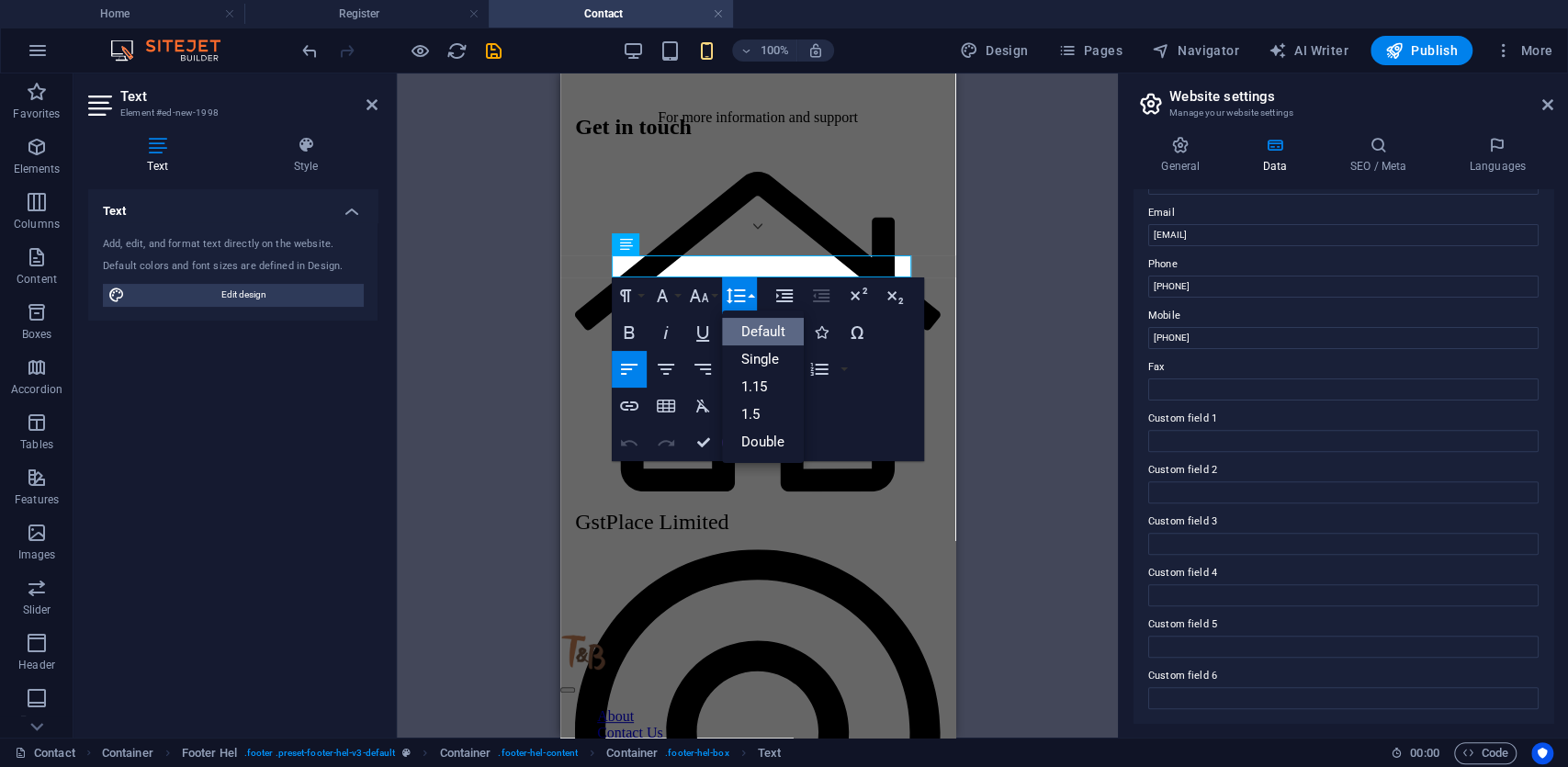 scroll, scrollTop: 0, scrollLeft: 0, axis: both 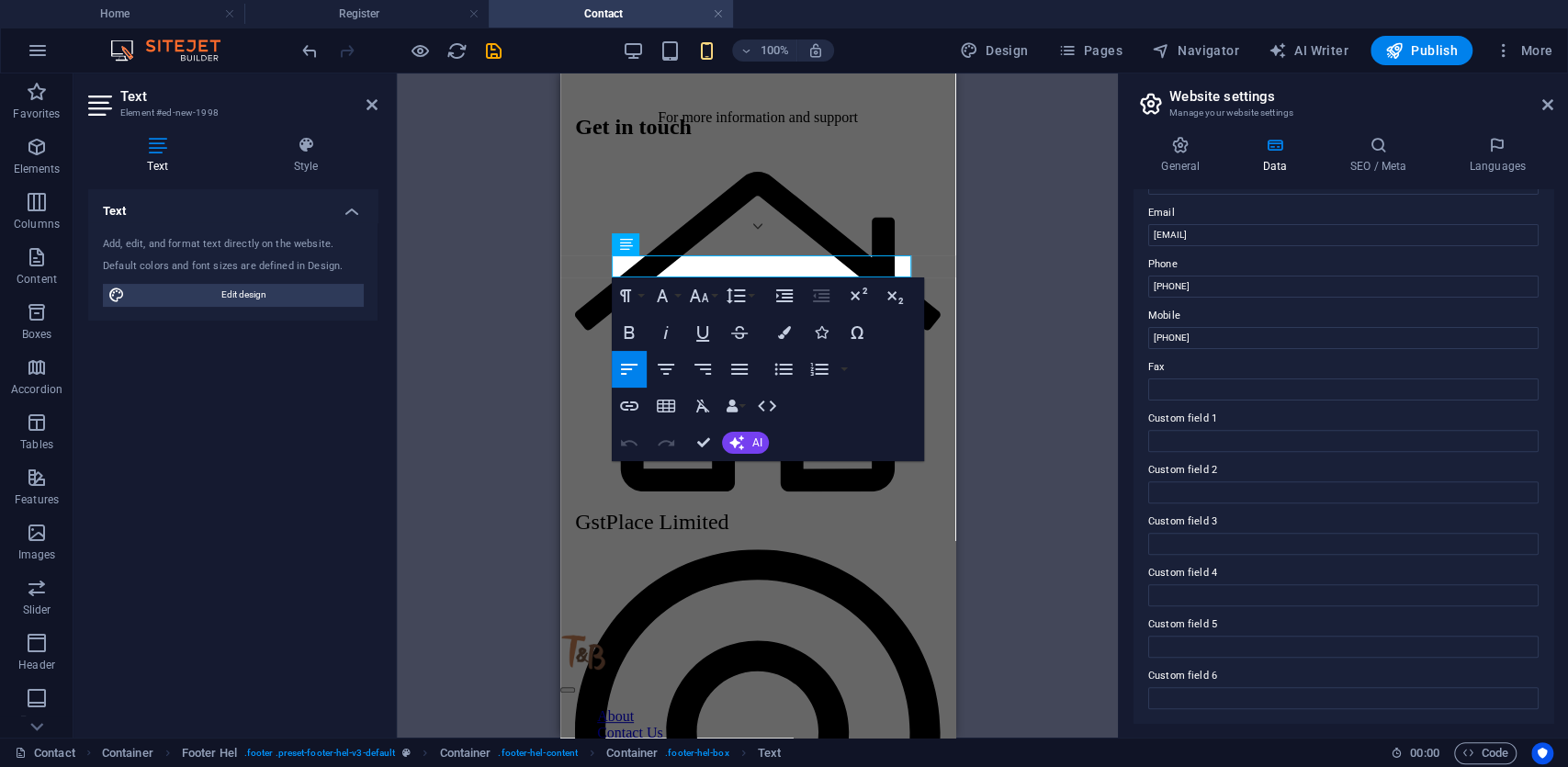 click 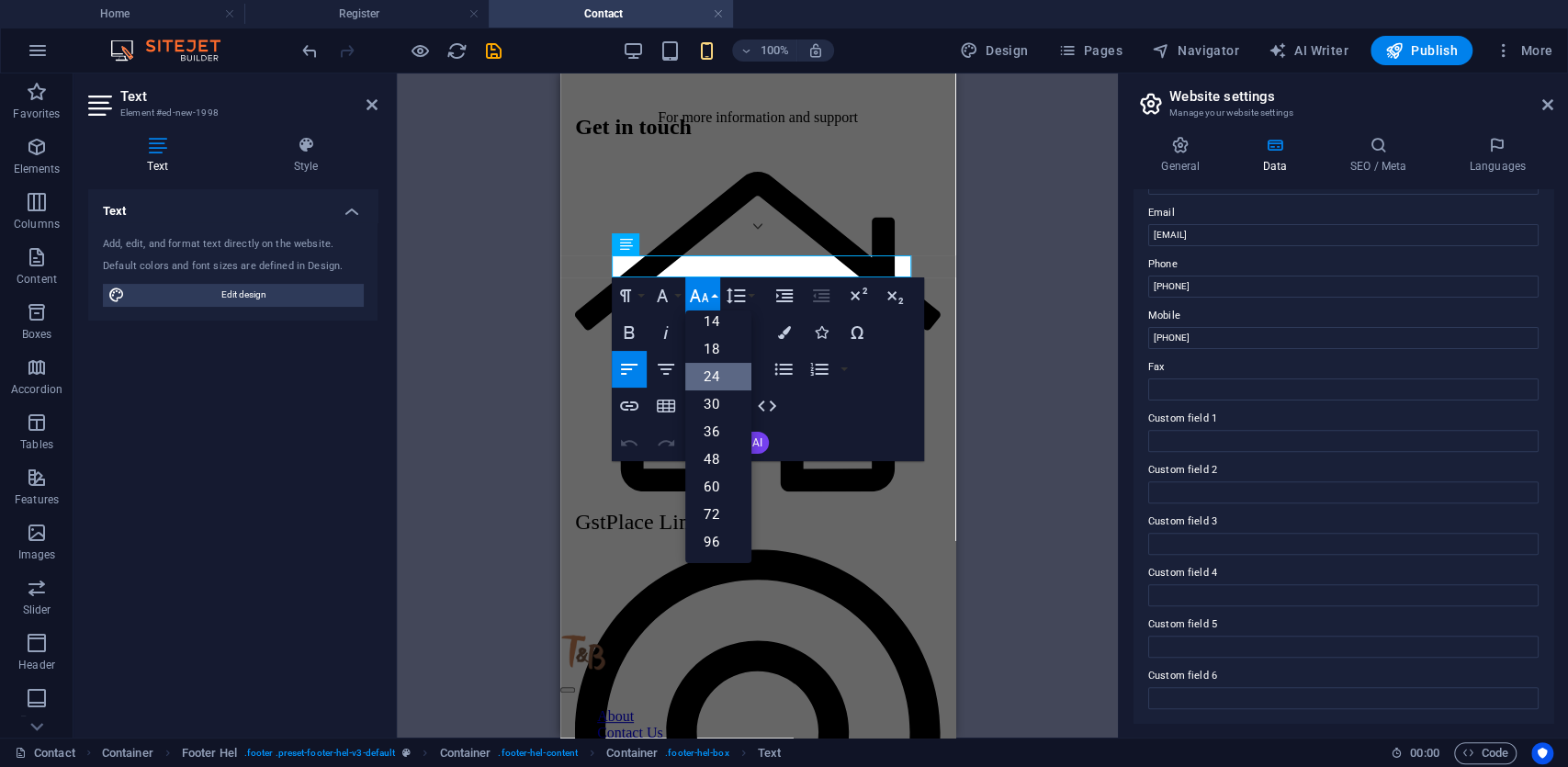 scroll, scrollTop: 148, scrollLeft: 0, axis: vertical 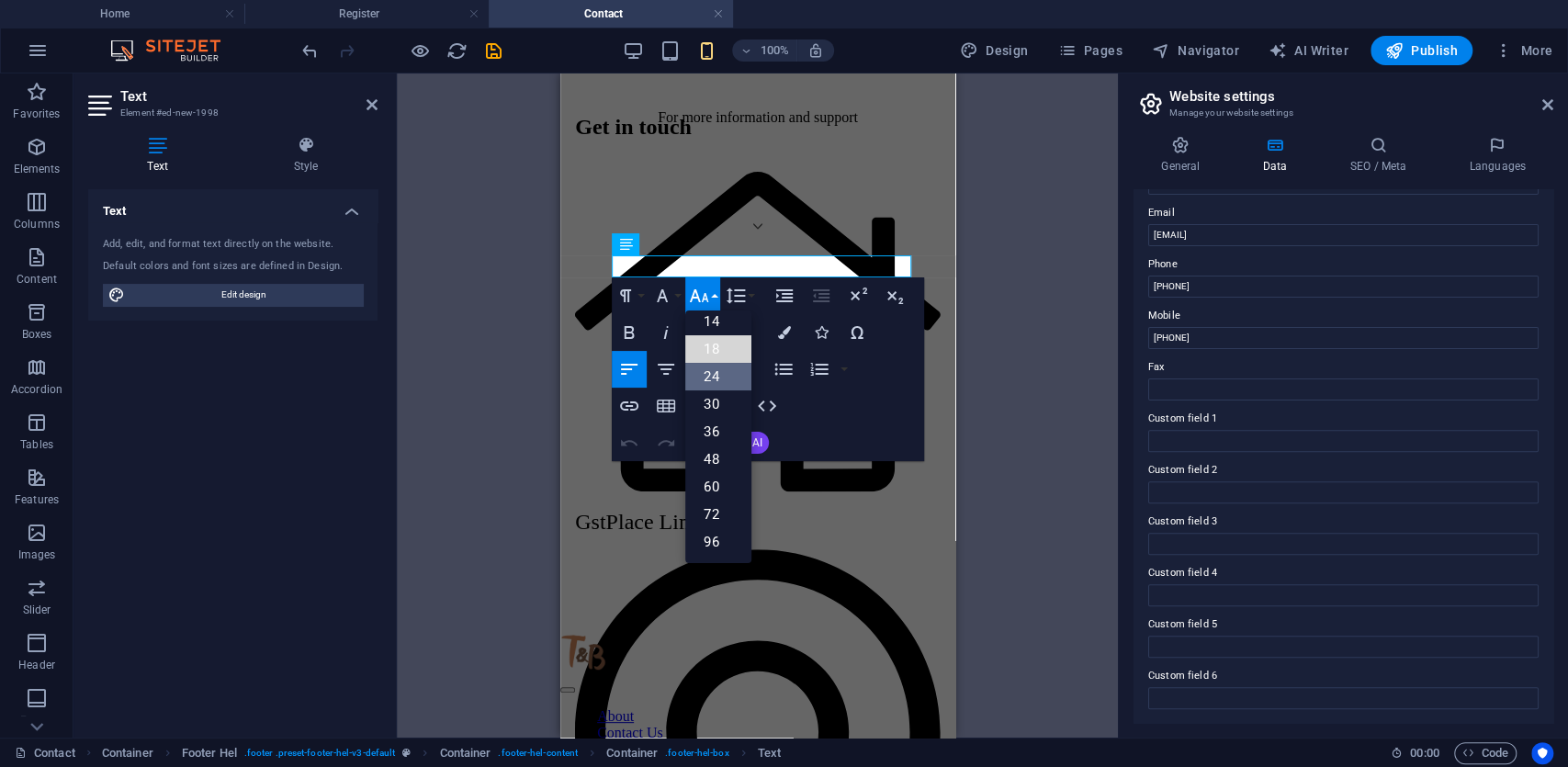 click on "18" at bounding box center (718, 349) 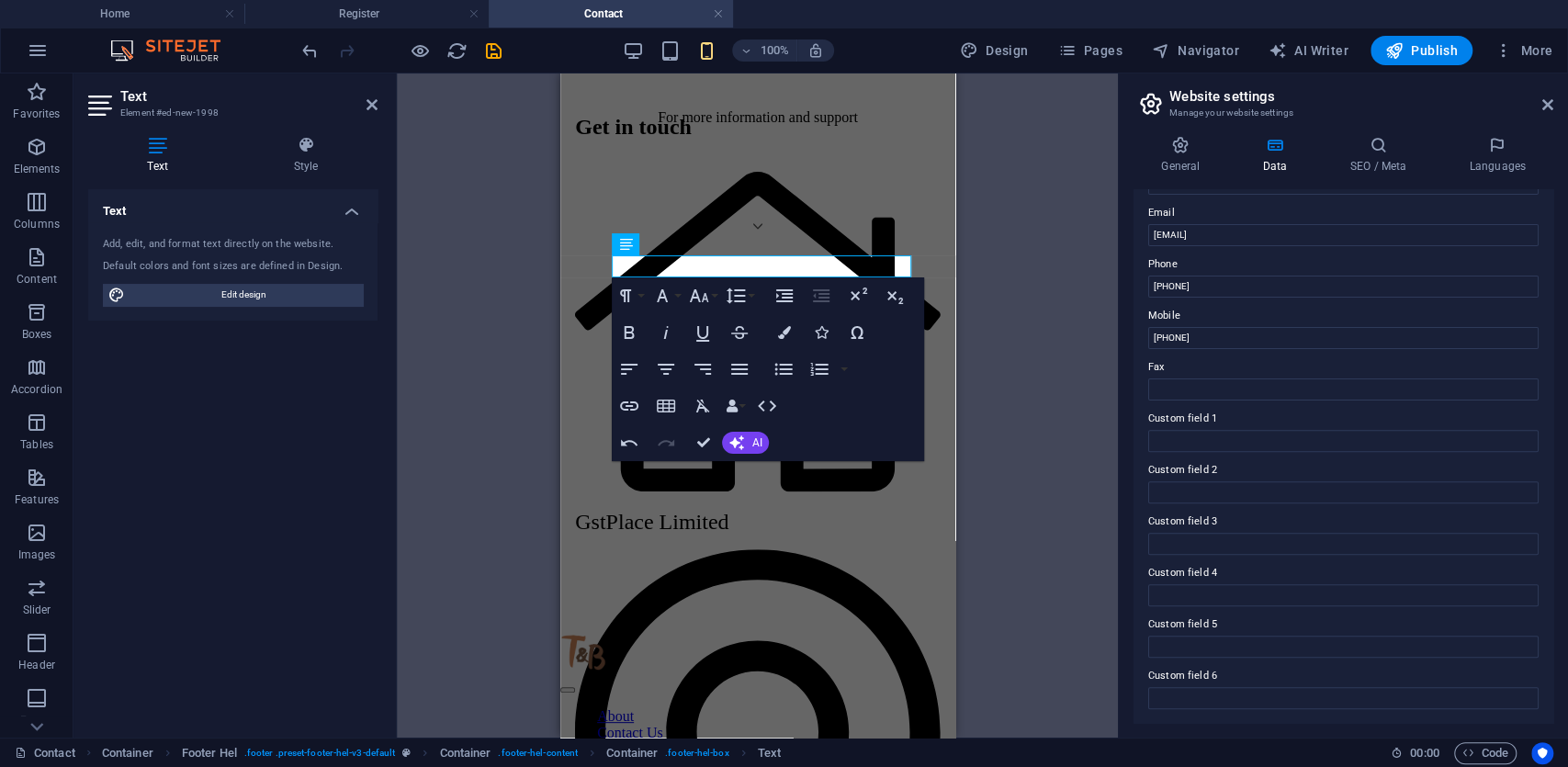 click 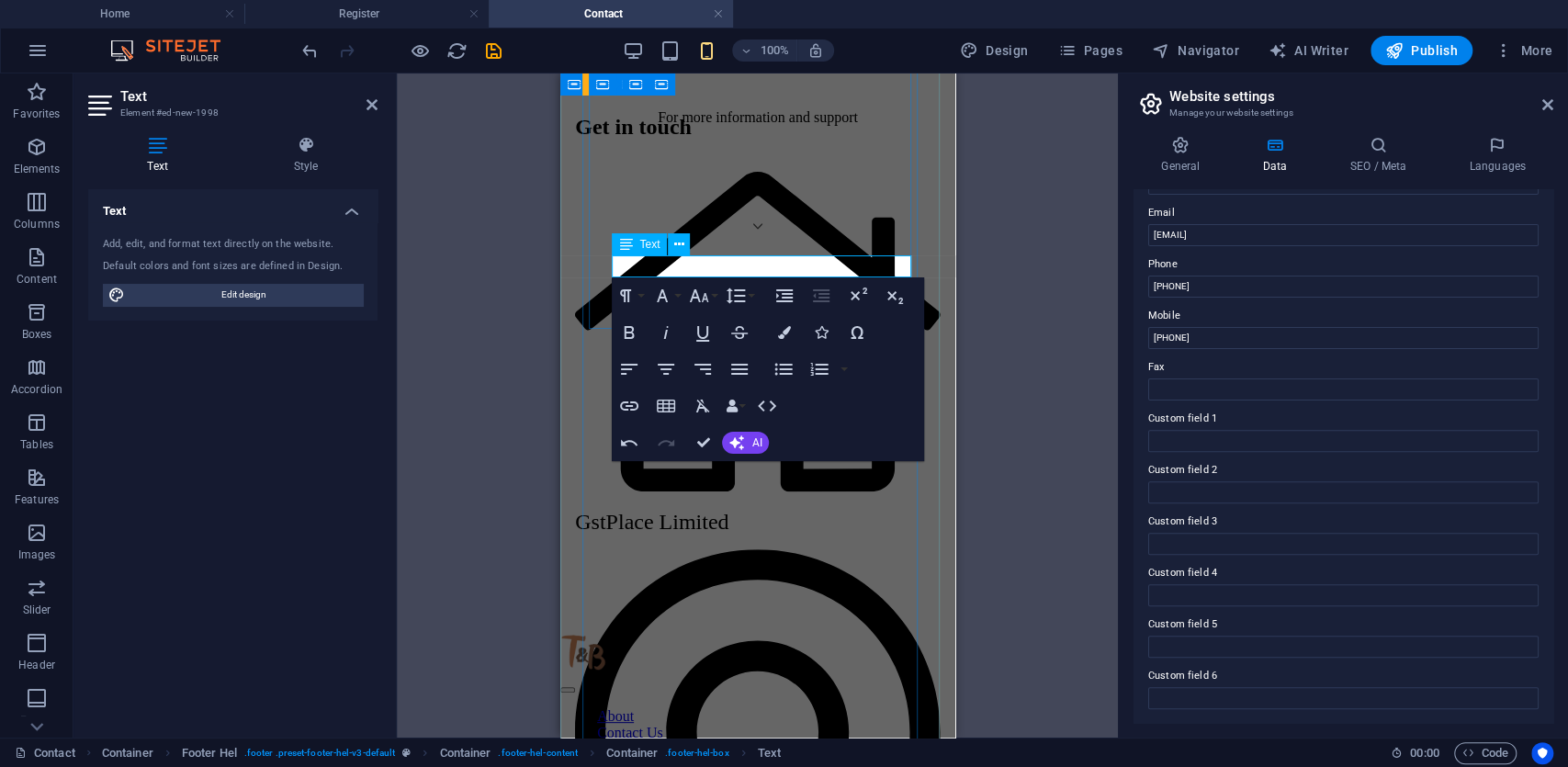 click on "​ [PHONE]" at bounding box center (756, 1577) 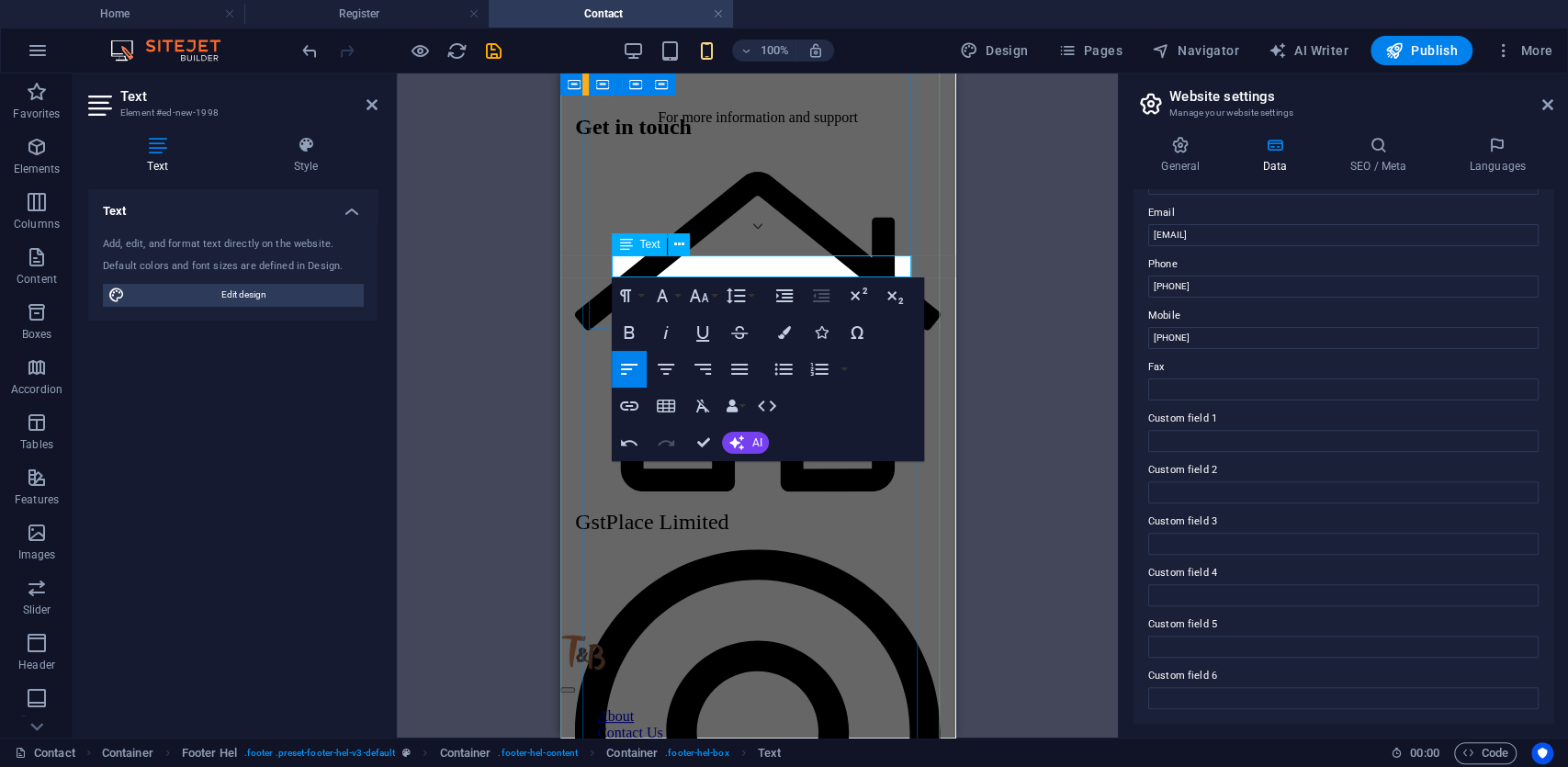 drag, startPoint x: 766, startPoint y: 266, endPoint x: 630, endPoint y: 261, distance: 136.09188 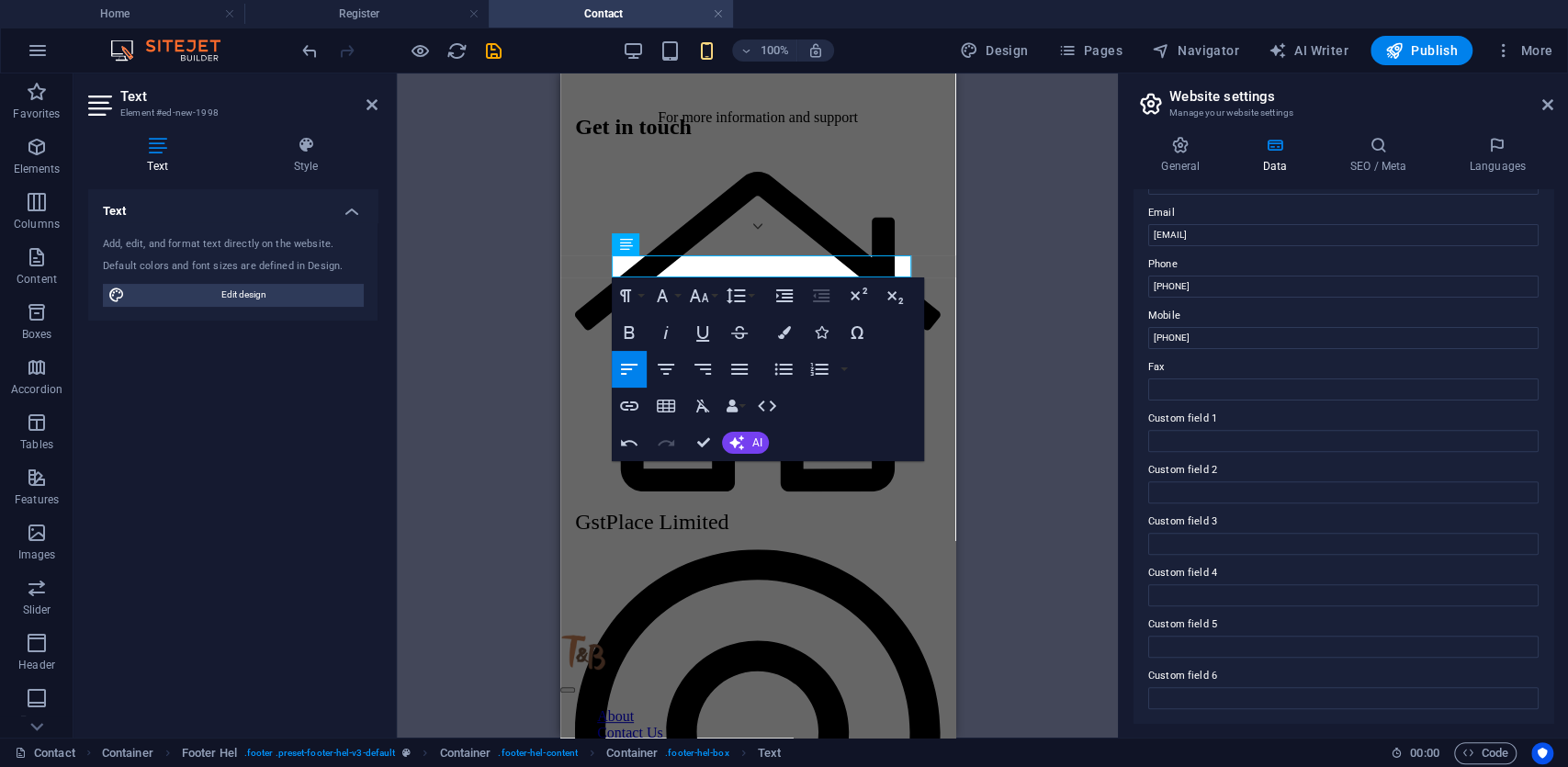 click on "Font Size" at bounding box center [703, 296] 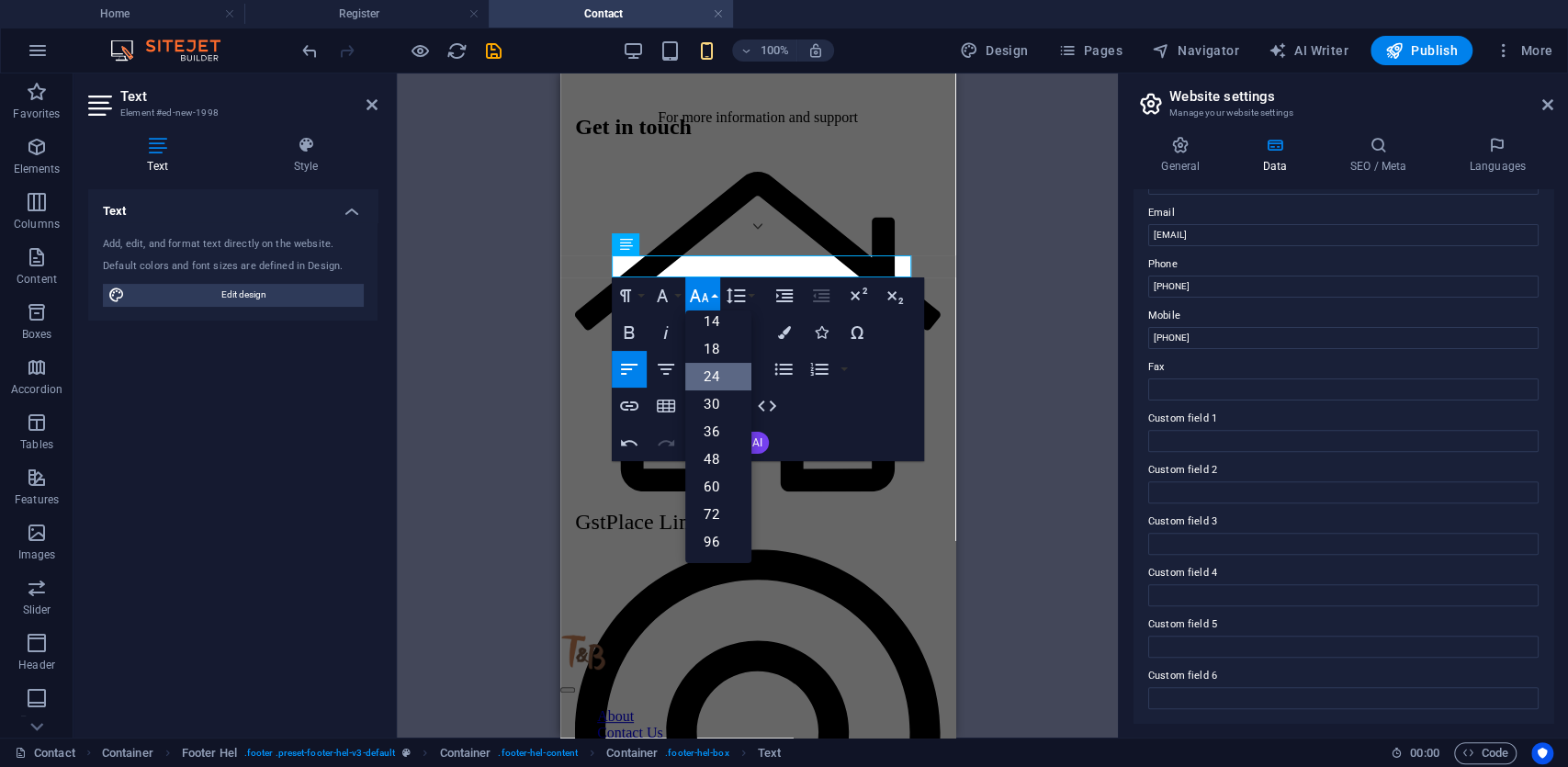 scroll, scrollTop: 148, scrollLeft: 0, axis: vertical 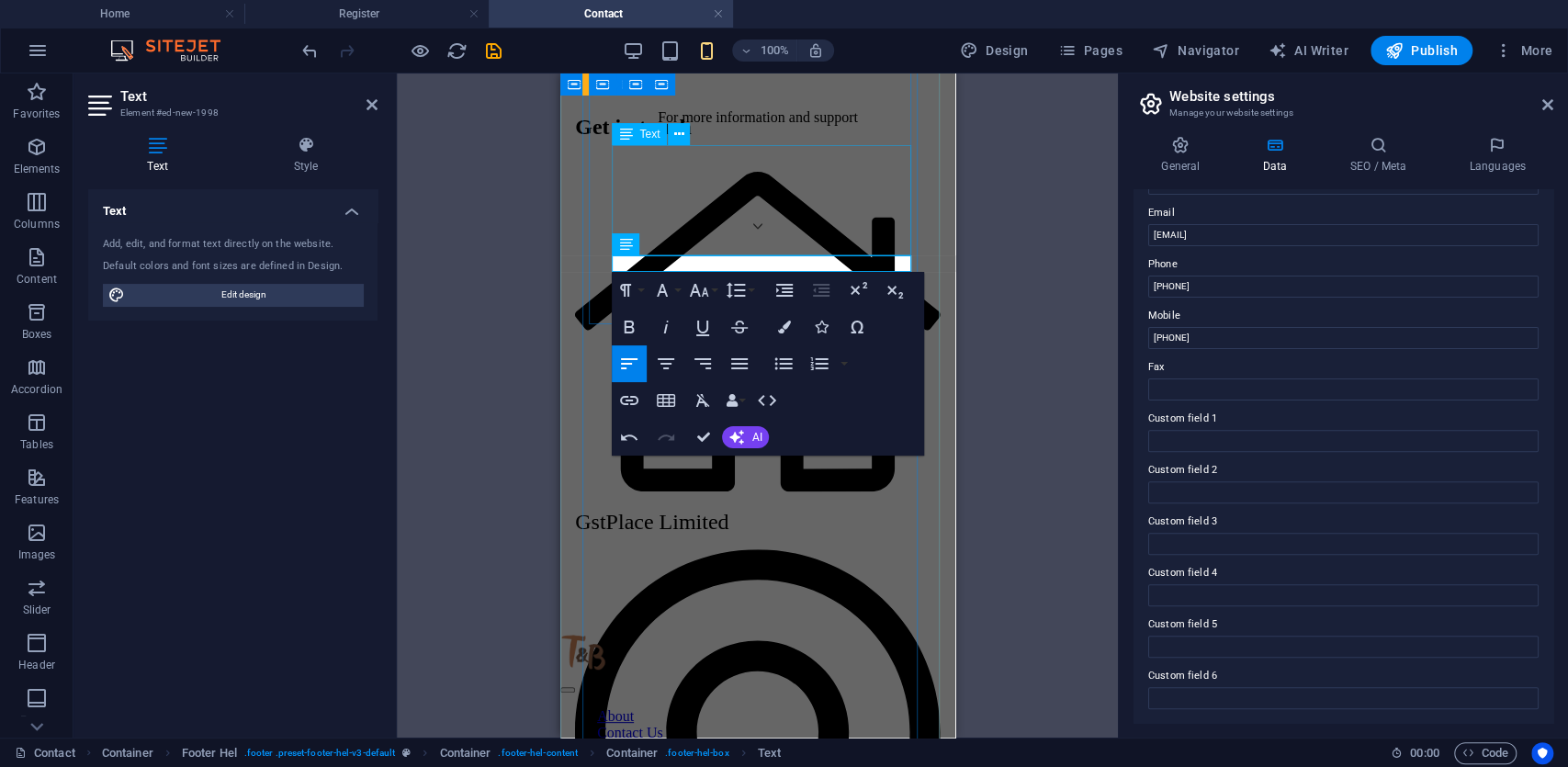 click on "GstPlace, [NUMBER] Floor, Silverbird Entertainment and Gallery Centre, Central Business Centre, , [POSTAL_CODE] [CITY]" at bounding box center (756, 1111) 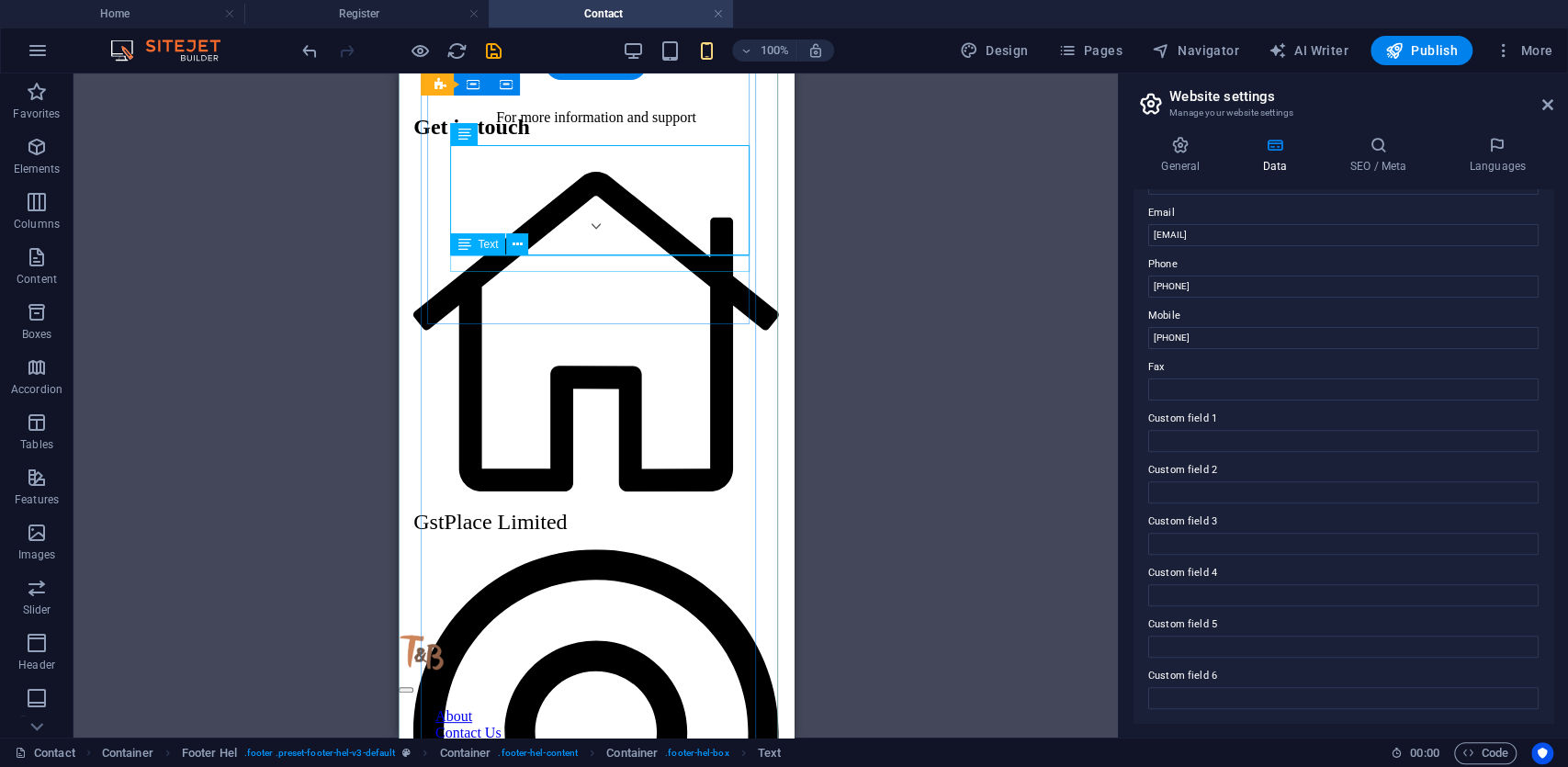 click on "[PHONE]" at bounding box center [446, 1574] 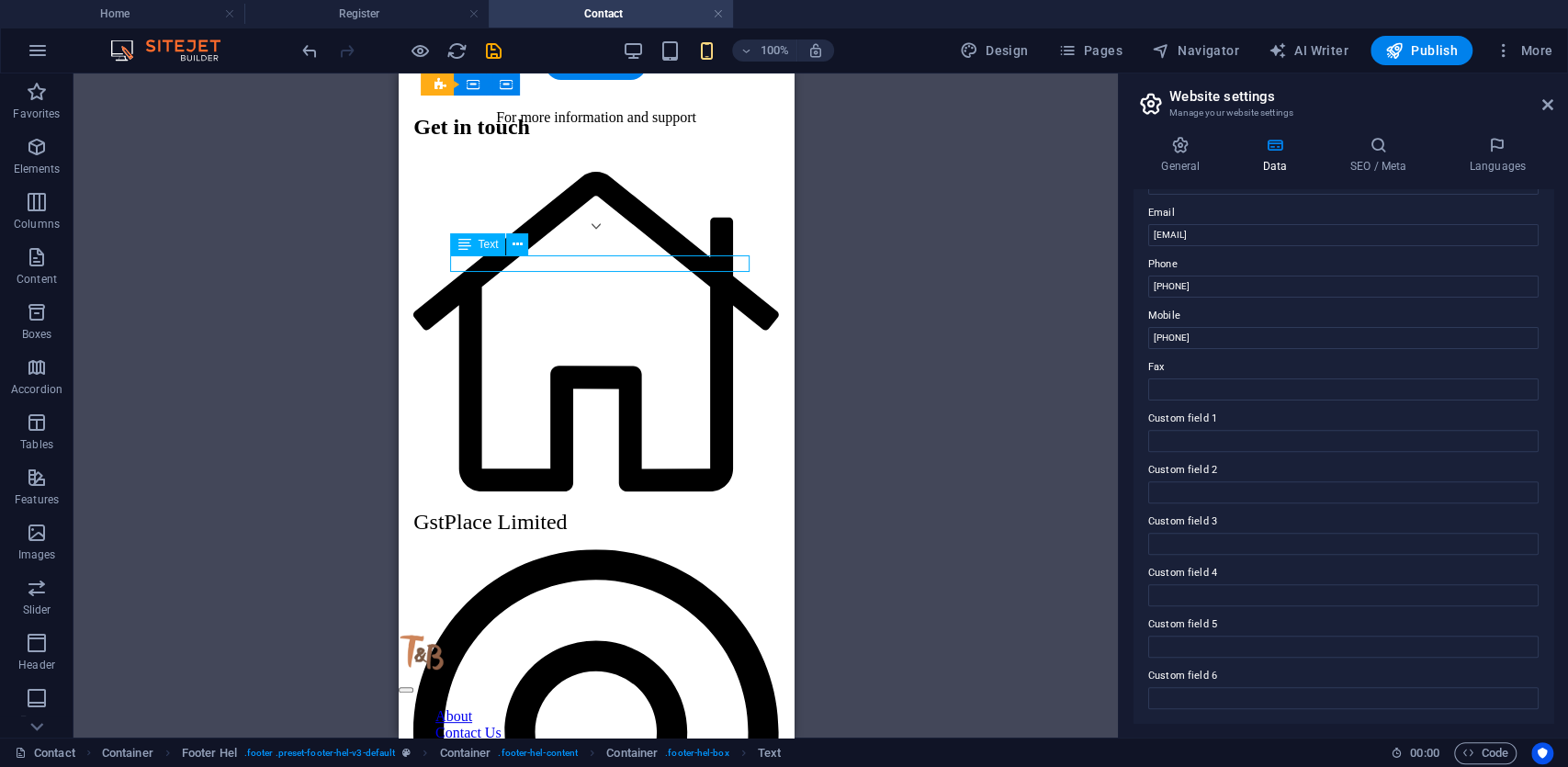 click on "[PHONE]" at bounding box center (446, 1574) 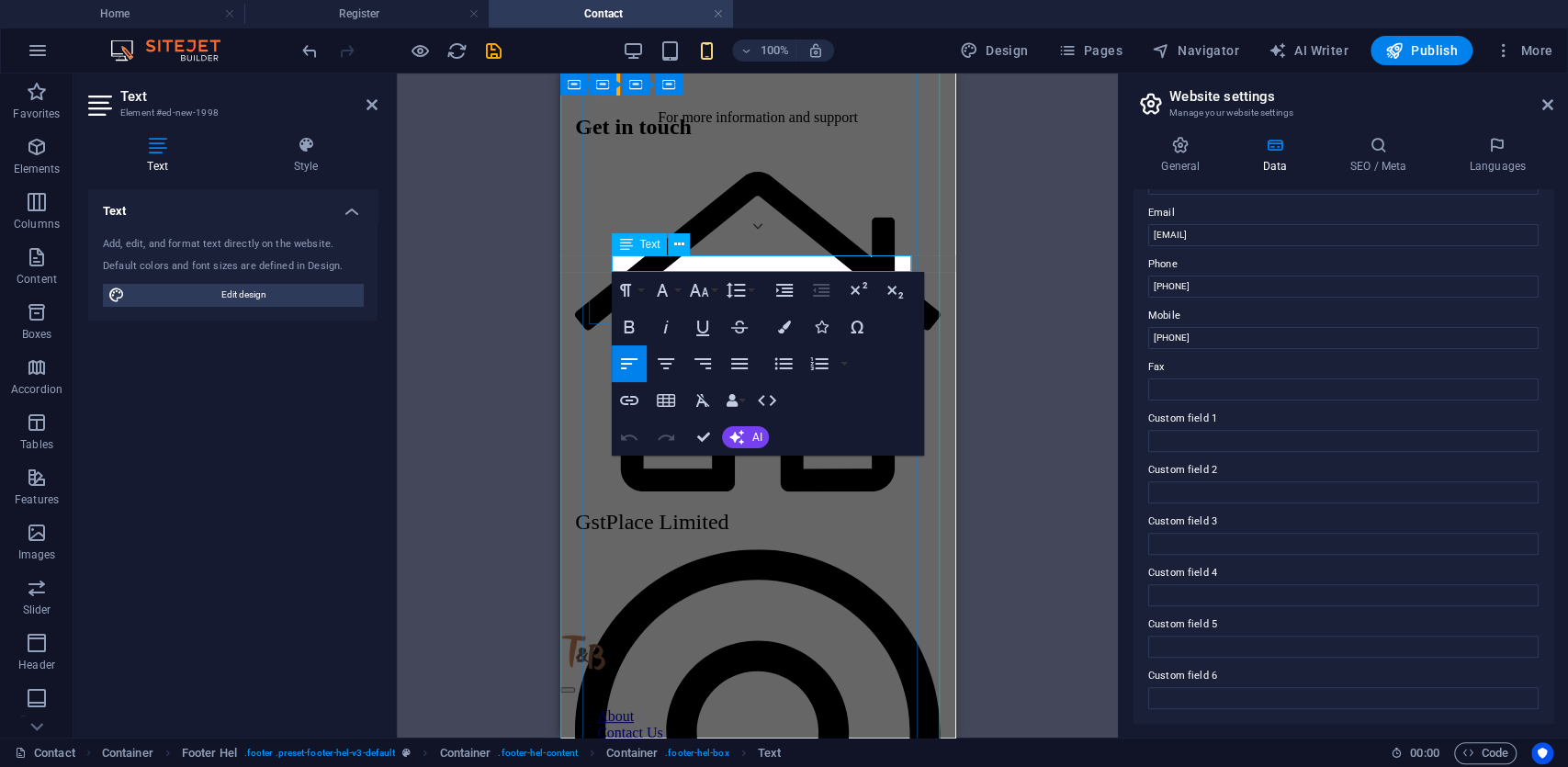 click on "[PHONE]" at bounding box center (607, 1574) 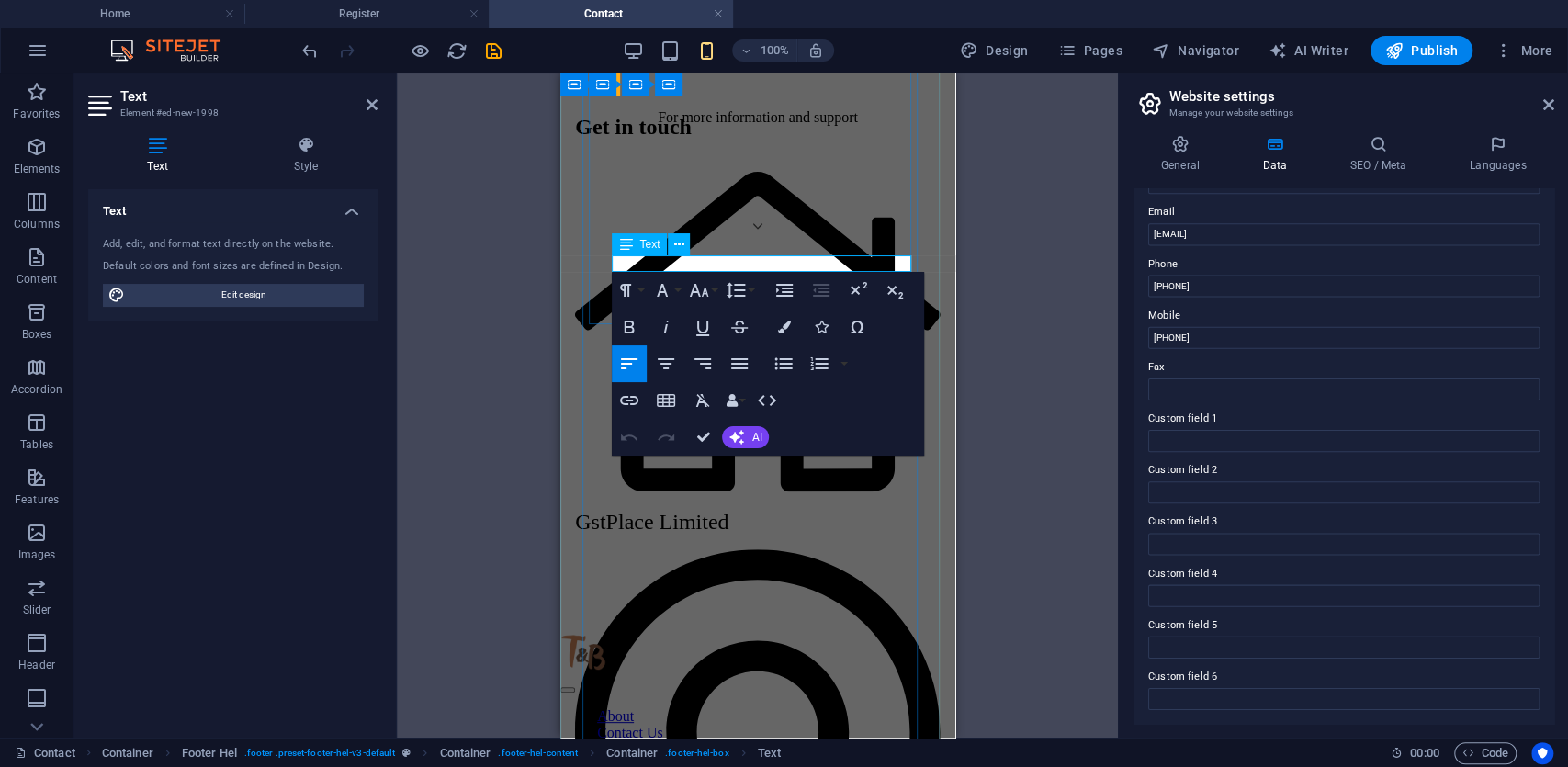 click on "[PHONE]" at bounding box center (607, 1574) 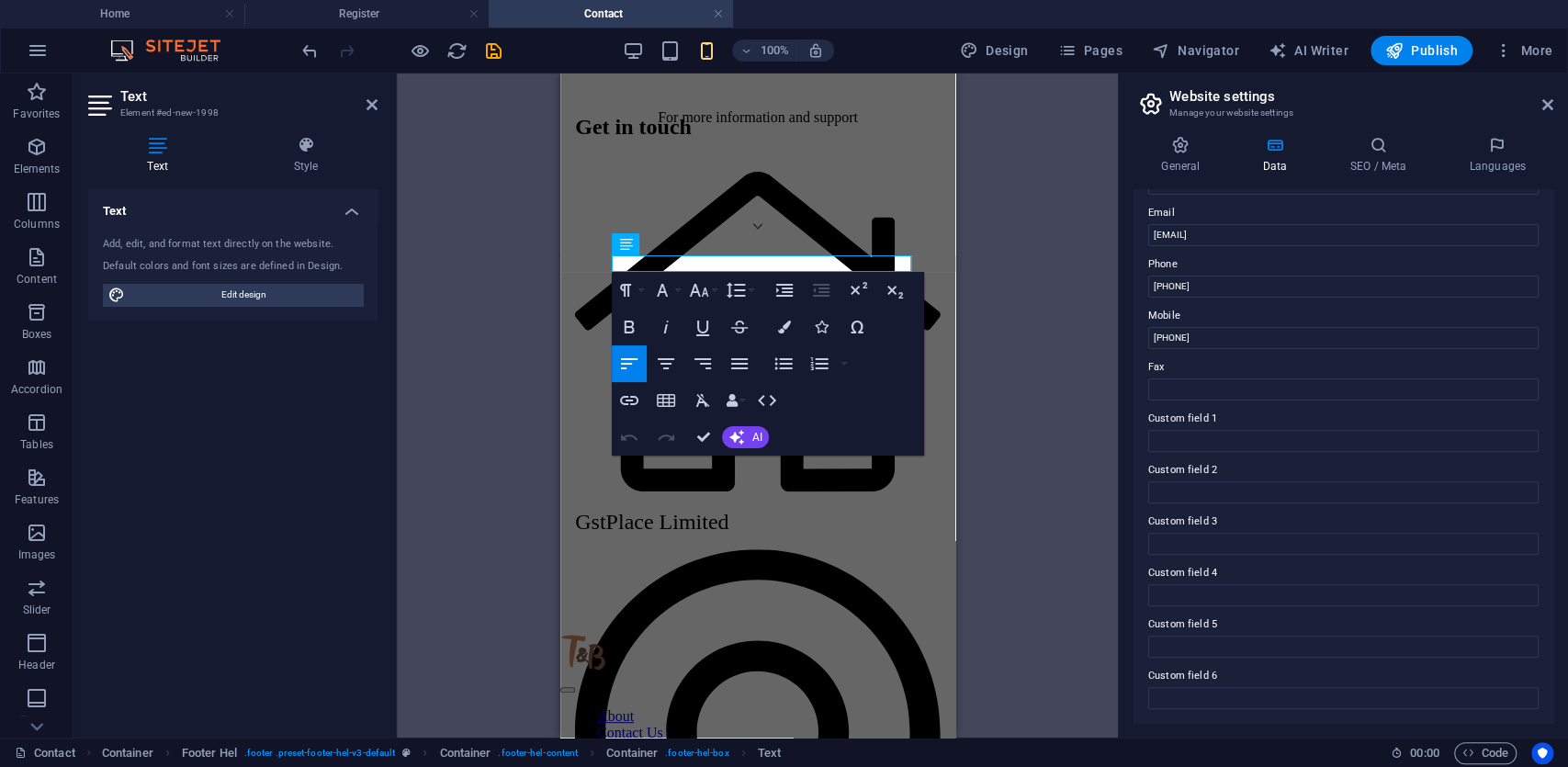 click 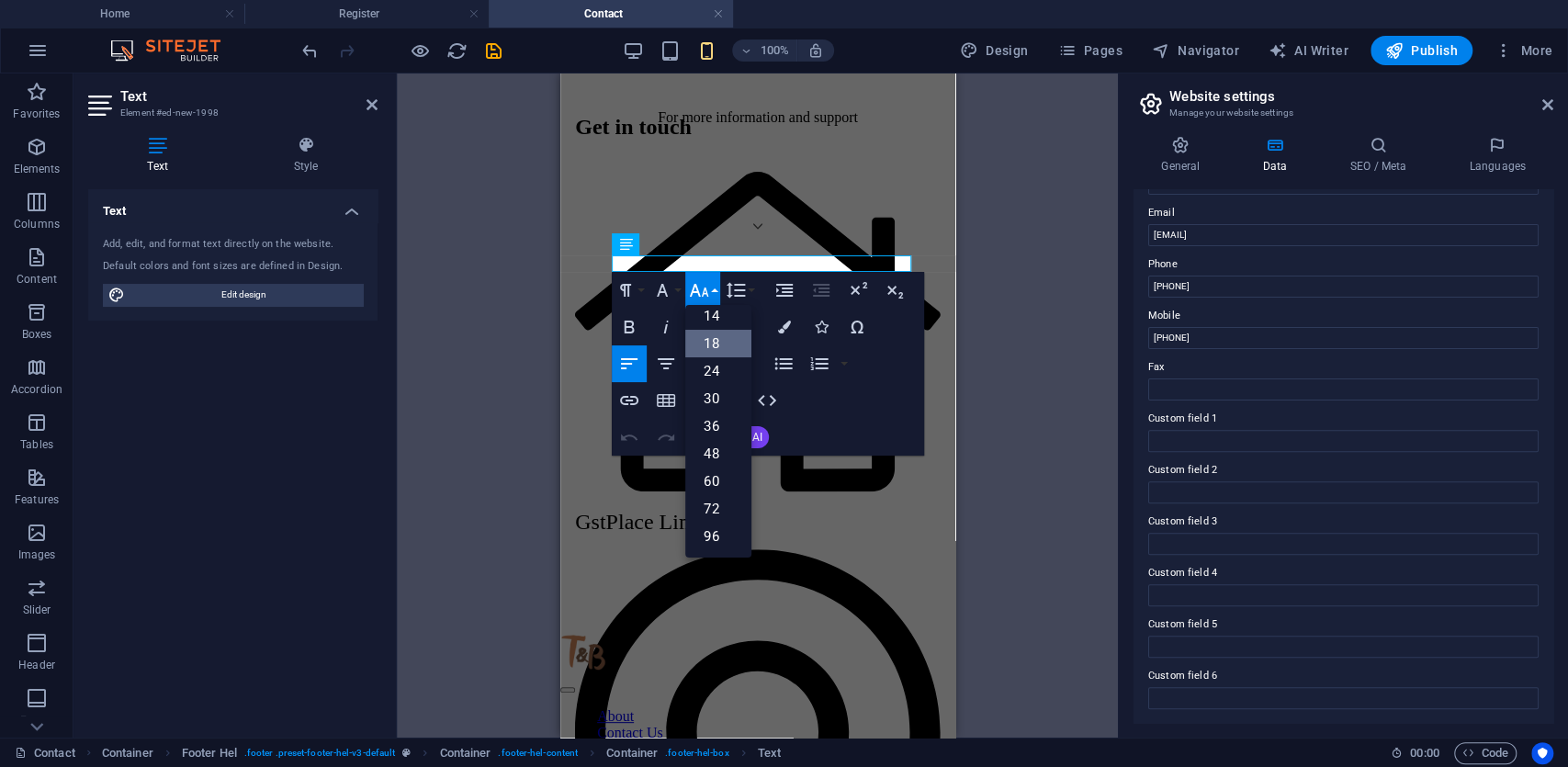 scroll, scrollTop: 148, scrollLeft: 0, axis: vertical 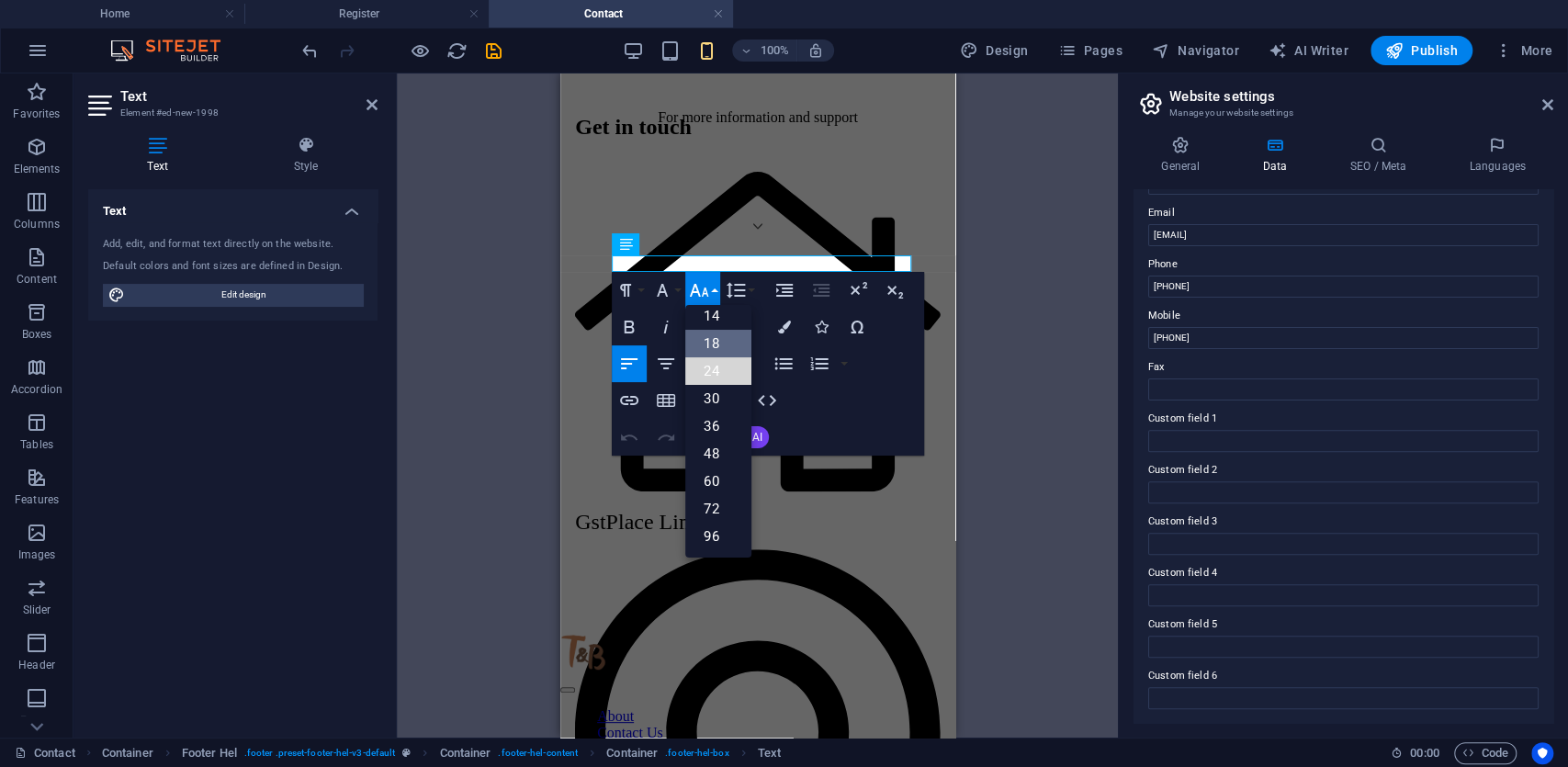 click on "24" at bounding box center (718, 371) 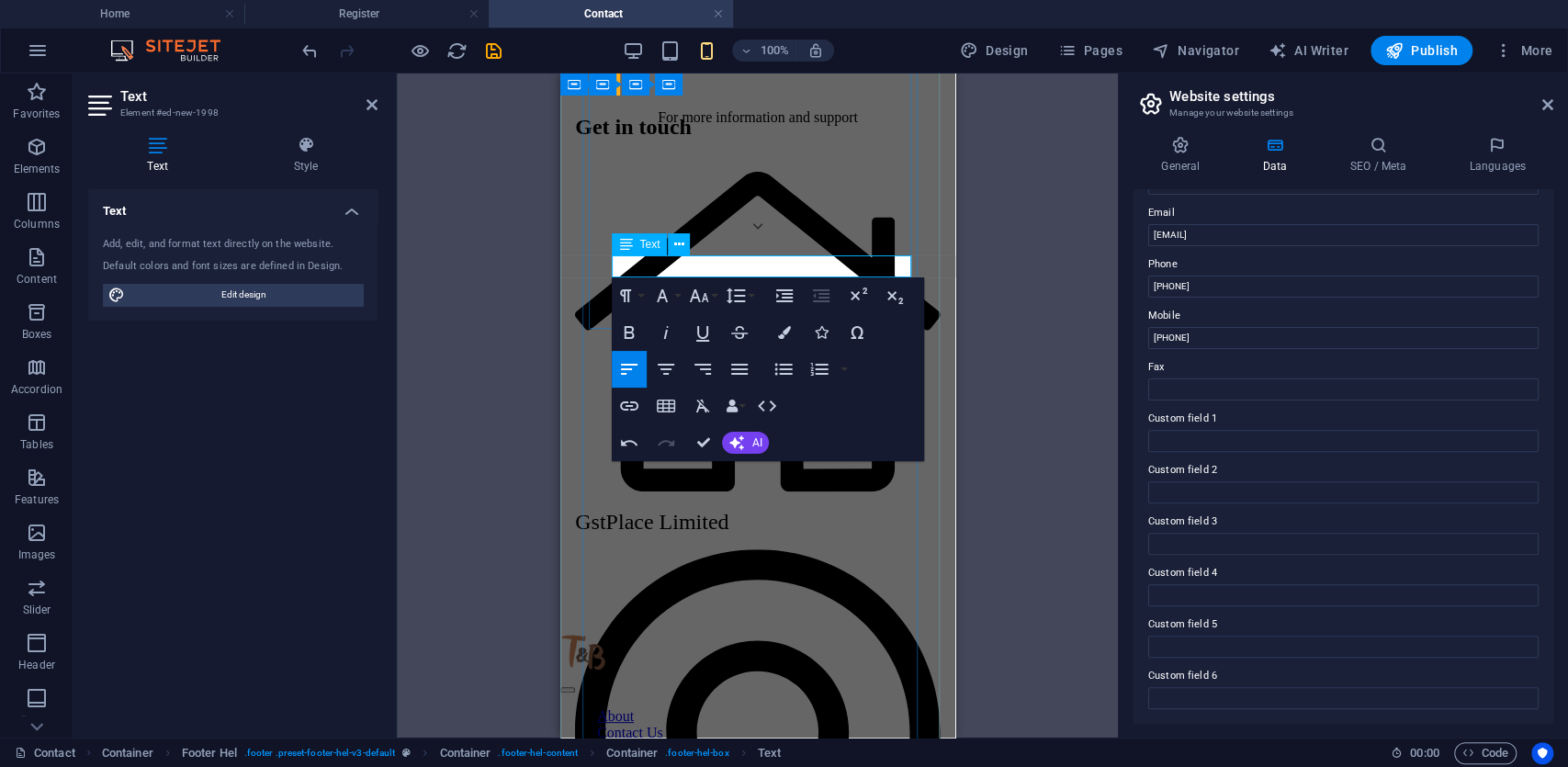 click on "[PHONE]" at bounding box center [756, 1577] 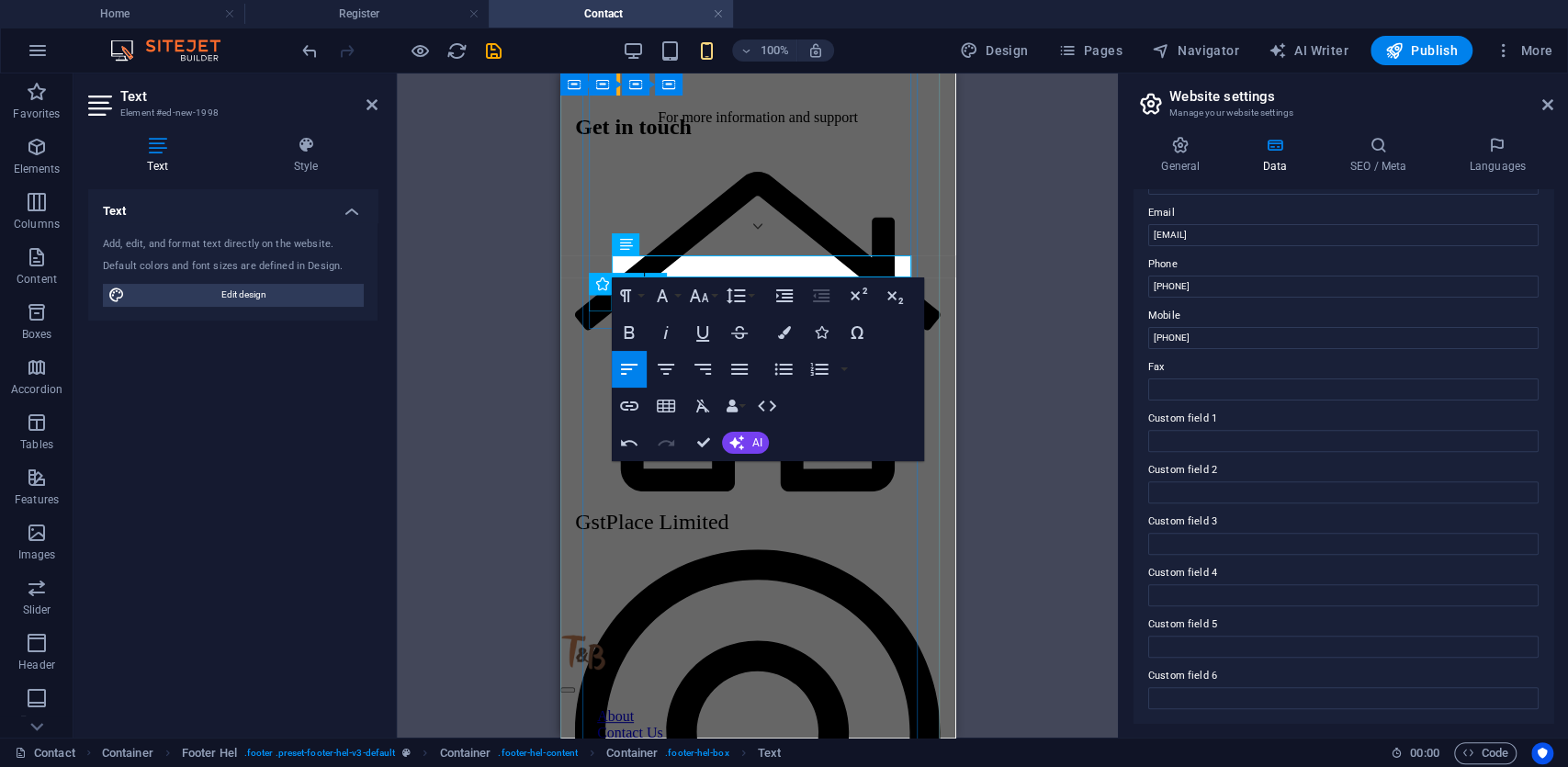 click at bounding box center [603, 284] 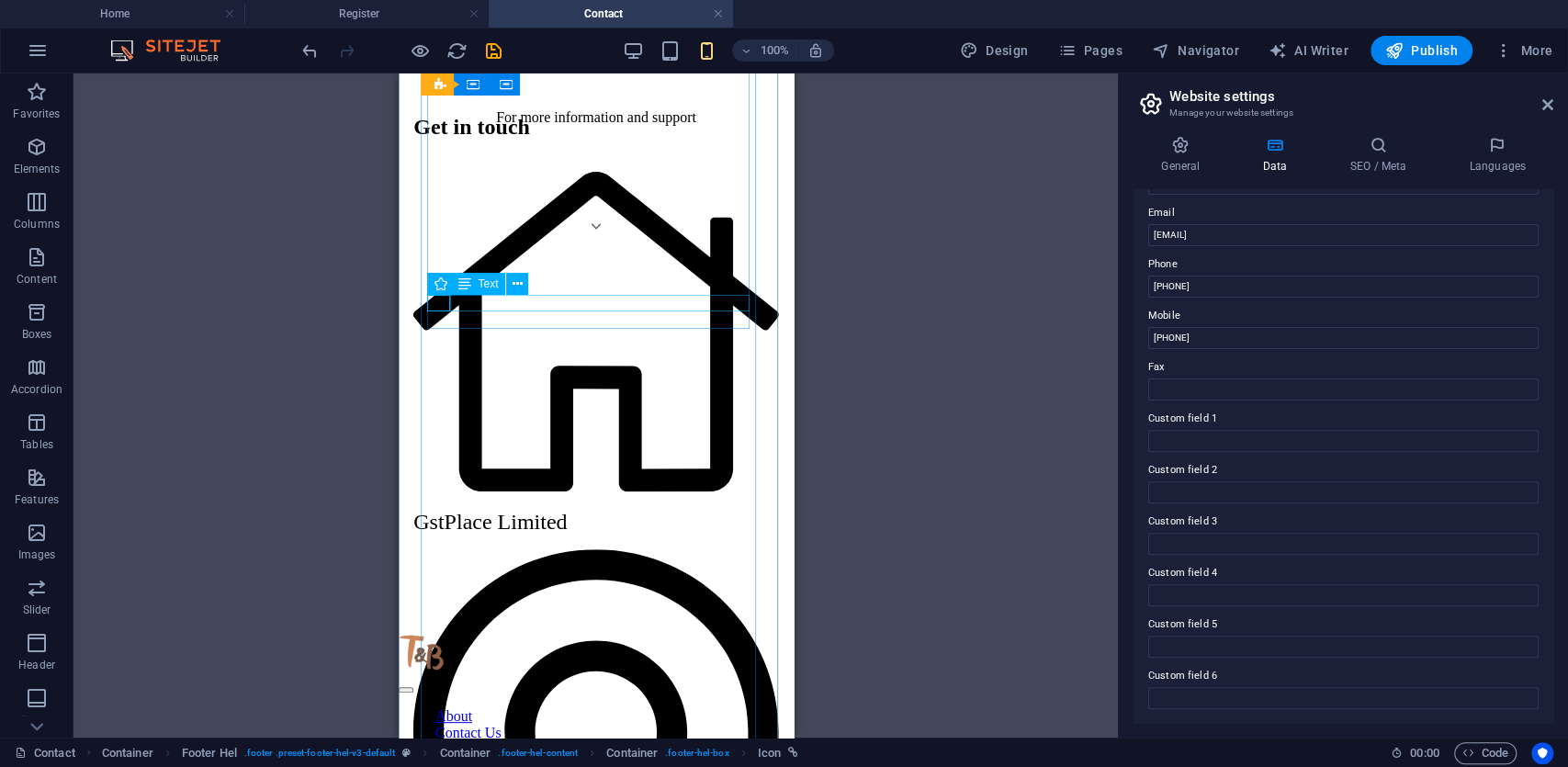 click on "Text" at bounding box center (495, 284) 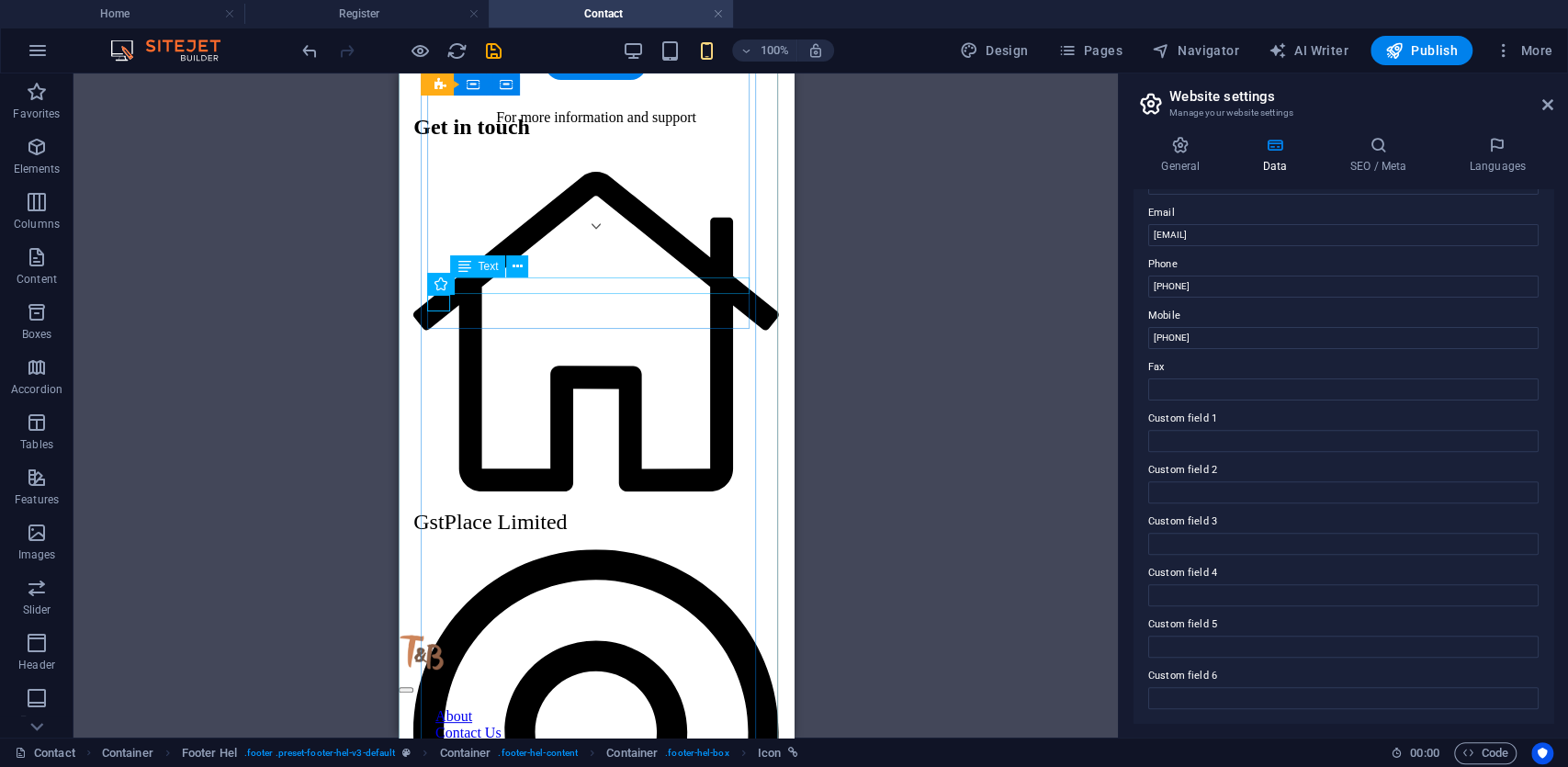 click on "​[PHONE]" at bounding box center [594, 1997] 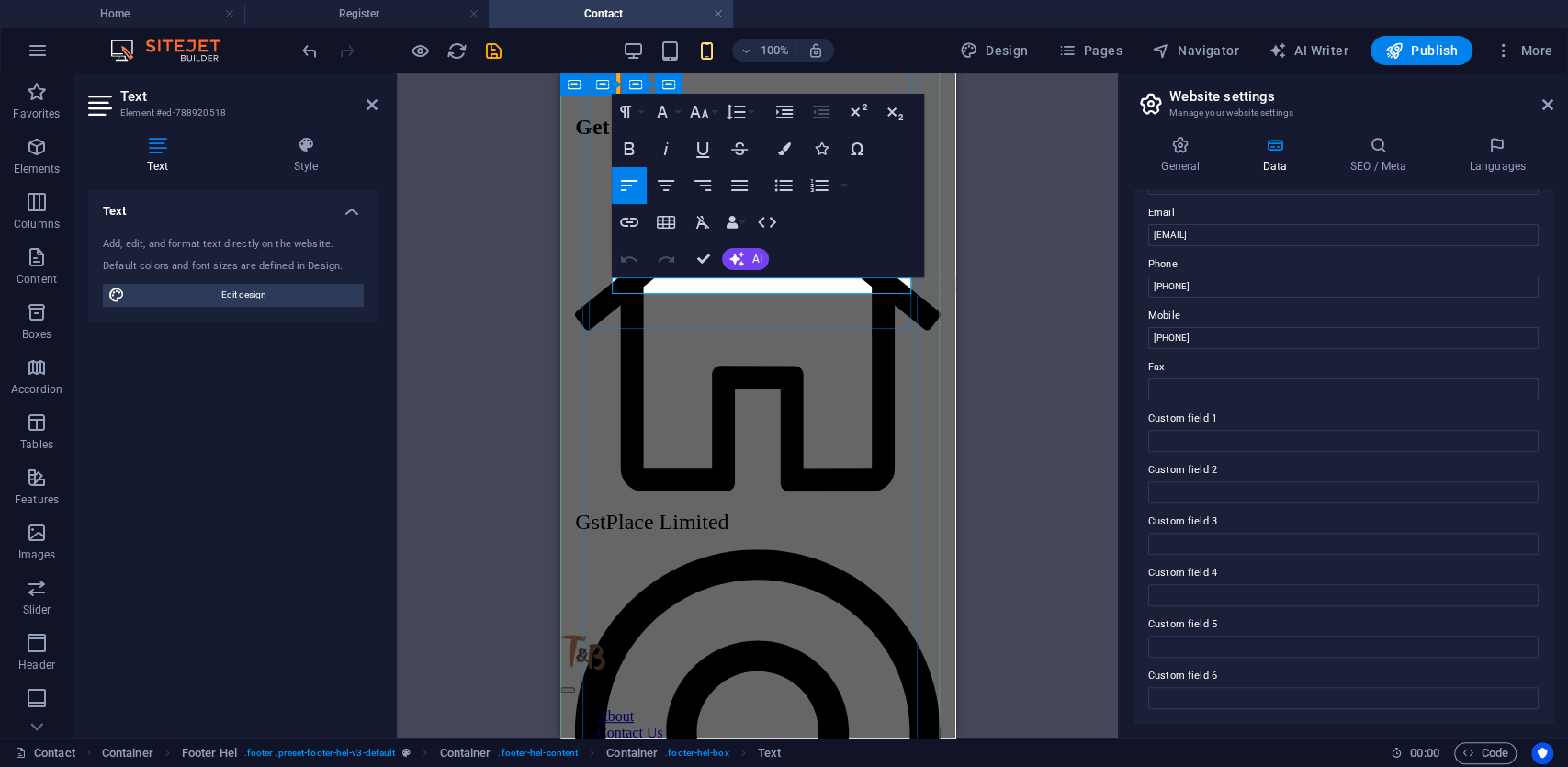 click on "​[PHONE]" at bounding box center [756, 1997] 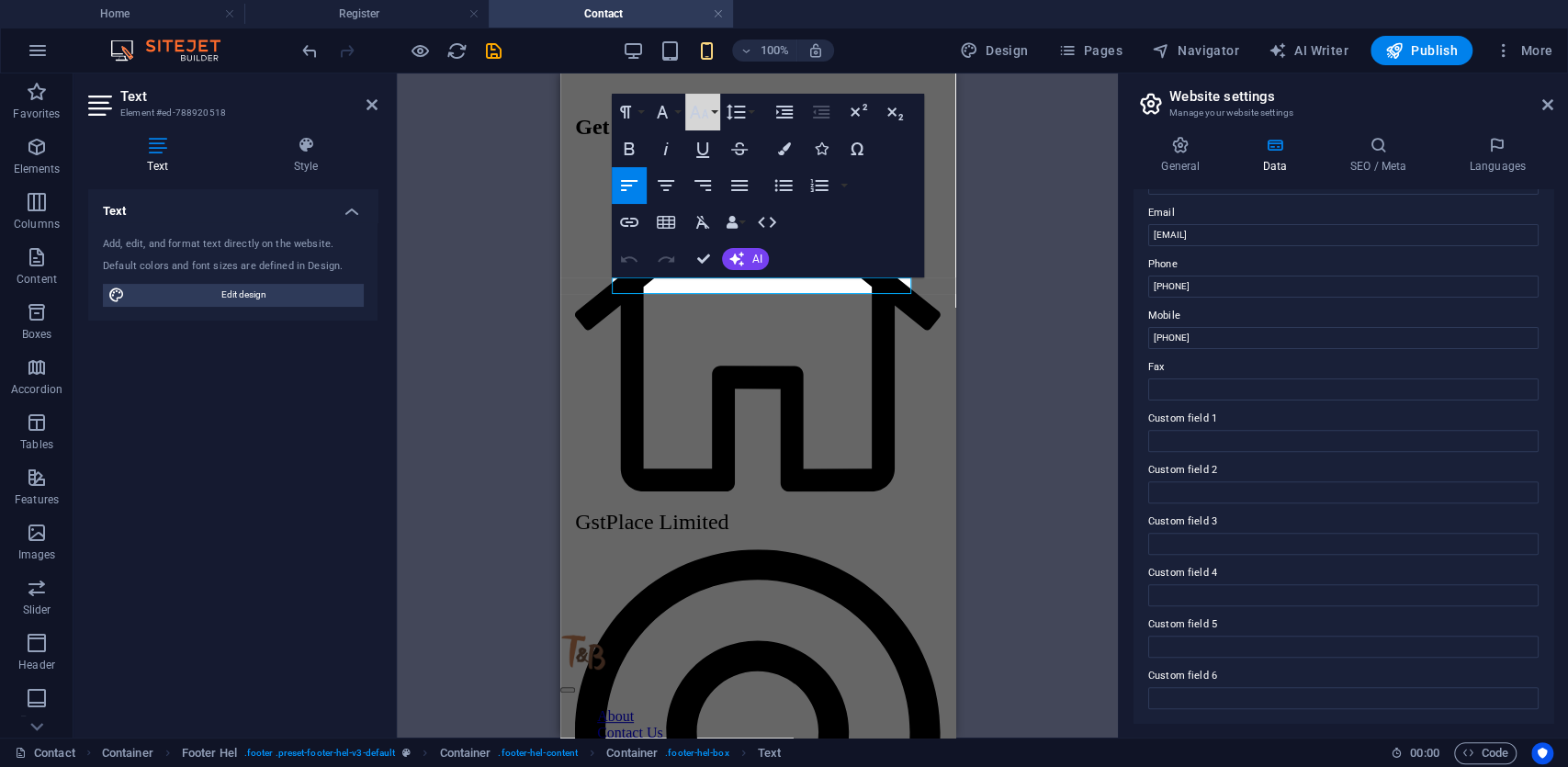 click 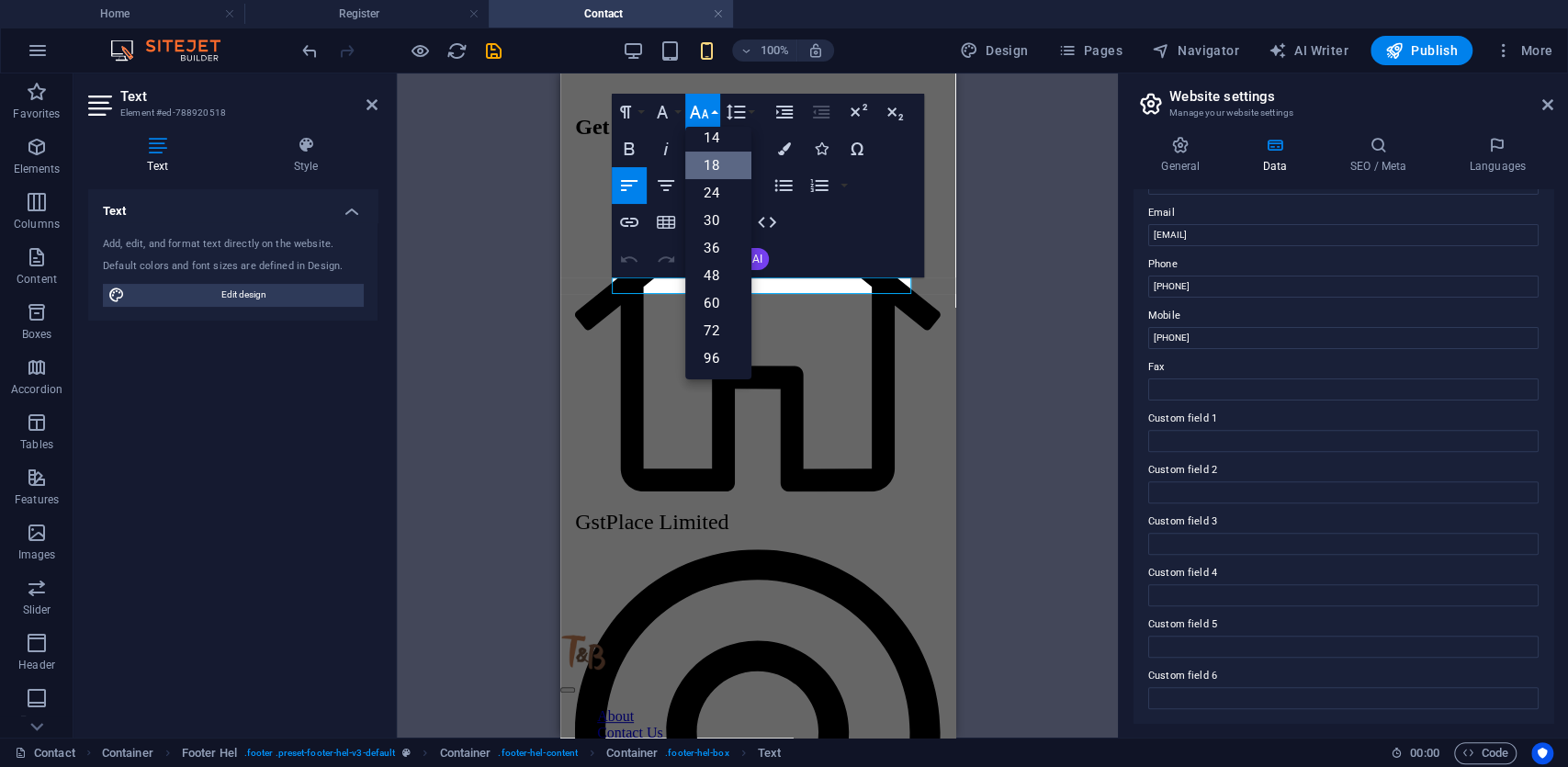 scroll, scrollTop: 148, scrollLeft: 0, axis: vertical 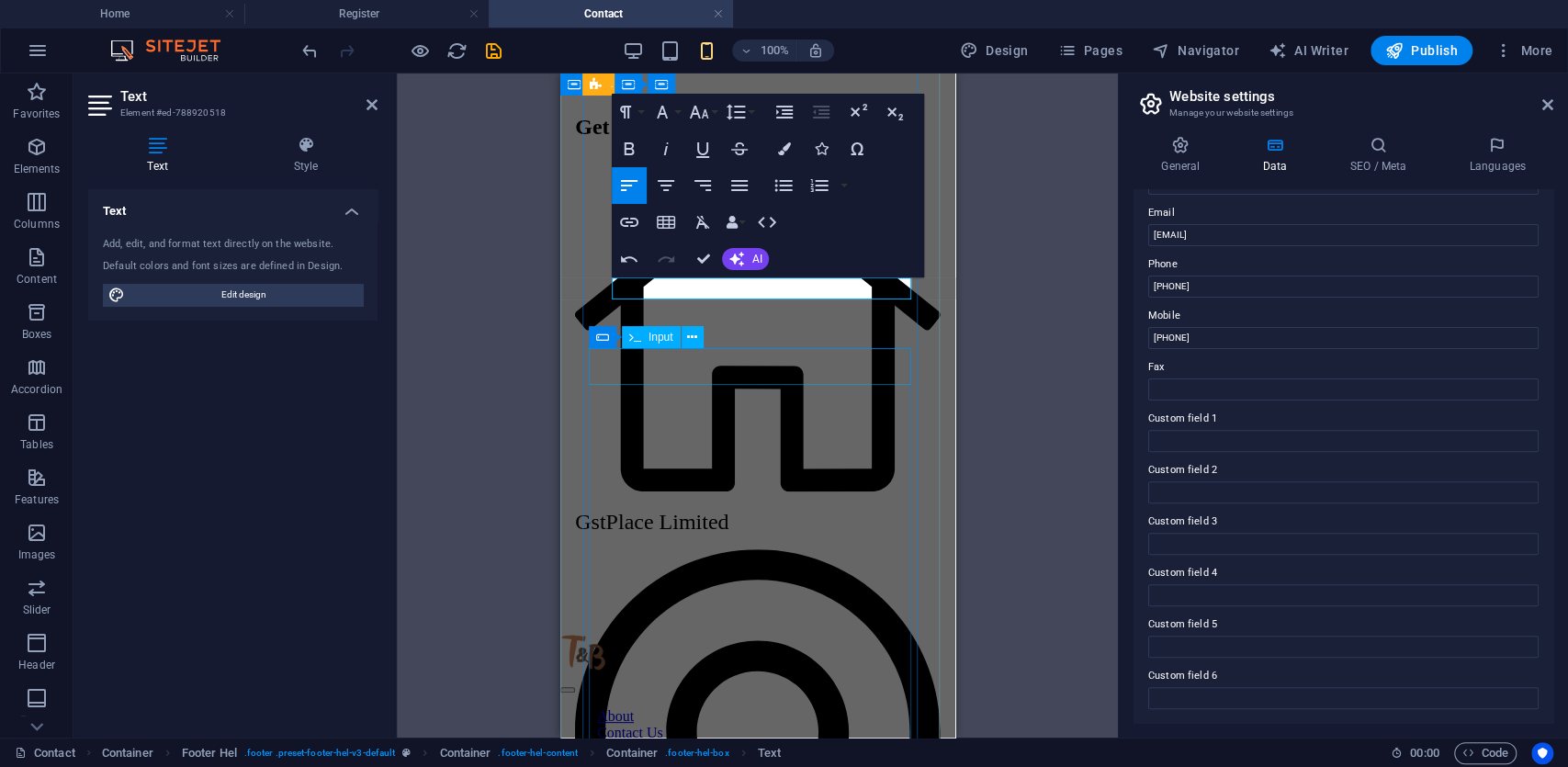 click at bounding box center [756, 2778] 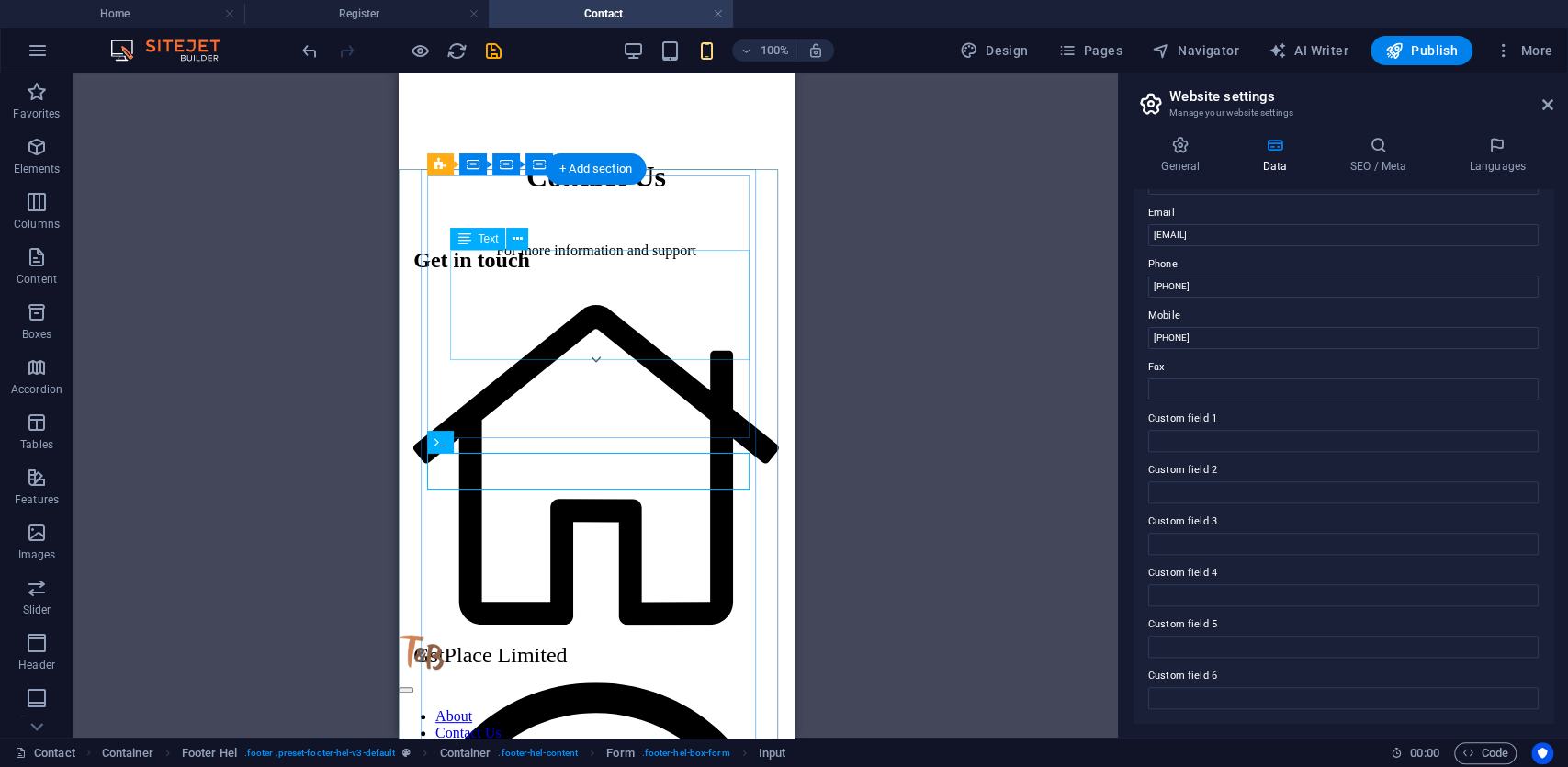 scroll, scrollTop: 387, scrollLeft: 0, axis: vertical 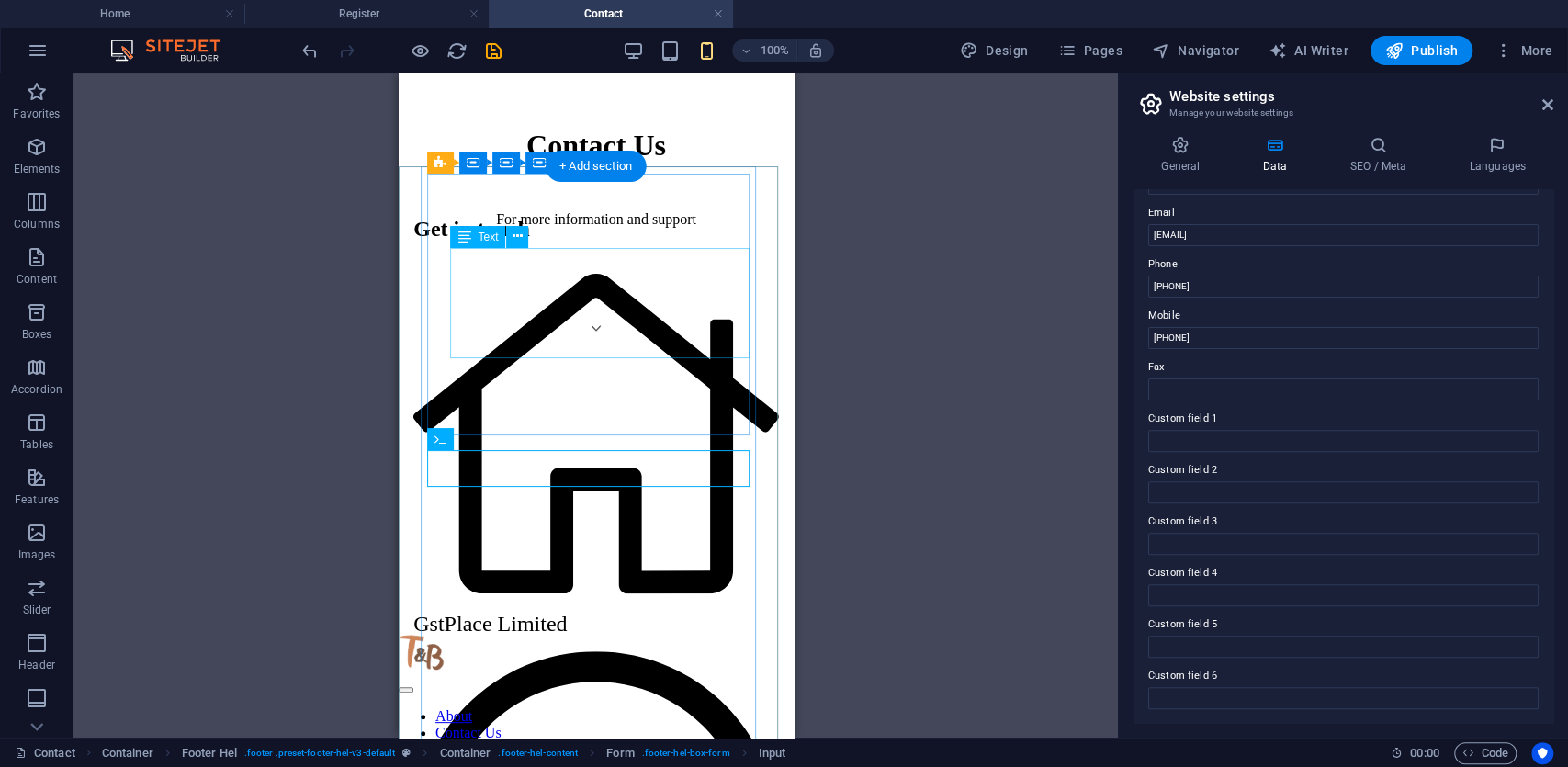 click on "GstPlace, 4th Floor, Silverbird Entertainment and Gallery Centre, Central Business Centre," at bounding box center (564, 1192) 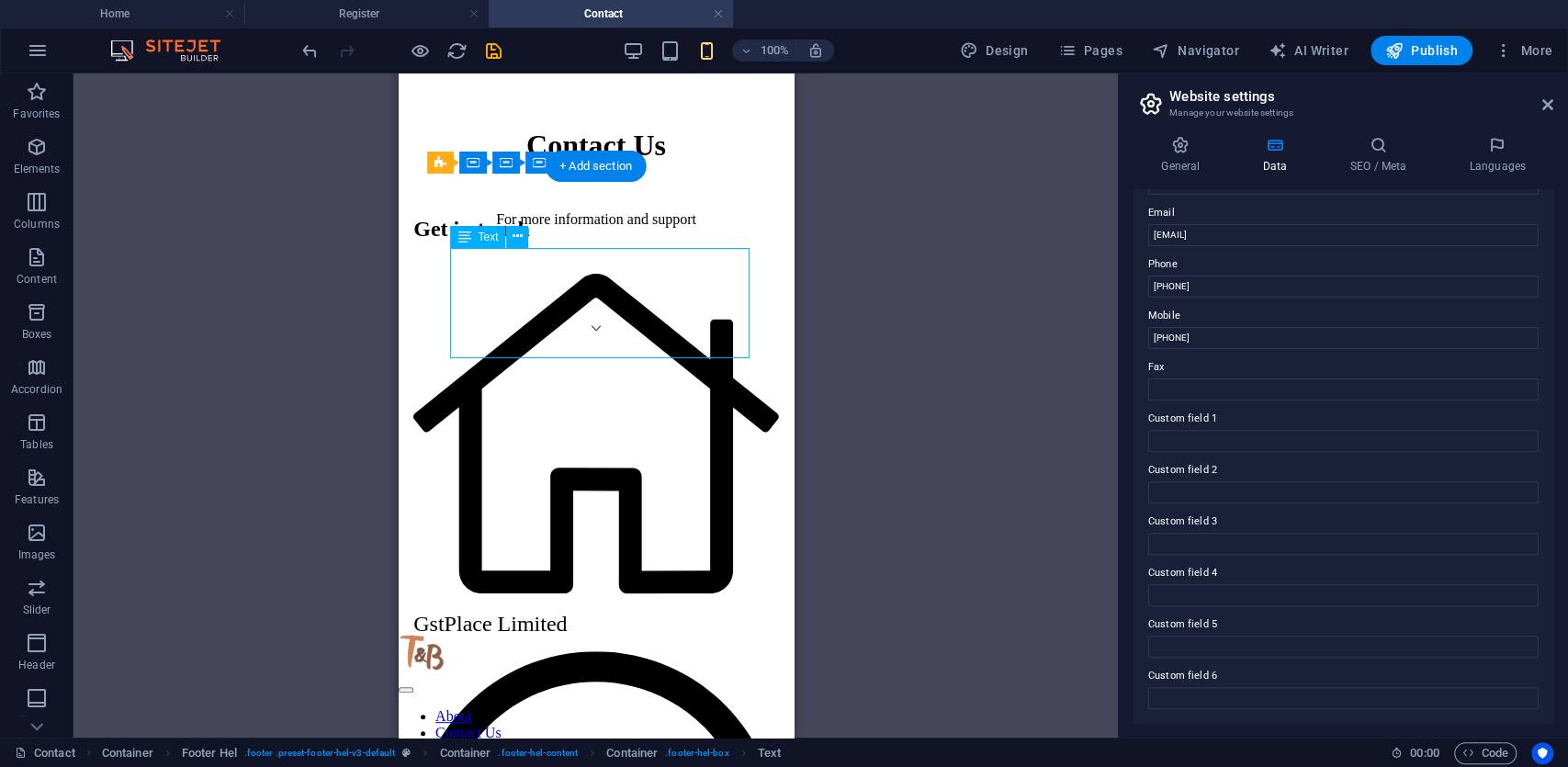 click on "GstPlace, 4th Floor, Silverbird Entertainment and Gallery Centre, Central Business Centre," at bounding box center [564, 1192] 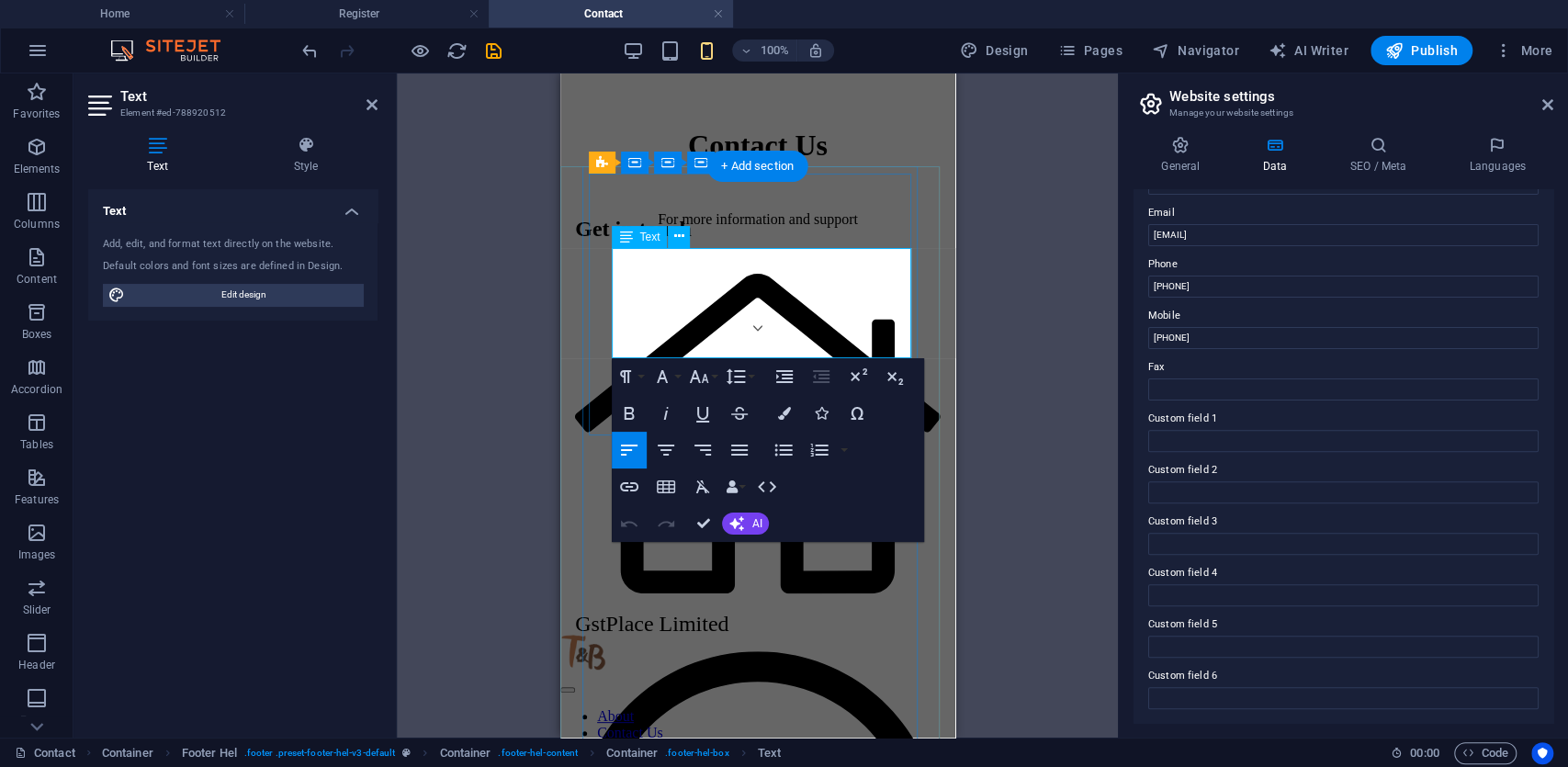 click on "GstPlace, 4th Floor, Silverbird Entertainment and Gallery Centre, Central Business Centre," at bounding box center [726, 1192] 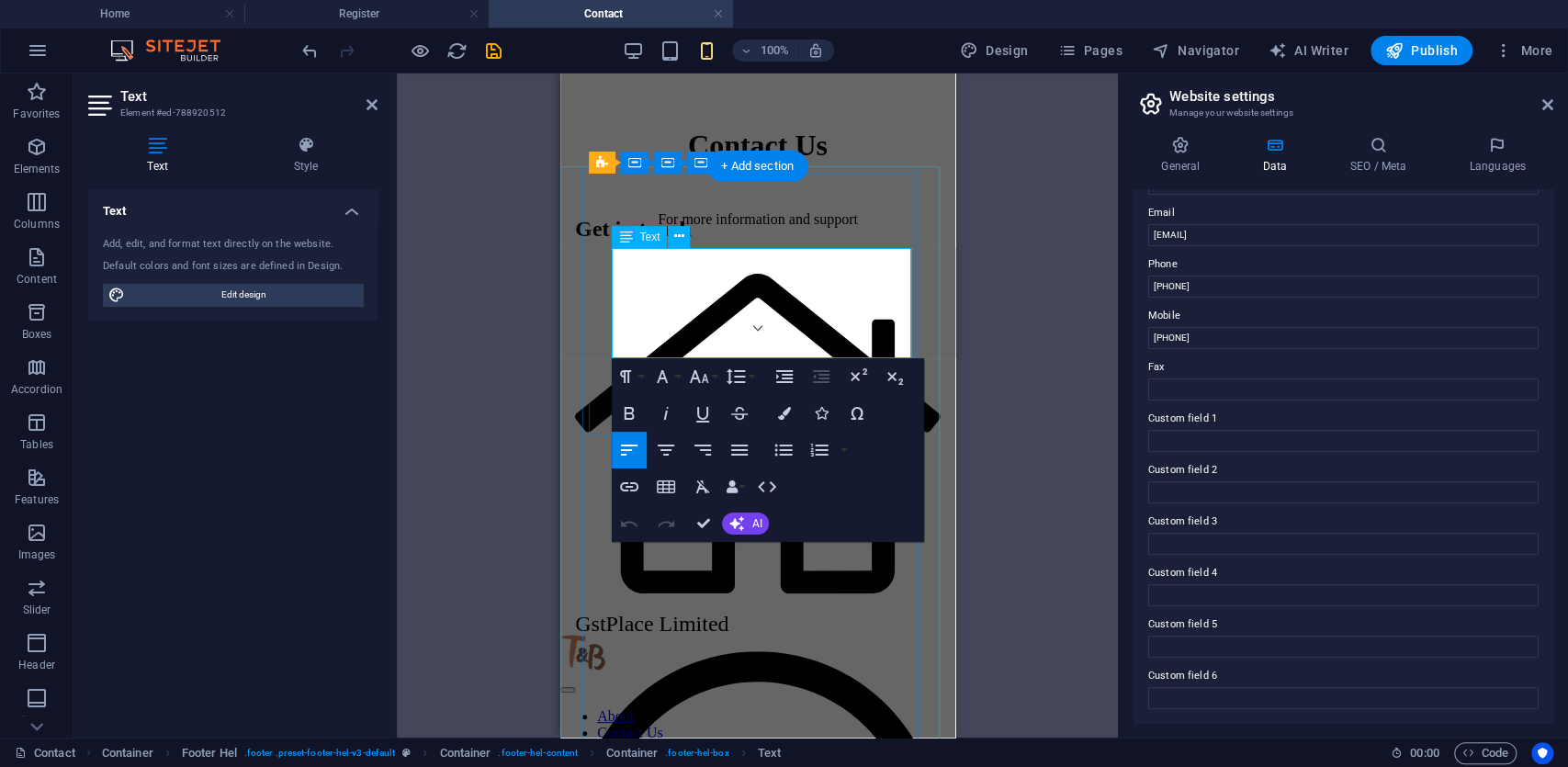 click on "GstPlace, 4th Floor, Silverbird Entertainment and Gallery Centre, Central Business Centre," at bounding box center [726, 1192] 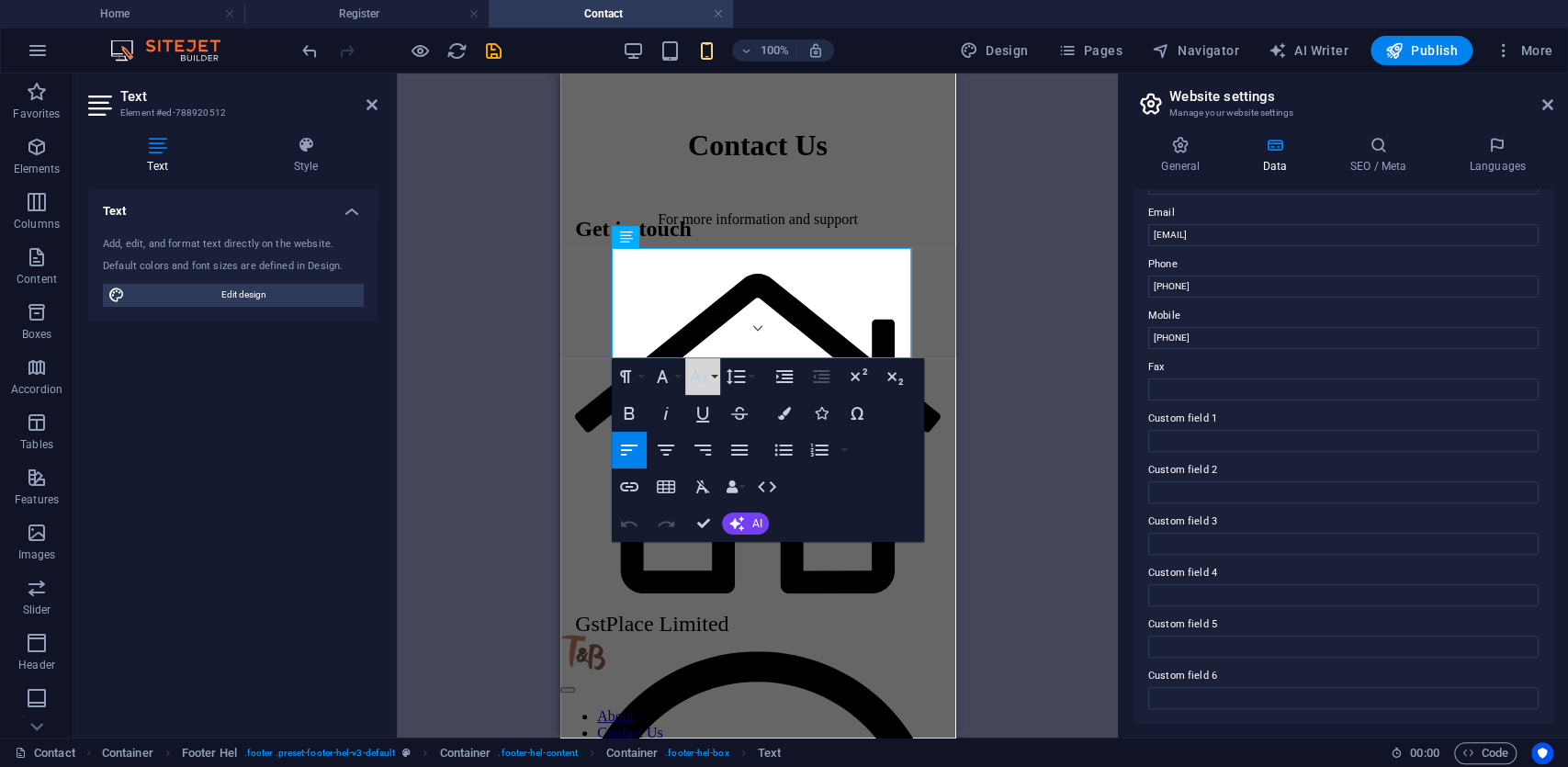 click on "Font Size" at bounding box center [703, 377] 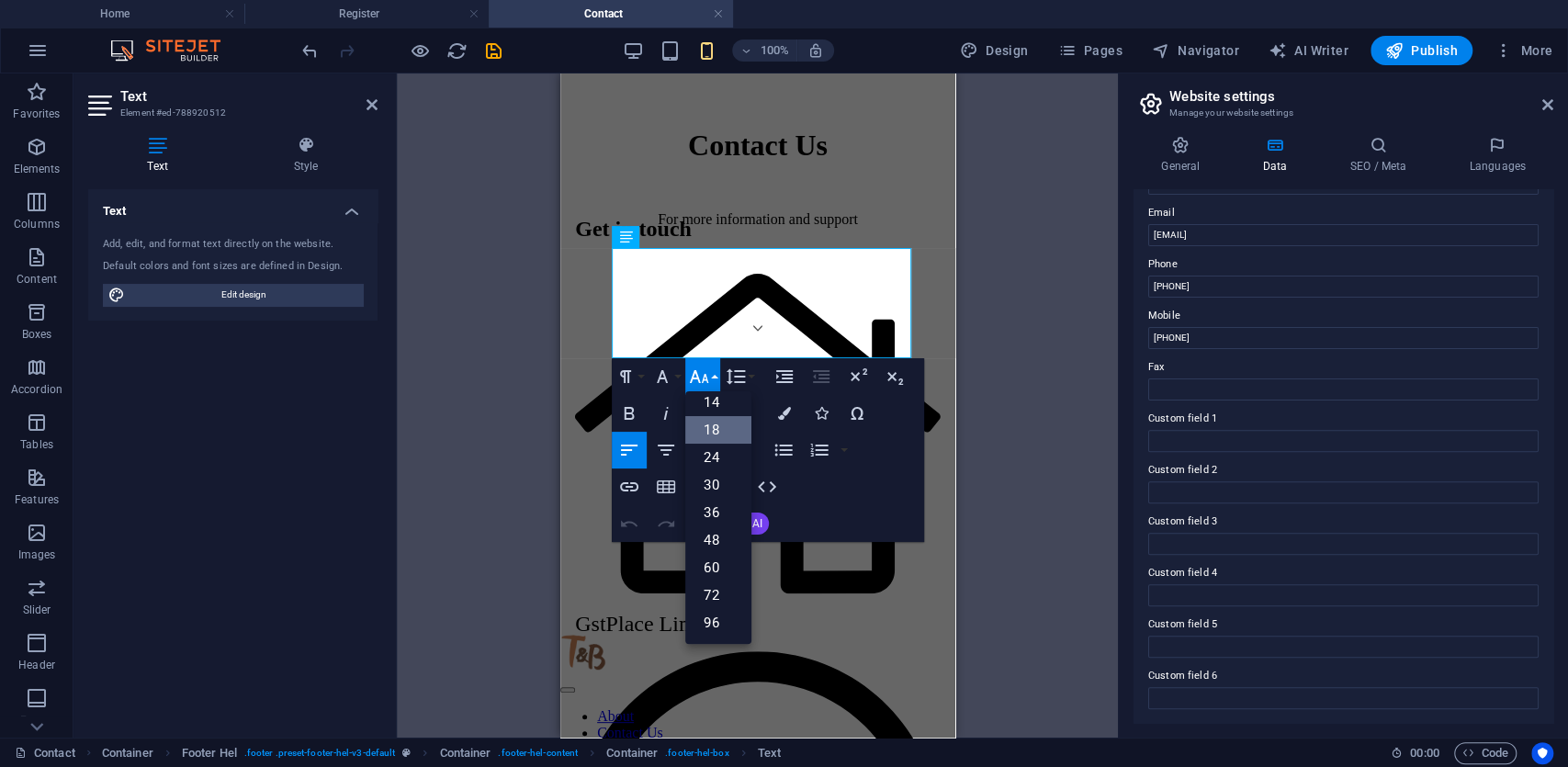 scroll, scrollTop: 148, scrollLeft: 0, axis: vertical 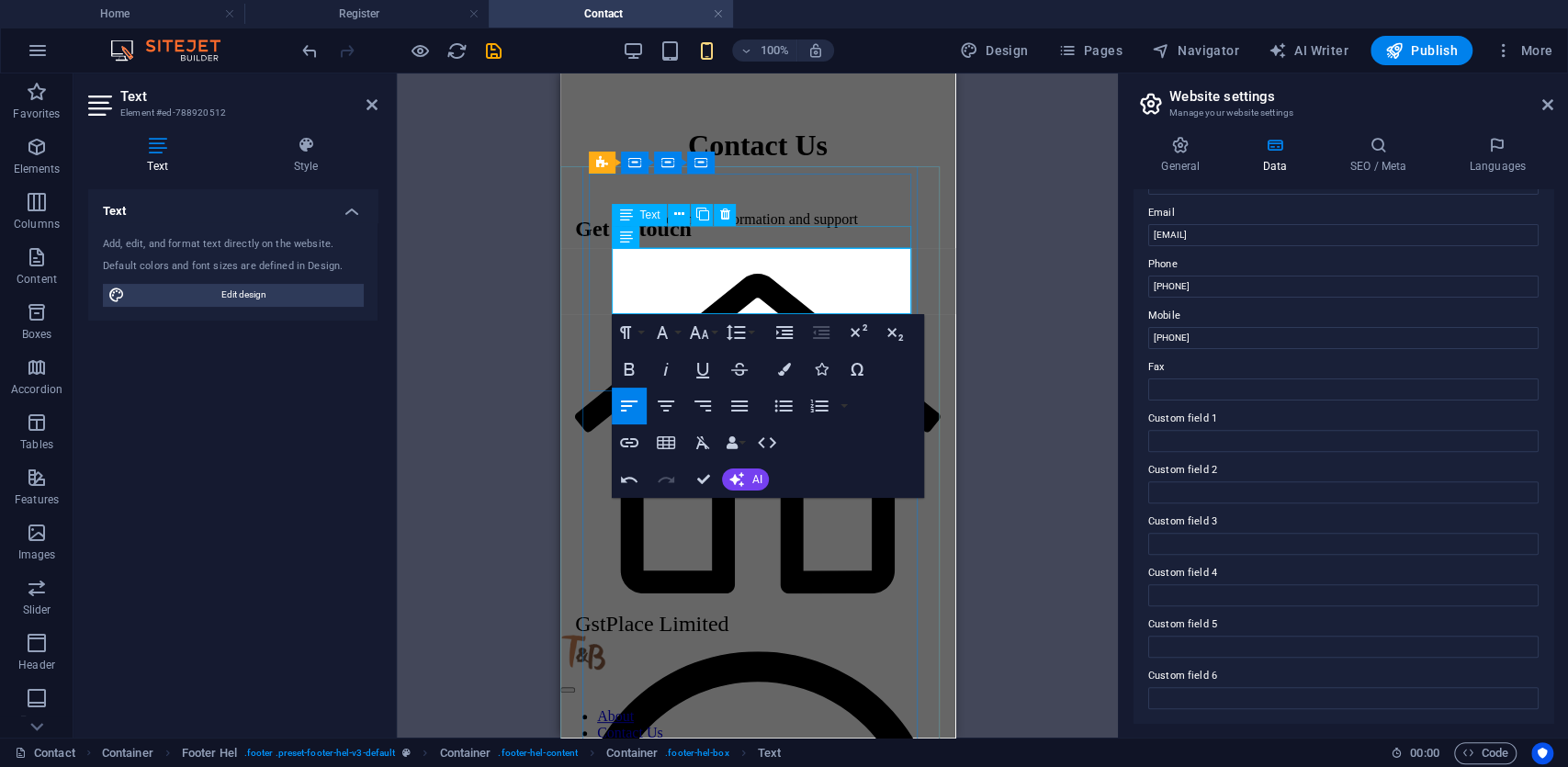click on "​ ​ GstPlace Limited" at bounding box center [756, 624] 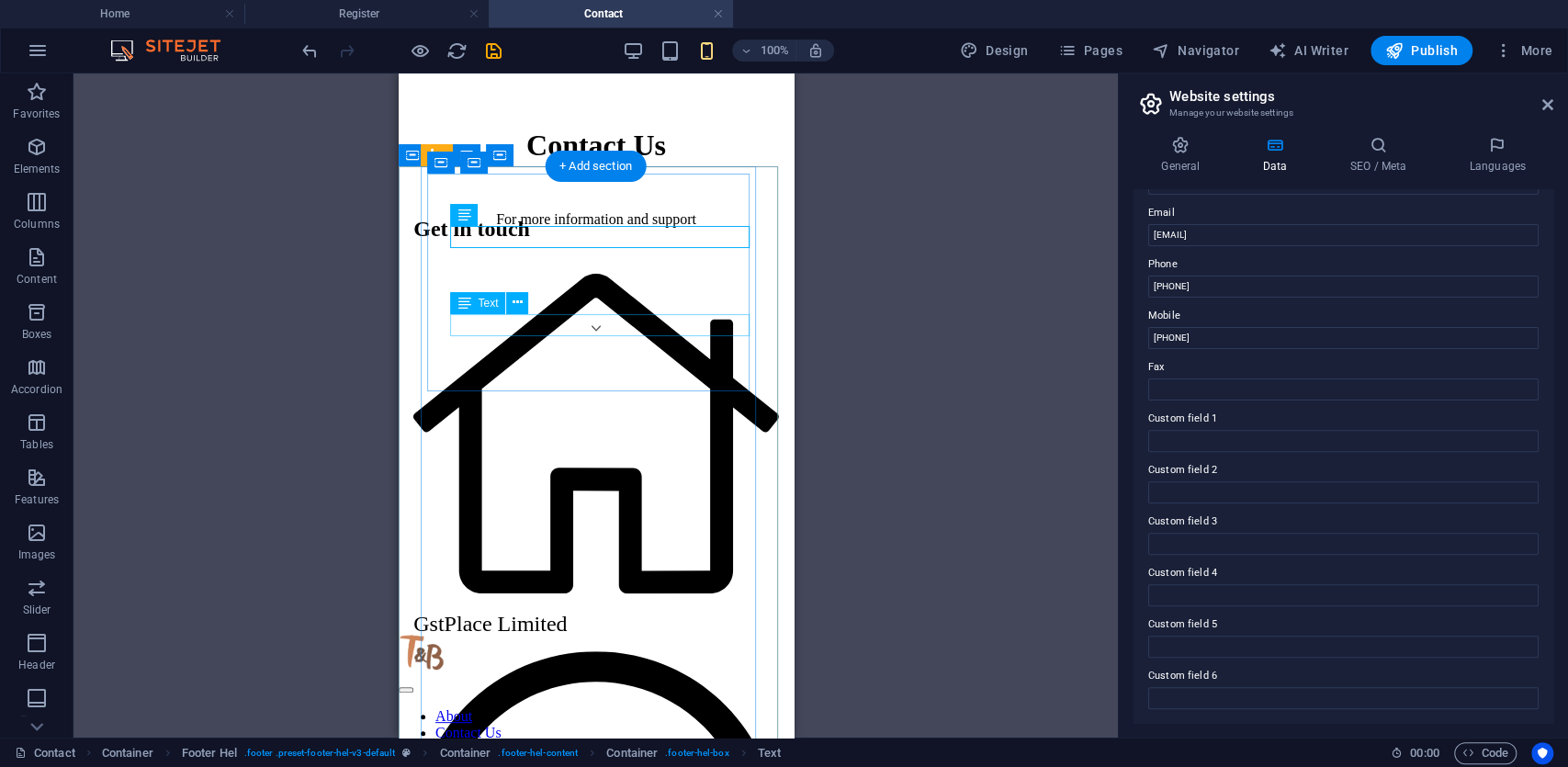 click on "[PHONE]" at bounding box center [457, 1638] 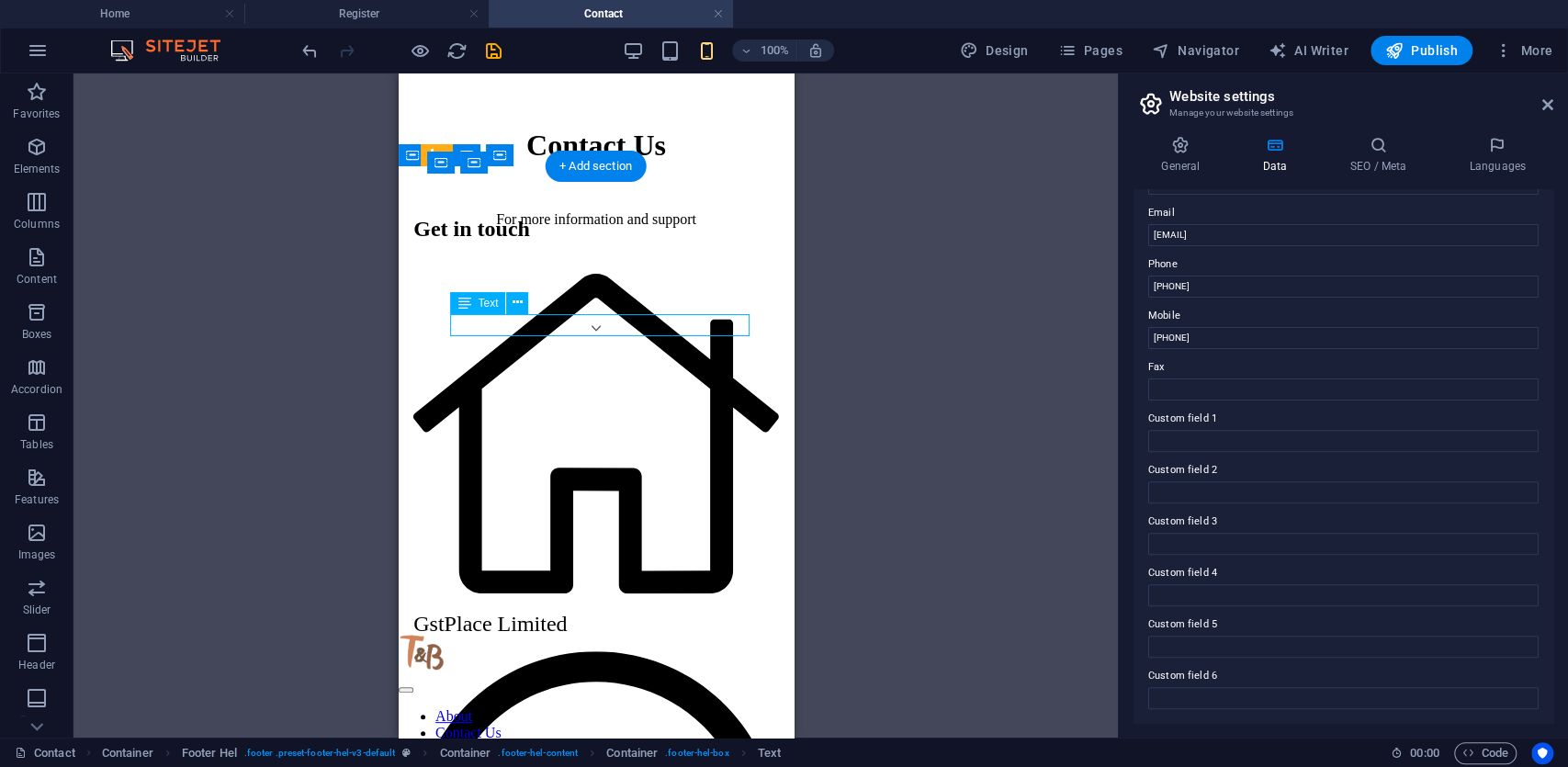 click on "[PHONE]" at bounding box center (457, 1638) 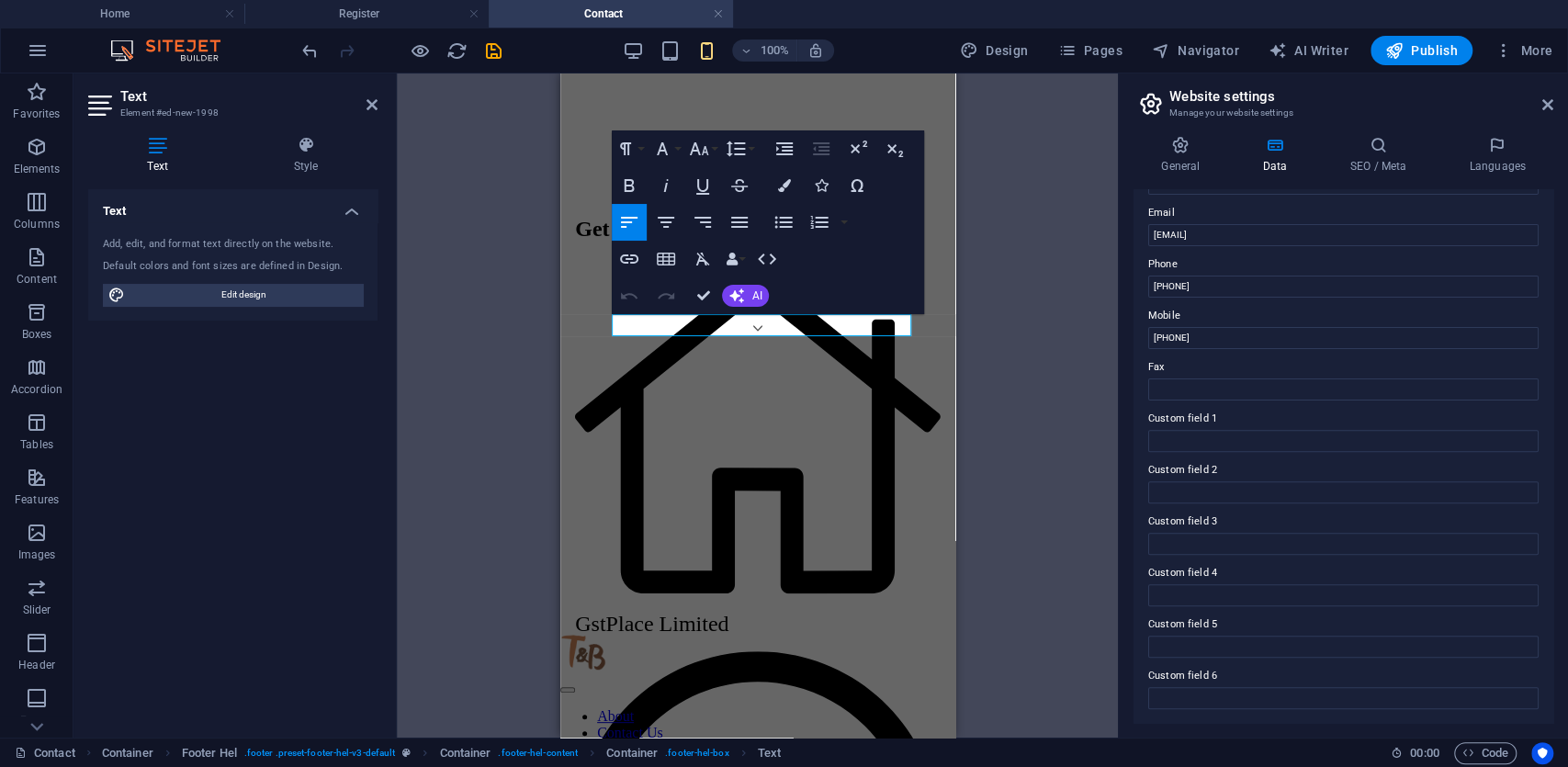 click 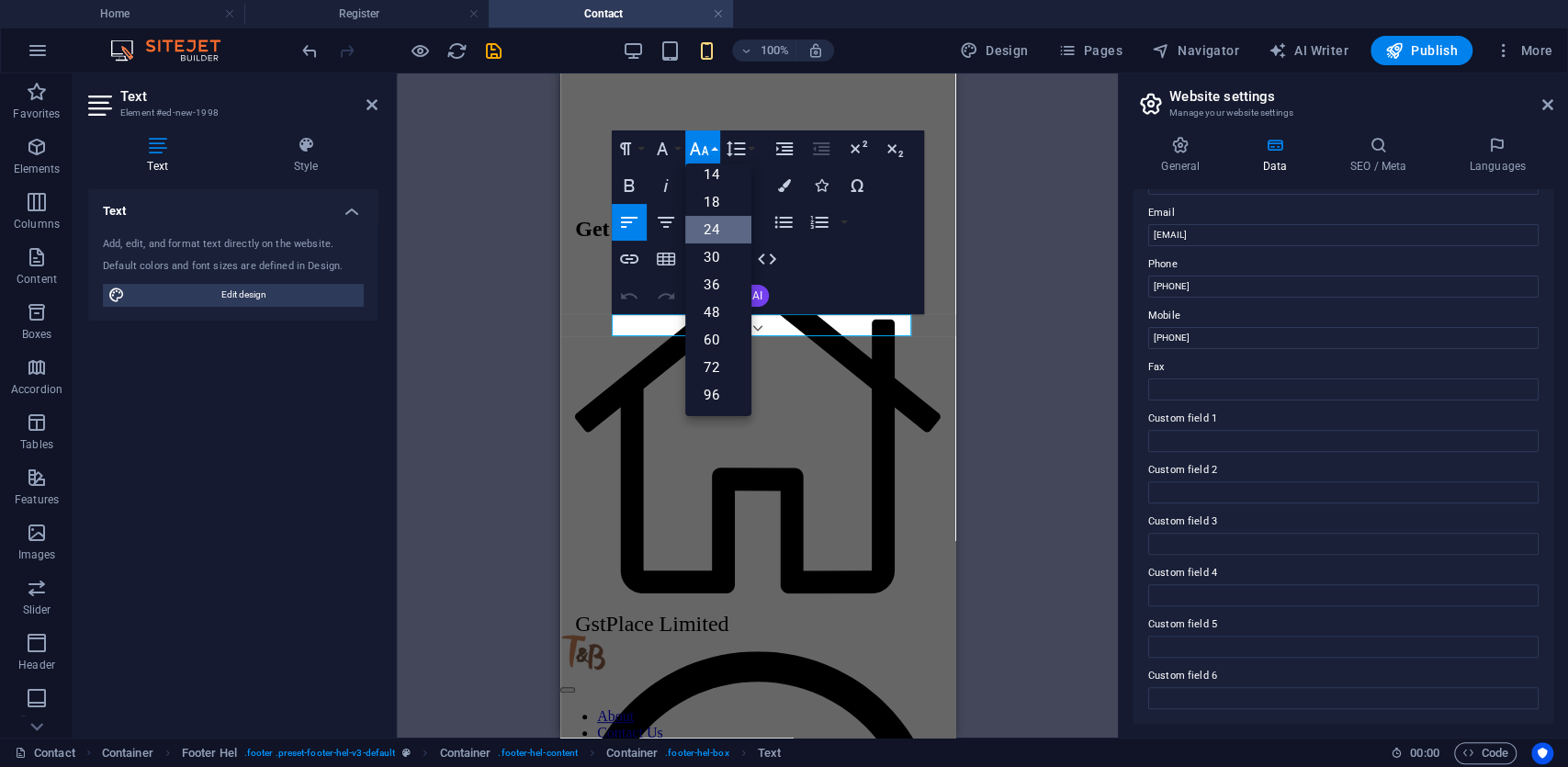 scroll, scrollTop: 148, scrollLeft: 0, axis: vertical 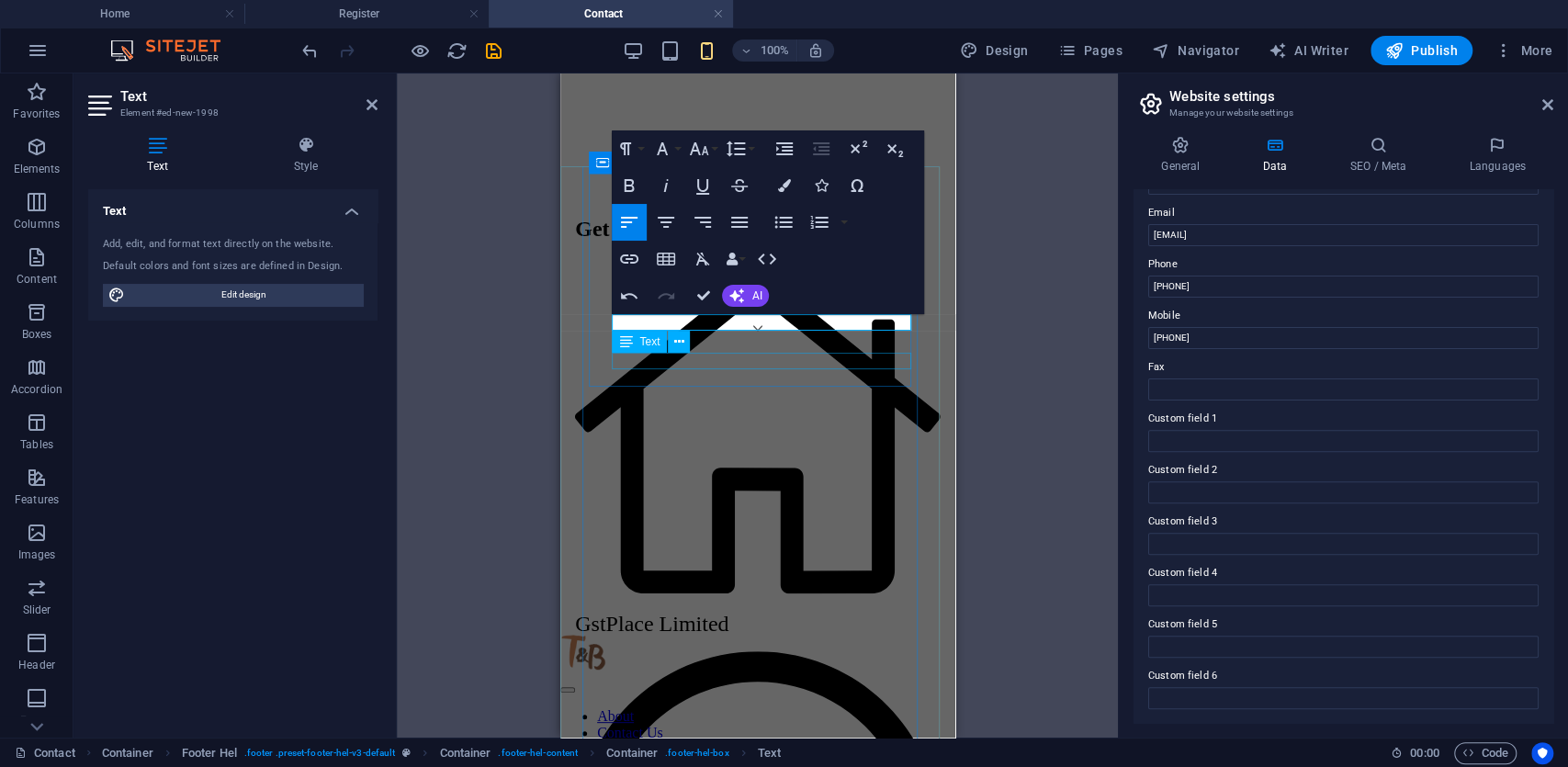 click on "[EMAIL] ​ ​" at bounding box center (602, 2383) 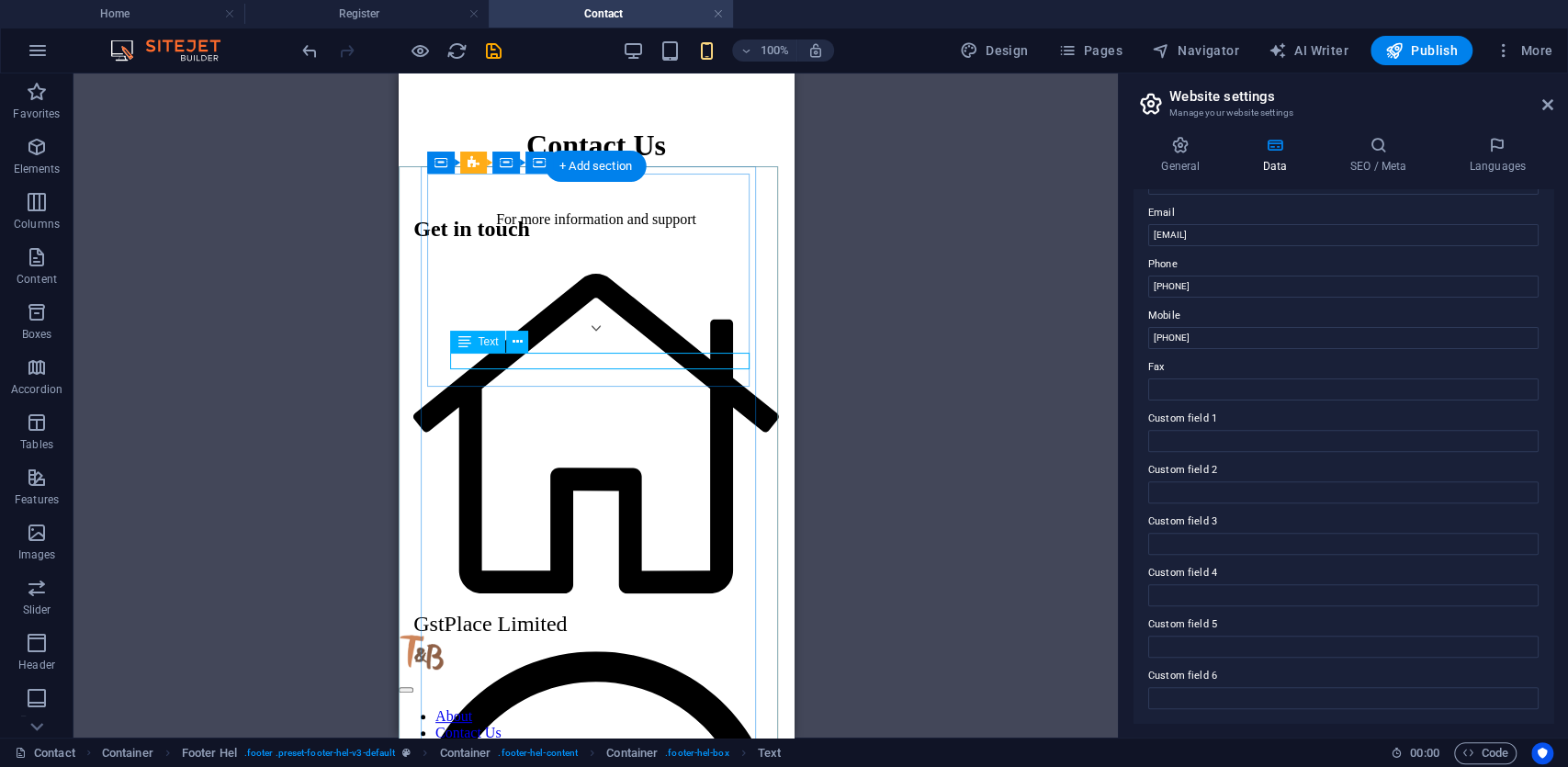 click on "​[PHONE]" at bounding box center (594, 2056) 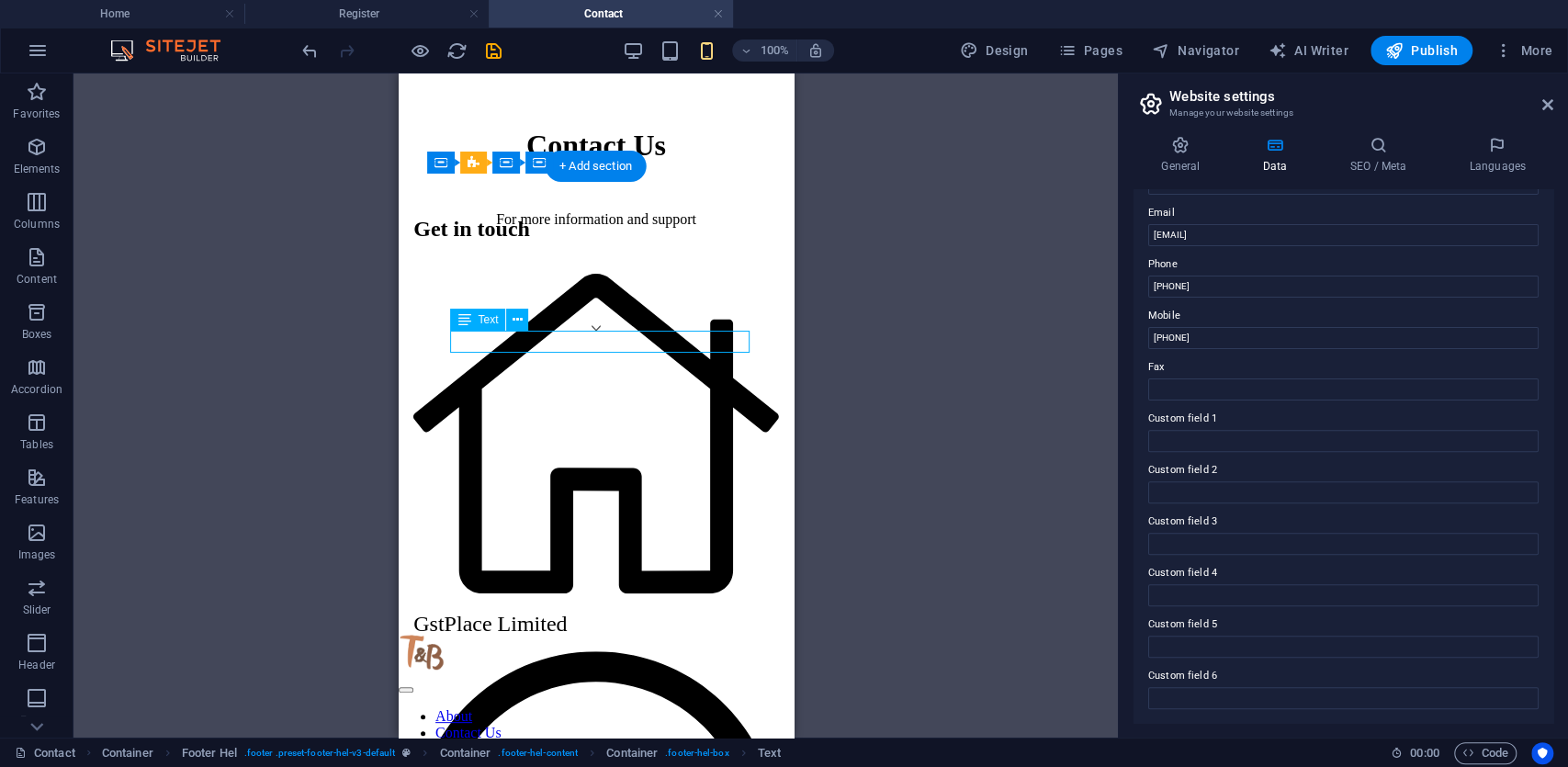 click on "​[PHONE]" at bounding box center (594, 2056) 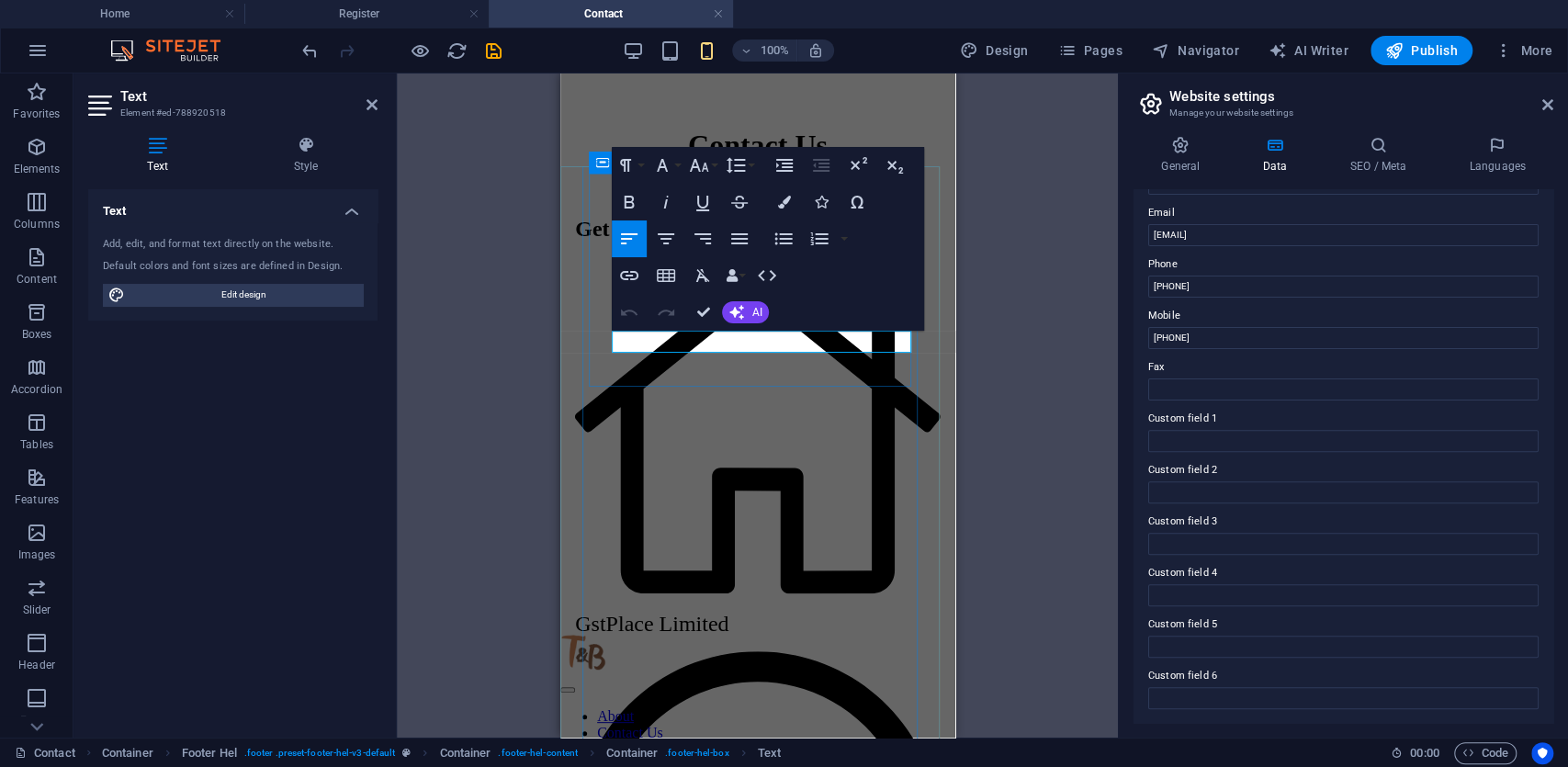click on "​[PHONE]" at bounding box center [618, 2056] 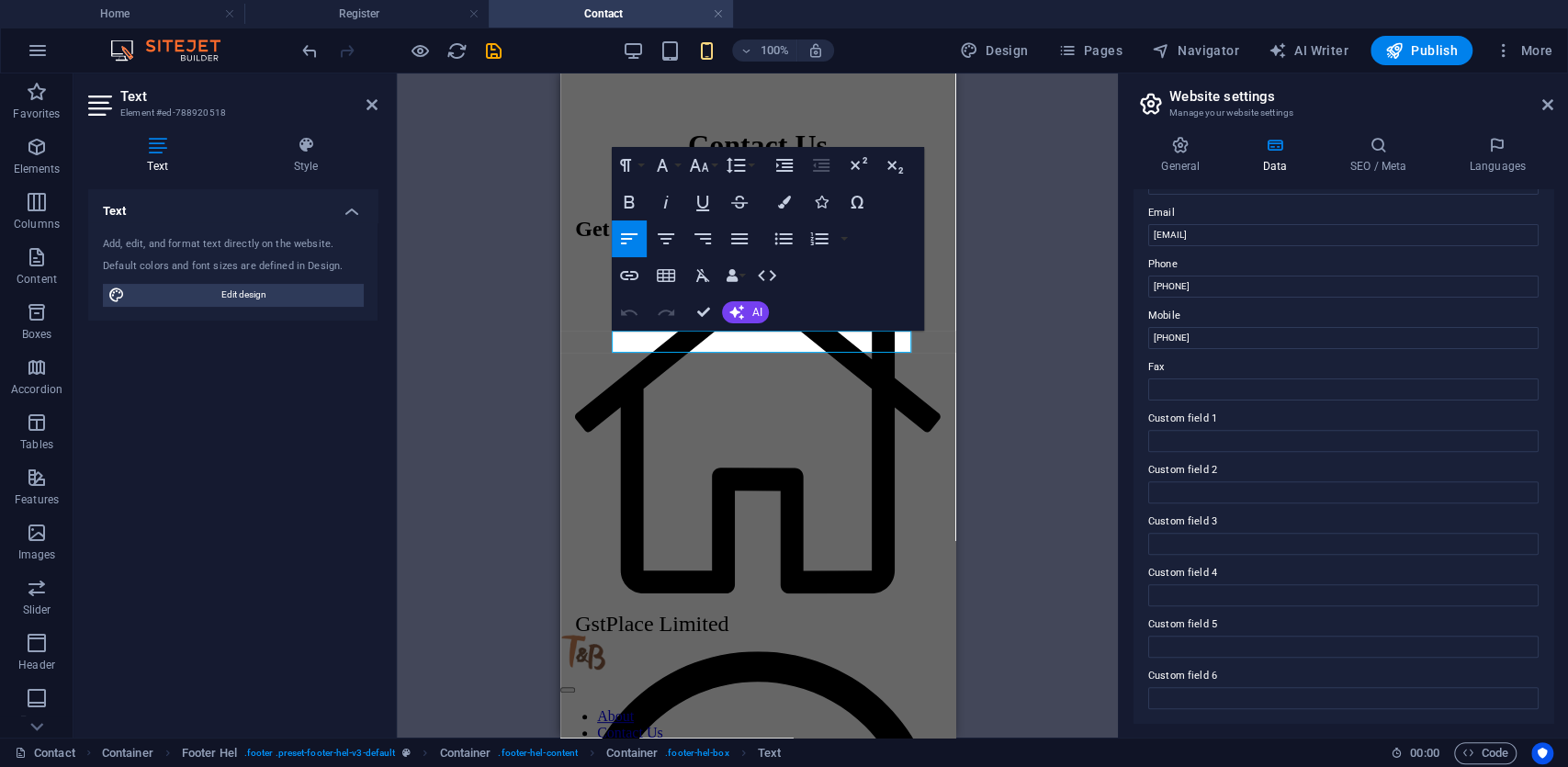 click 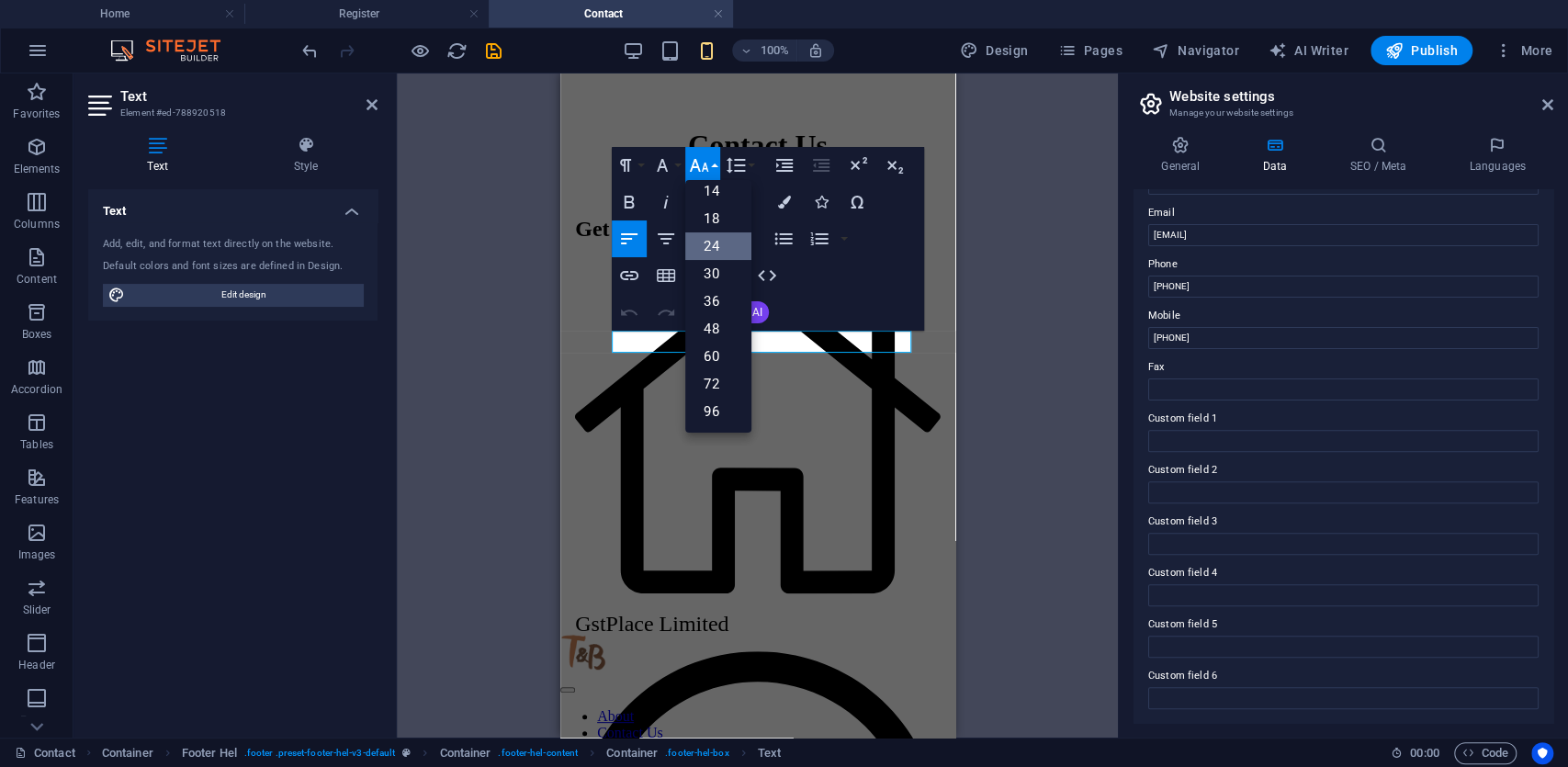 scroll, scrollTop: 148, scrollLeft: 0, axis: vertical 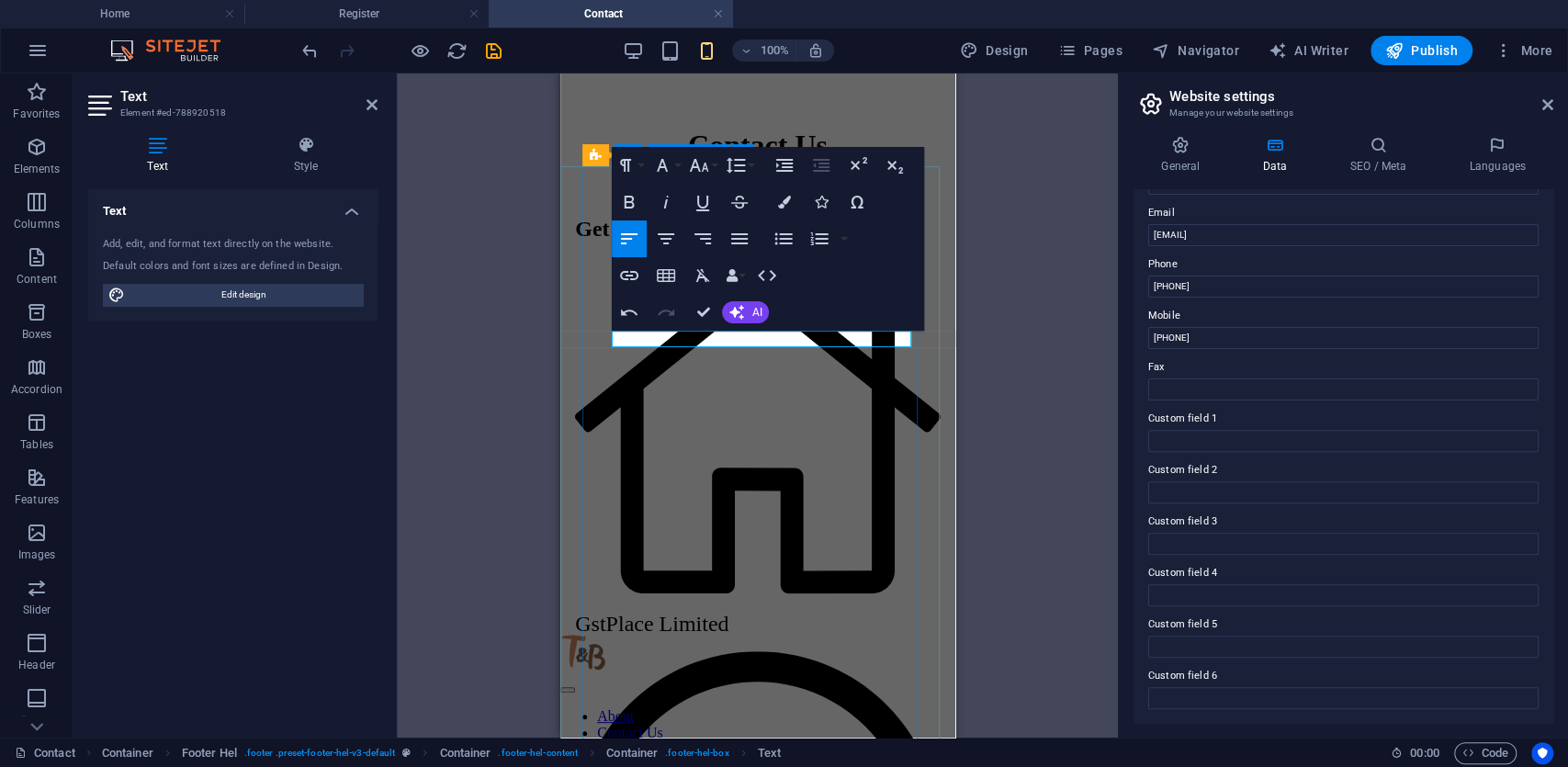 click on "Get in touch ​ ​ GstPlace Limited GstPlace, [NUMBER] Floor, Silverbird Entertainment and Gallery Centre, Central Business Centre, , [POSTAL_CODE] [CITY] [PHONE] [PHONE] [EMAIL] ​ ​ Legal Notice  |  Privacy Policy   I accept the Terms & Conditions  Unreadable? Load new Submit" at bounding box center [757, 1672] 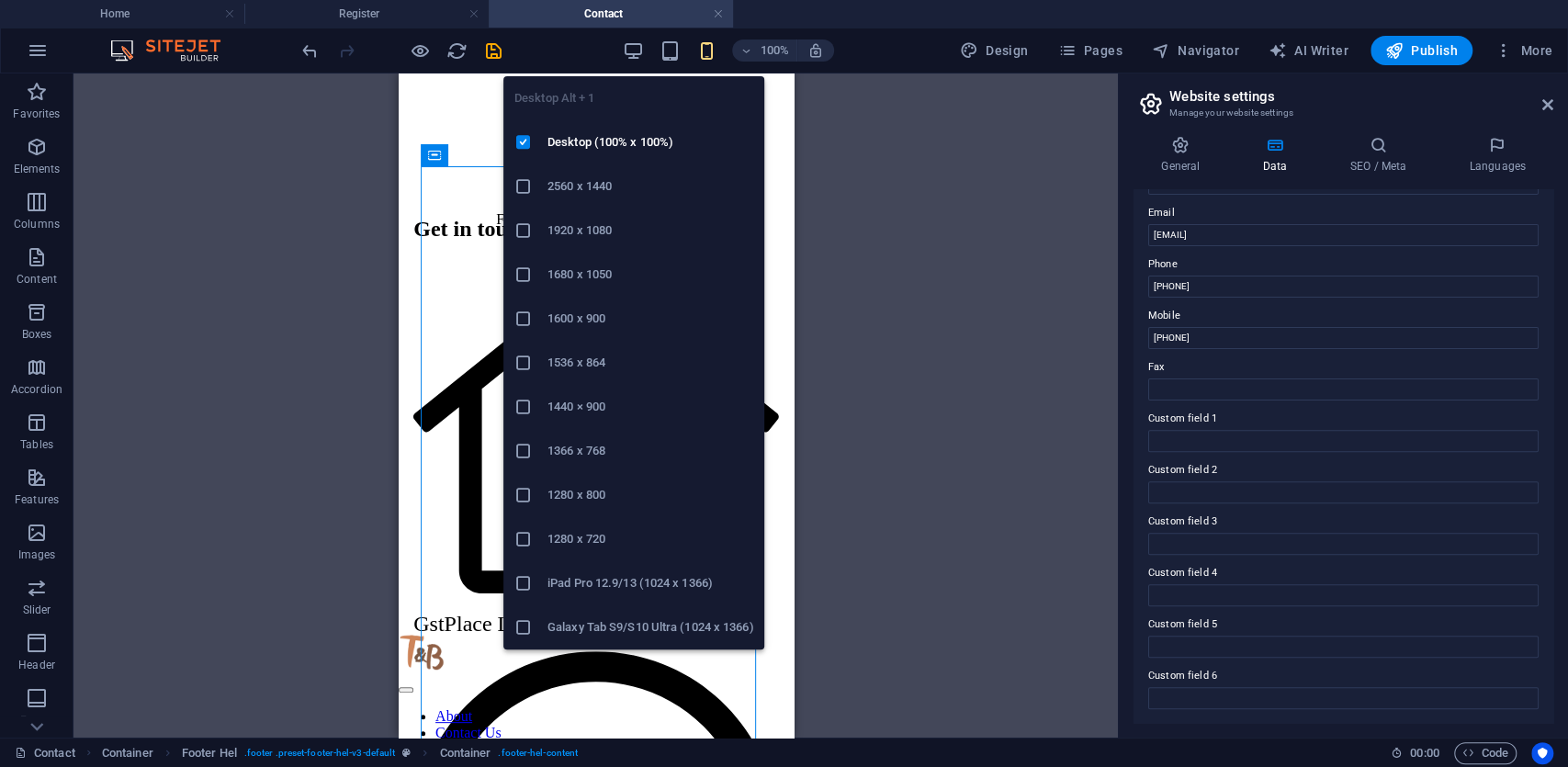 click at bounding box center [633, 51] 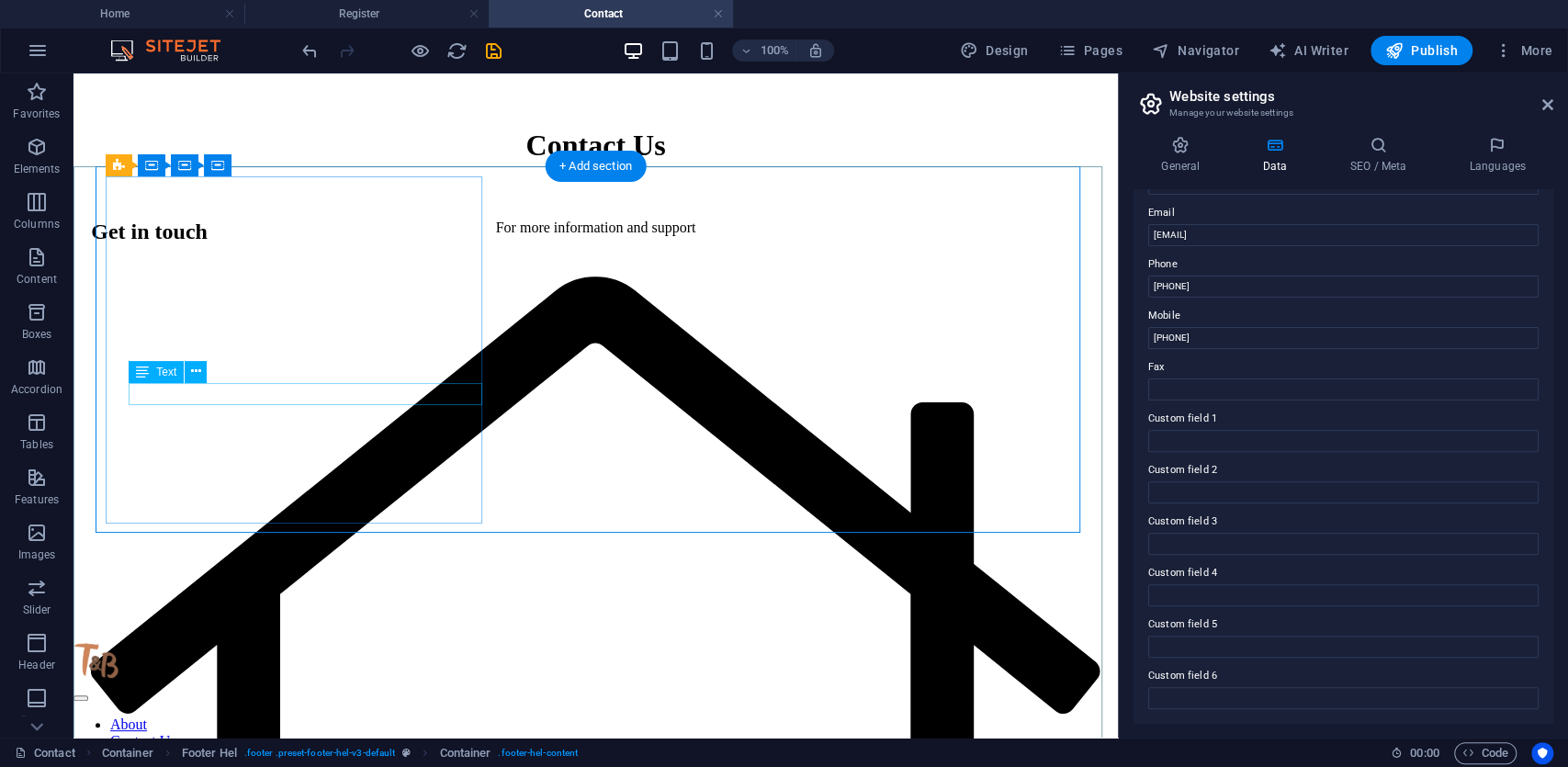 click on "[EMAIL] ​ ​" at bounding box center [118, 5552] 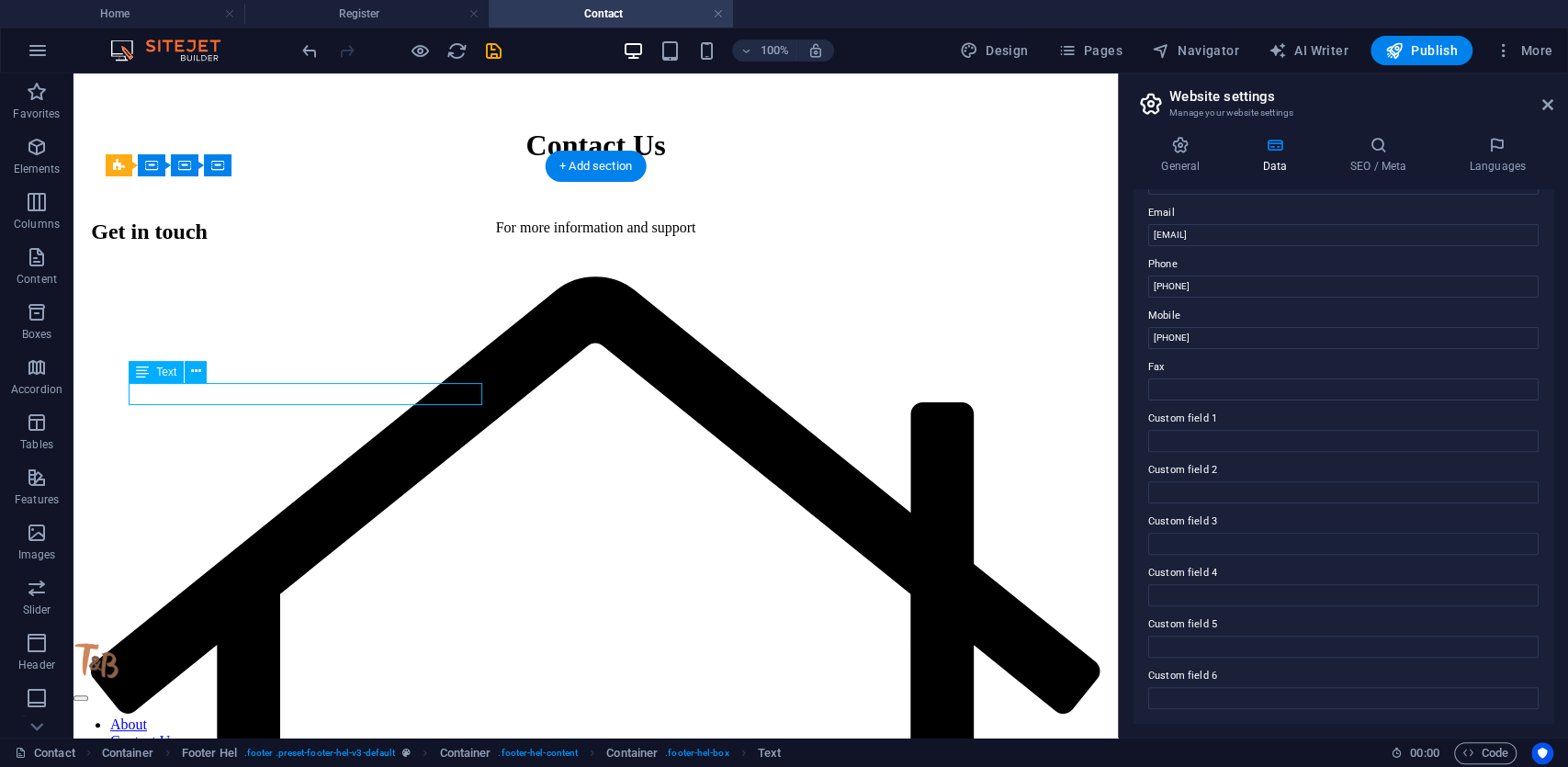 click on "[EMAIL] ​ ​" at bounding box center (595, 5553) 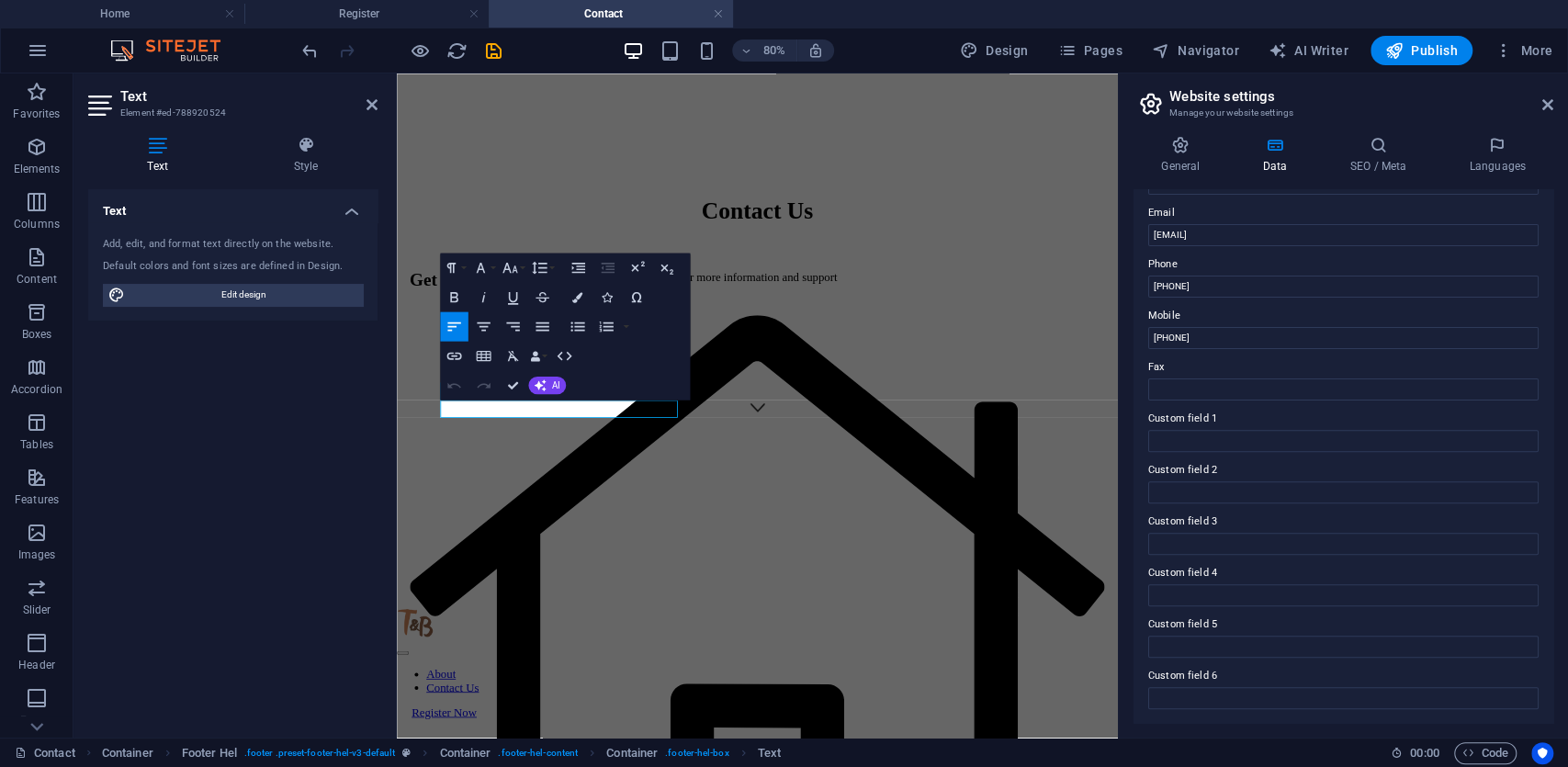 click 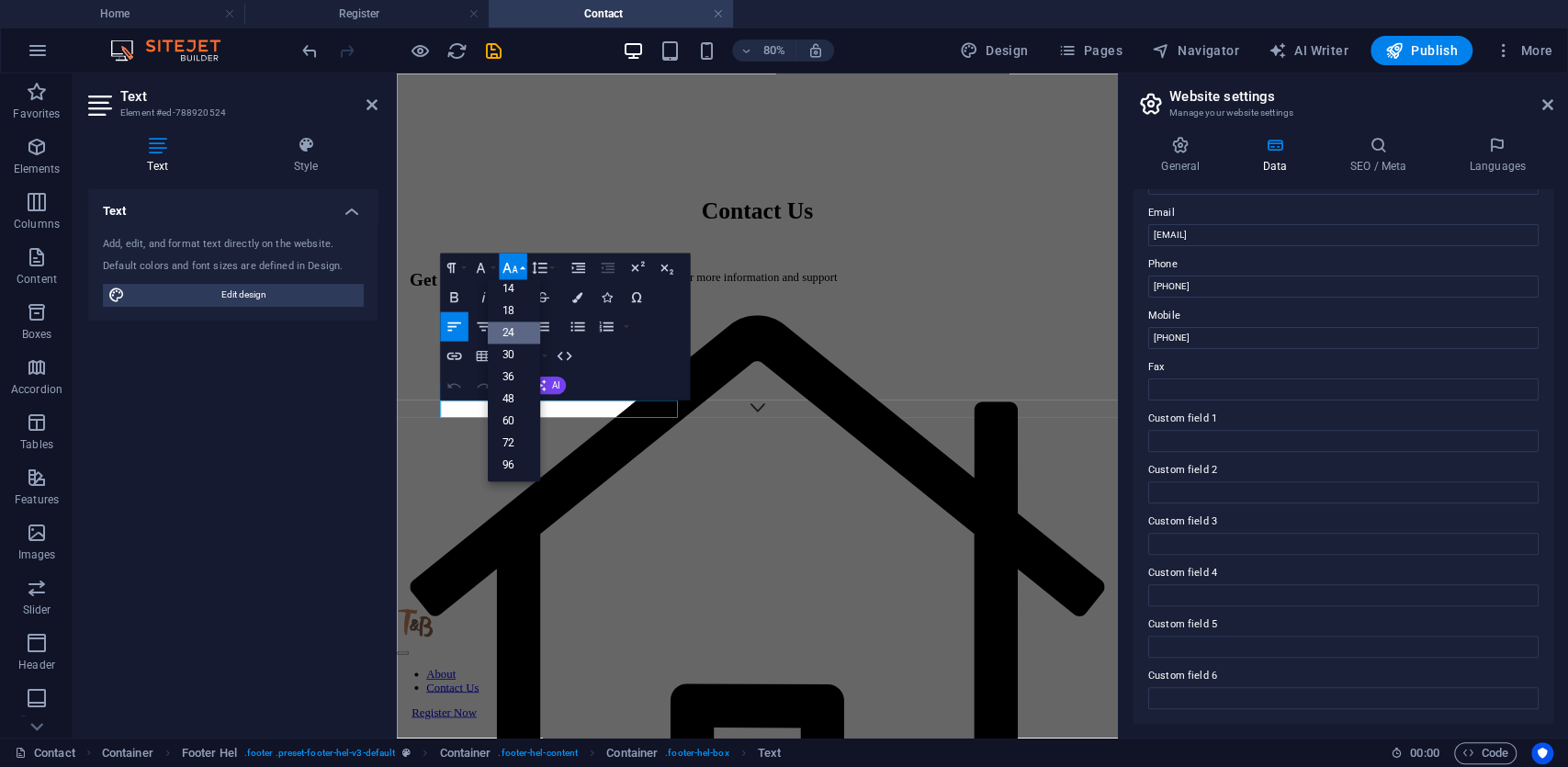 scroll, scrollTop: 148, scrollLeft: 0, axis: vertical 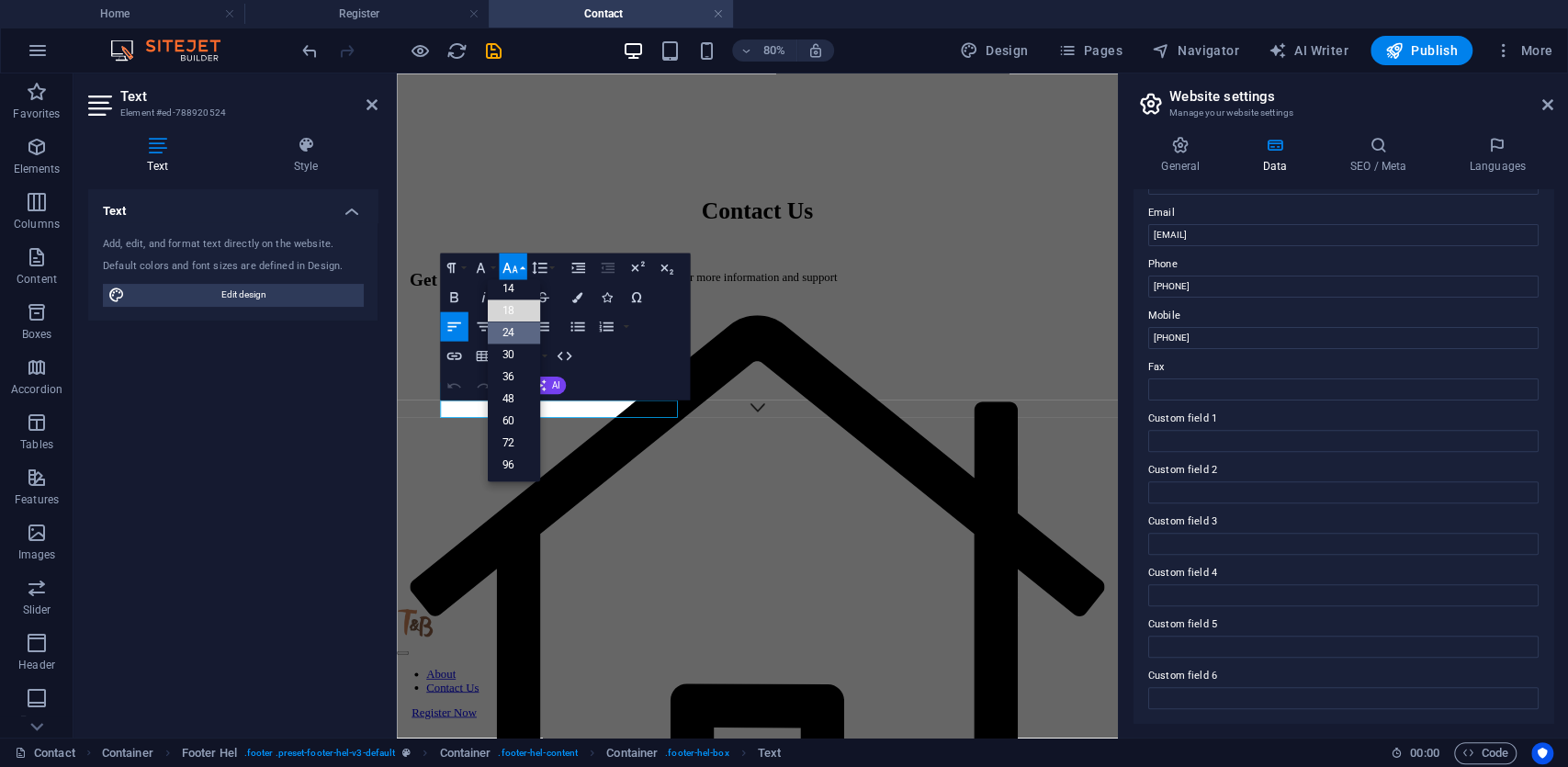 click on "18" at bounding box center (513, 310) 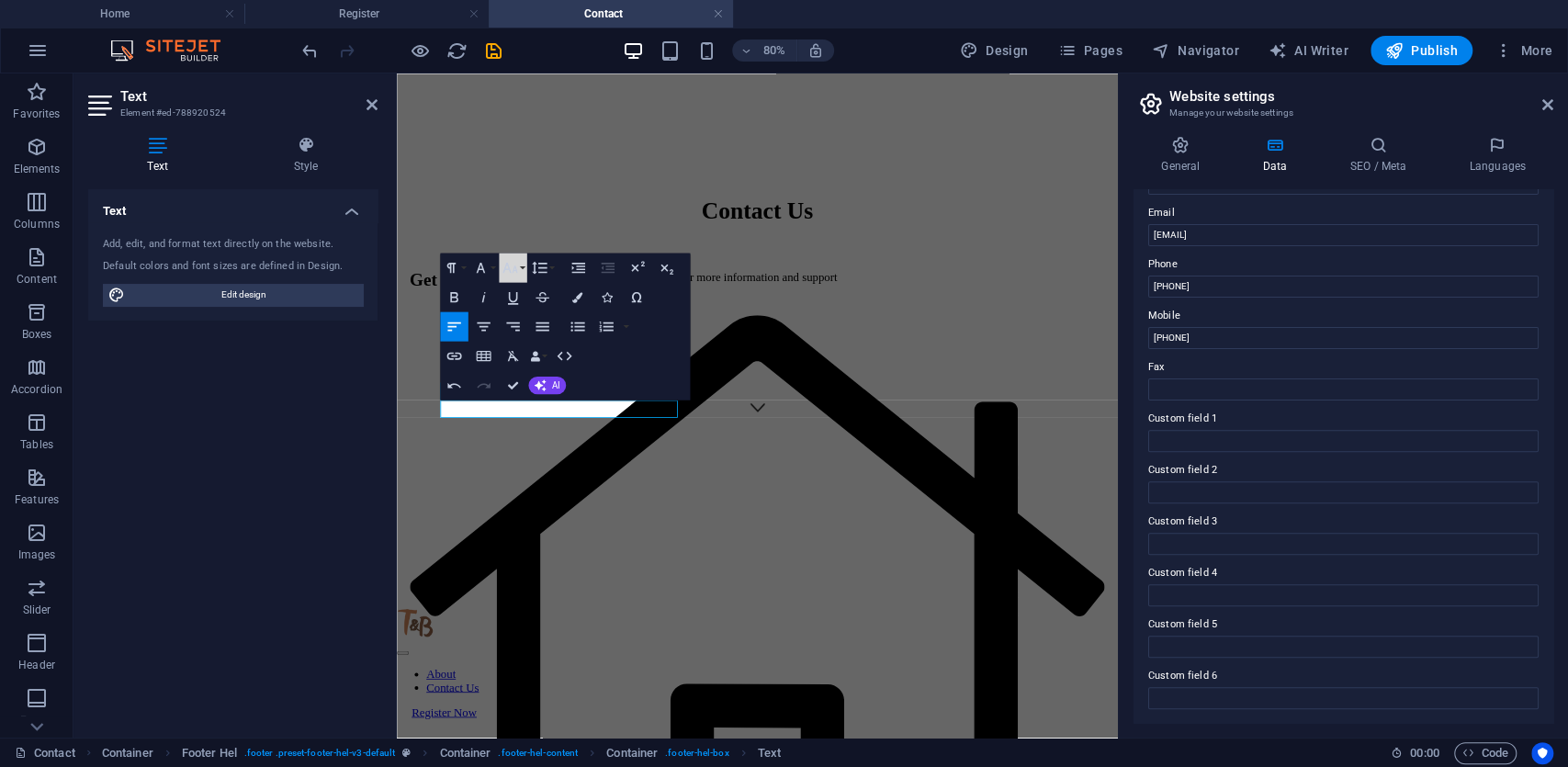 click 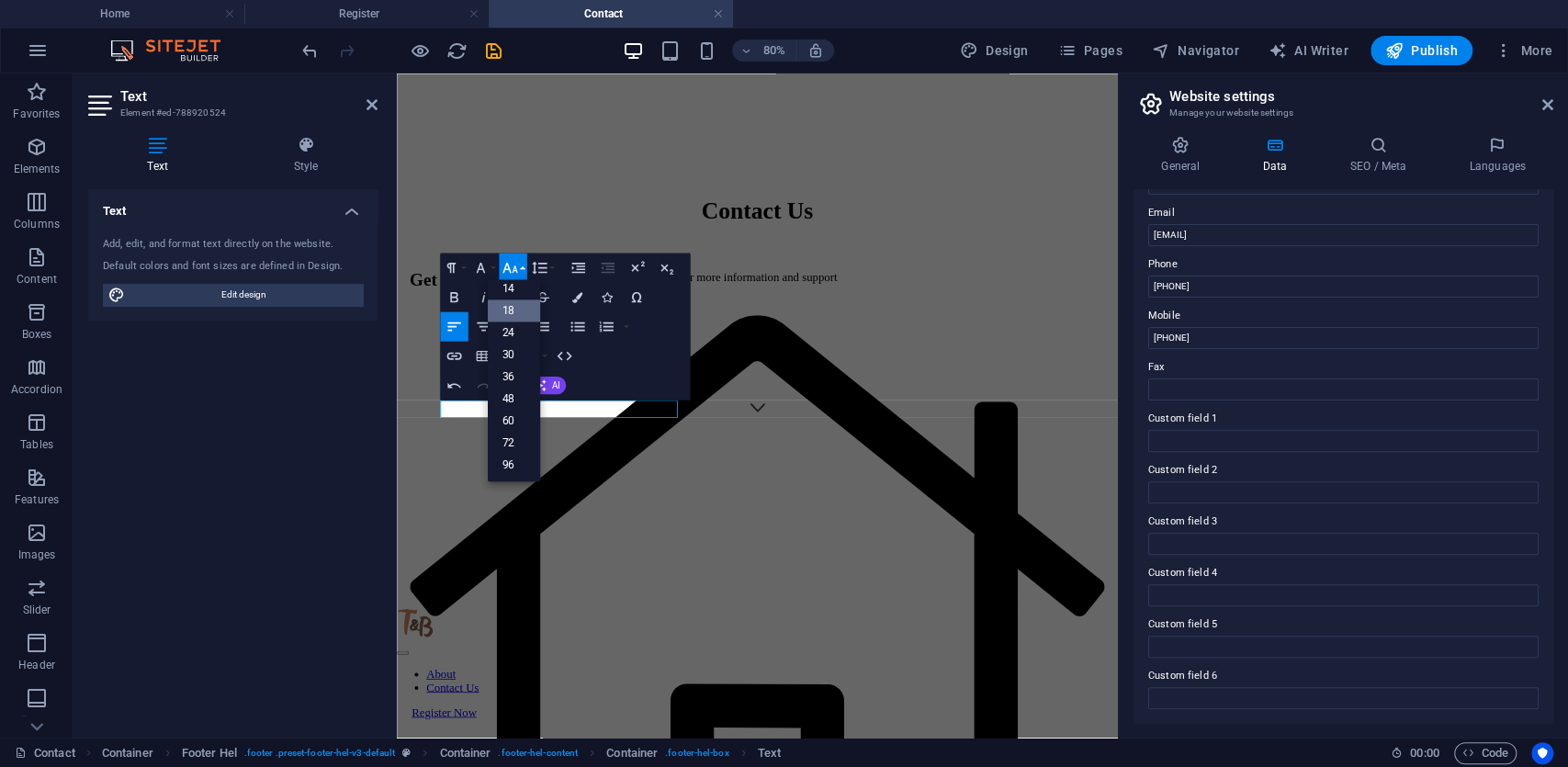 scroll, scrollTop: 148, scrollLeft: 0, axis: vertical 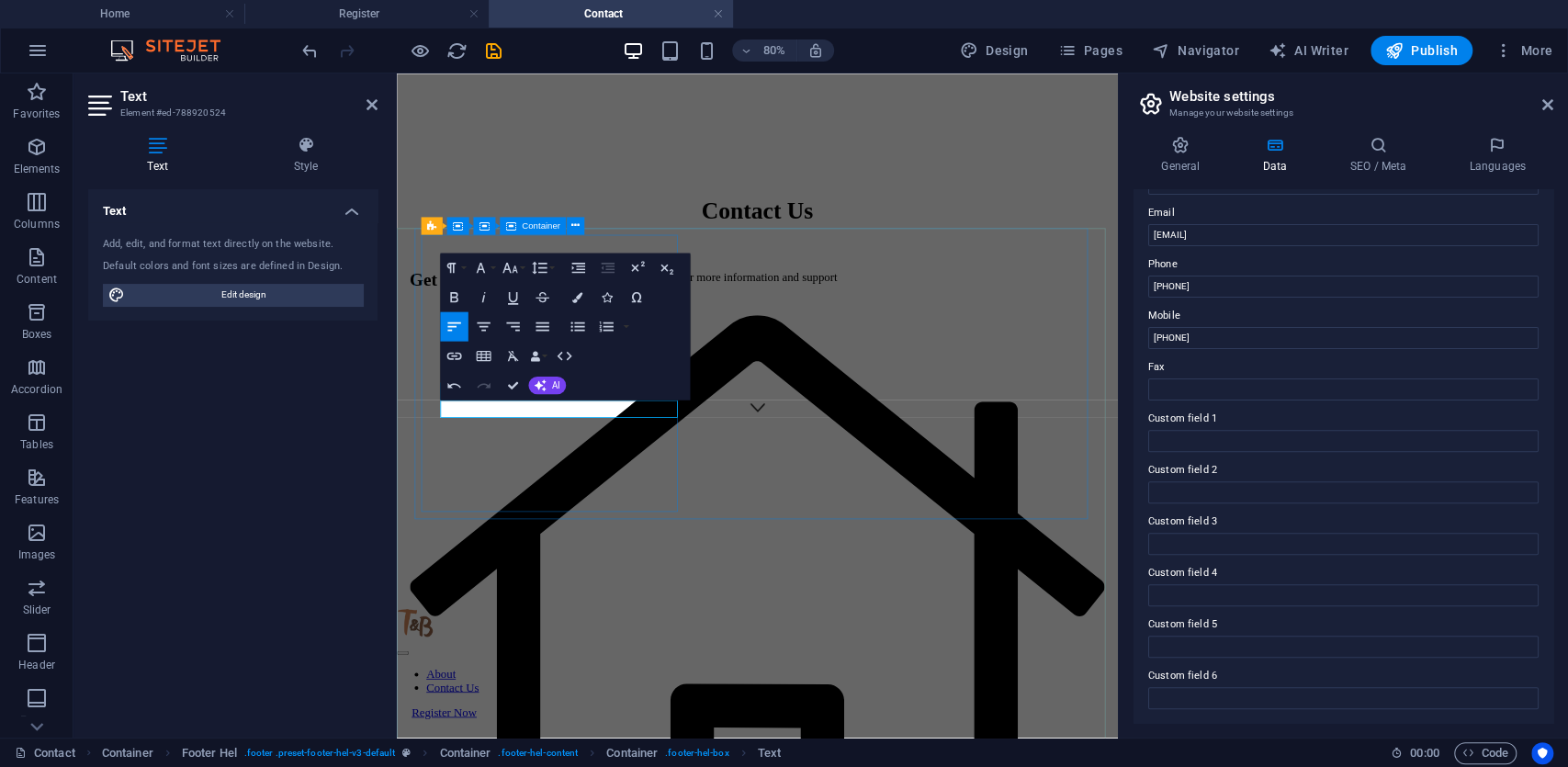 click on "Get in touch ​ ​ GstPlace Limited GstPlace, 4th Floor, Silverbird Entertainment and Gallery Centre, Central Business Centre, [ZIP] [CITY] [PHONE] [PHONE] ​ [EMAIL] Legal Notice | Privacy Policy" at bounding box center (848, 3102) 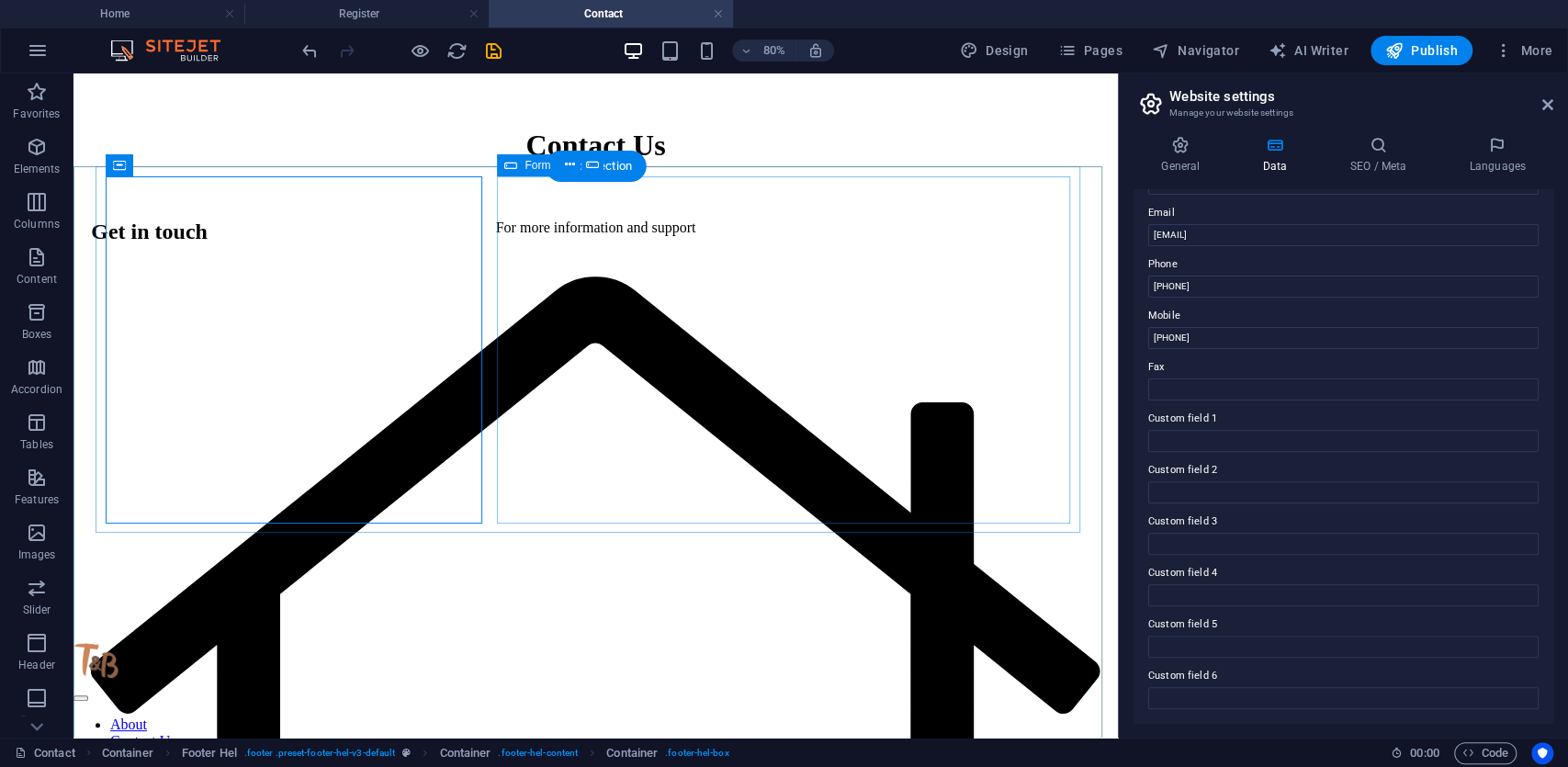 click on "I accept the Terms & Conditions  Unreadable? Load new Submit" at bounding box center (595, 6801) 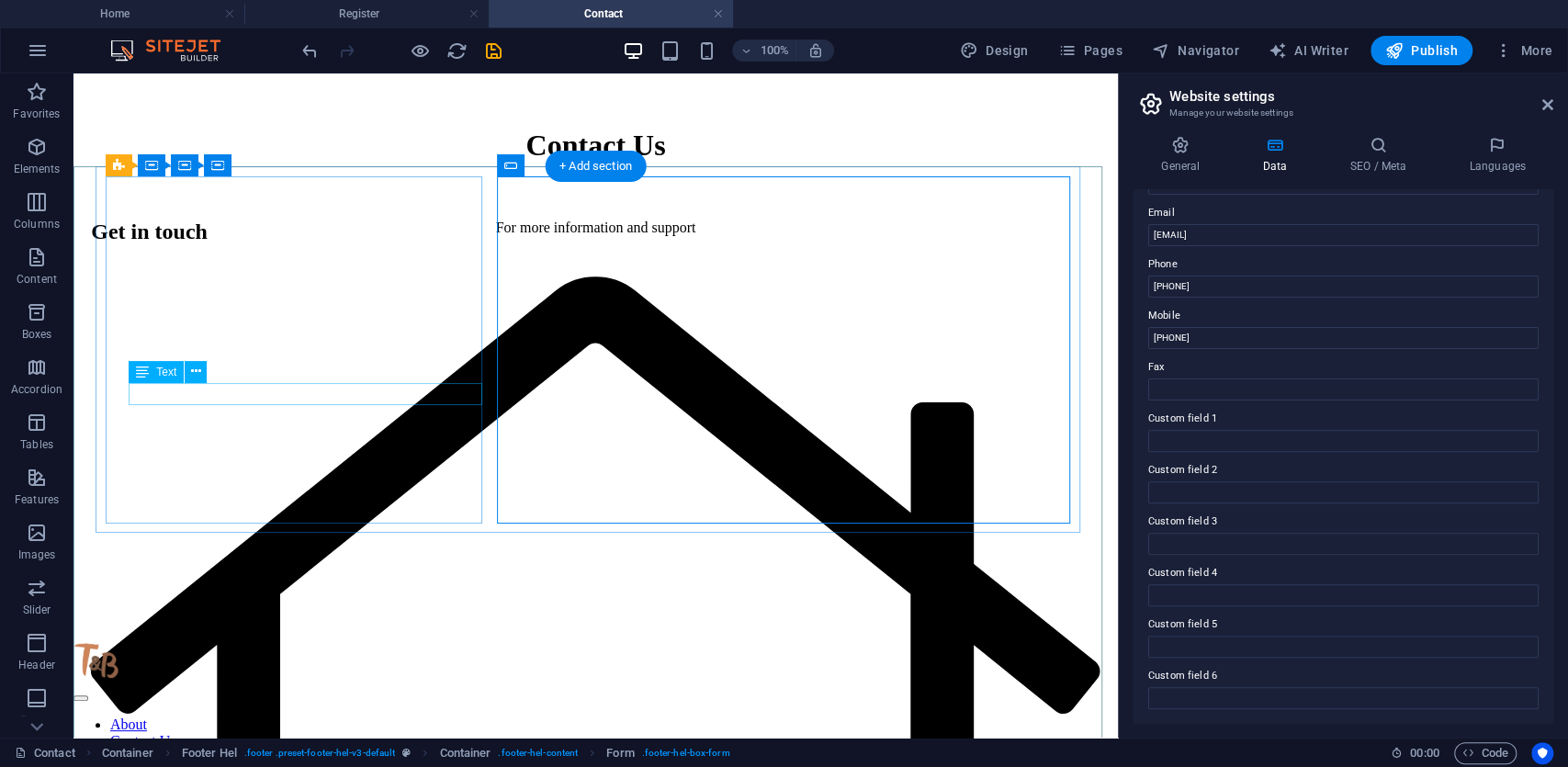 click on "[EMAIL]" at bounding box center (595, 5553) 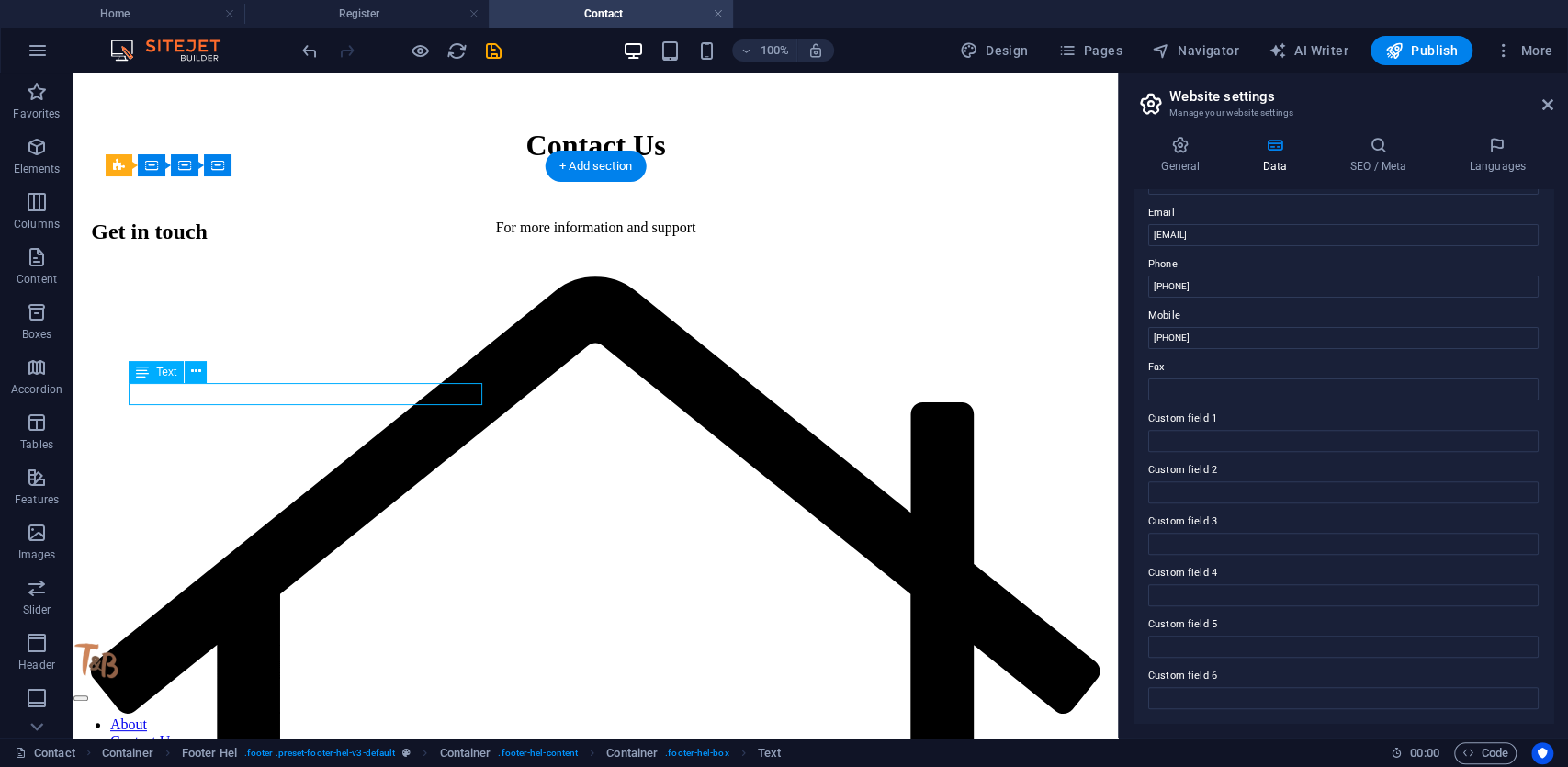 click on "[EMAIL]" at bounding box center (595, 5553) 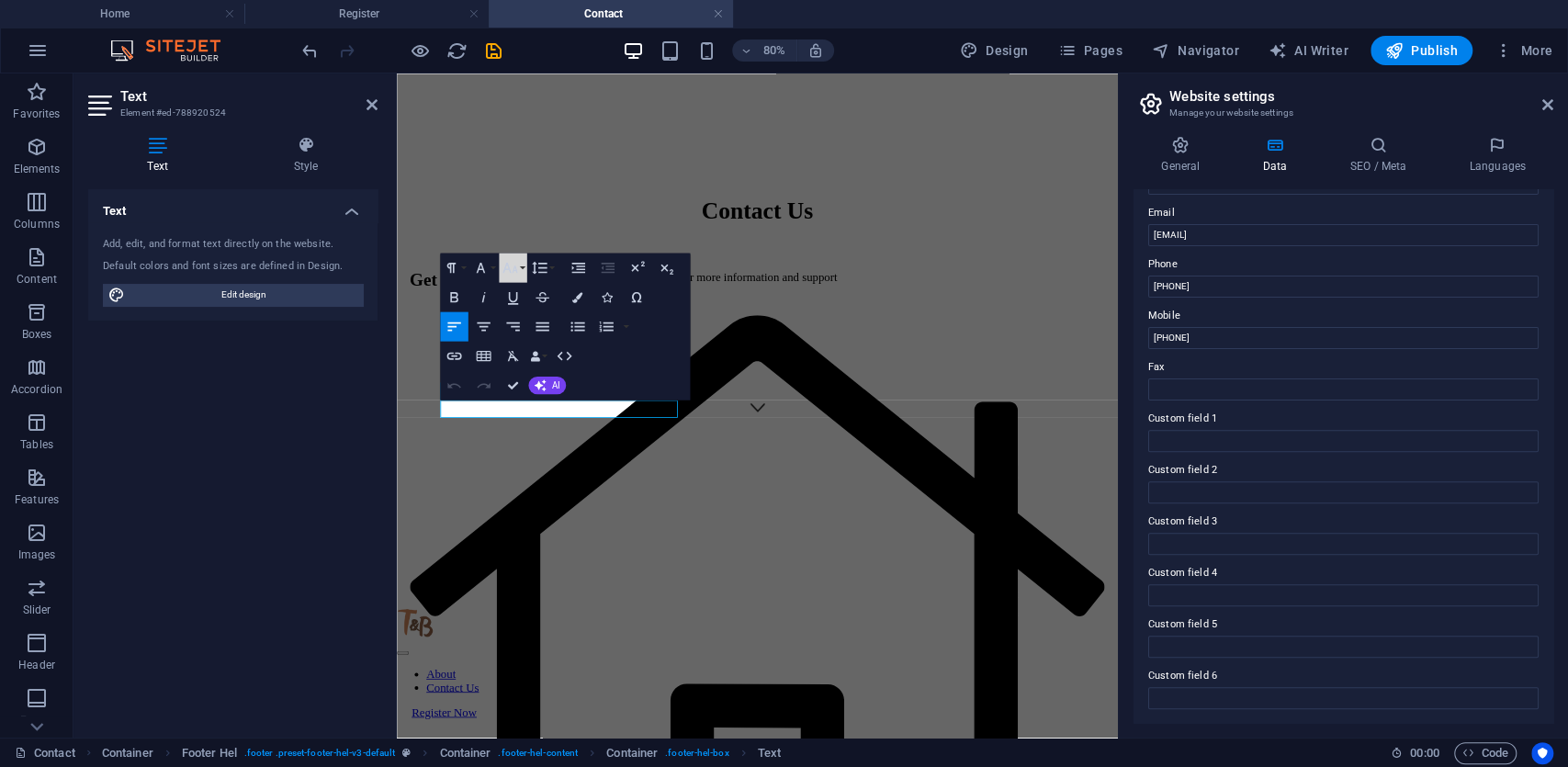 click 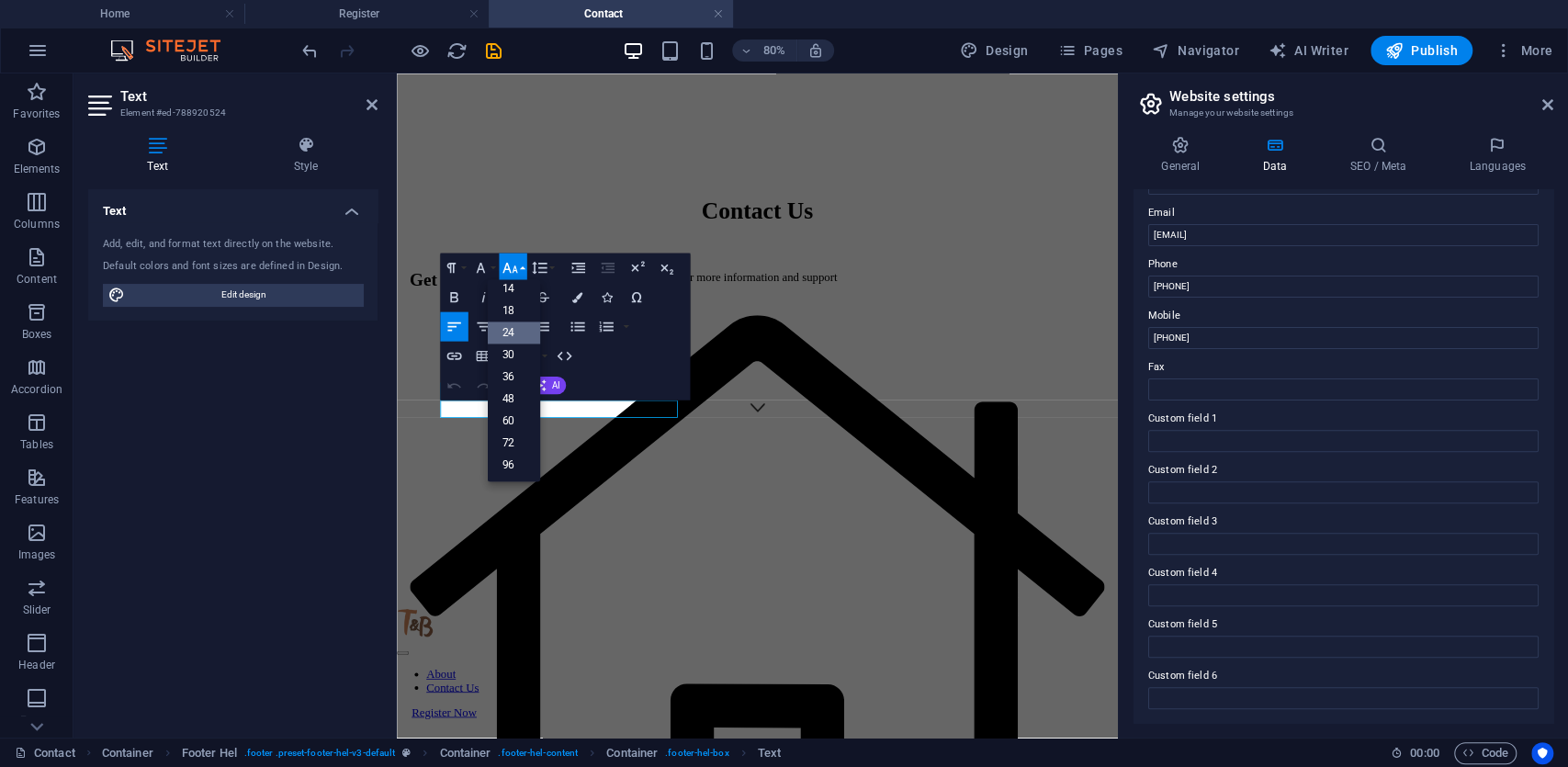 scroll, scrollTop: 148, scrollLeft: 0, axis: vertical 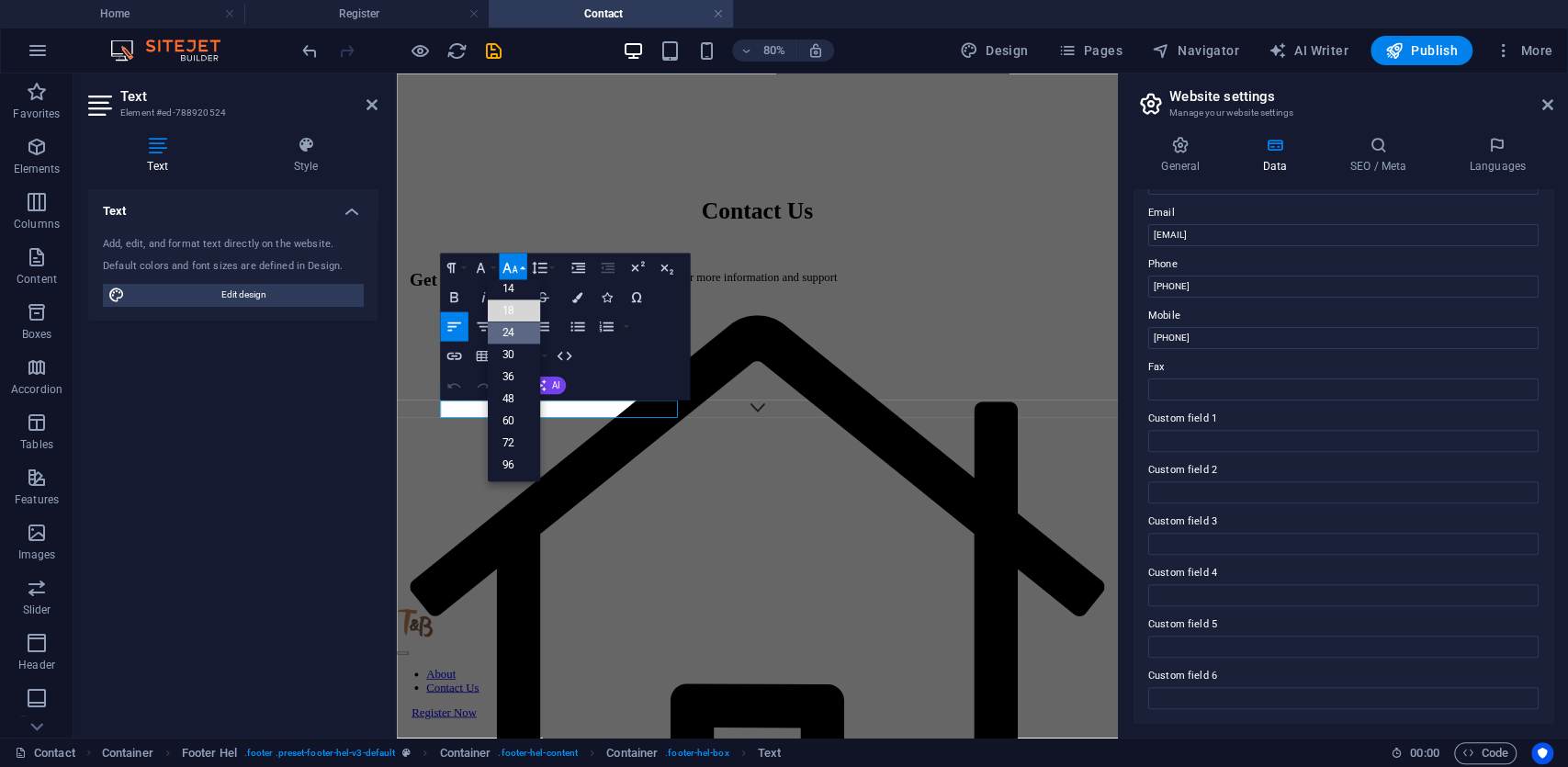 click on "18" at bounding box center (513, 310) 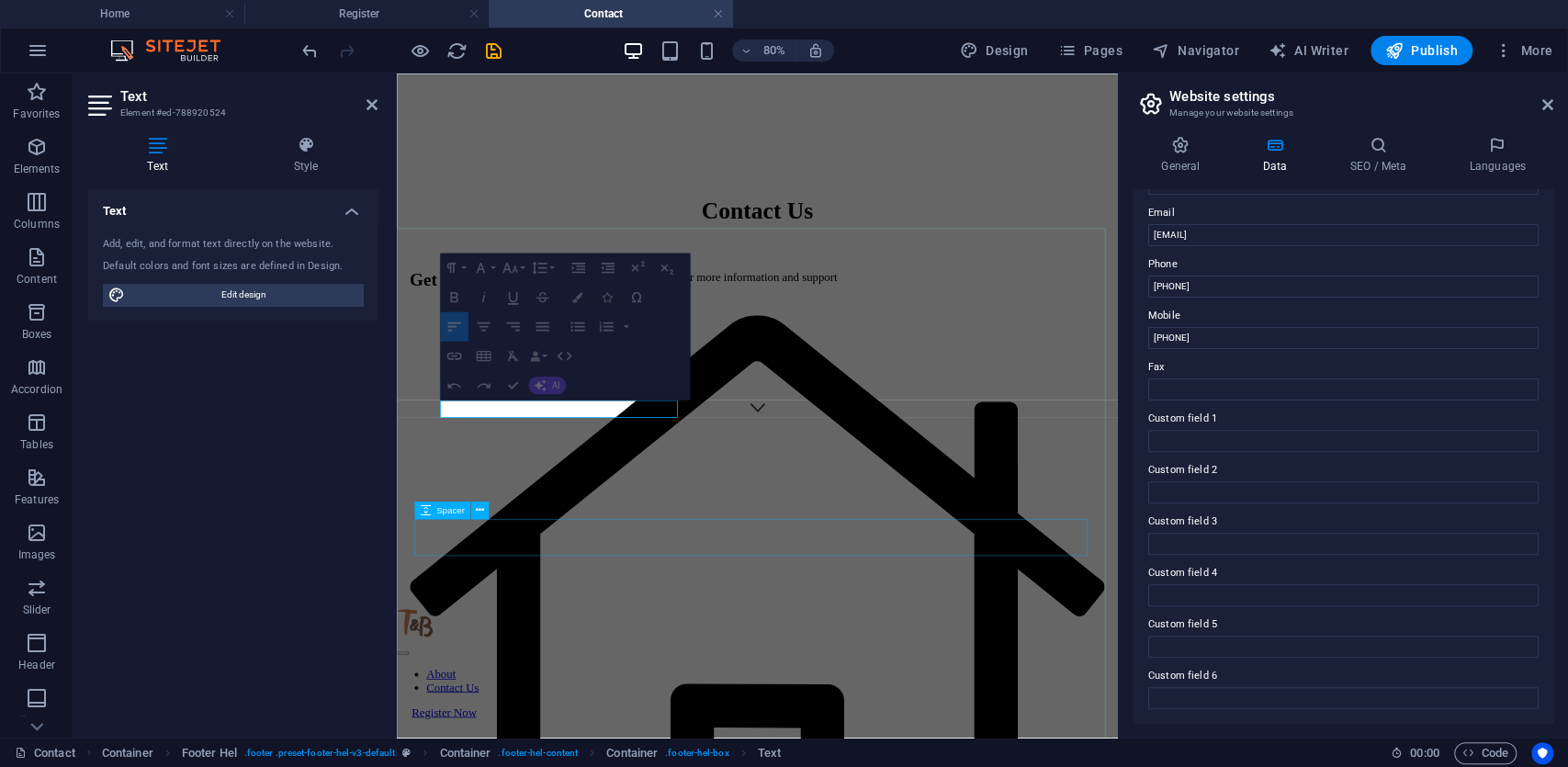 click at bounding box center [847, 6258] 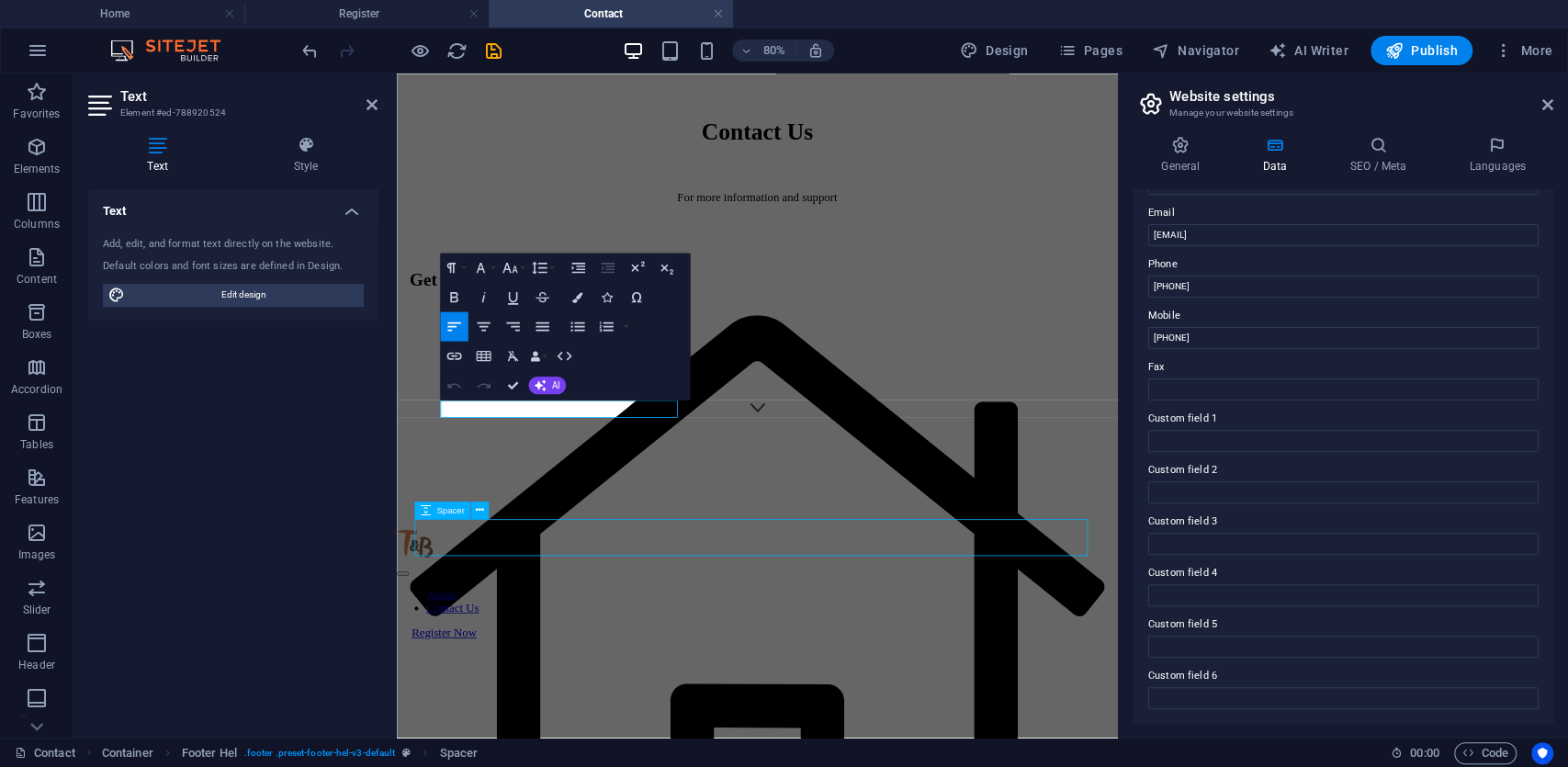 scroll, scrollTop: 288, scrollLeft: 0, axis: vertical 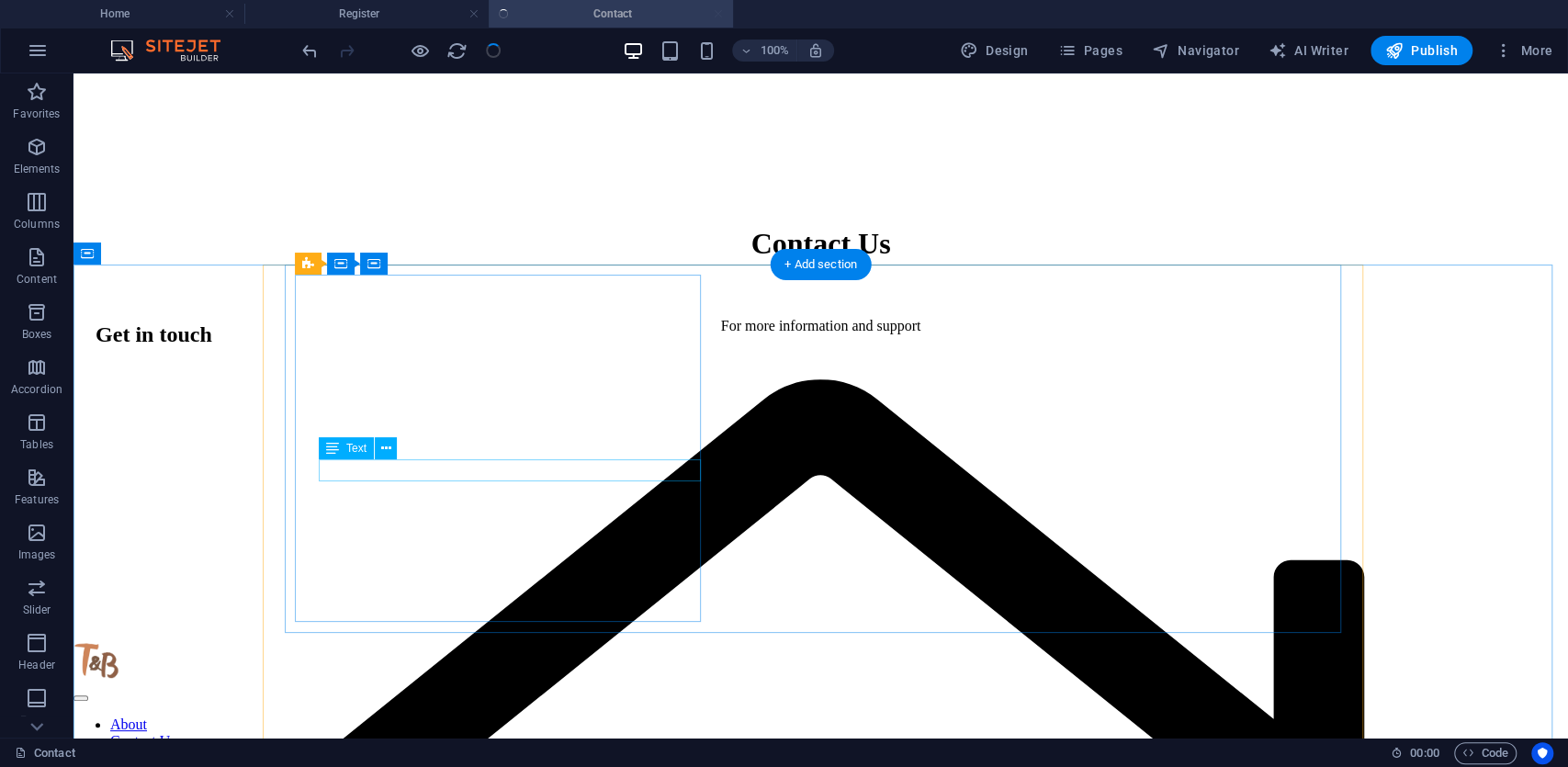click on "[EMAIL]" at bounding box center [820, 7842] 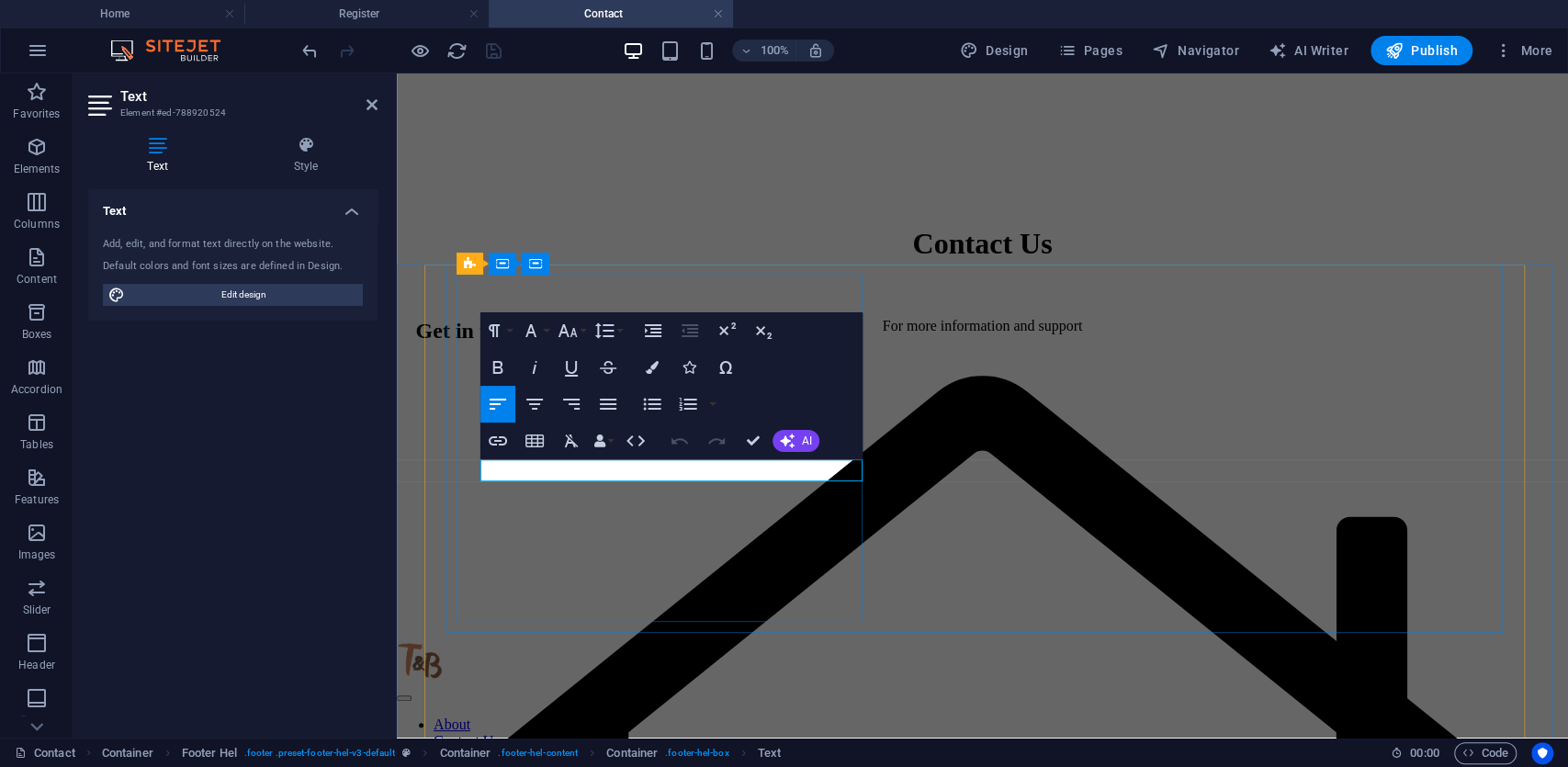 drag, startPoint x: 792, startPoint y: 474, endPoint x: 499, endPoint y: 470, distance: 293.0273 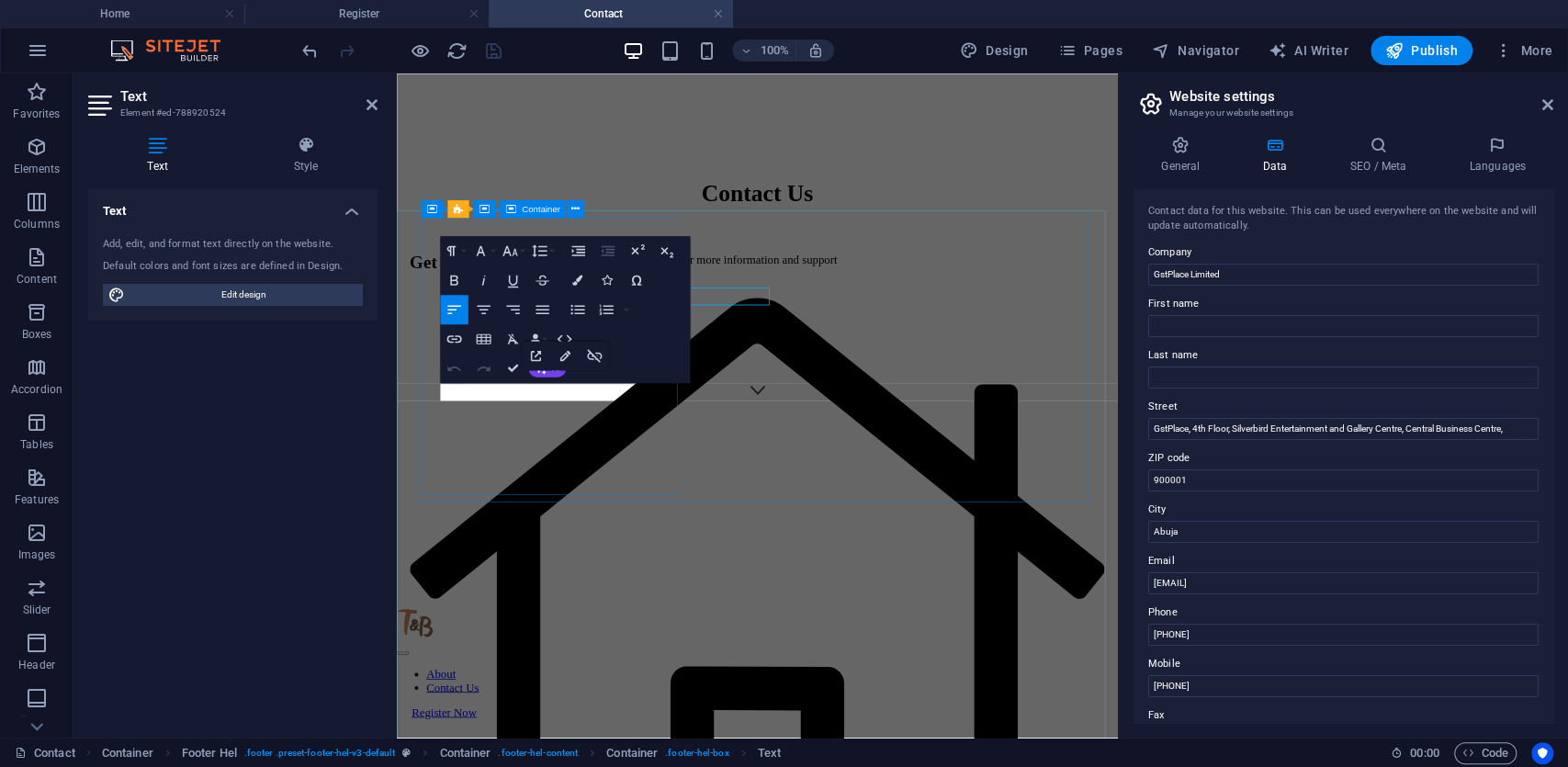click on "Get in touch ​ ​ GstPlace Limited GstPlace, [NUMBER] Floor, Silverbird Entertainment and Gallery Centre, Central Business Centre, , [POSTAL_CODE] [CITY] [PHONE] [PHONE] [EMAIL] Legal Notice  |  Privacy Policy" at bounding box center (848, 3080) 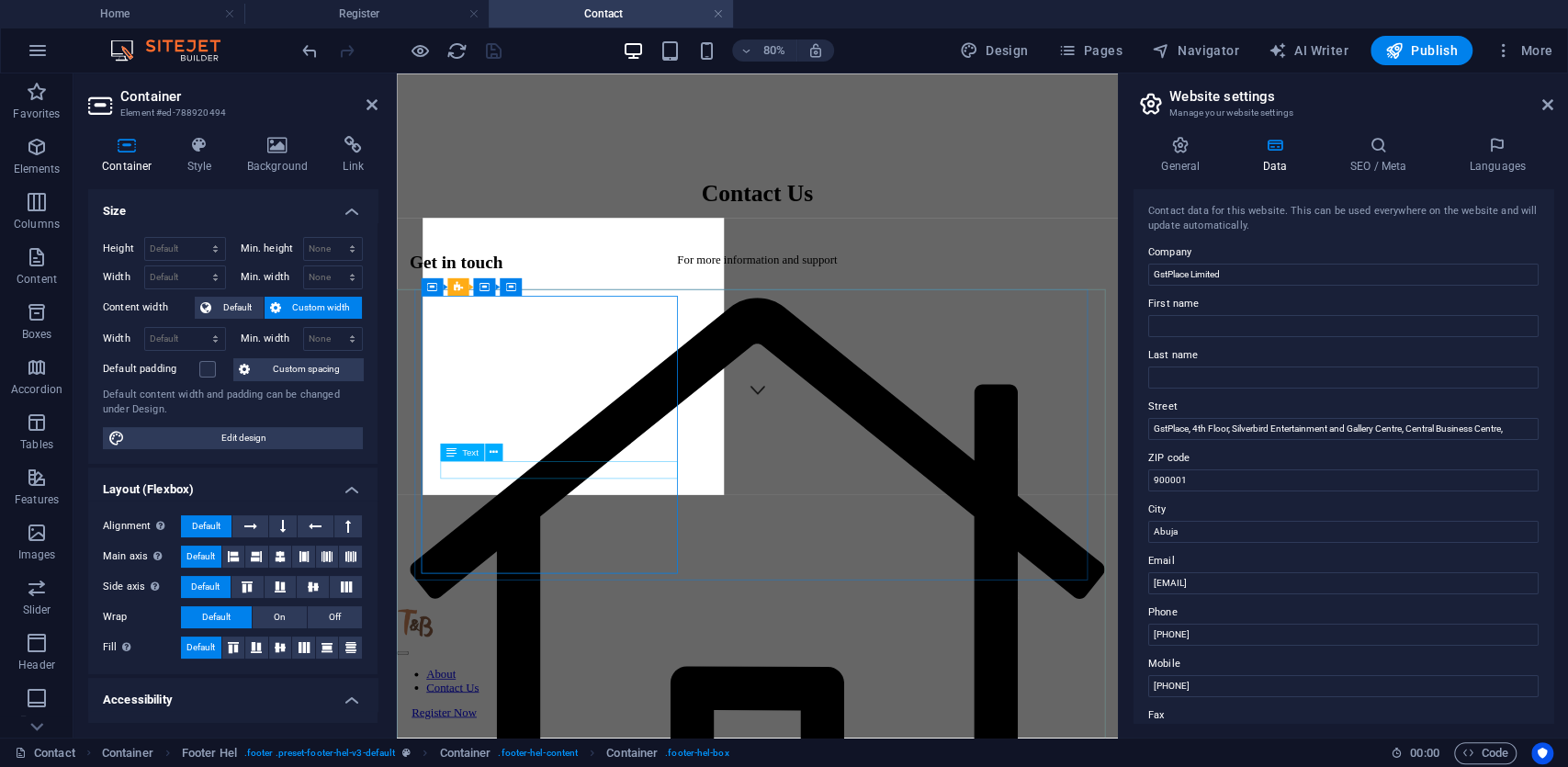 scroll, scrollTop: 310, scrollLeft: 0, axis: vertical 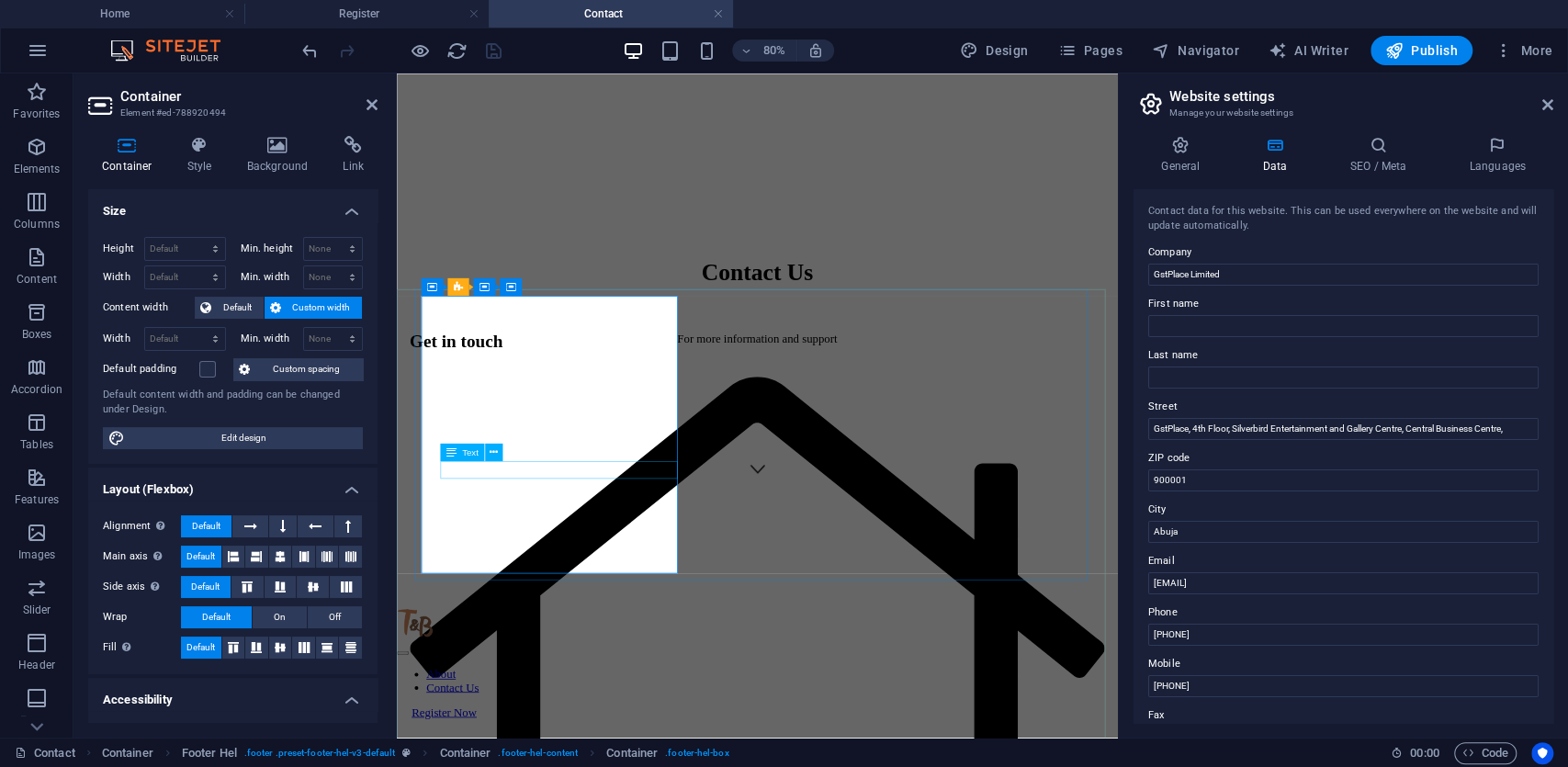 click on "[EMAIL]" at bounding box center (441, 5032) 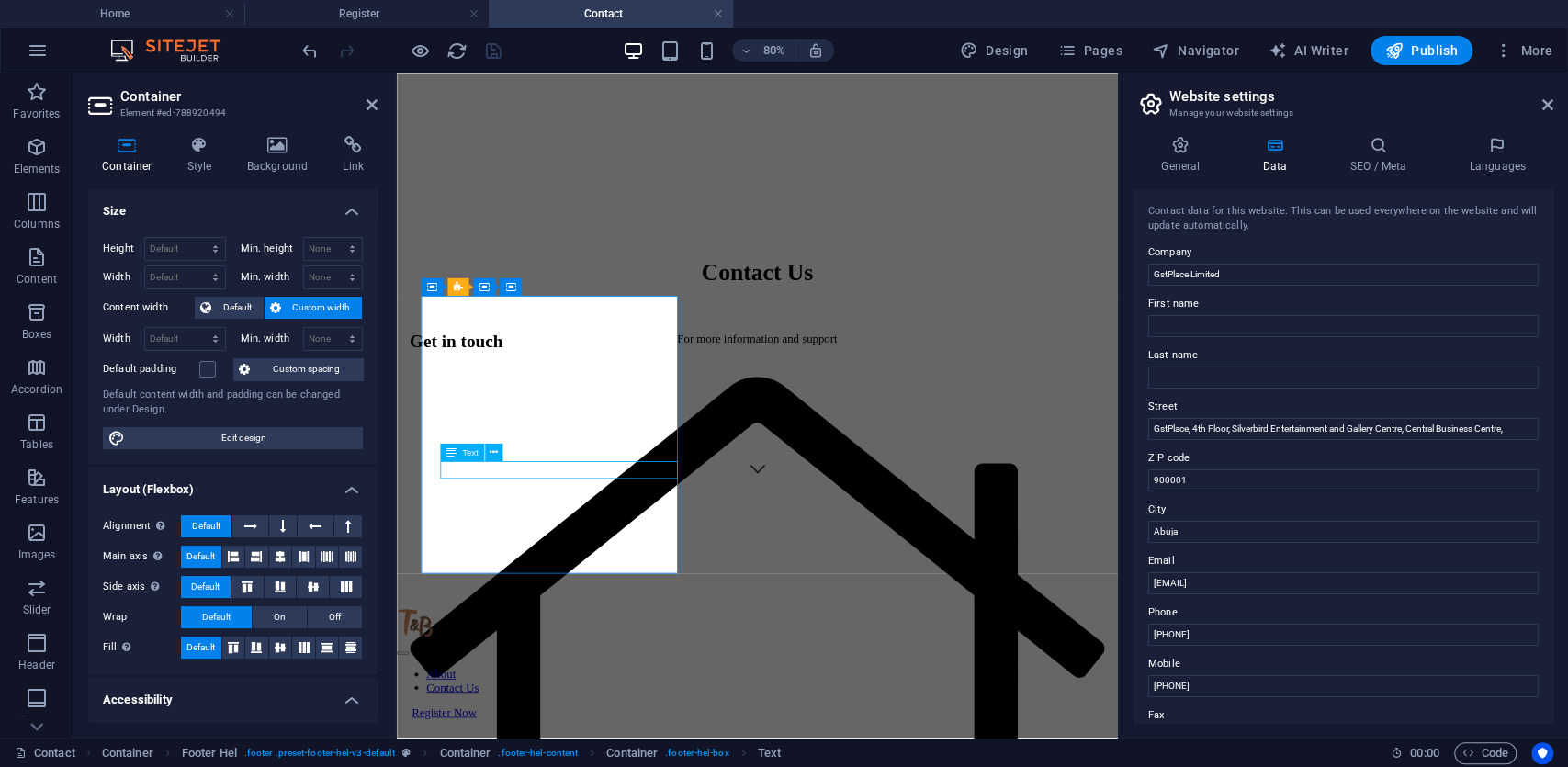 click on "[EMAIL]" at bounding box center (441, 5032) 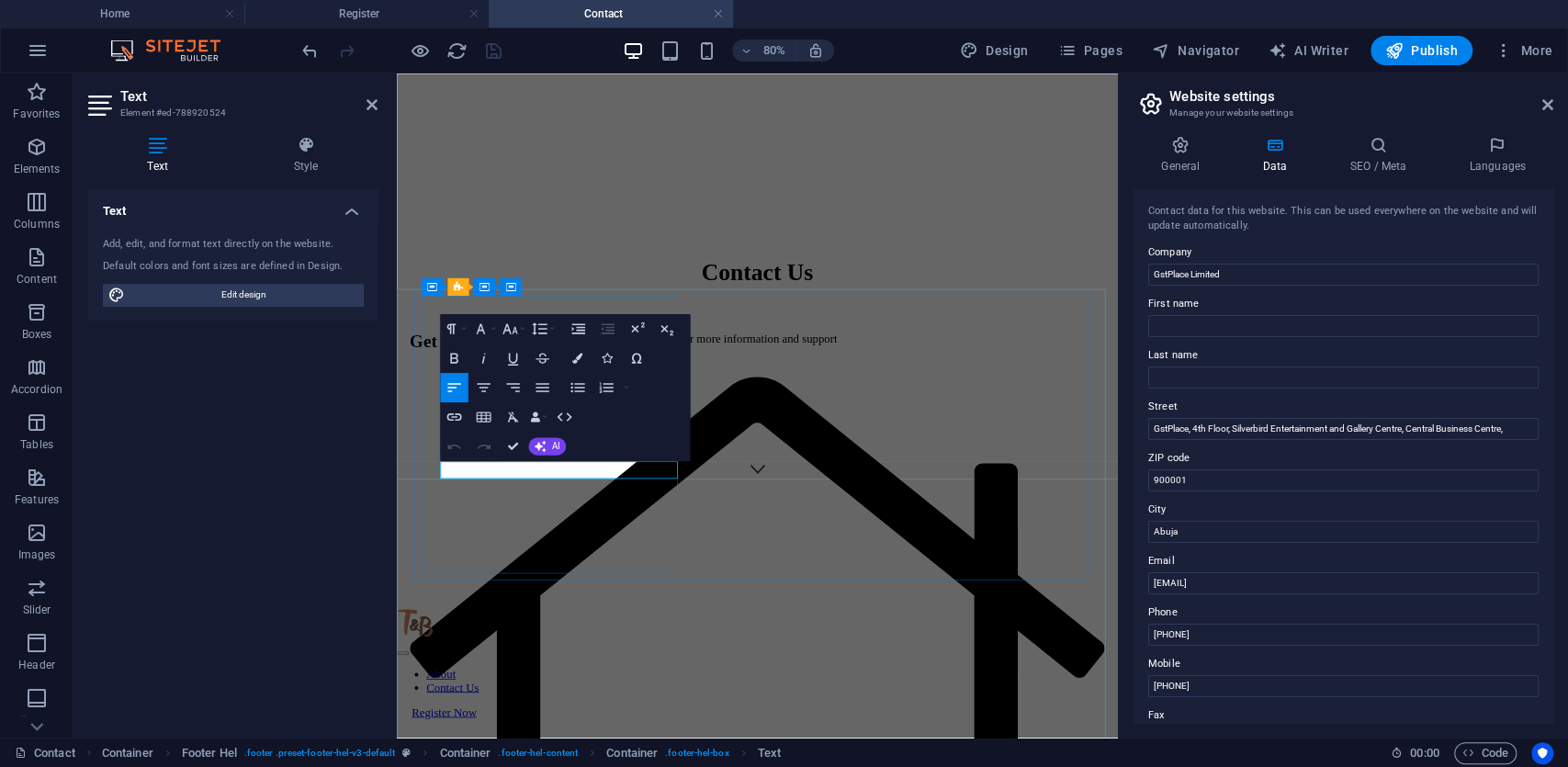 click on "[EMAIL]" at bounding box center (441, 5032) 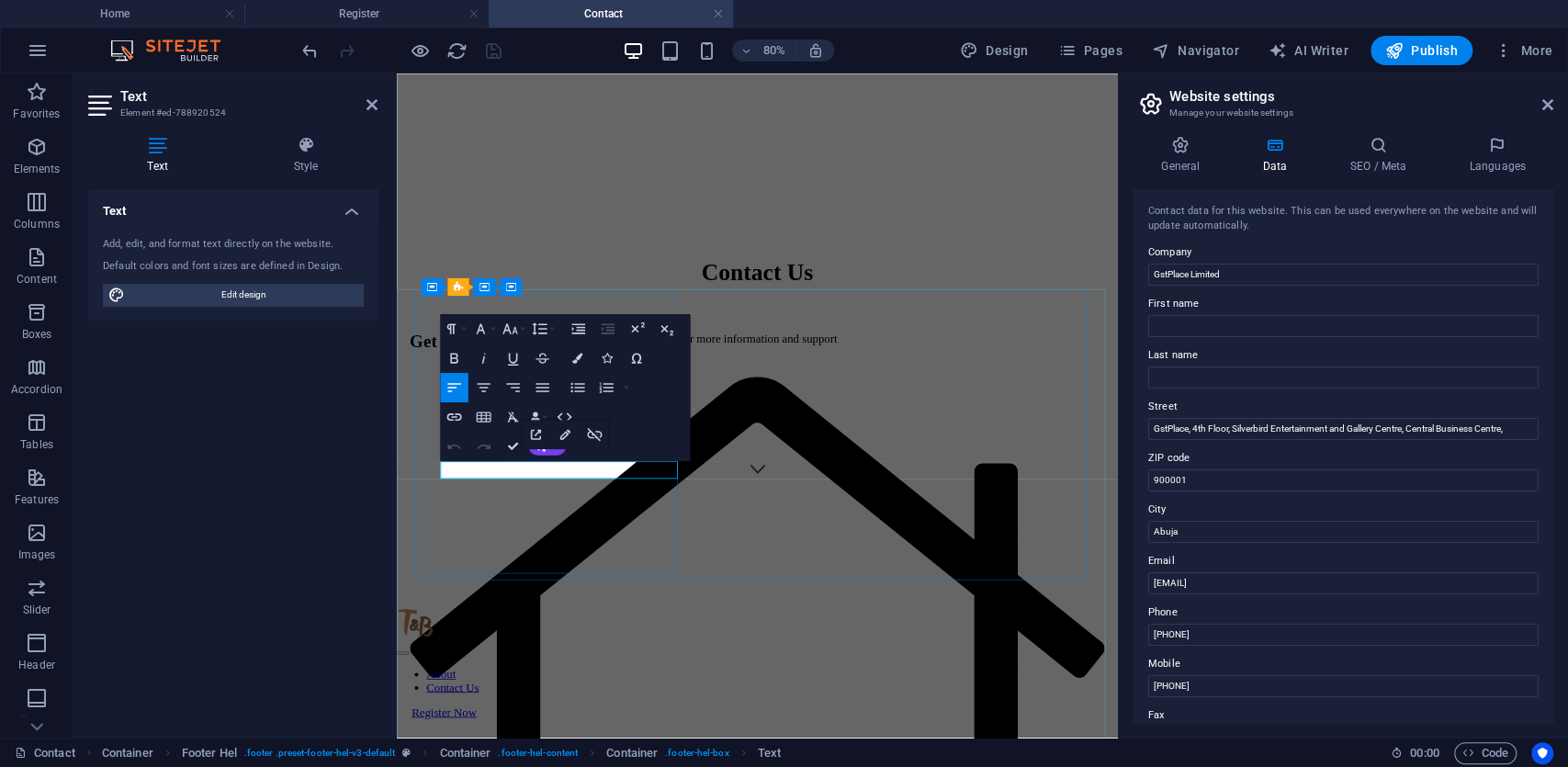 click on "[EMAIL]" at bounding box center [441, 5032] 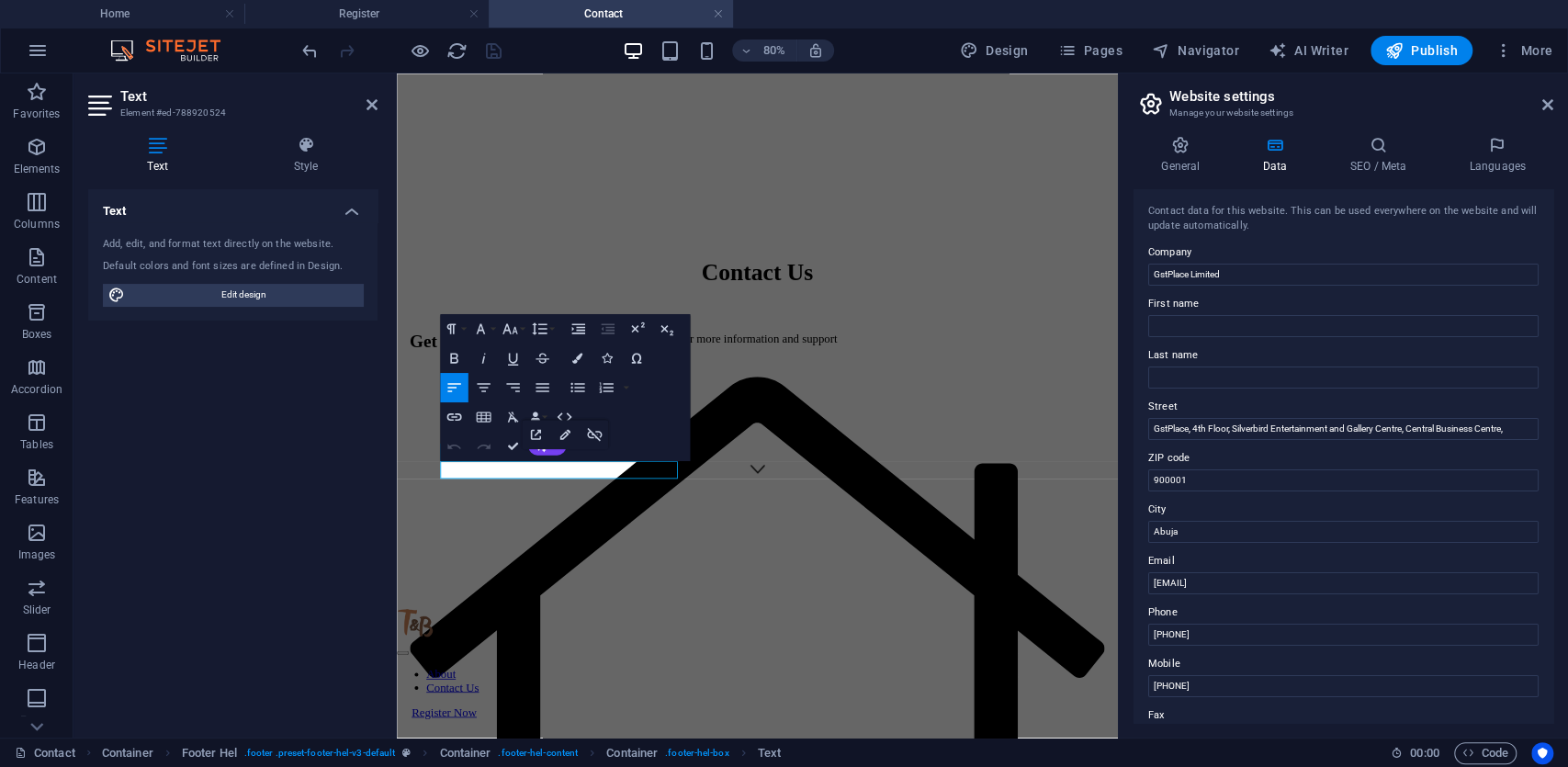 click 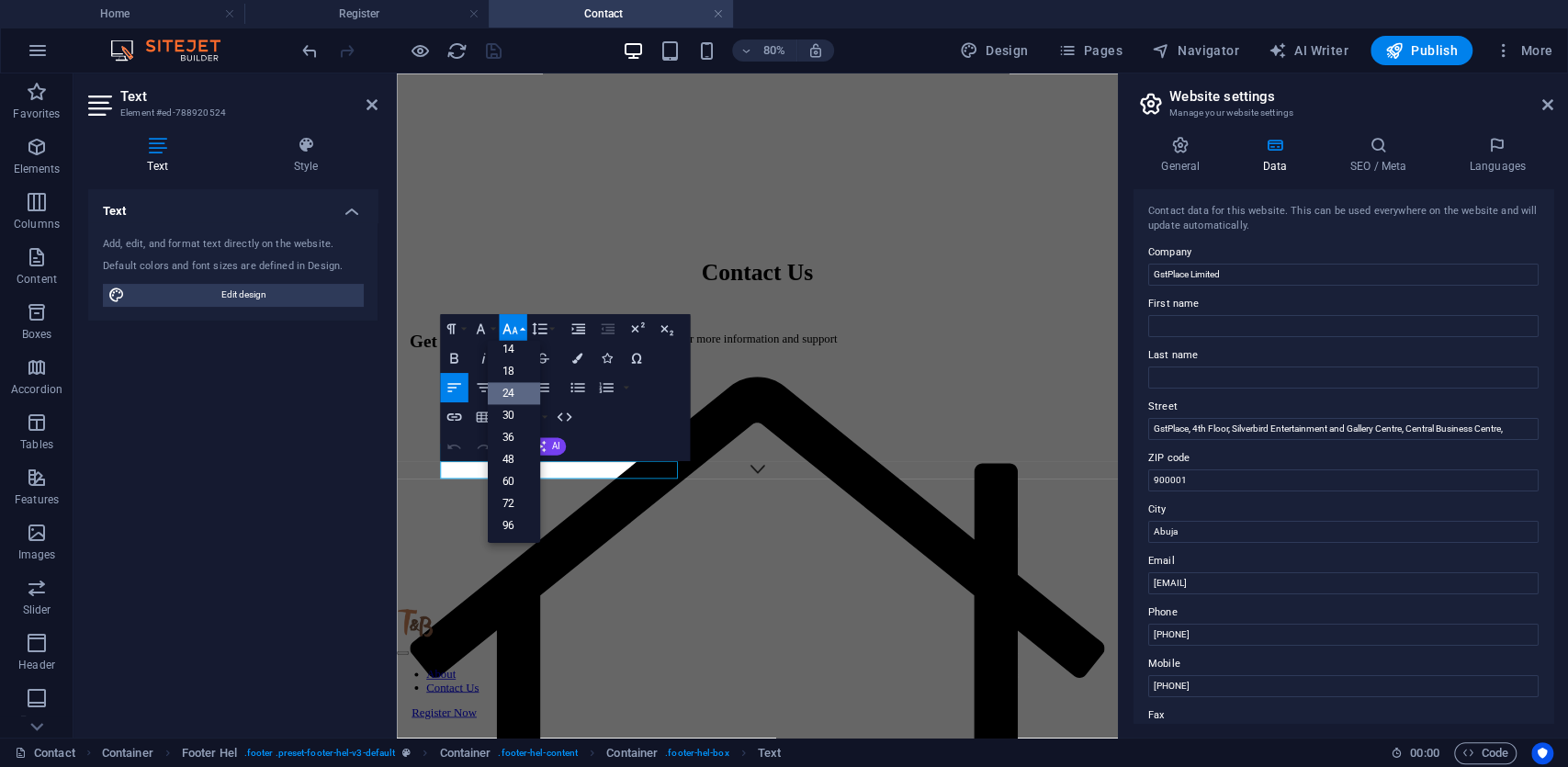 scroll, scrollTop: 148, scrollLeft: 0, axis: vertical 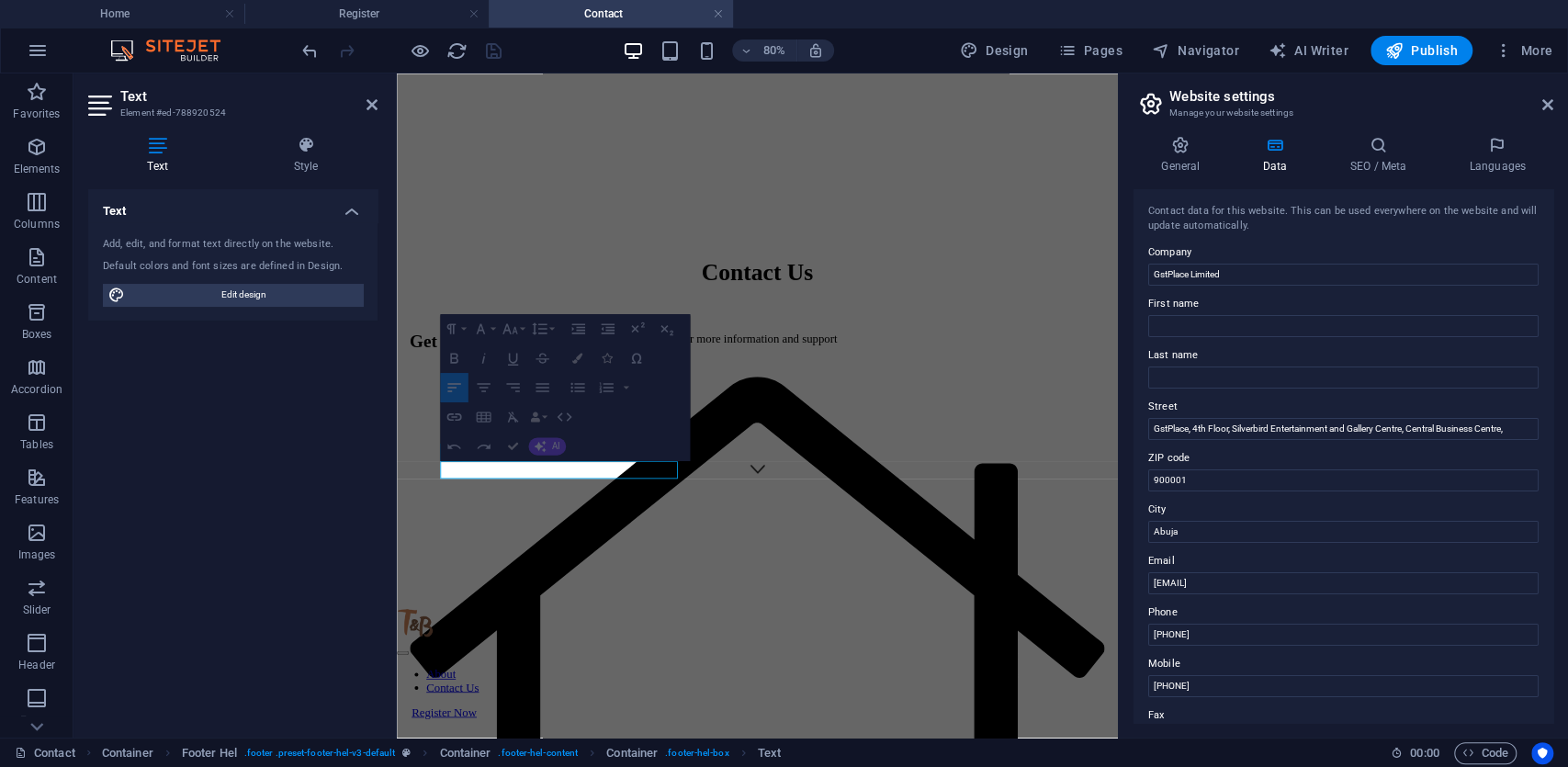 click on "Line Height" at bounding box center (542, 329) 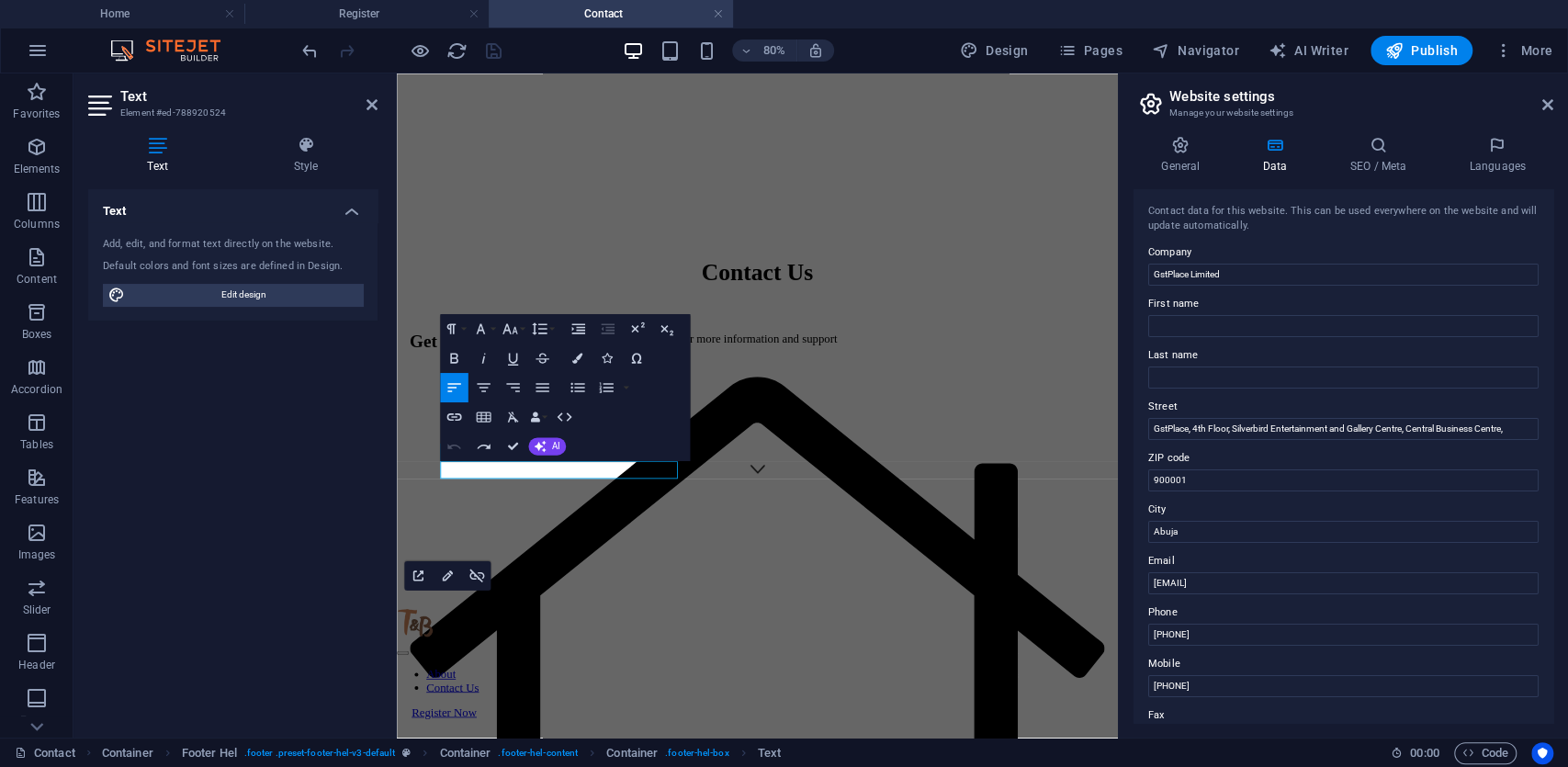 click 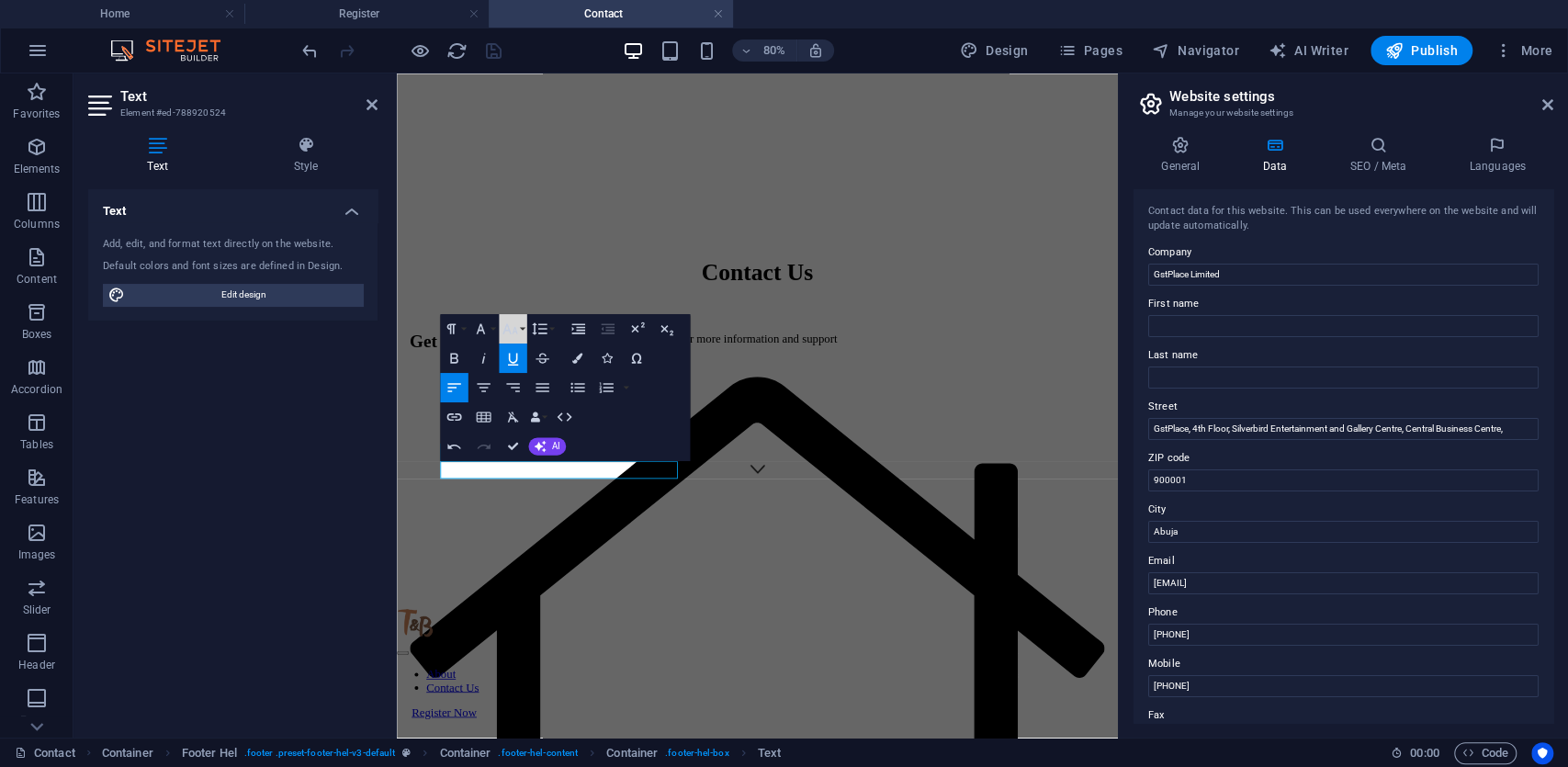 click 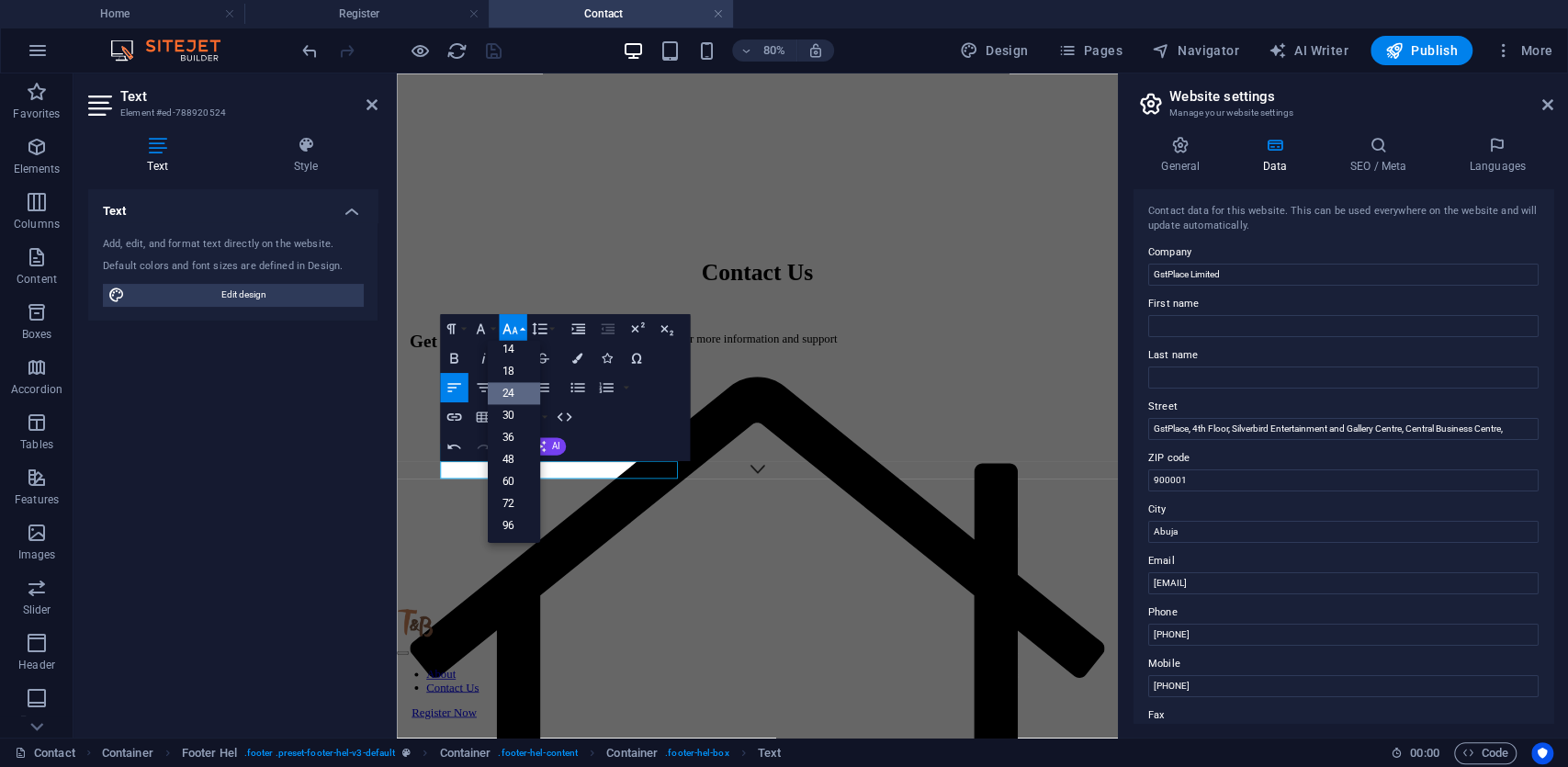 scroll, scrollTop: 148, scrollLeft: 0, axis: vertical 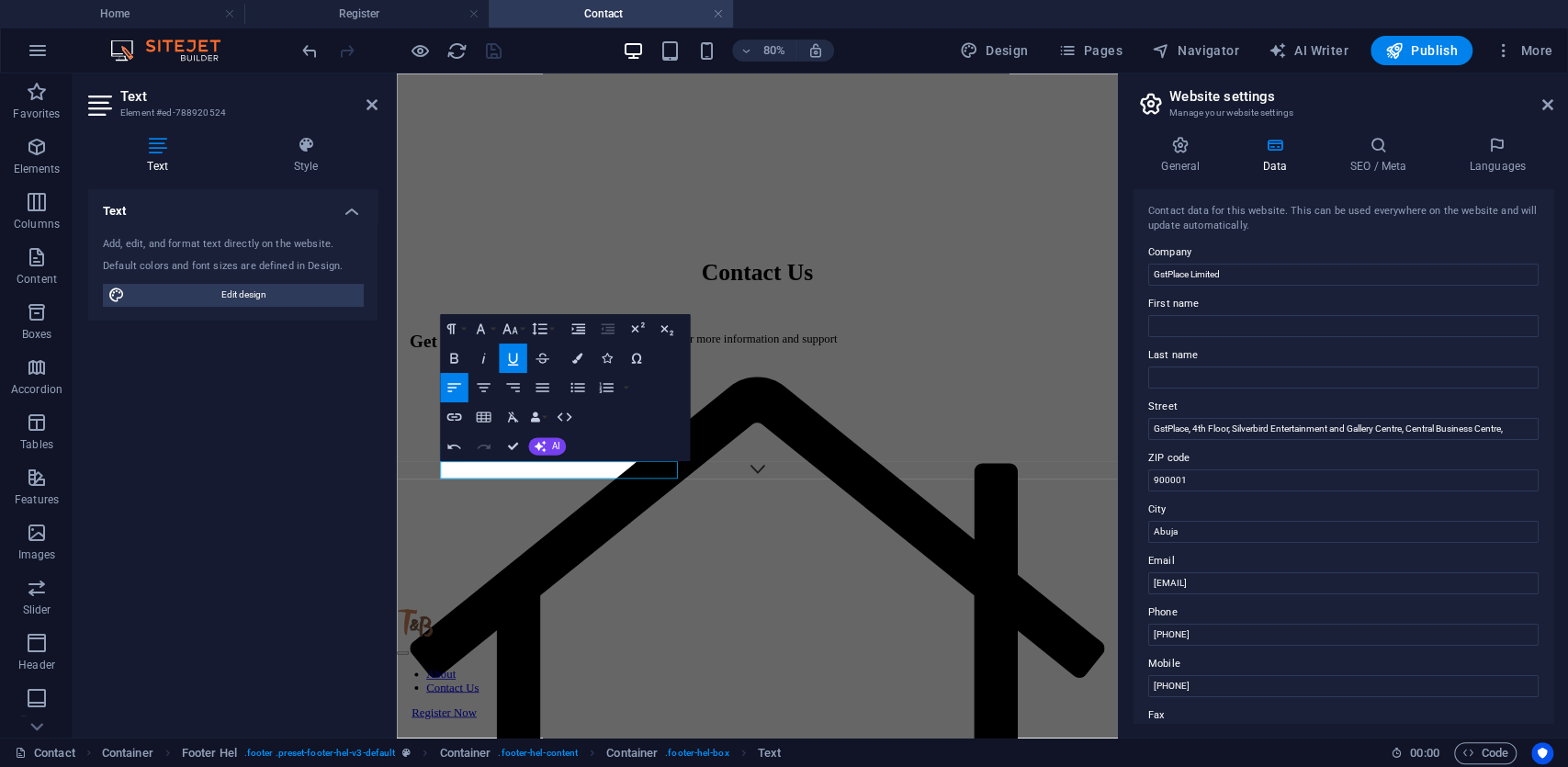 click on "Underline" at bounding box center [513, 358] 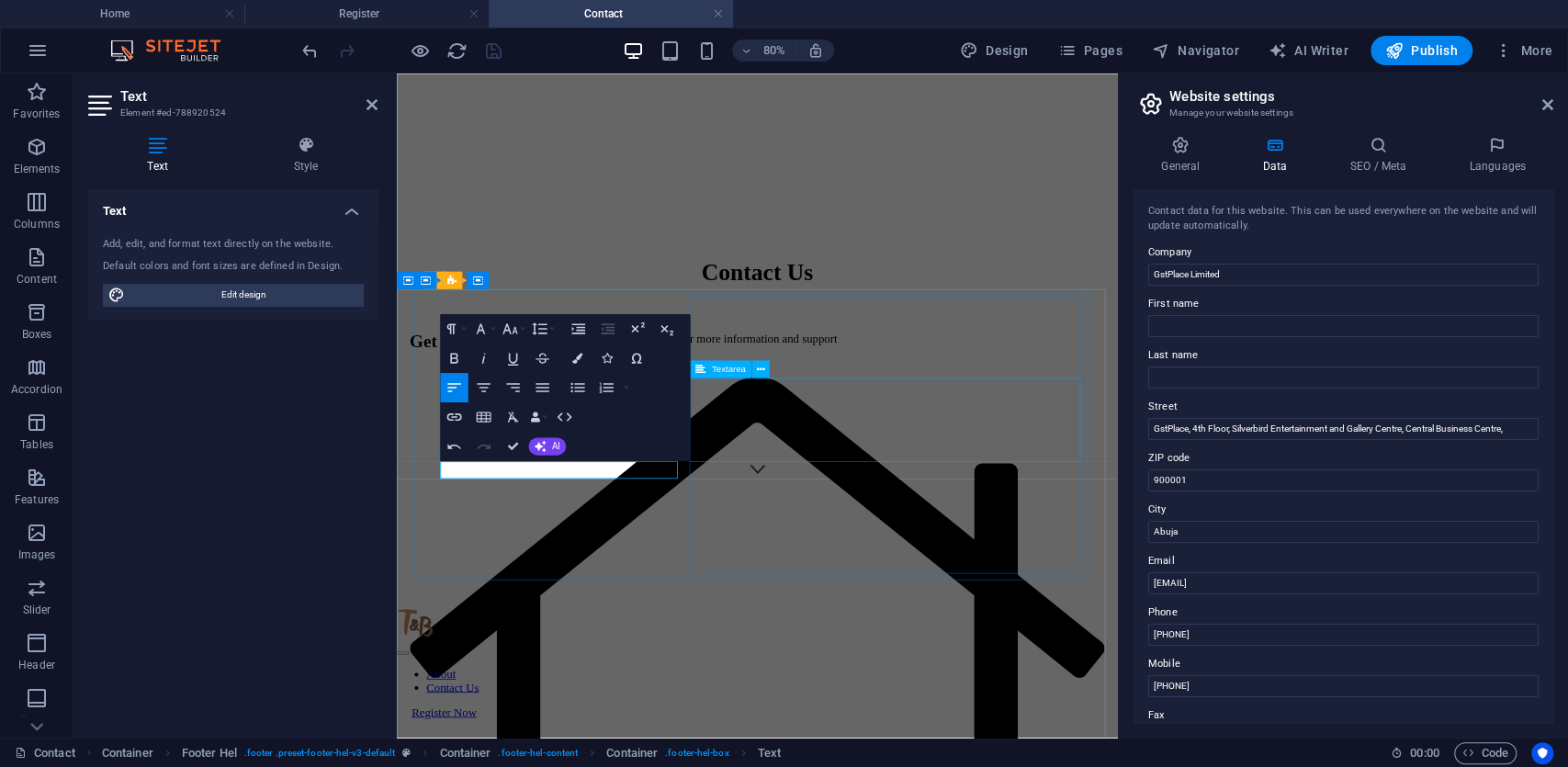 click at bounding box center (848, 6091) 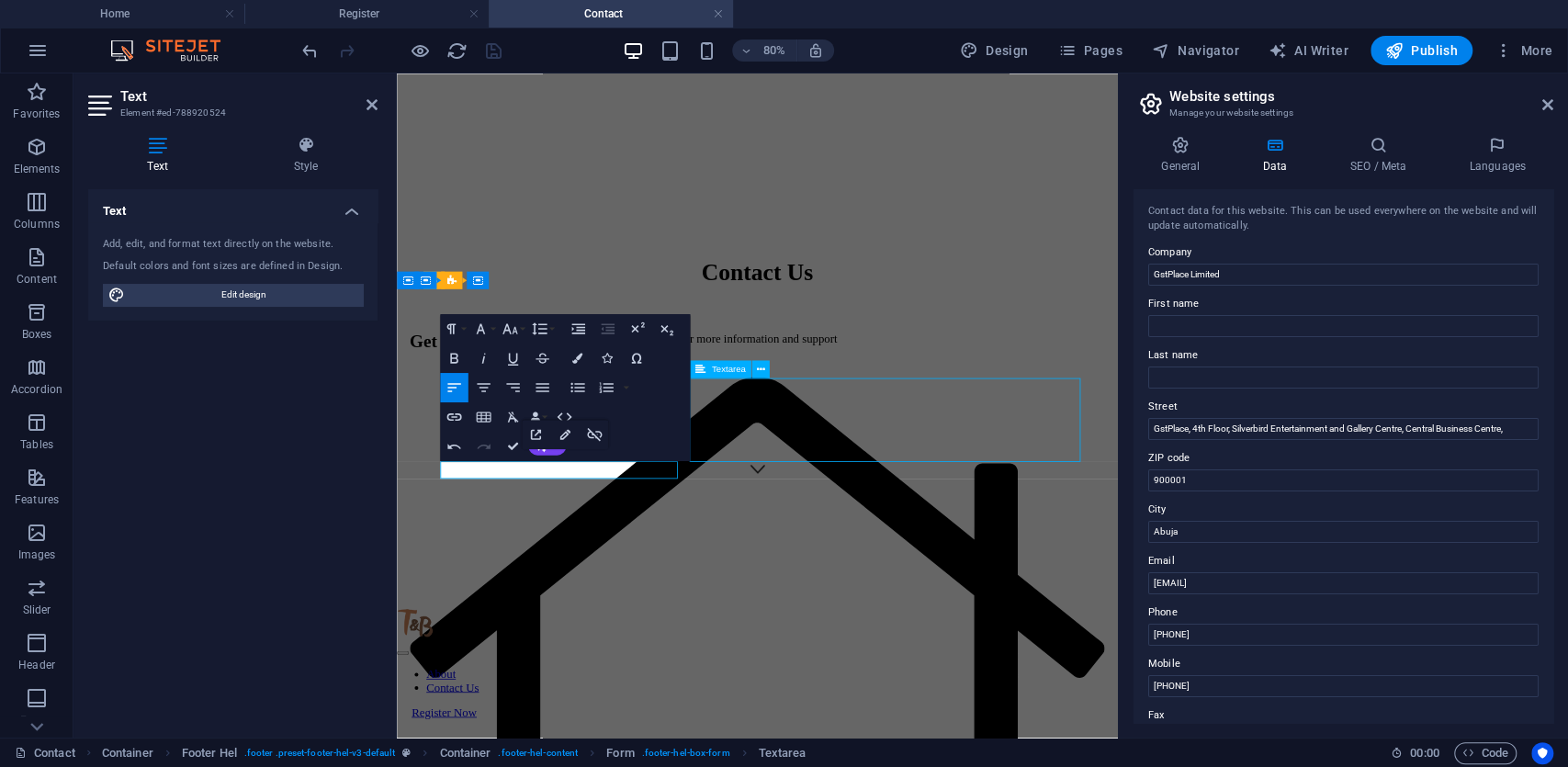 scroll, scrollTop: 212, scrollLeft: 0, axis: vertical 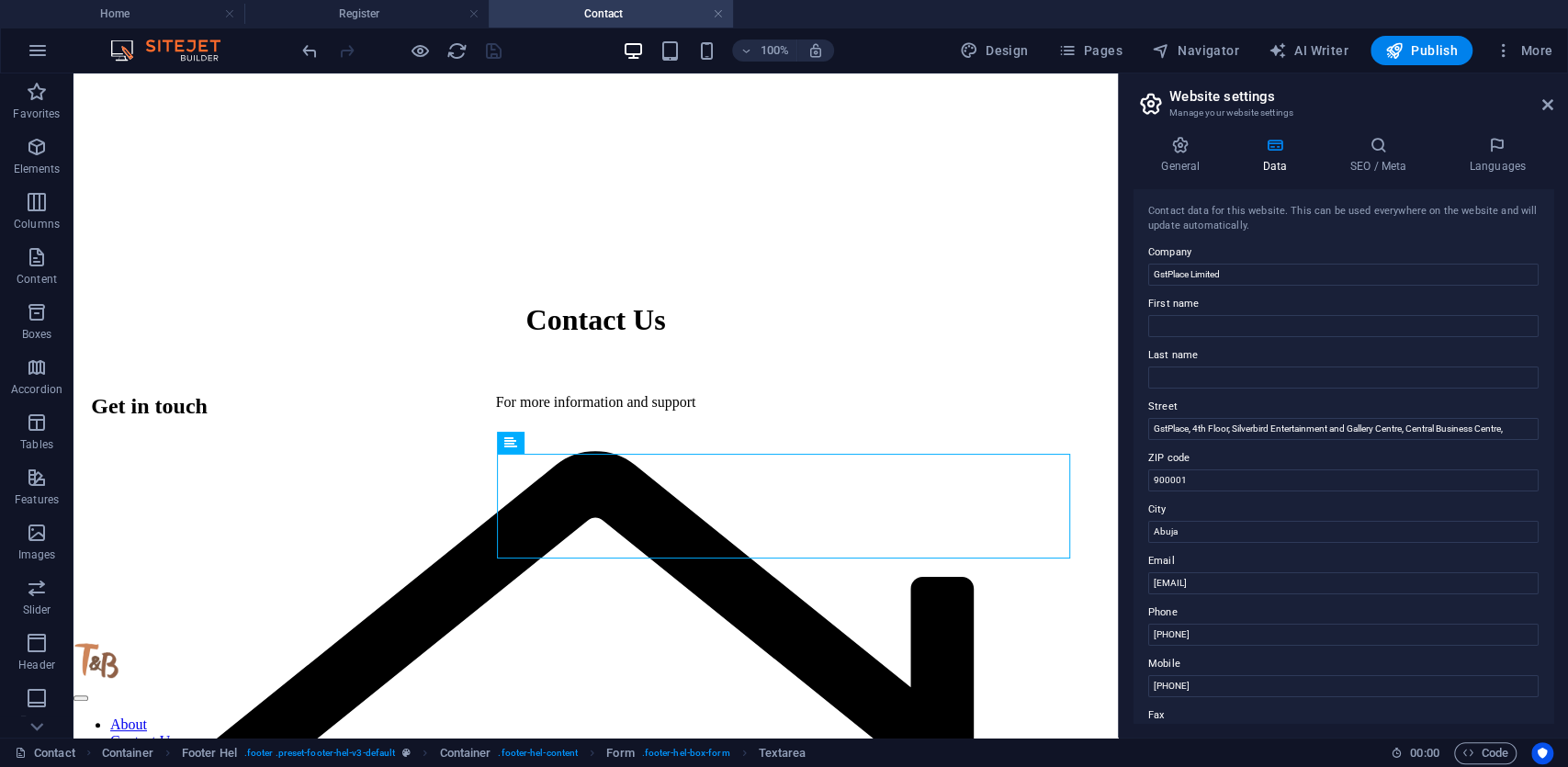 click on "Publish" at bounding box center [1421, 51] 